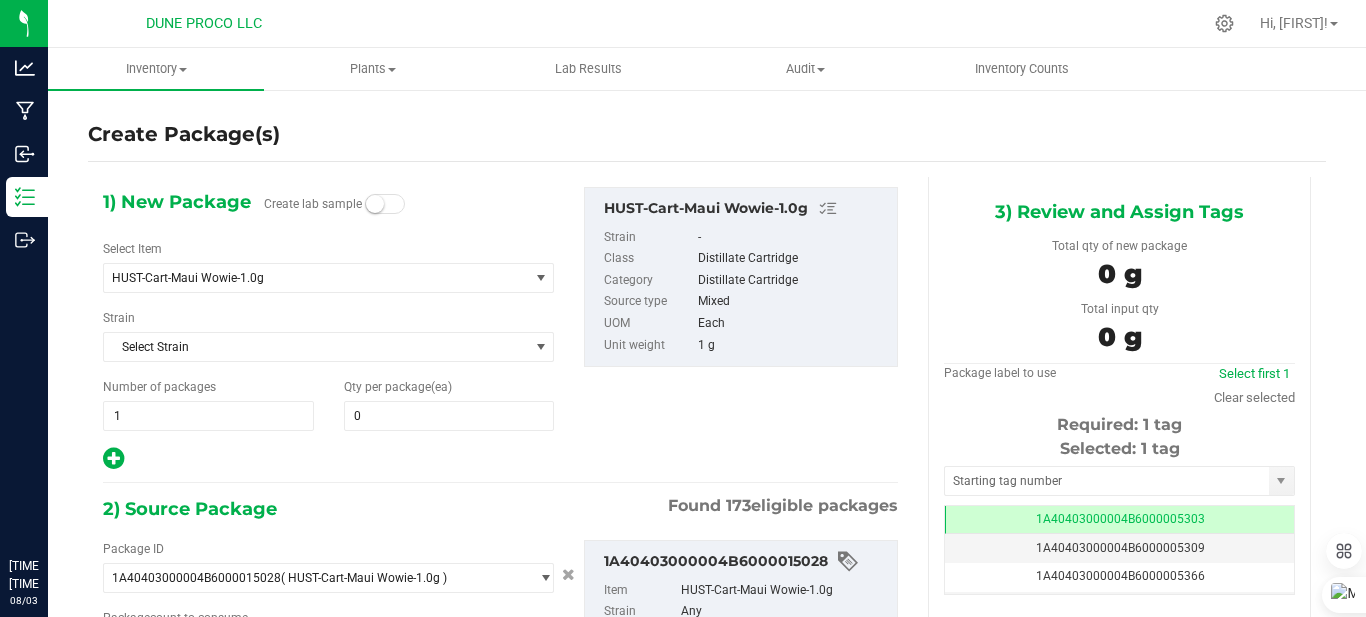 scroll, scrollTop: 0, scrollLeft: 0, axis: both 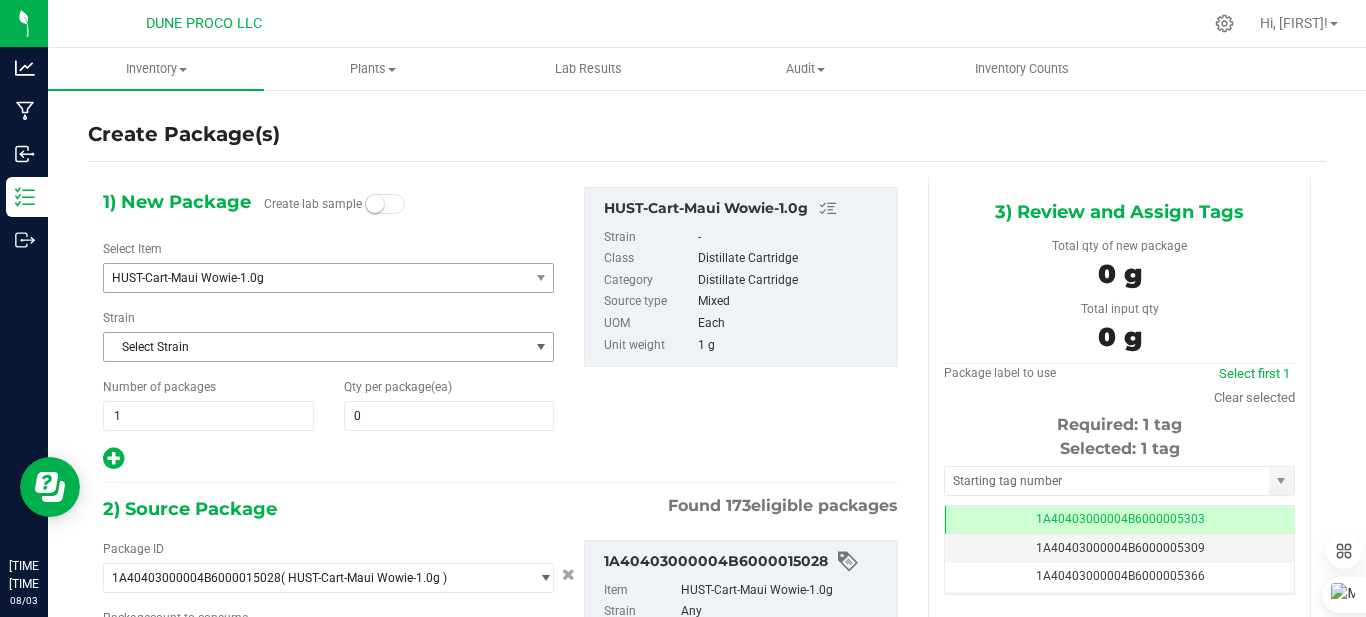 click on "HUST-Cart-Maui Wowie-1.0g" at bounding box center (308, 278) 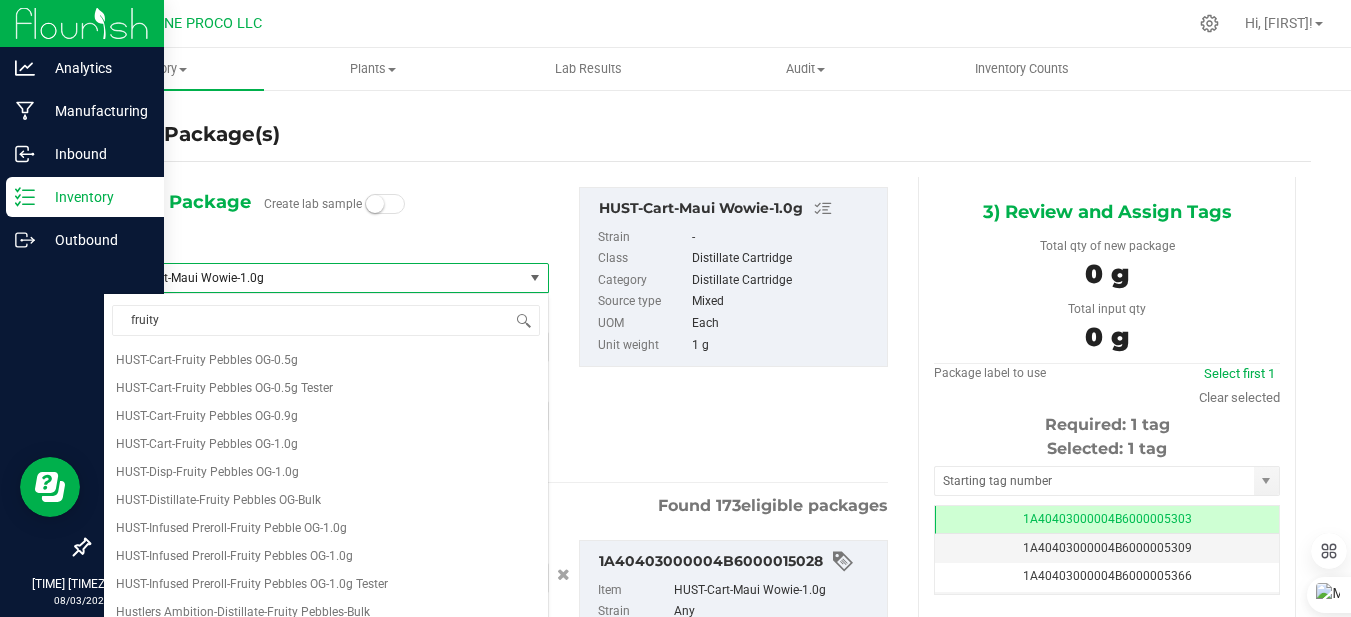click at bounding box center [82, 23] 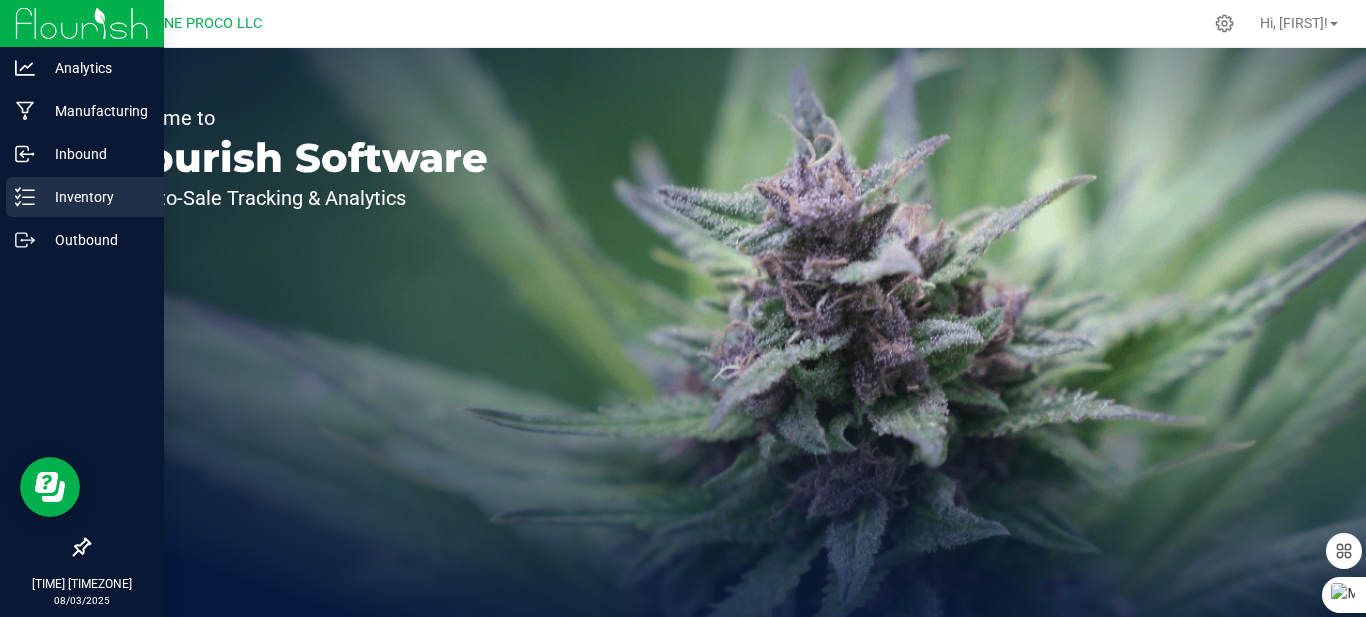 click on "Inventory" at bounding box center (95, 197) 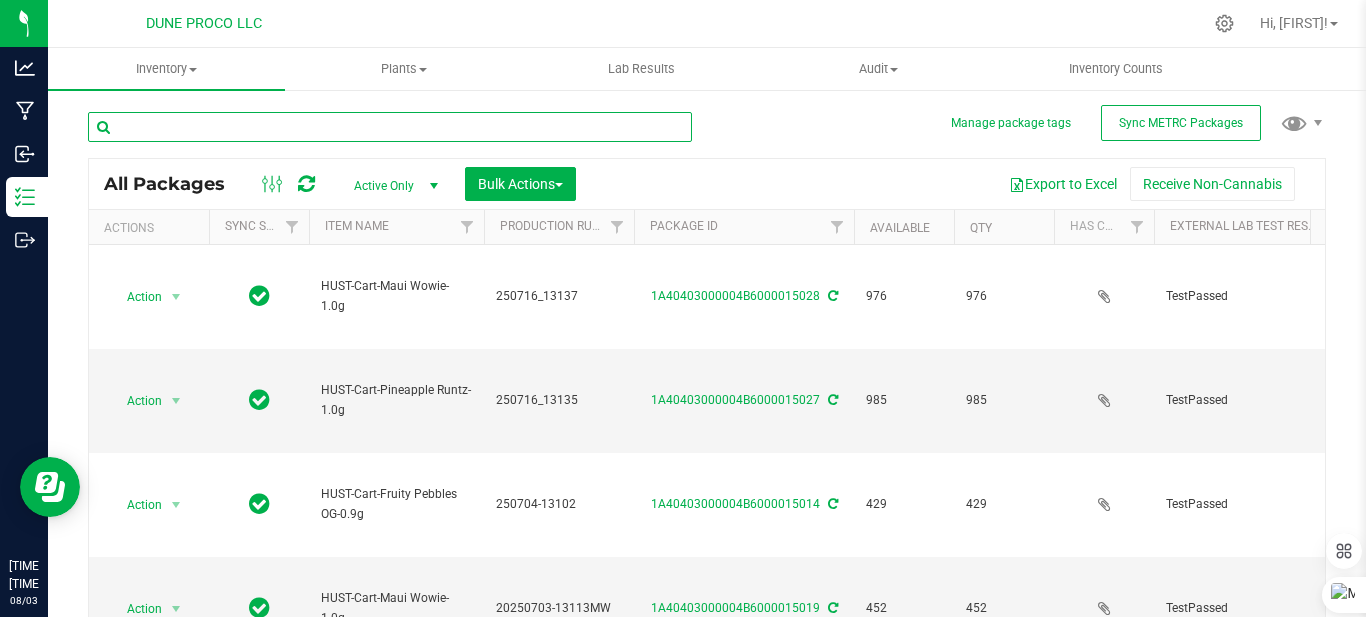 click at bounding box center [390, 127] 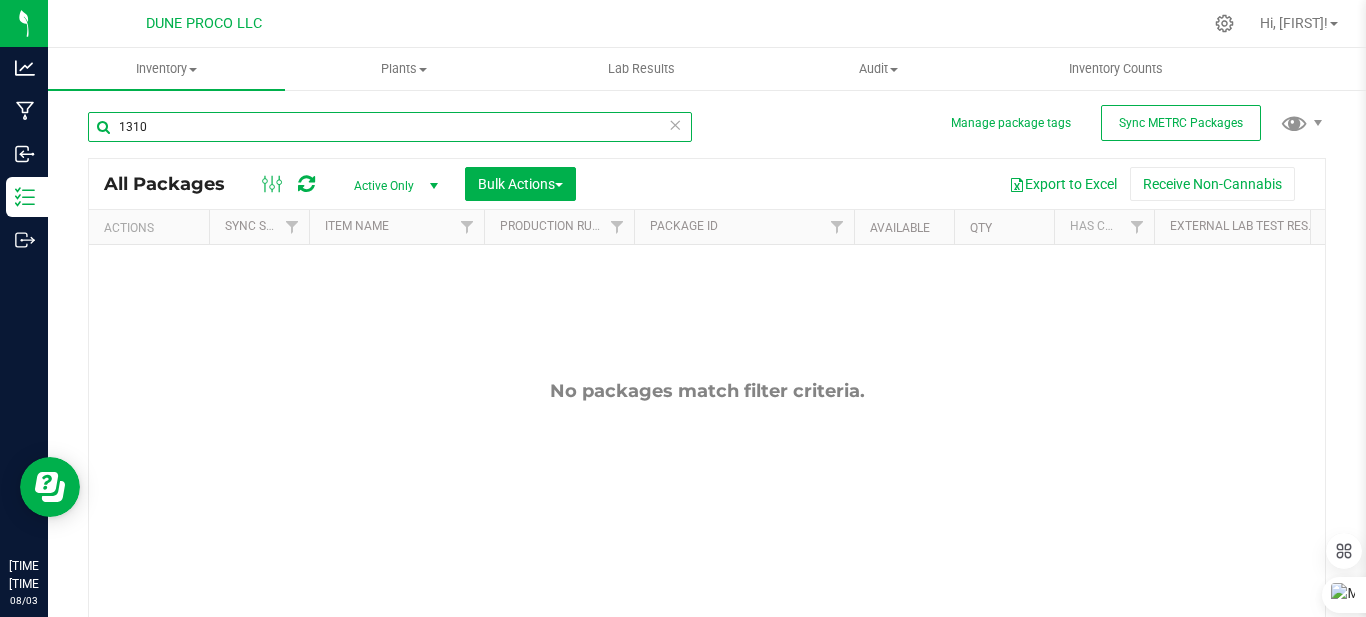 type on "13108" 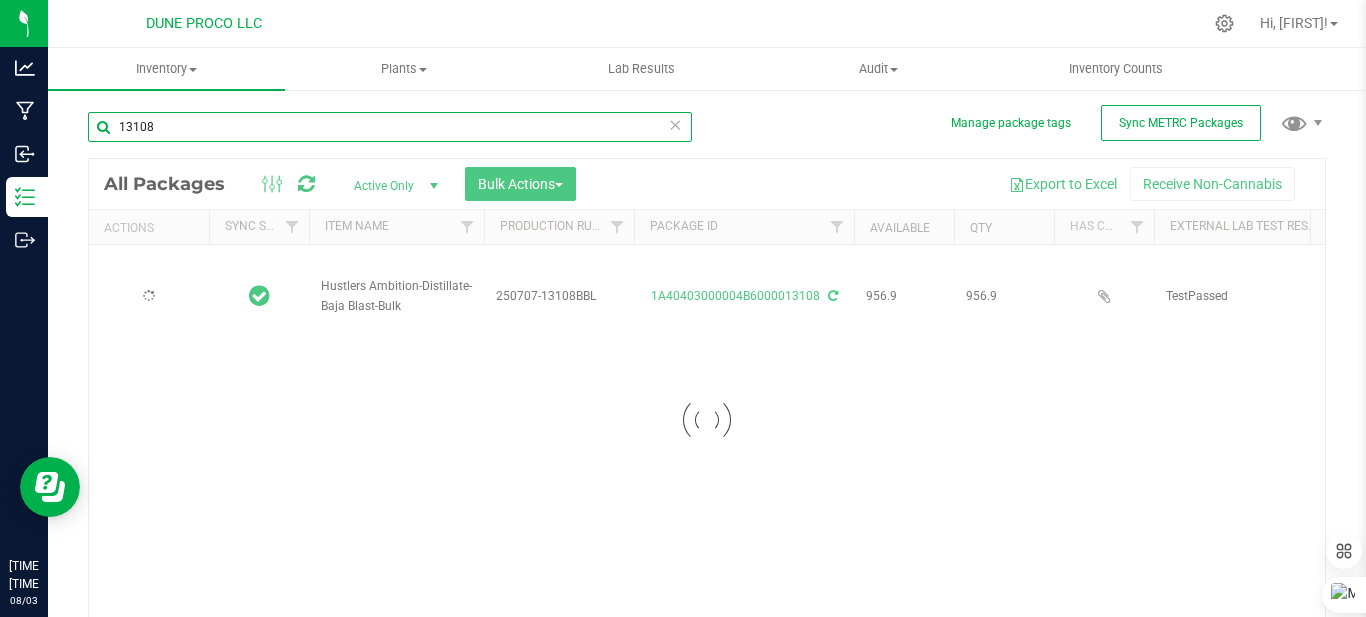 type on "2025-07-02" 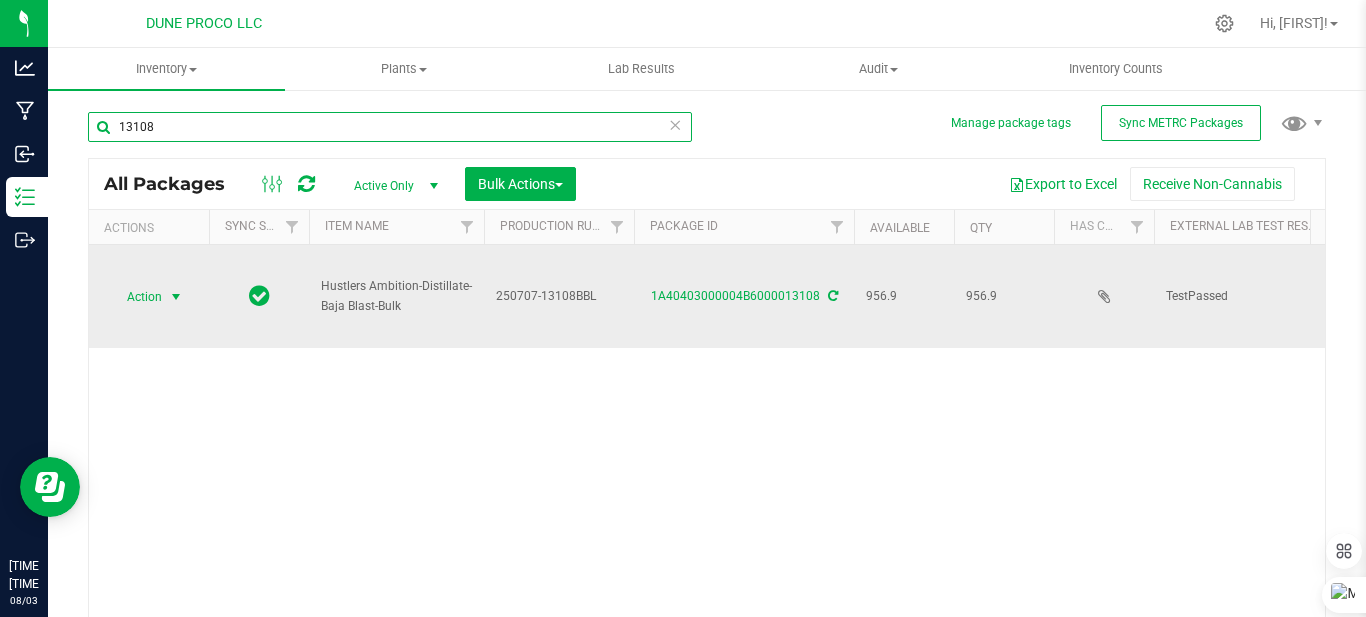 type on "13108" 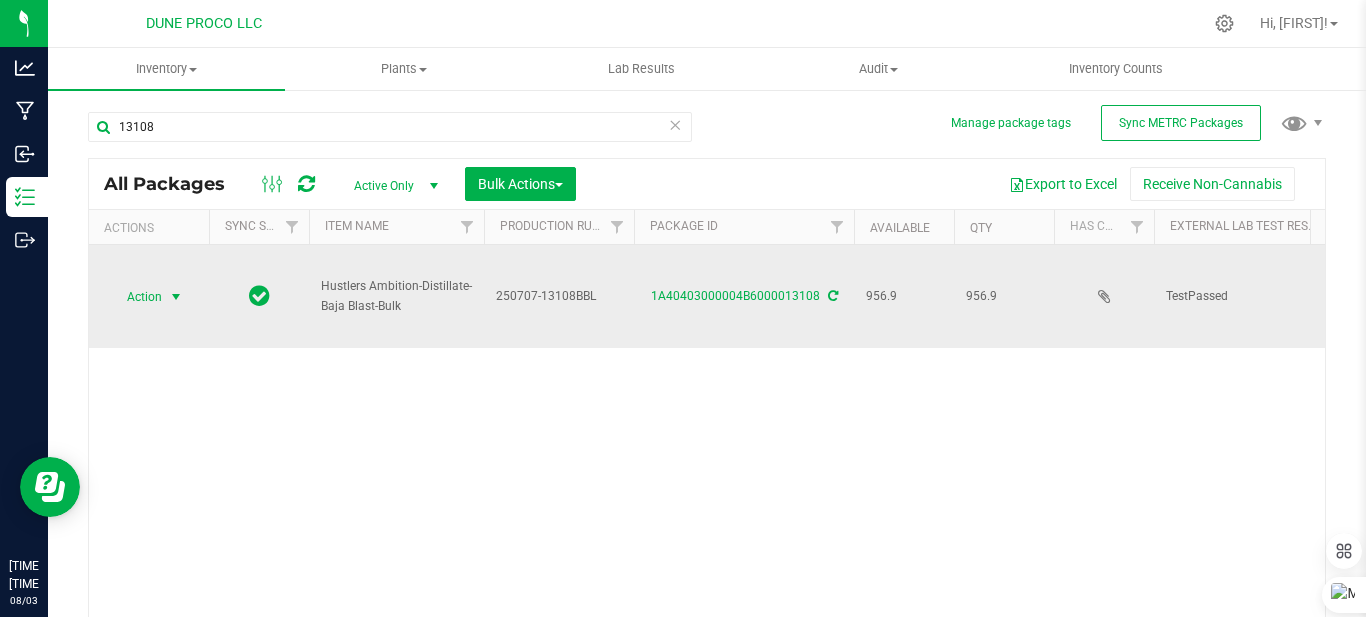 drag, startPoint x: 171, startPoint y: 292, endPoint x: 158, endPoint y: 304, distance: 17.691807 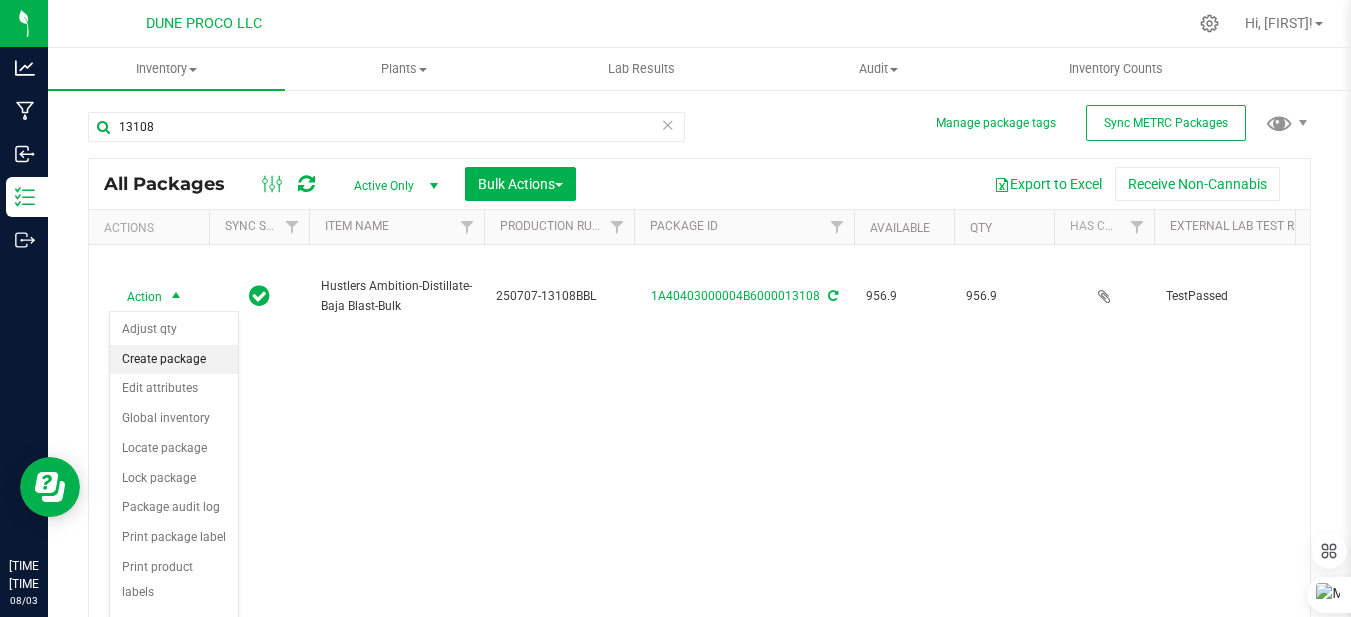 click on "Create package" at bounding box center (174, 360) 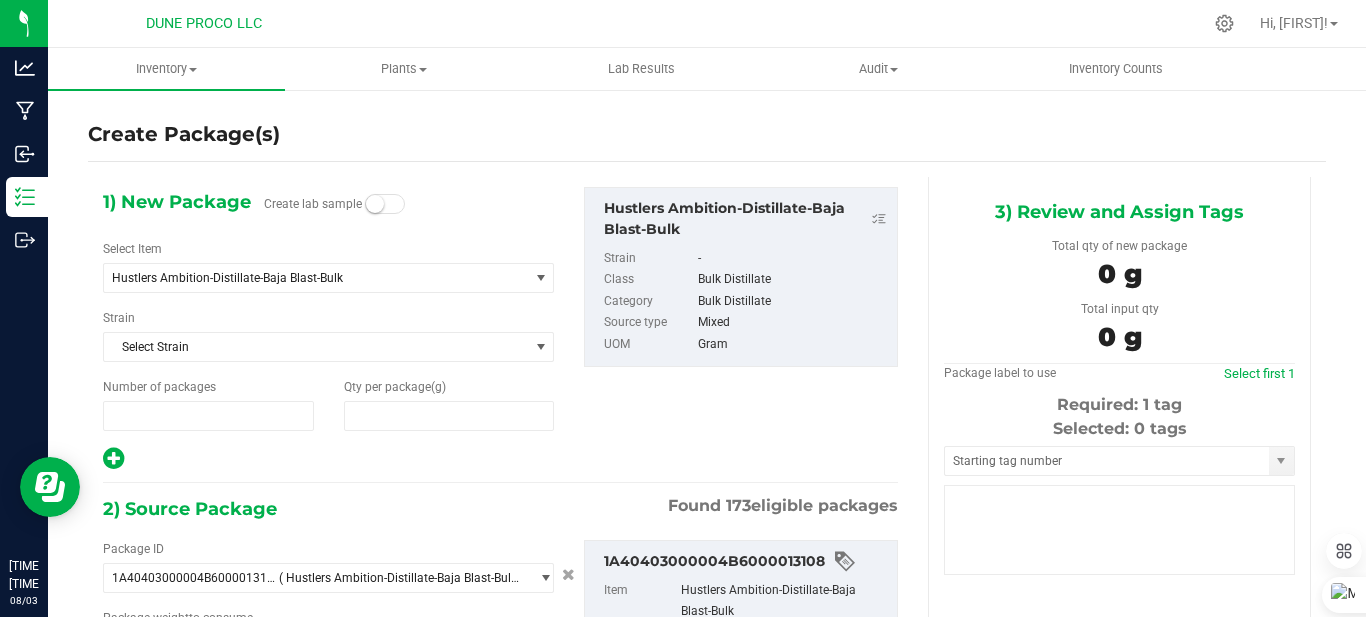 type on "1" 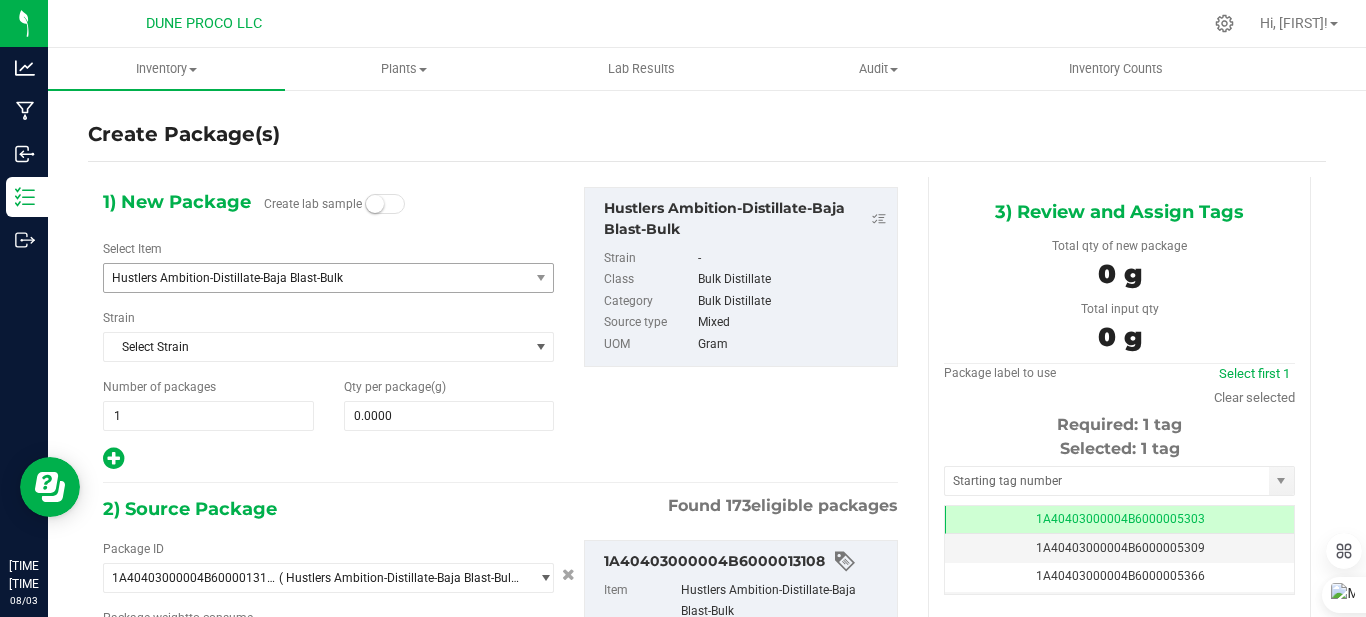 type on "0.0000 g" 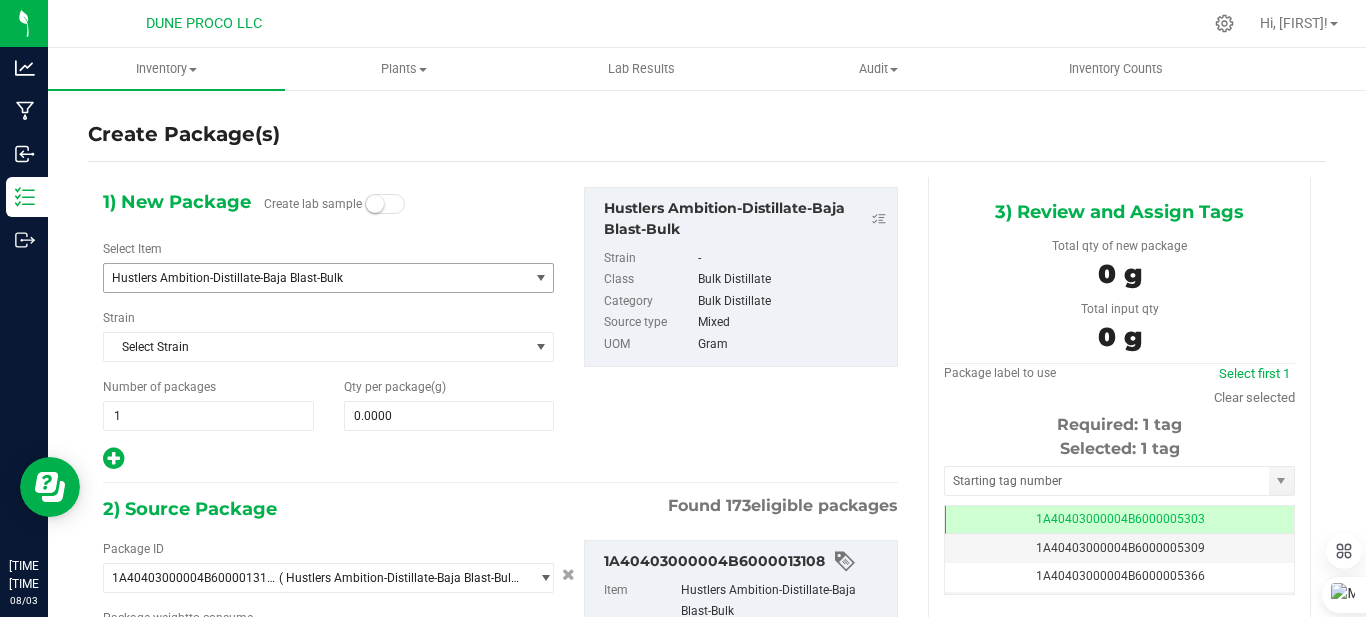 click on "Hustlers Ambition-Distillate-Baja Blast-Bulk" at bounding box center [316, 278] 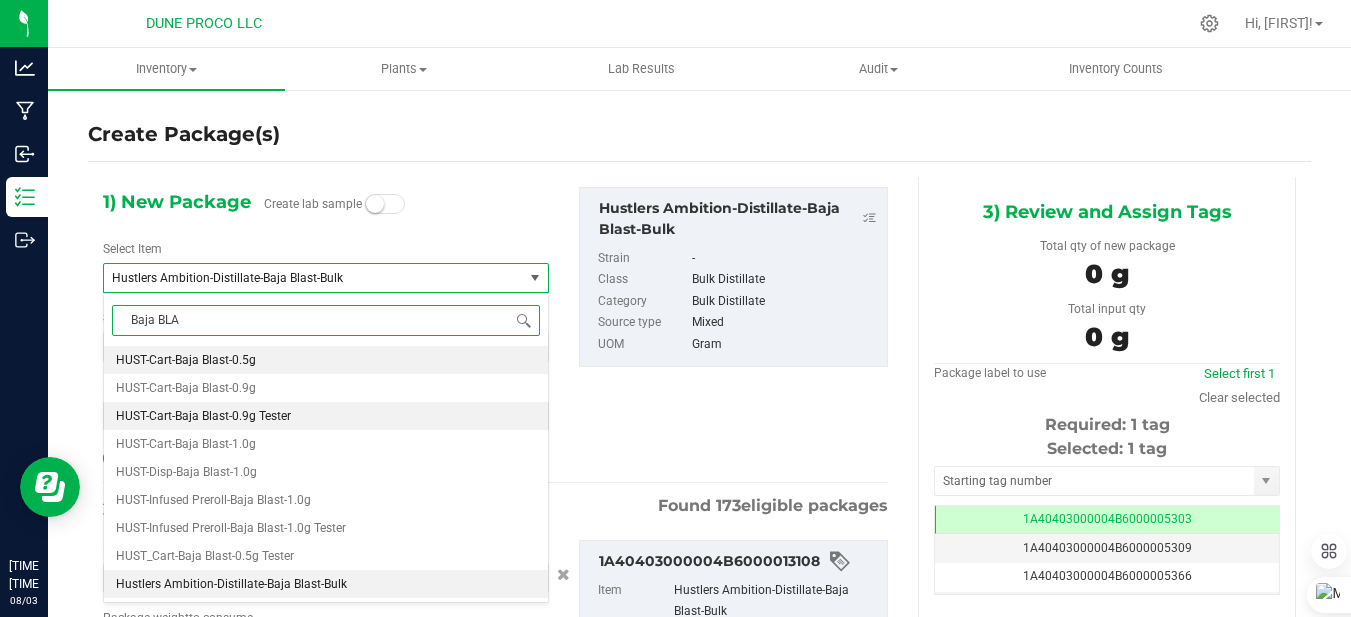 scroll, scrollTop: 0, scrollLeft: 0, axis: both 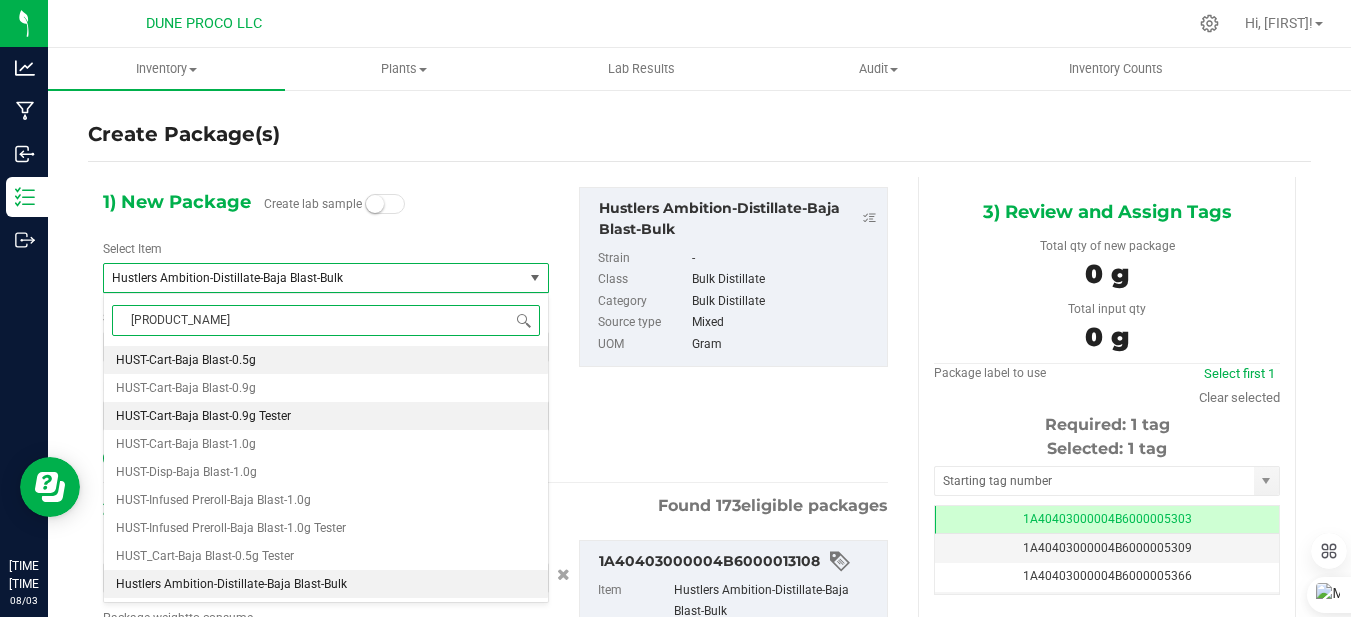 type on "Baja Blast" 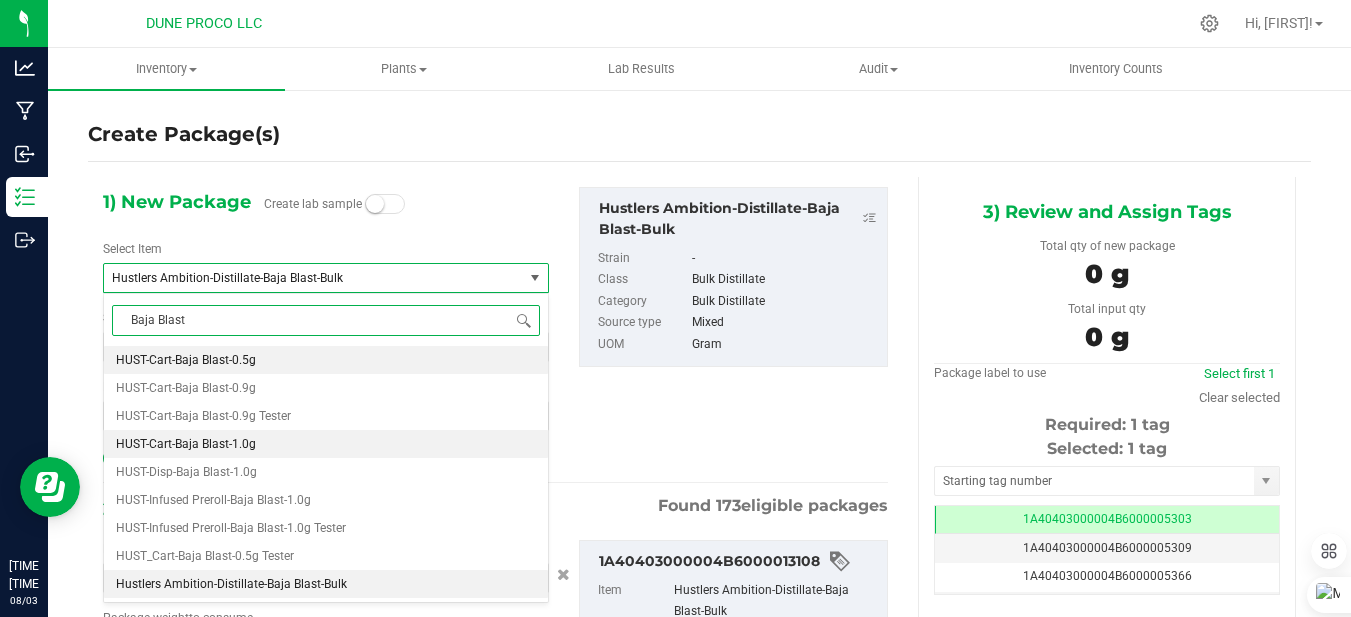 click on "HUST-Cart-Baja Blast-1.0g" at bounding box center [186, 444] 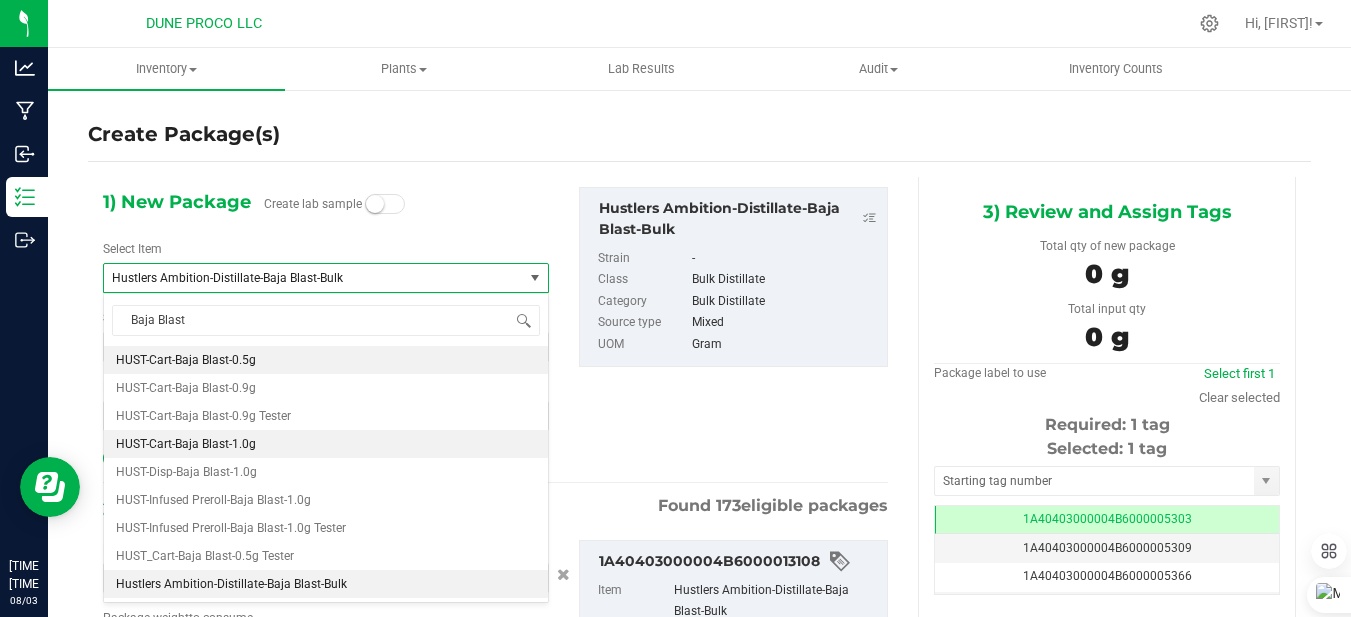 type 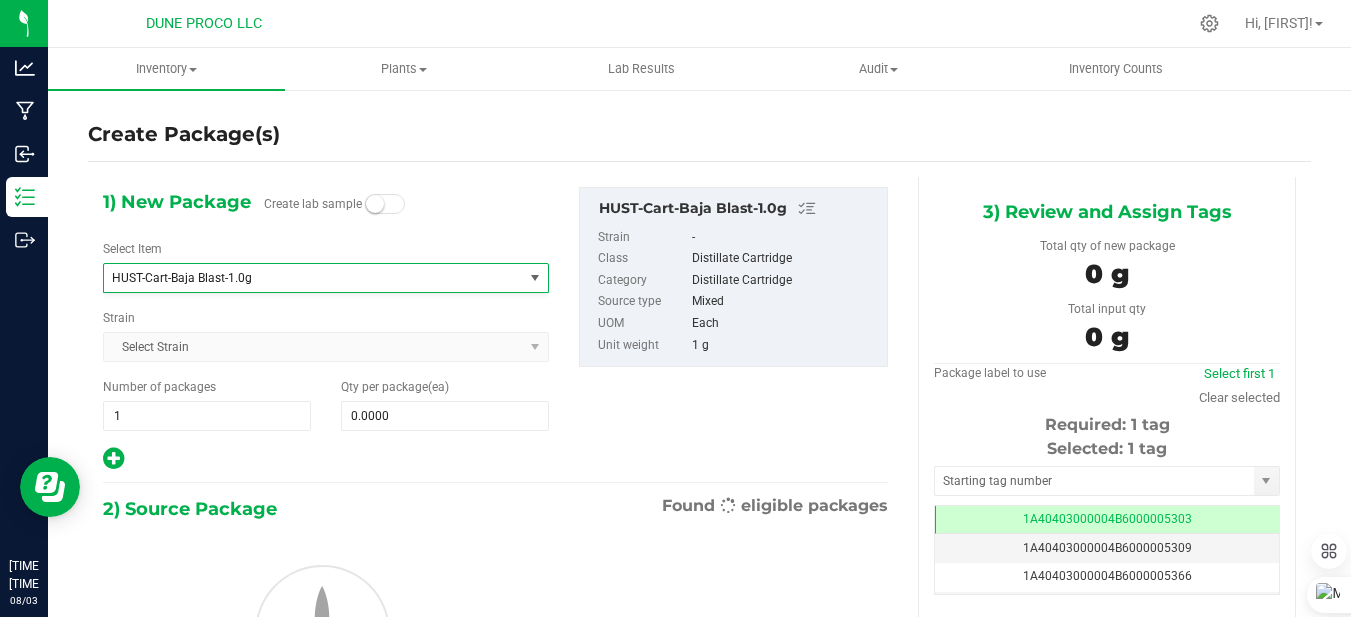 type on "0" 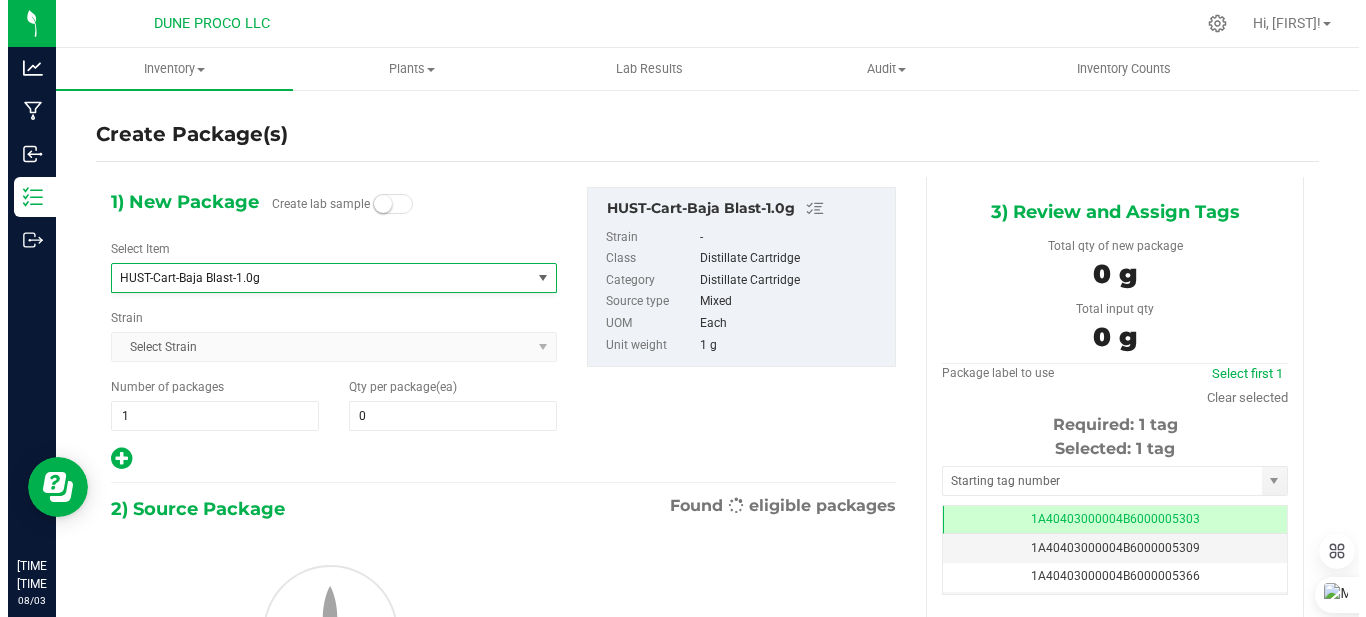 scroll, scrollTop: 2660, scrollLeft: 0, axis: vertical 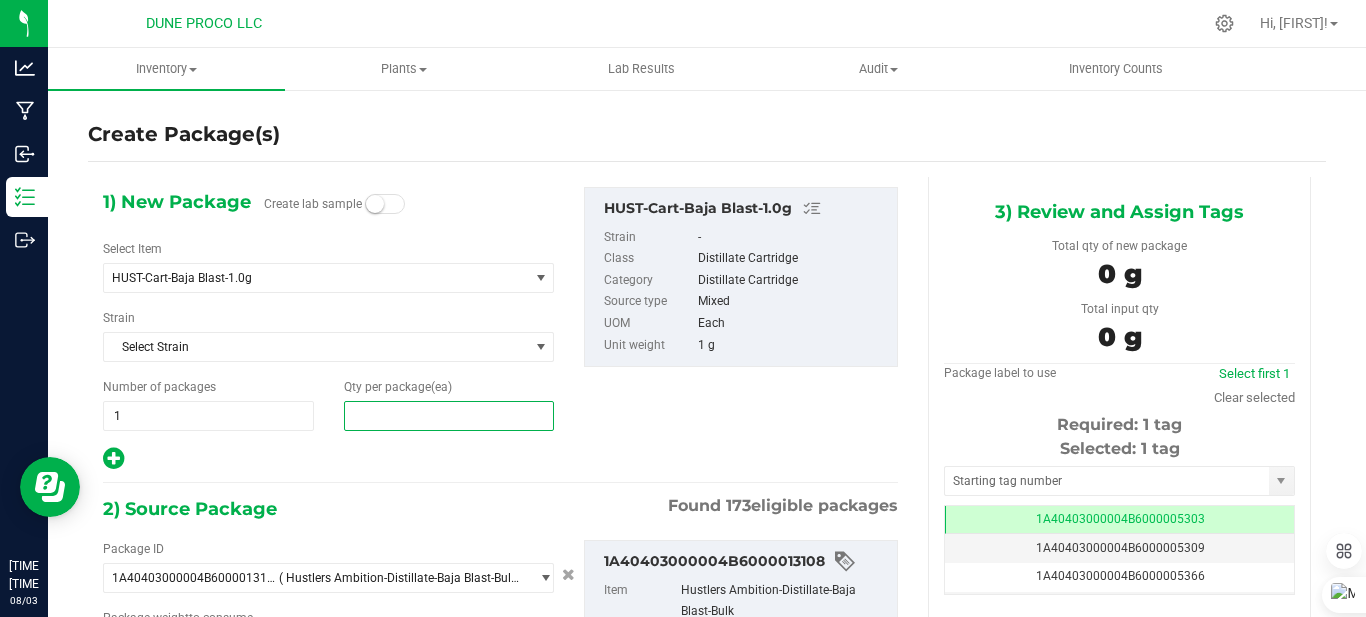 click at bounding box center [449, 416] 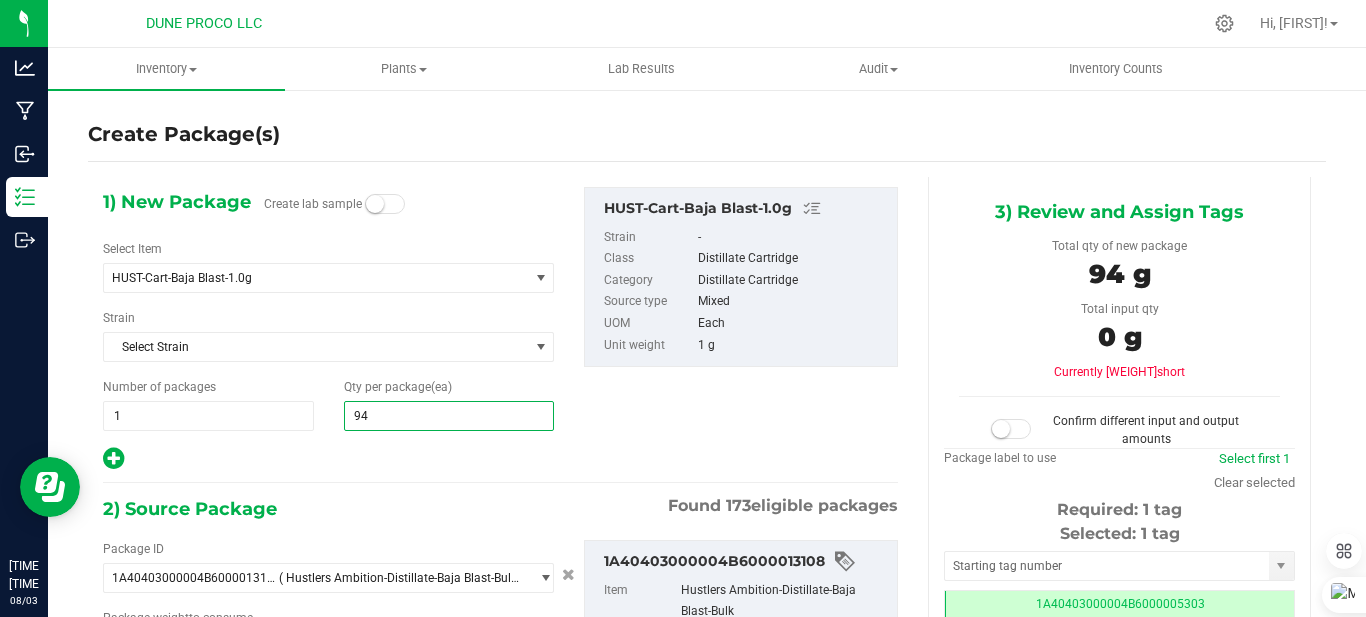 type on "943" 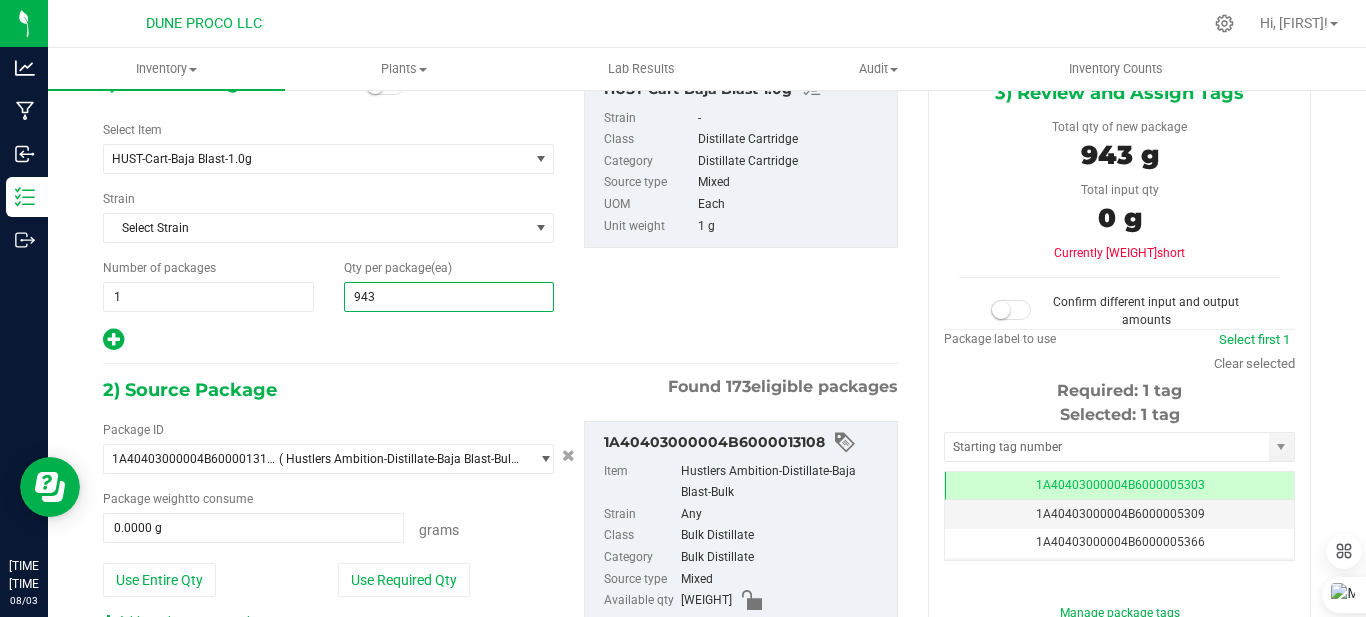 scroll, scrollTop: 200, scrollLeft: 0, axis: vertical 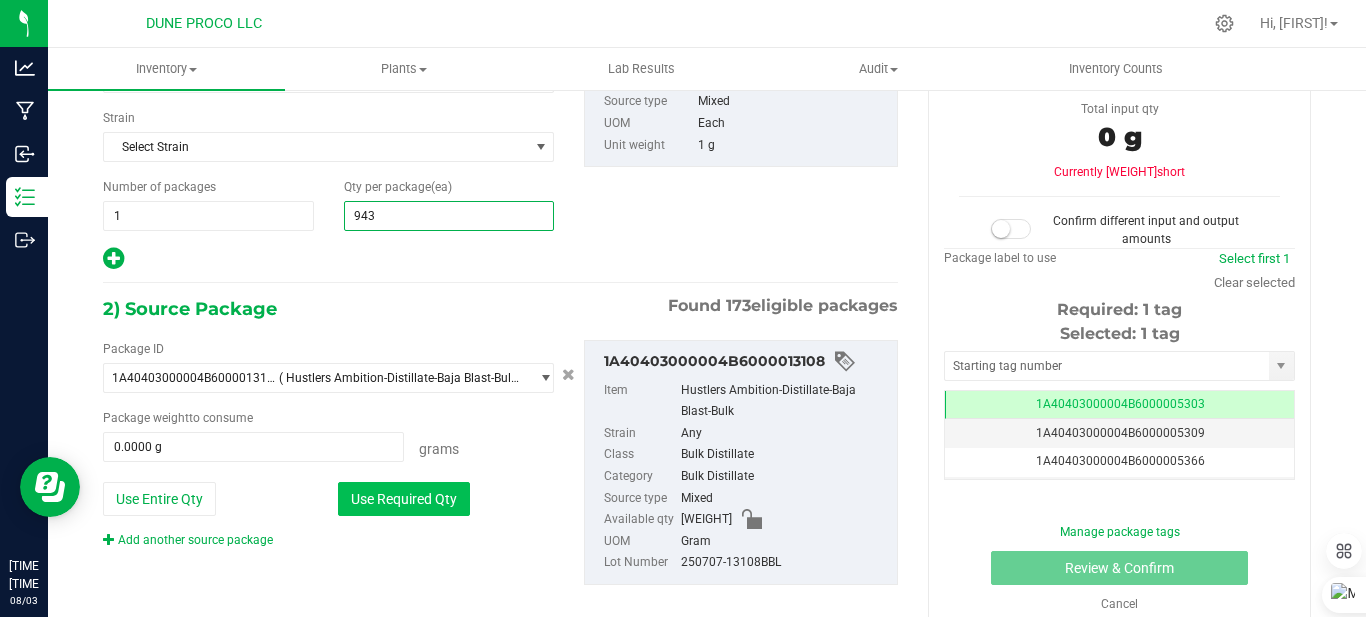 type on "943" 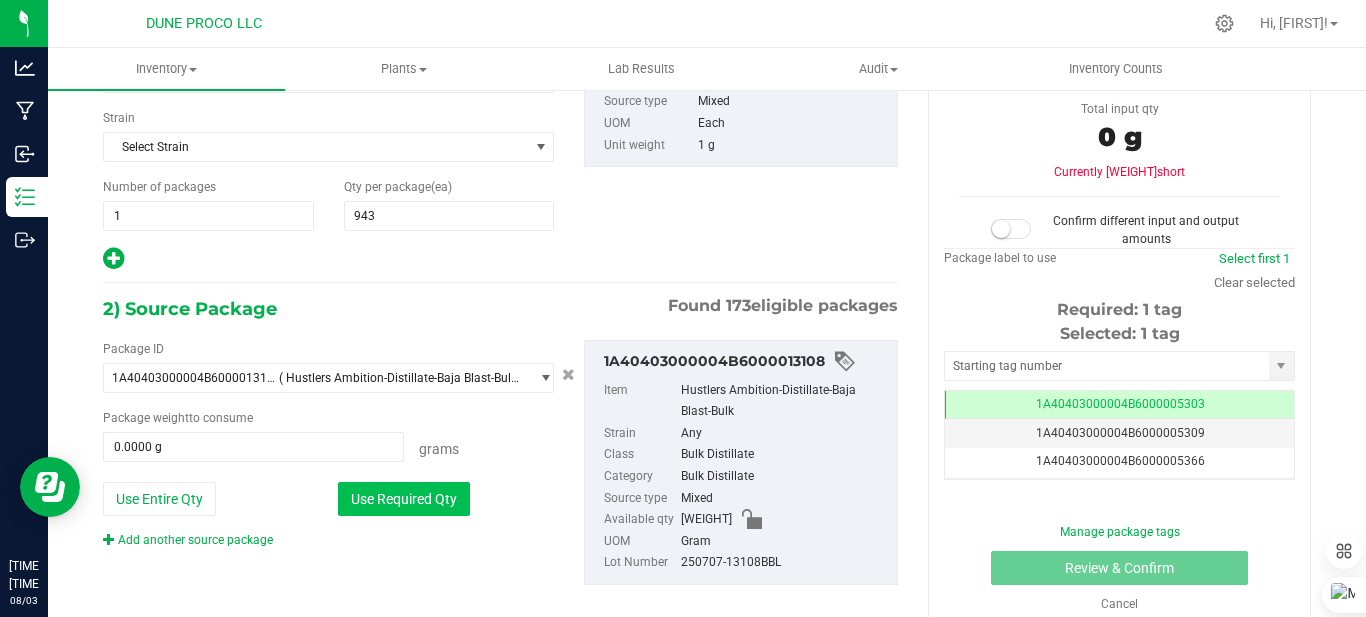 click on "Use Required Qty" at bounding box center [404, 499] 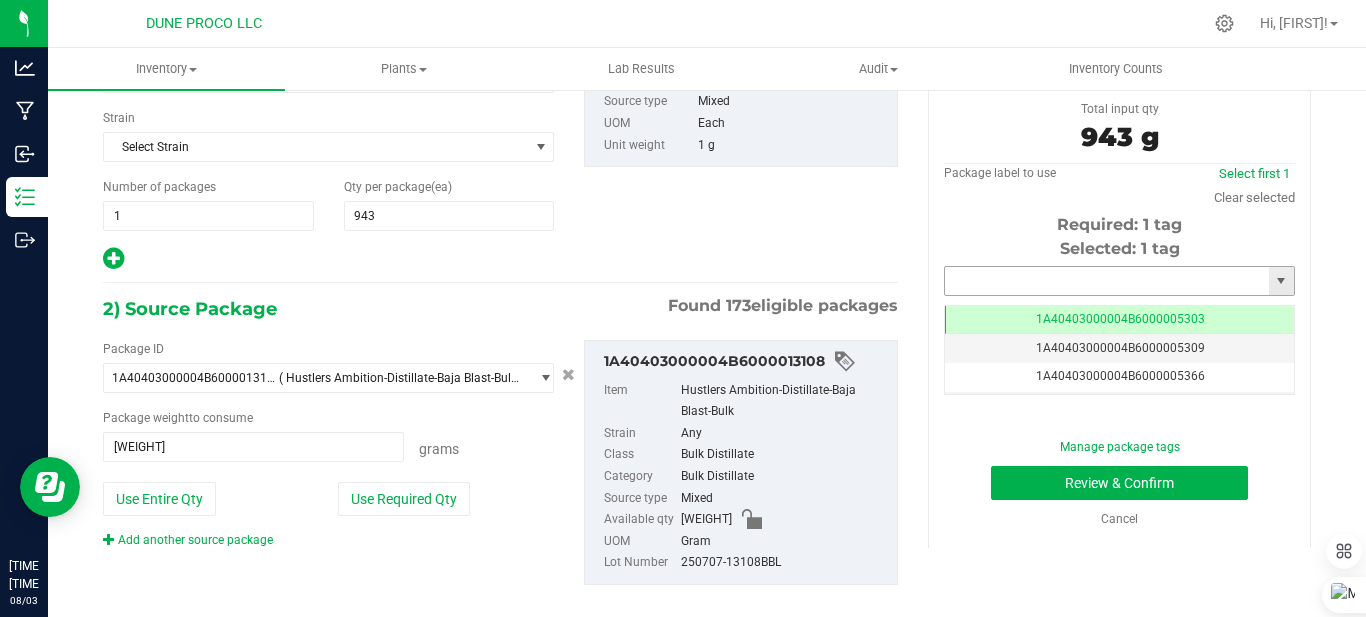 click at bounding box center [1107, 281] 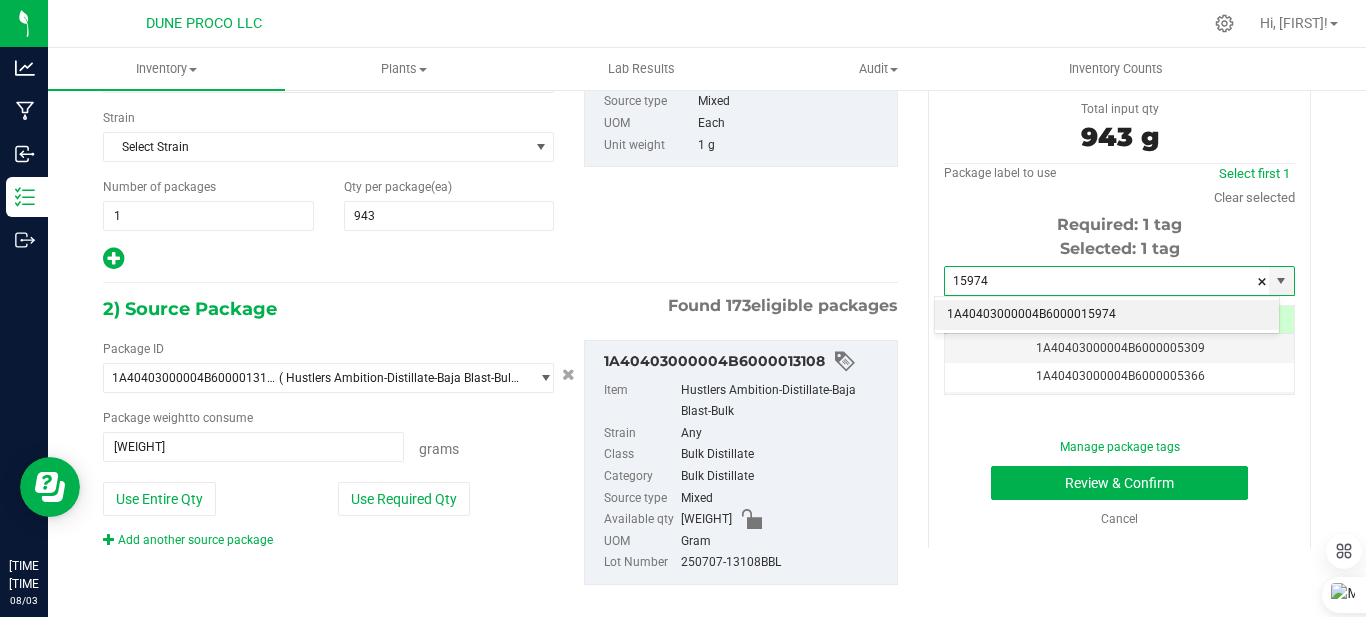 click on "1A40403000004B6000015974" at bounding box center [1107, 315] 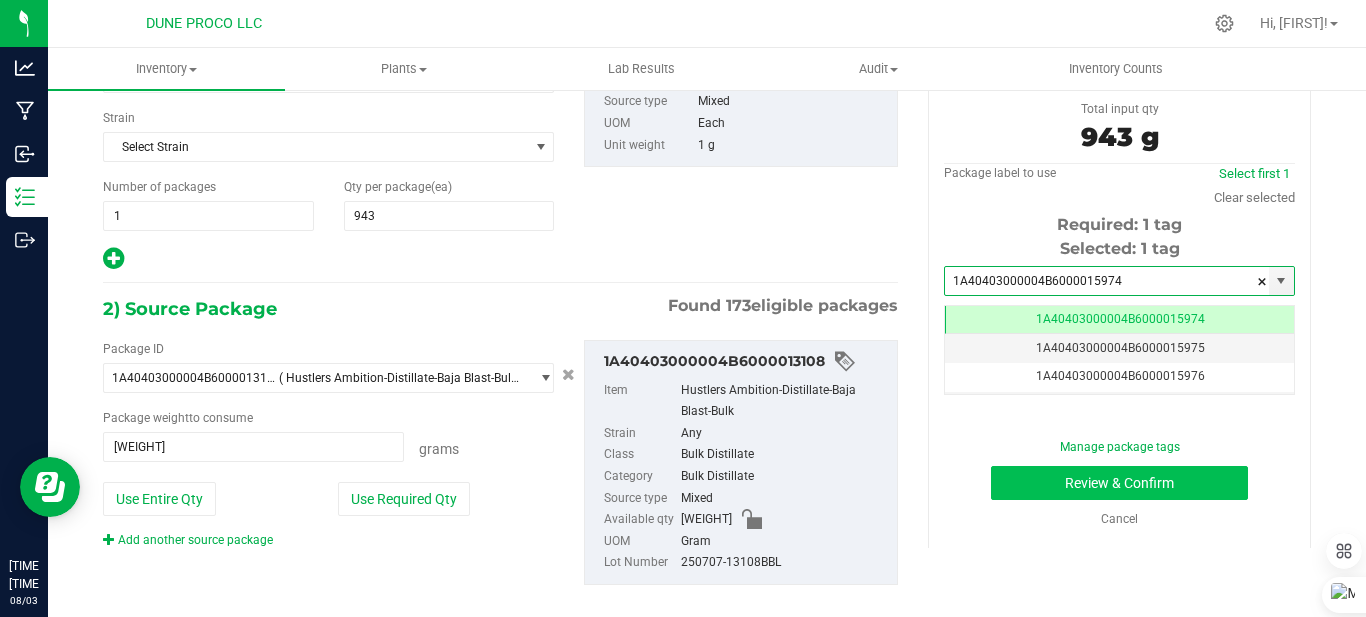 type on "1A40403000004B6000015974" 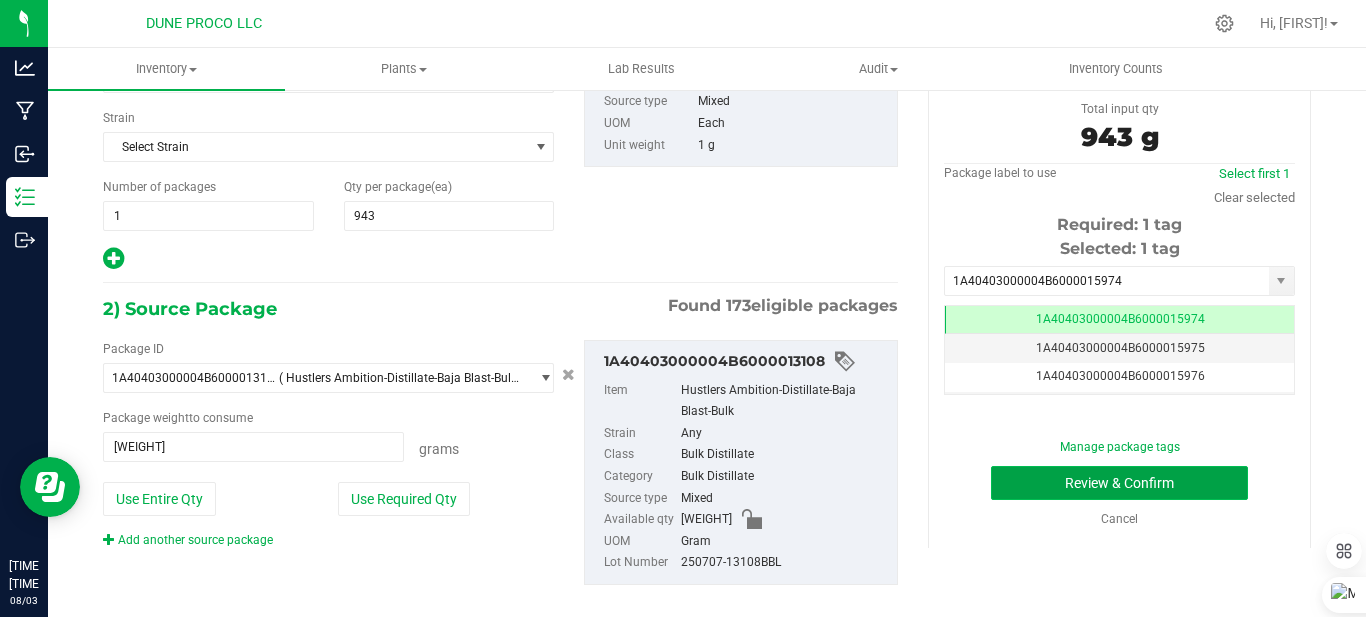 click on "Review & Confirm" at bounding box center [1119, 483] 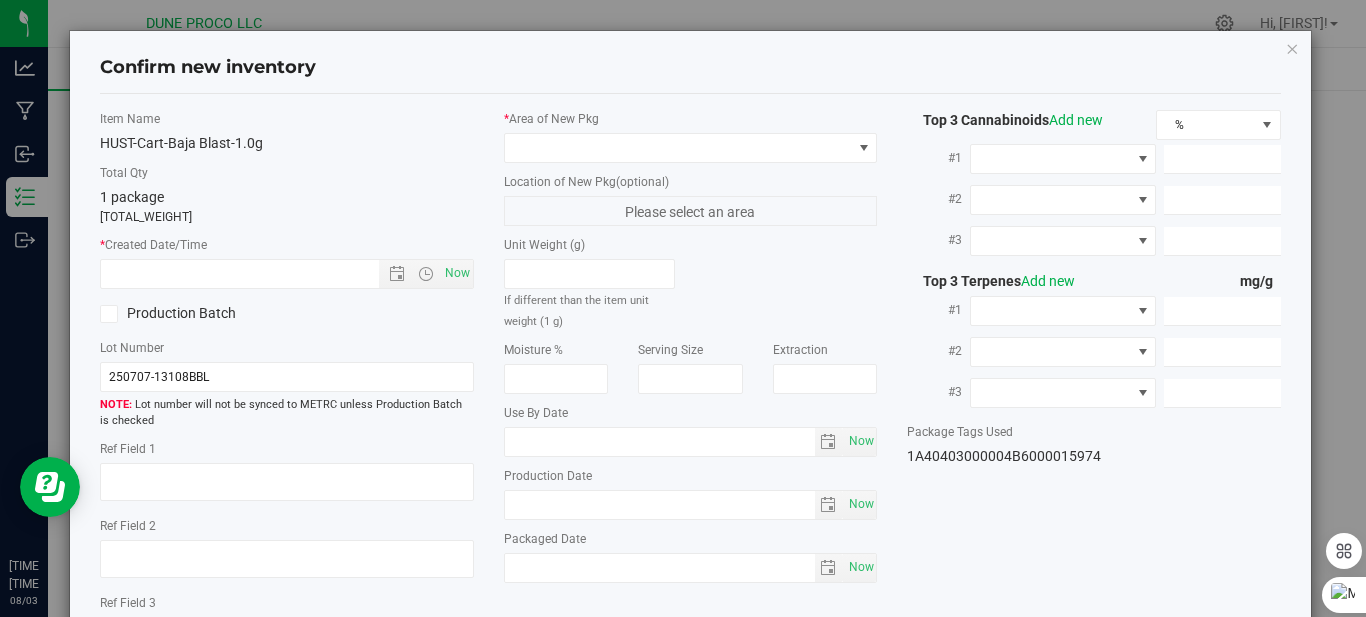 type on "92.4572%" 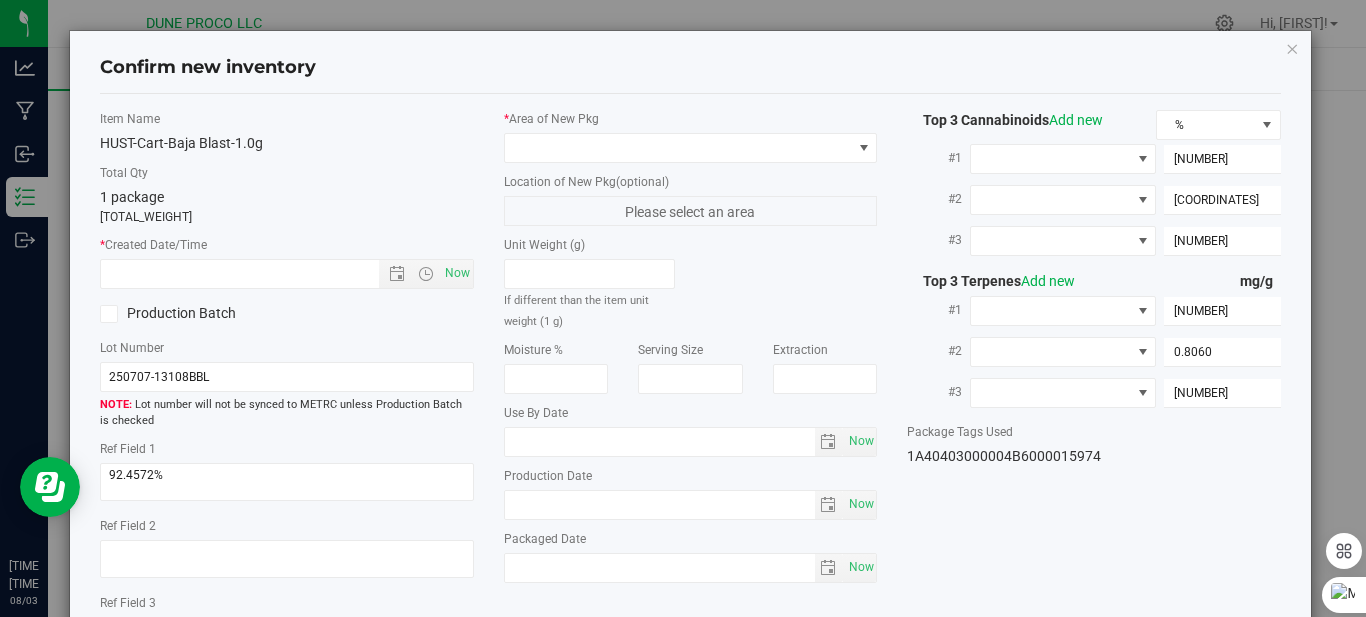 type on "2025-07-02" 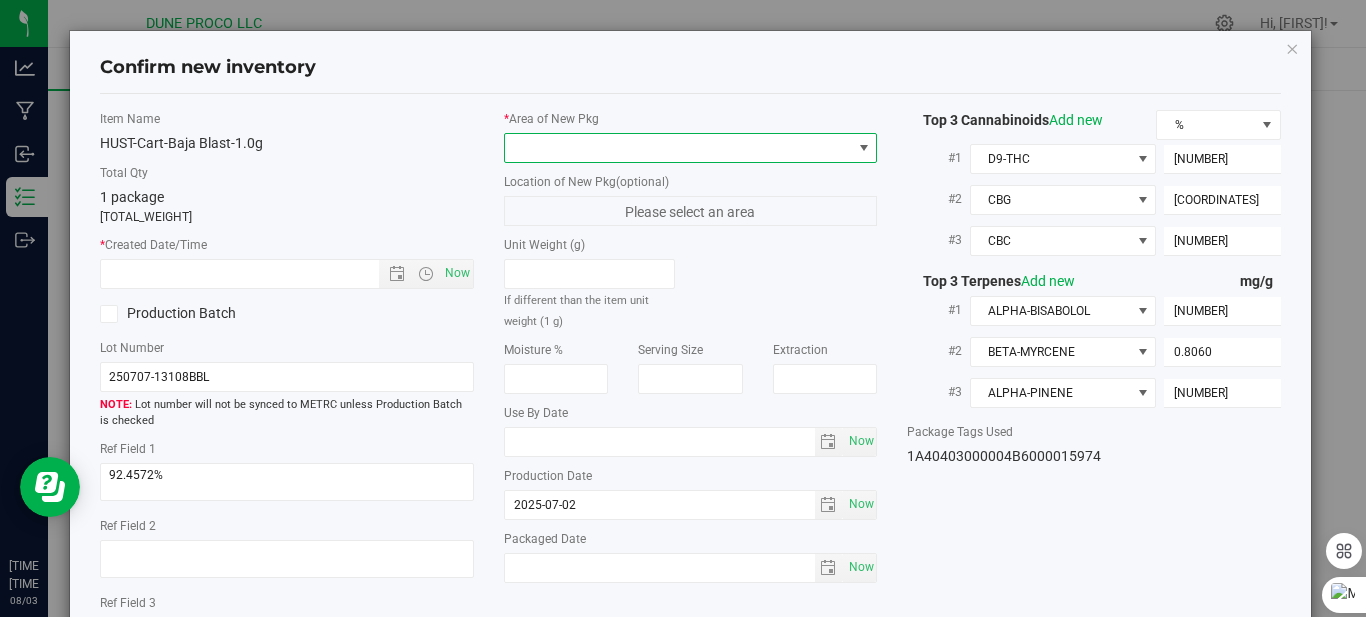 click at bounding box center (864, 148) 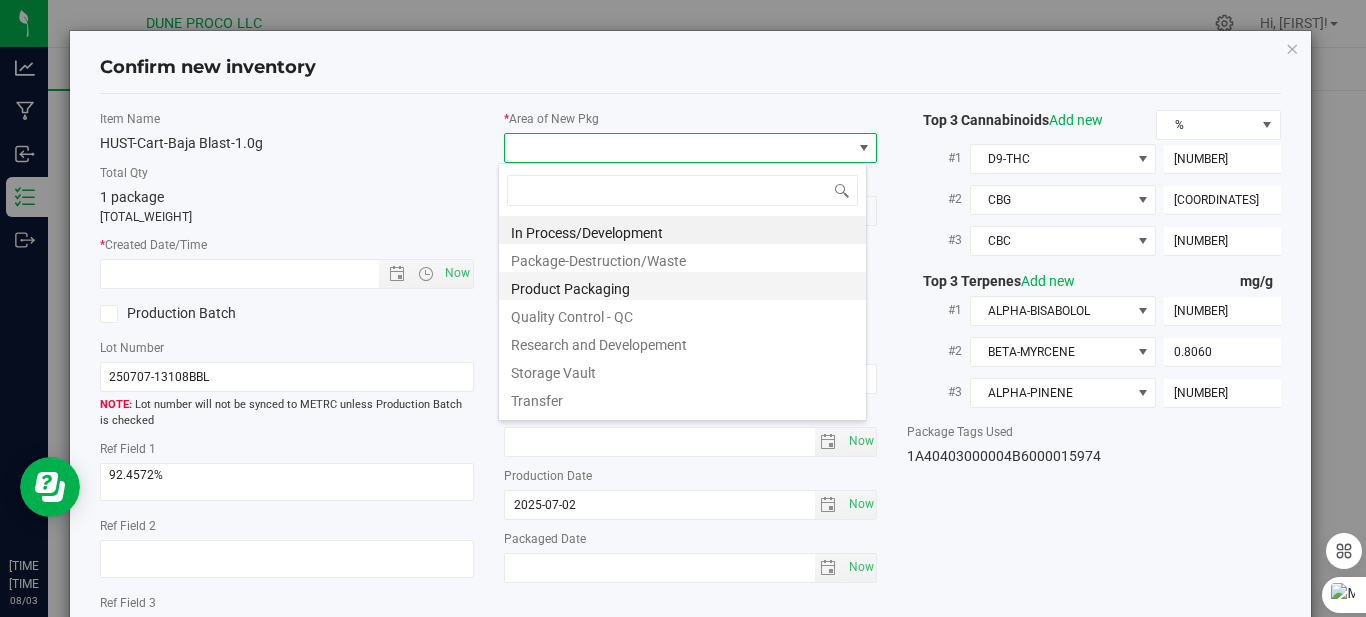click on "Product Packaging" at bounding box center (682, 286) 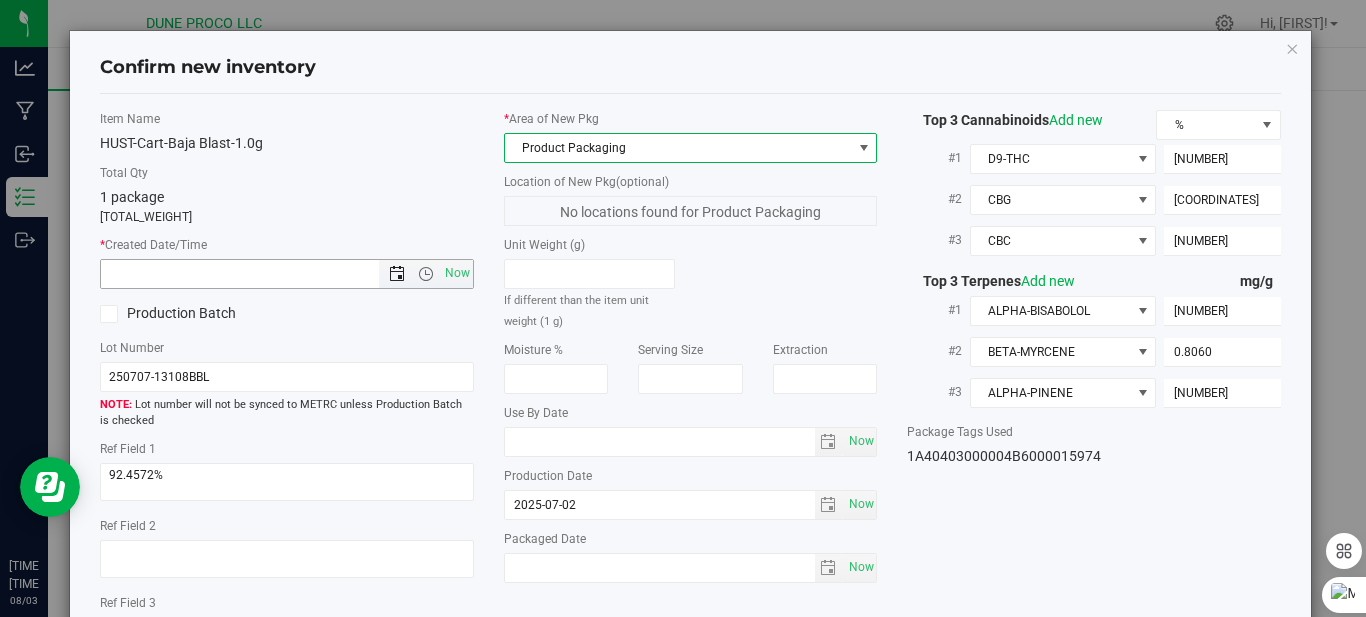 click at bounding box center [397, 274] 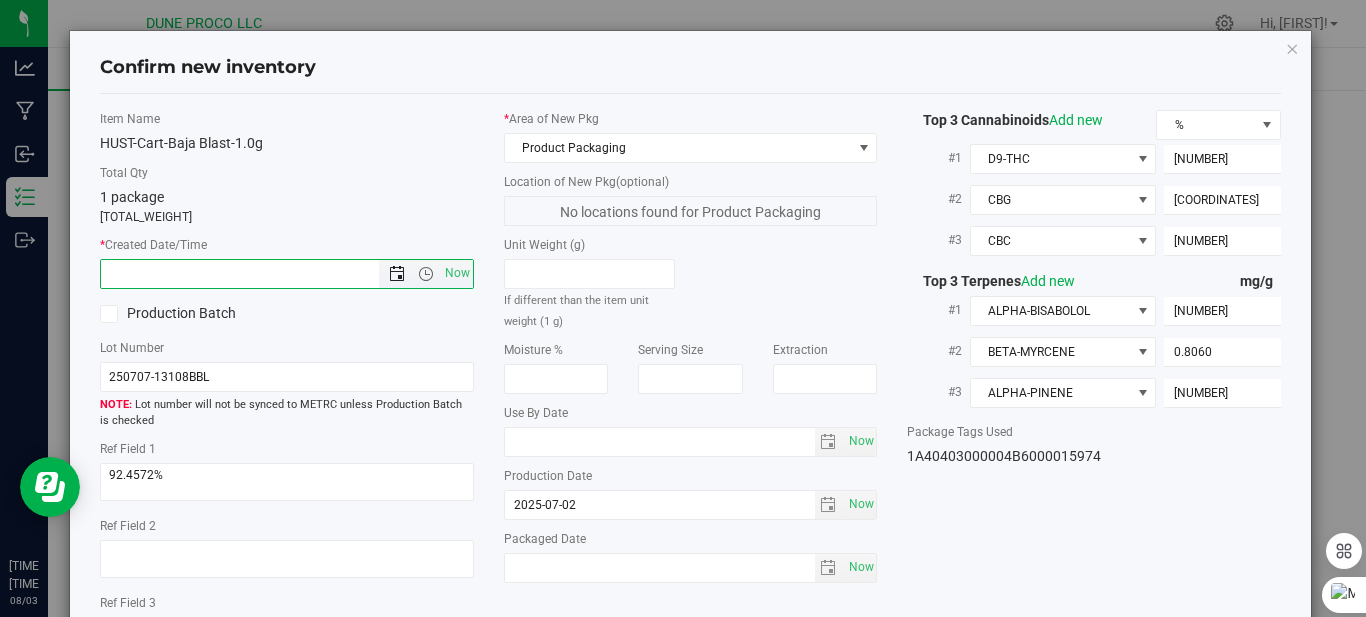 click at bounding box center [397, 274] 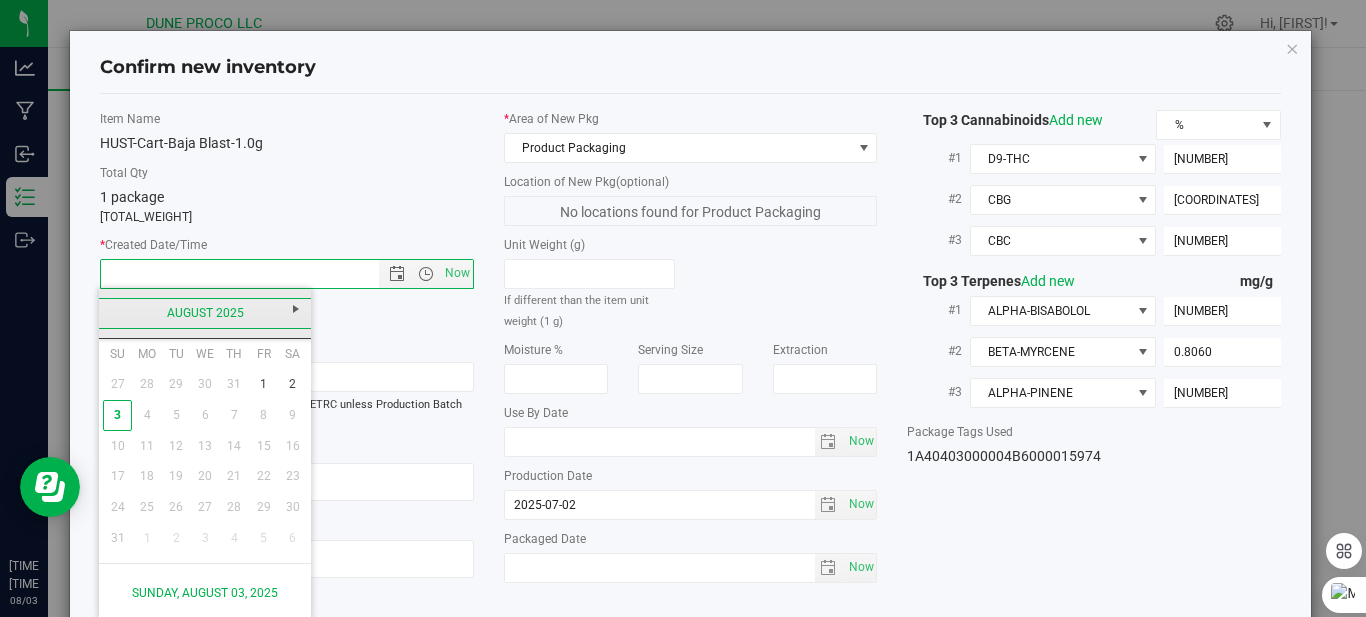 click on "August 2025" at bounding box center [205, 313] 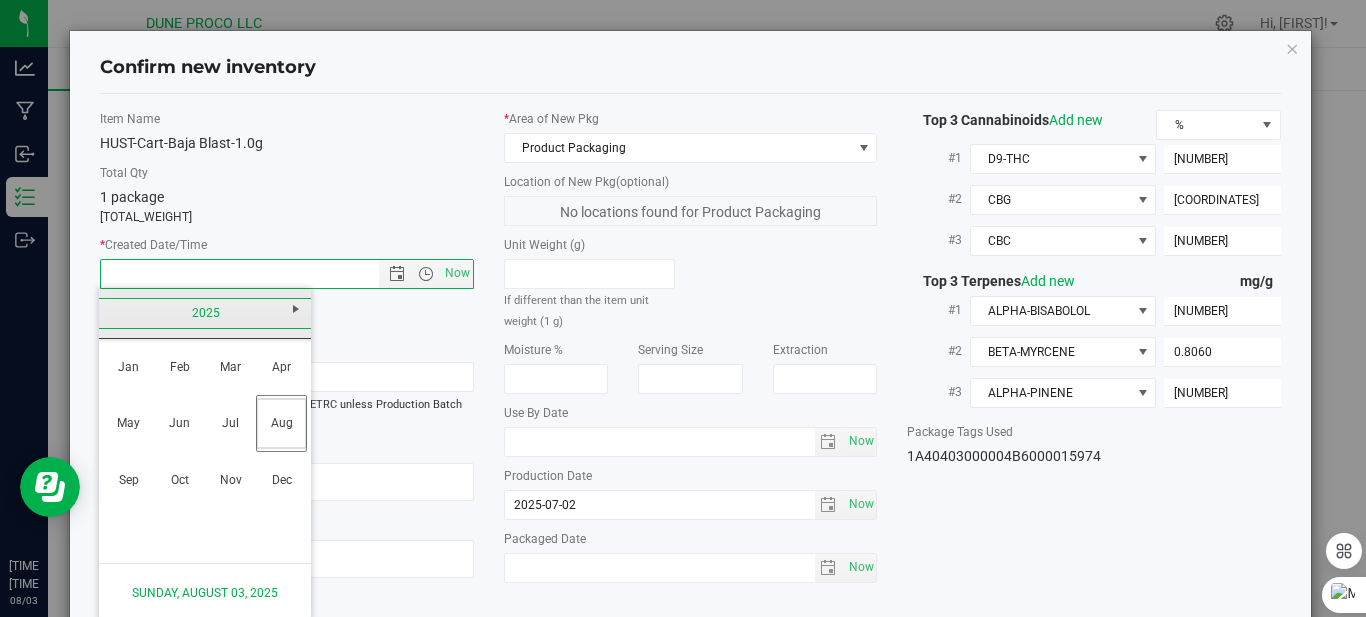 click on "2025" at bounding box center (205, 313) 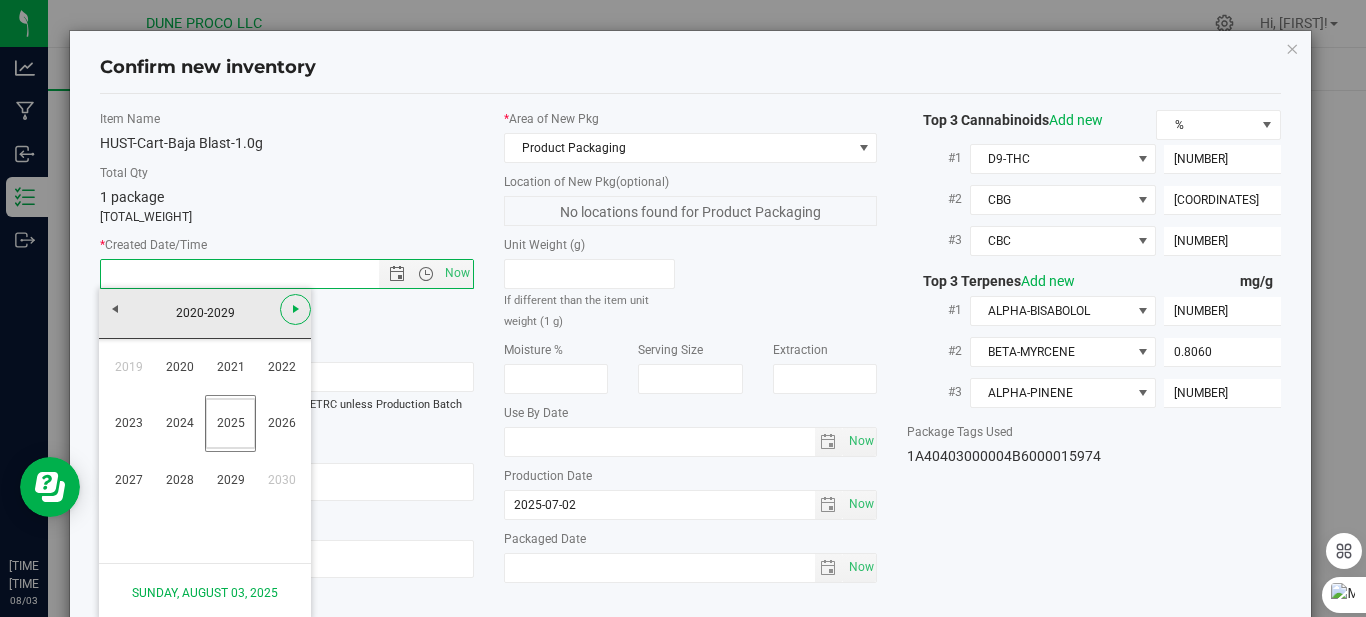 click at bounding box center [296, 309] 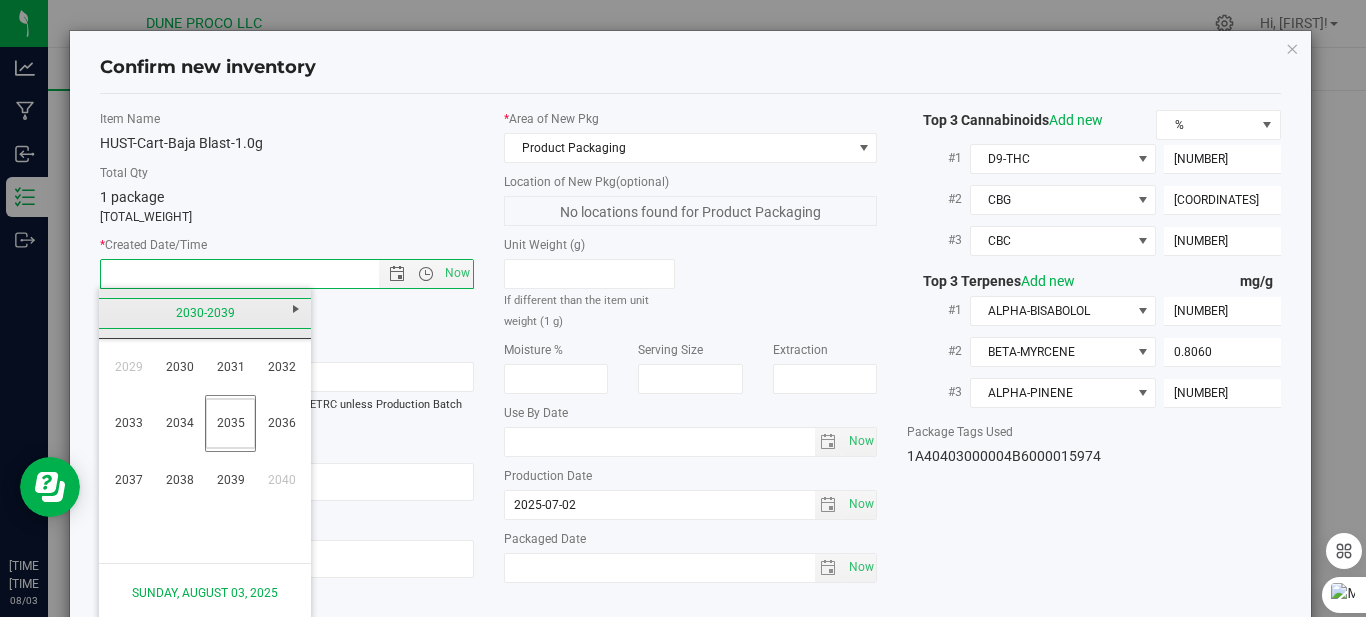 click on "2030-2039" at bounding box center (205, 313) 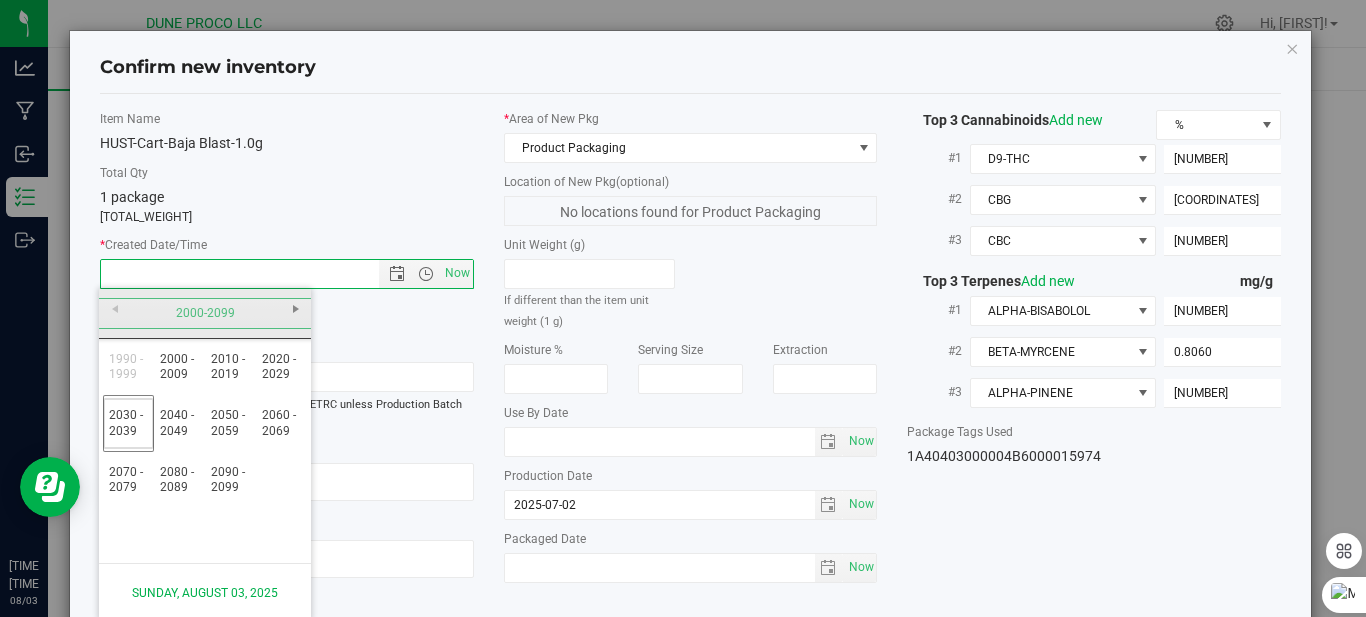 click on "2000-2099" at bounding box center [205, 314] 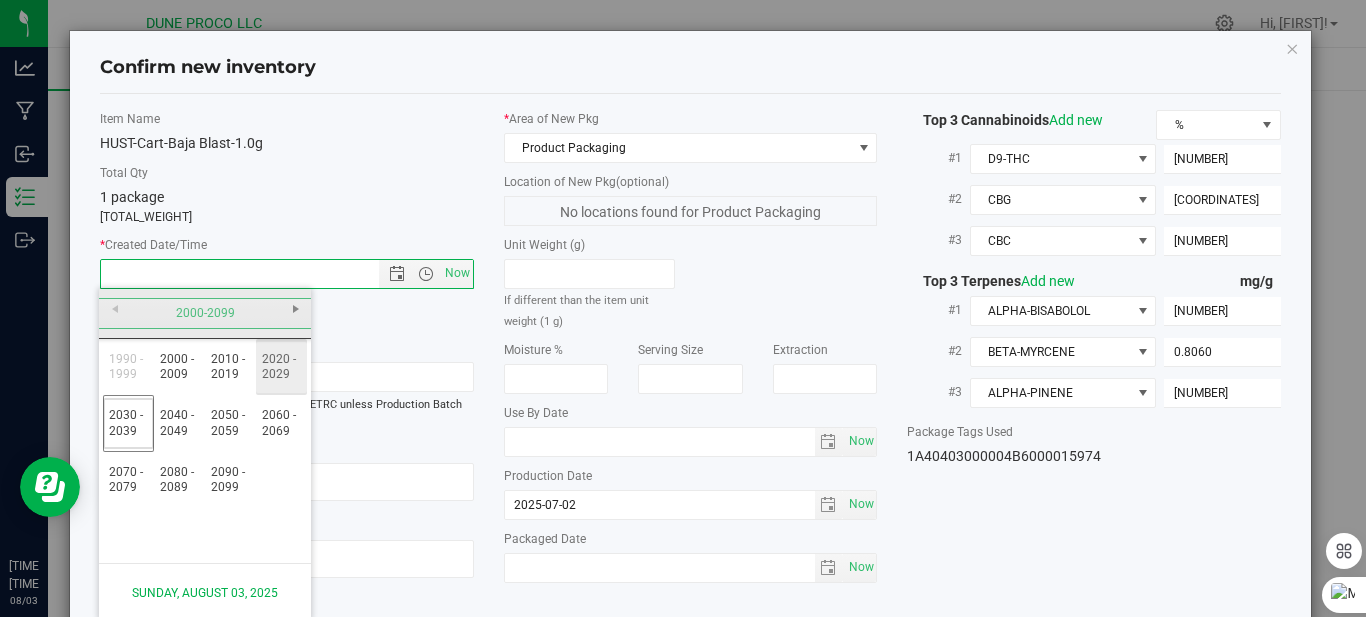 click on "2020 - 2029" at bounding box center (281, 367) 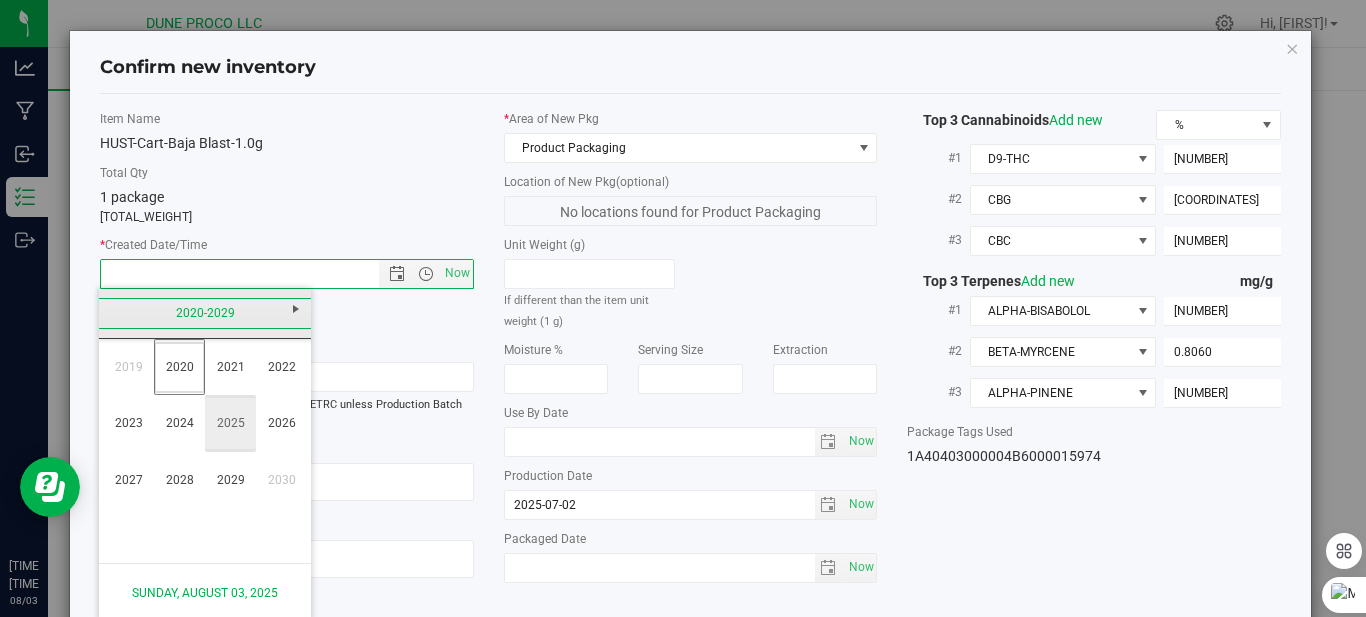 click on "2025" at bounding box center (230, 423) 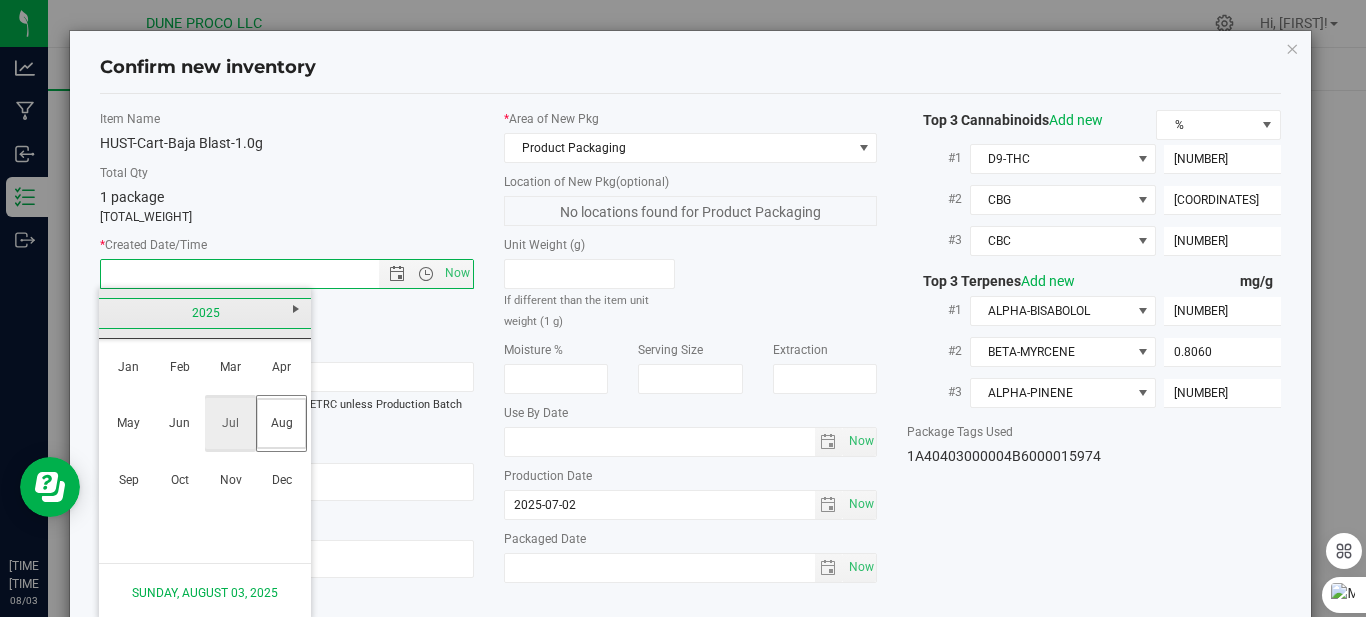 click on "Jul" at bounding box center [230, 423] 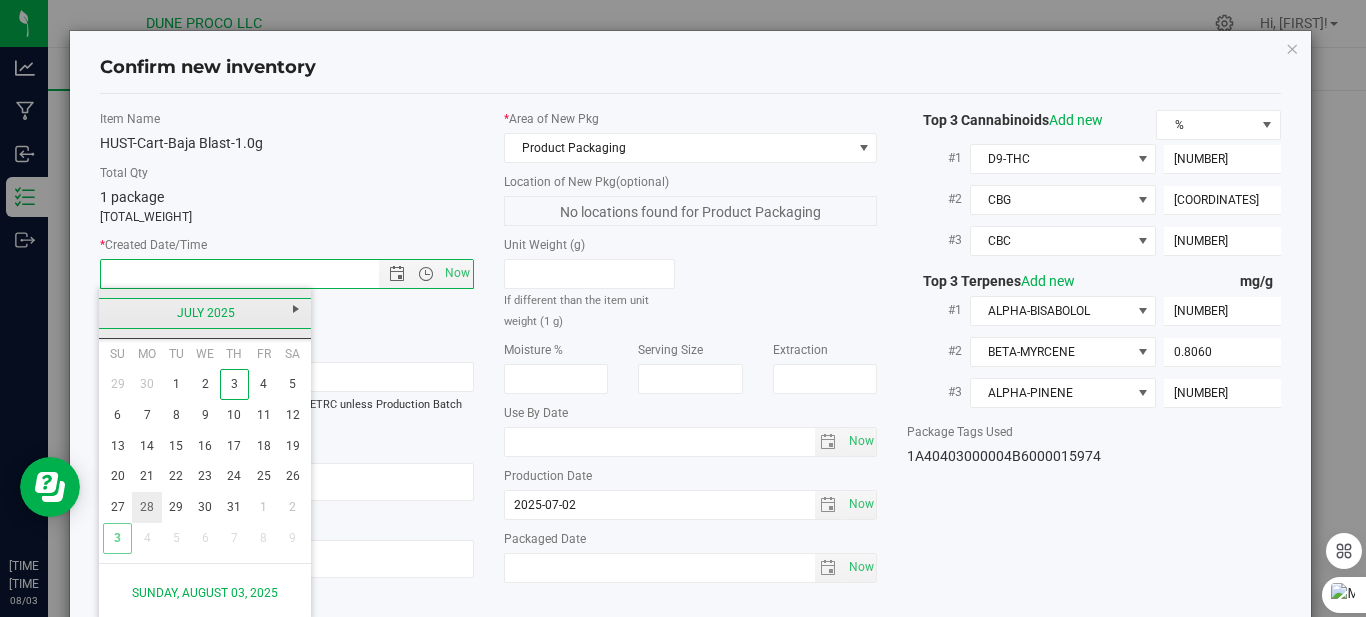 click on "28" at bounding box center [146, 507] 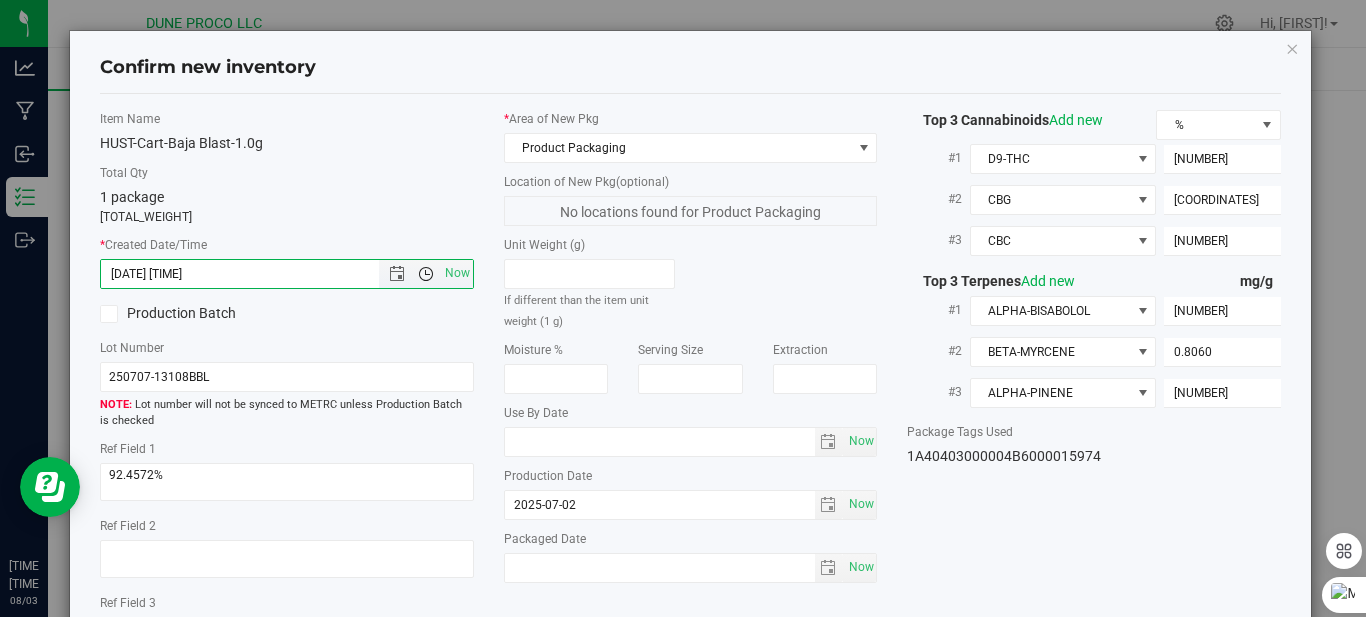 click at bounding box center [426, 274] 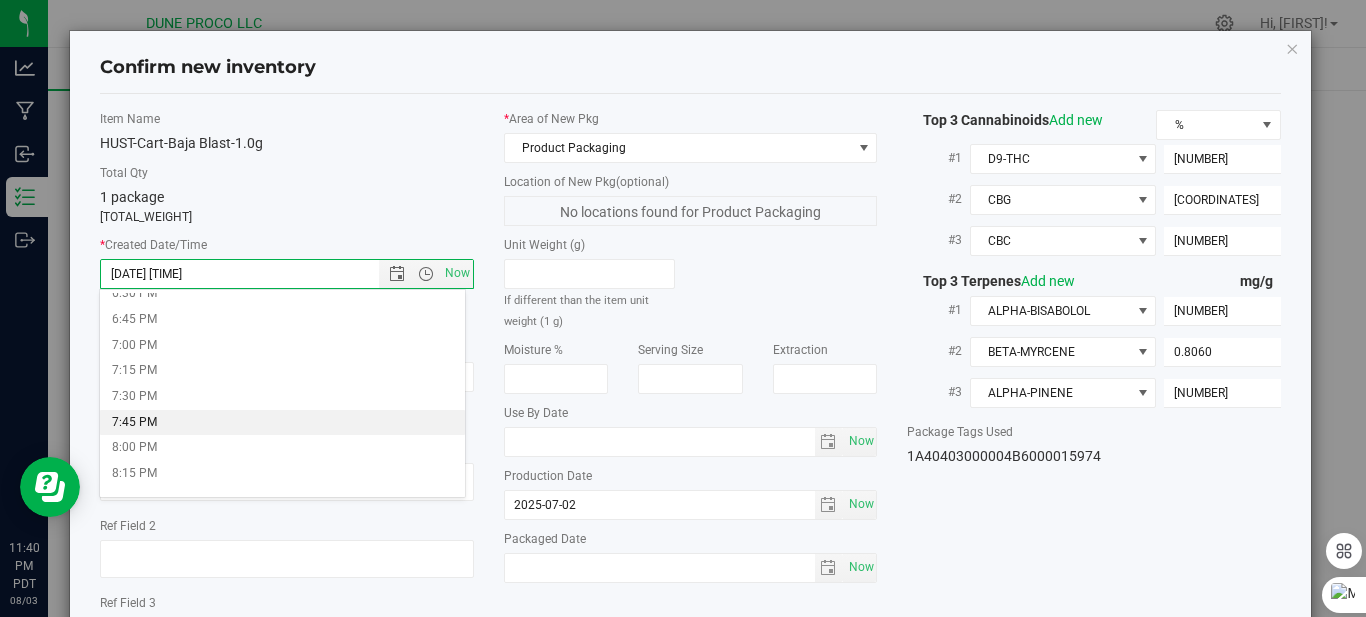 scroll, scrollTop: 1900, scrollLeft: 0, axis: vertical 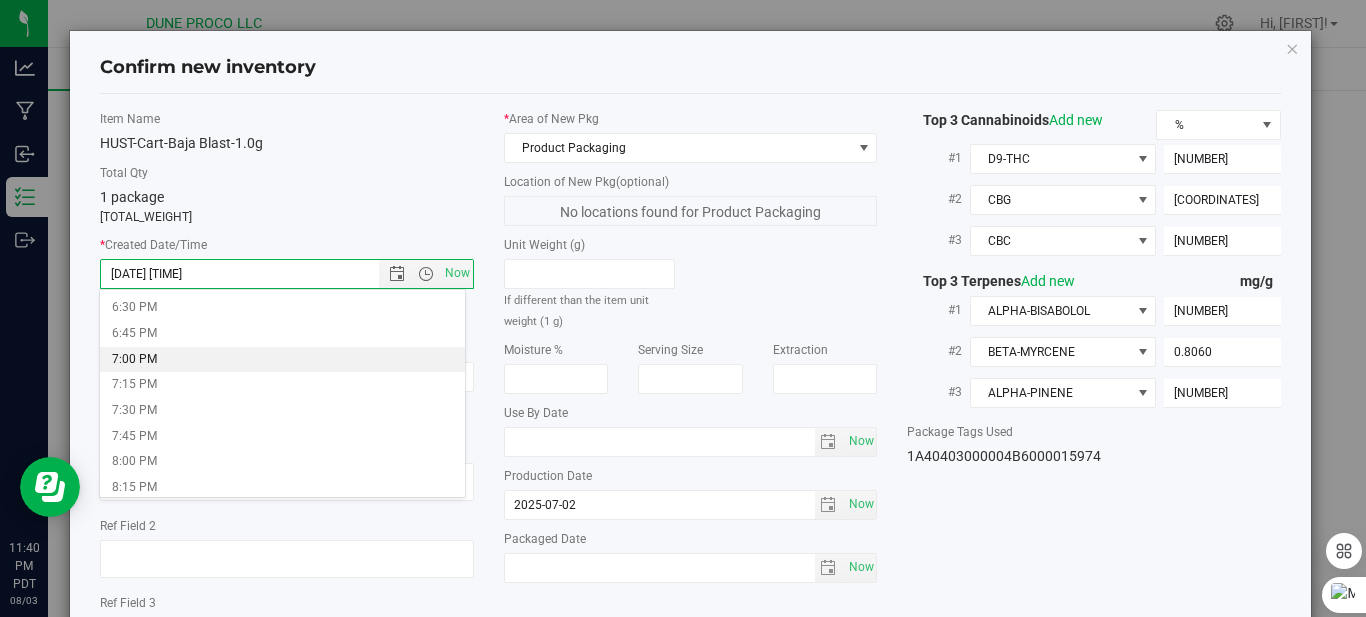 click on "7:00 PM" at bounding box center (282, 360) 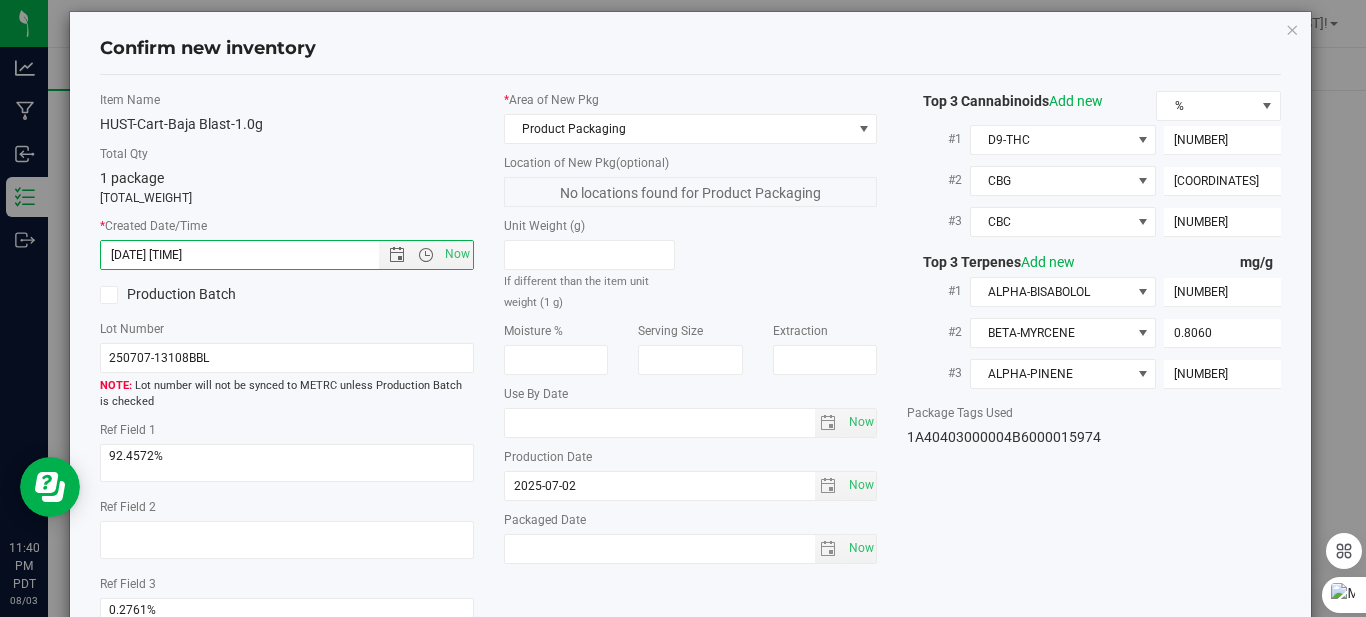 scroll, scrollTop: 0, scrollLeft: 0, axis: both 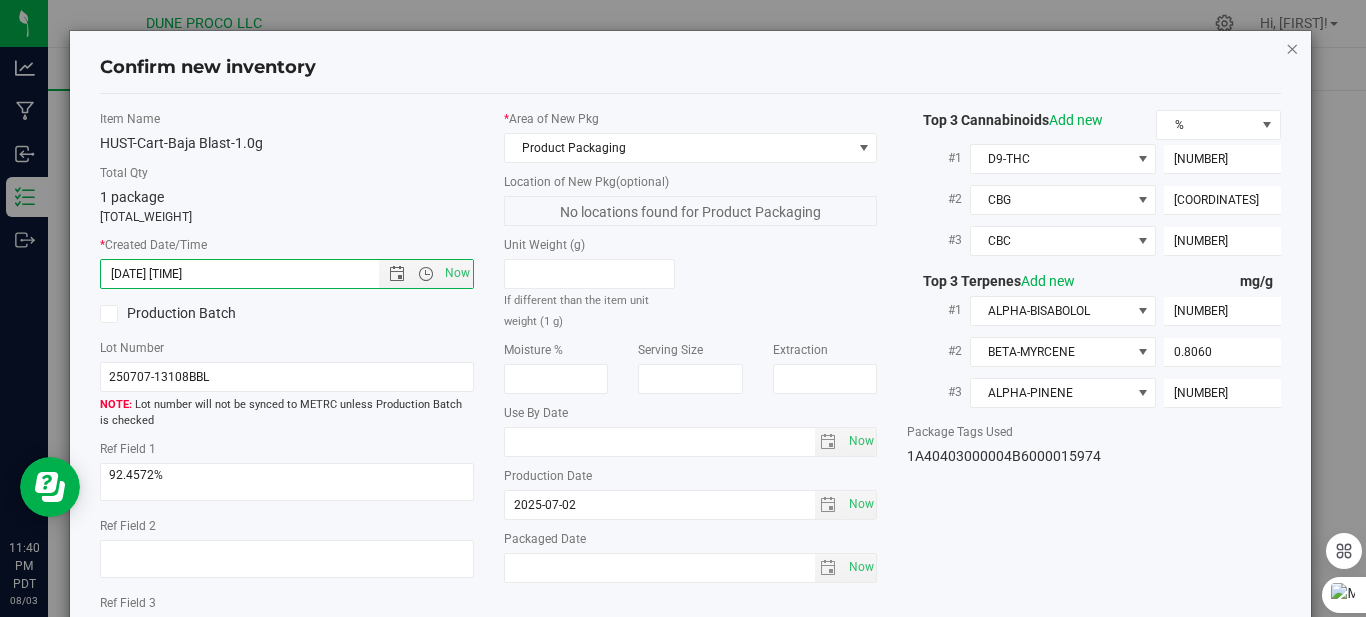 click at bounding box center (1292, 48) 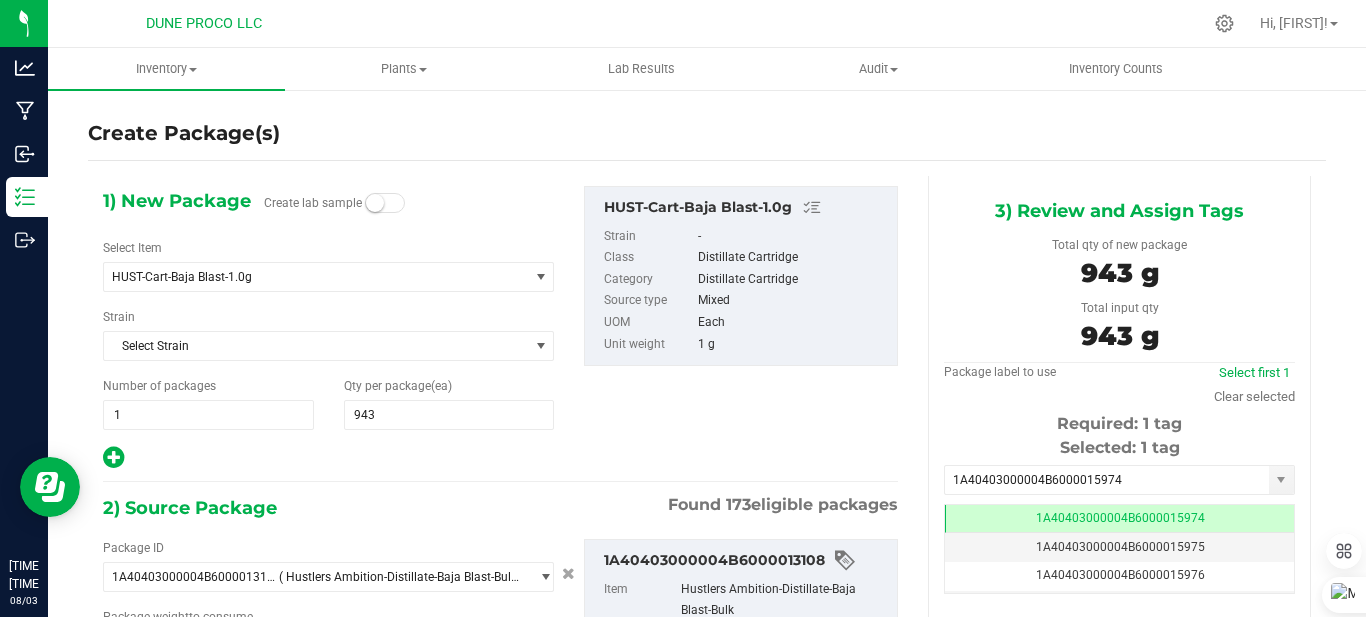 scroll, scrollTop: 0, scrollLeft: 0, axis: both 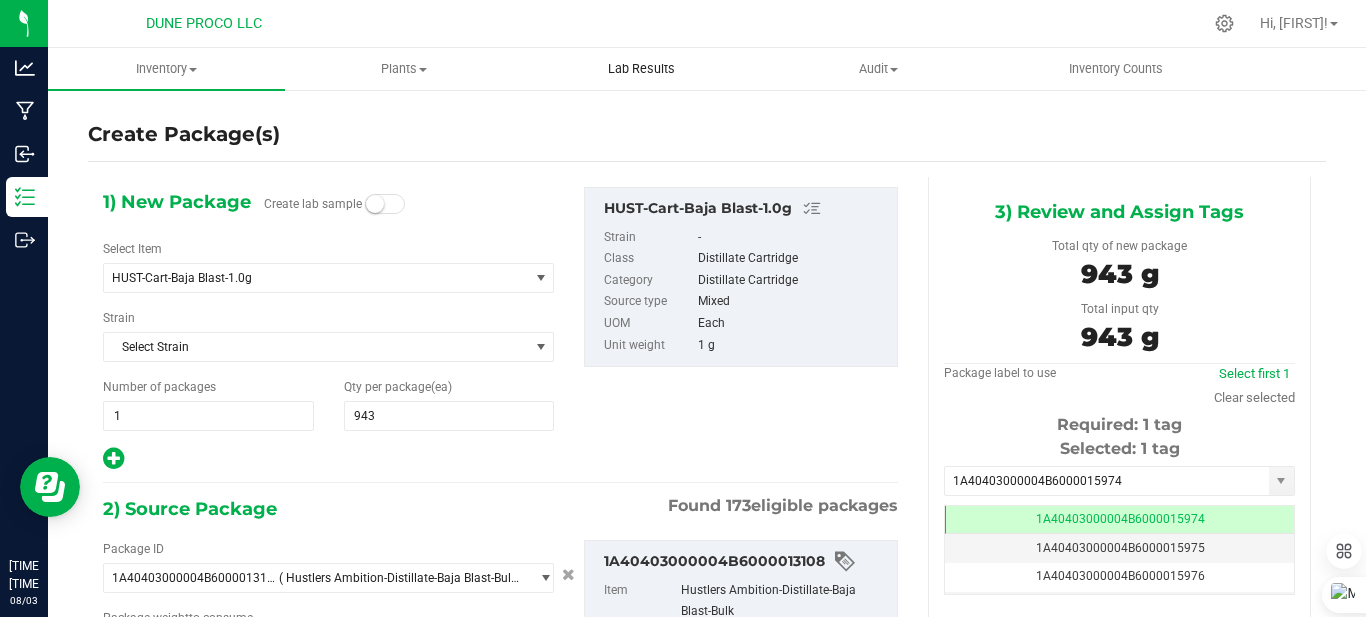 click on "Lab Results" at bounding box center [640, 69] 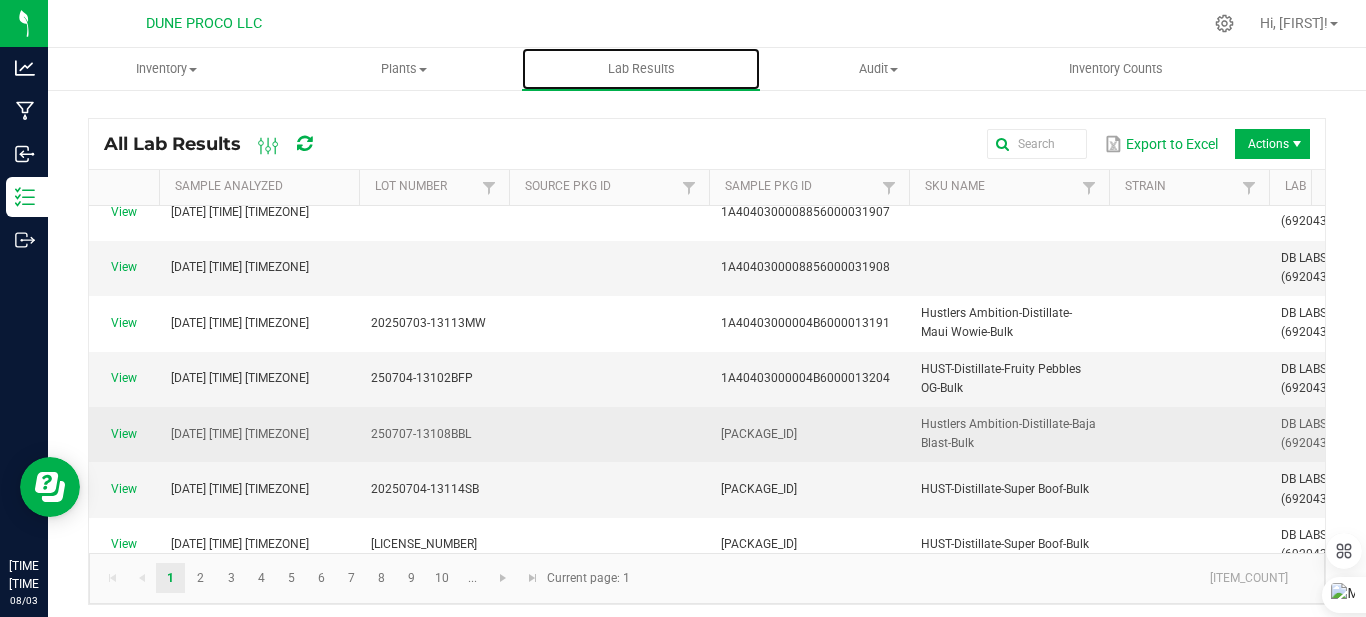 scroll, scrollTop: 400, scrollLeft: 0, axis: vertical 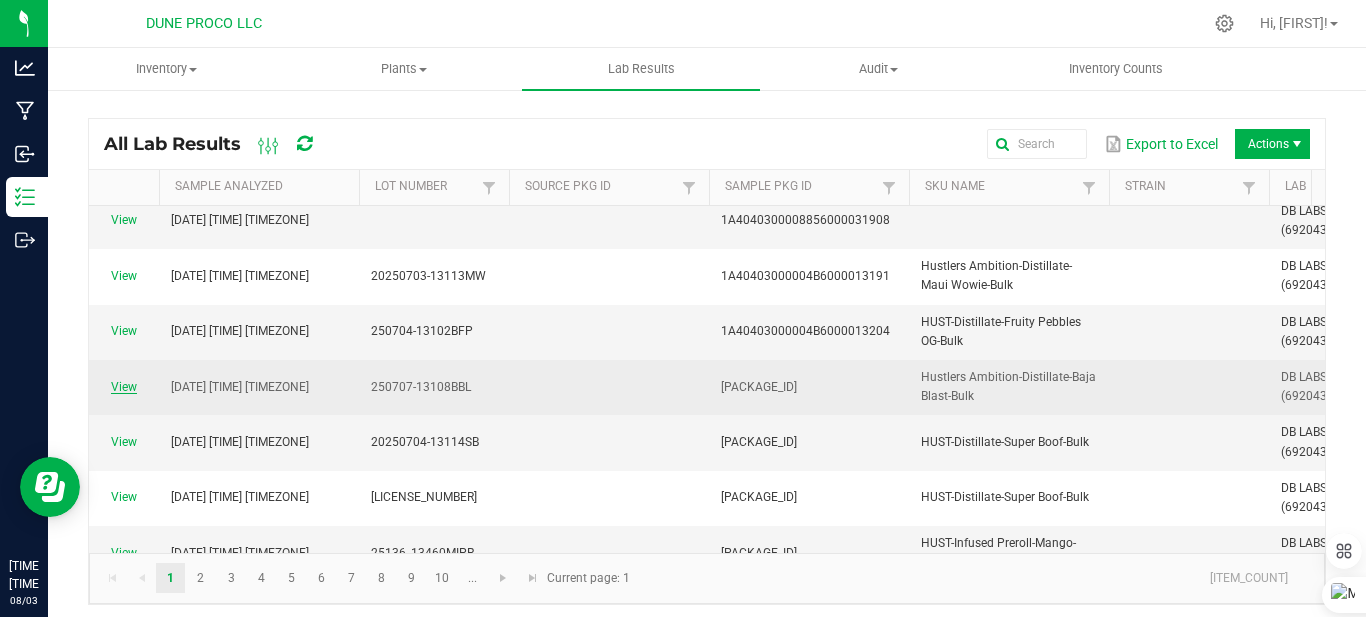 click on "View" at bounding box center [124, 387] 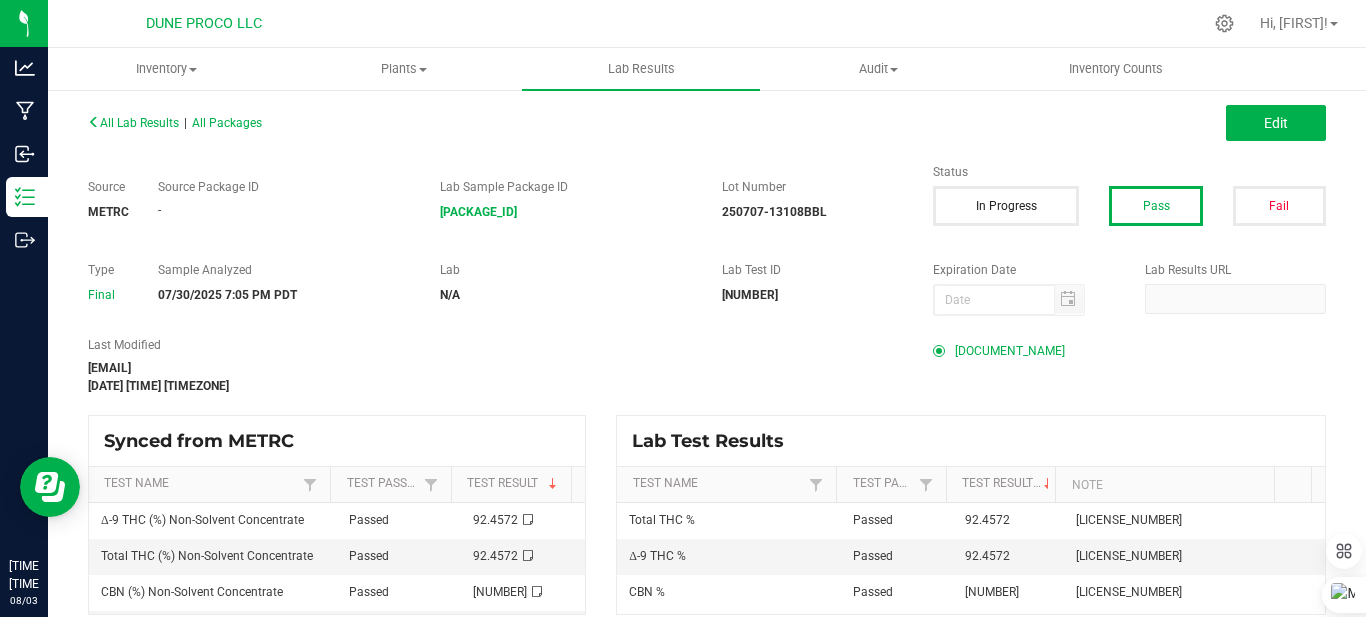 scroll, scrollTop: 18, scrollLeft: 0, axis: vertical 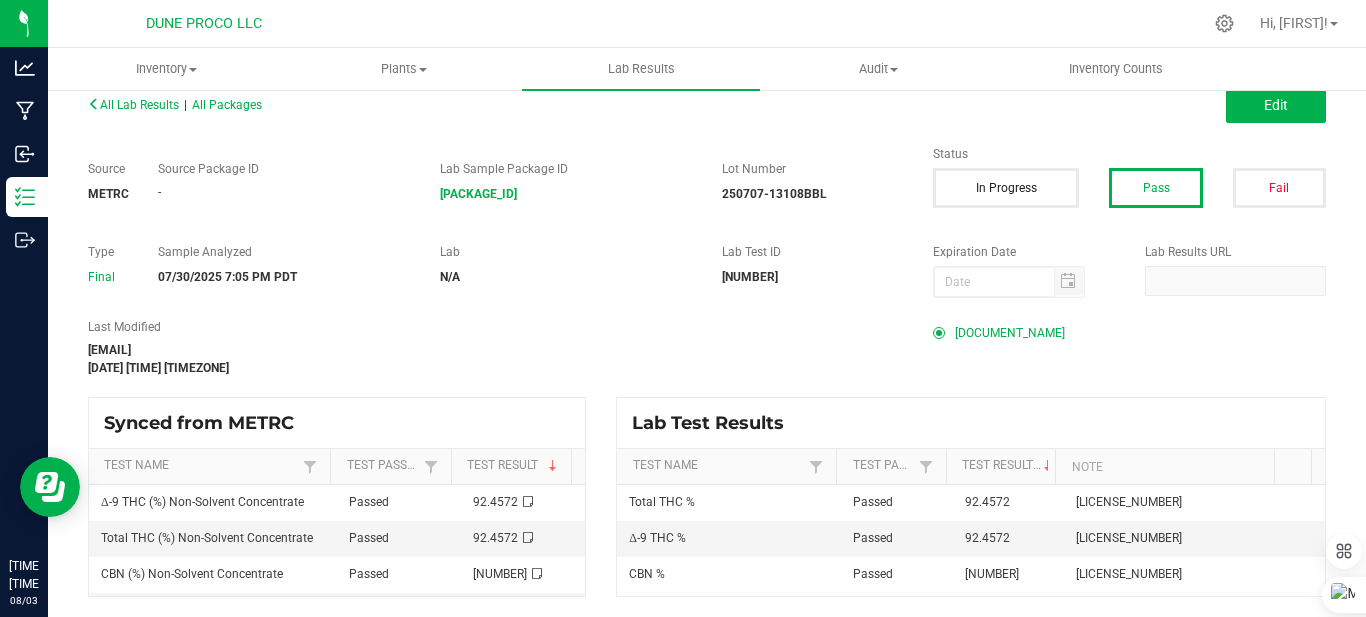 click on "[DOCUMENT_NAME]" at bounding box center [1010, 333] 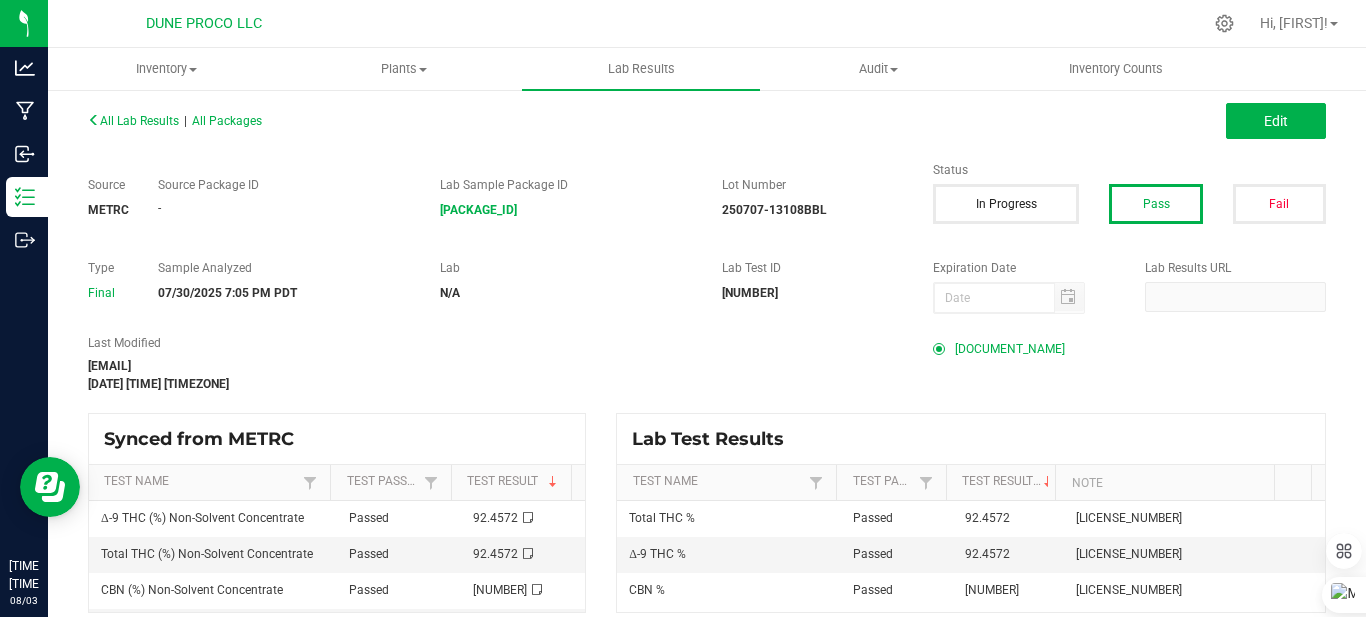 scroll, scrollTop: 0, scrollLeft: 0, axis: both 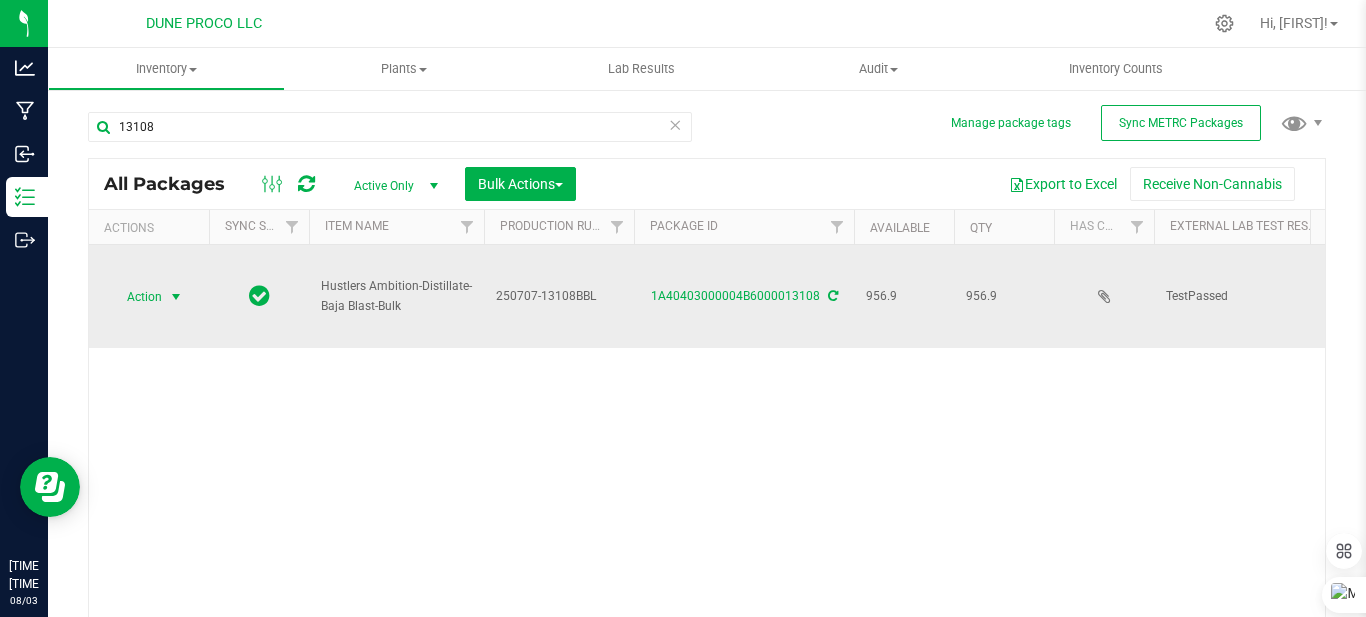 click at bounding box center [176, 297] 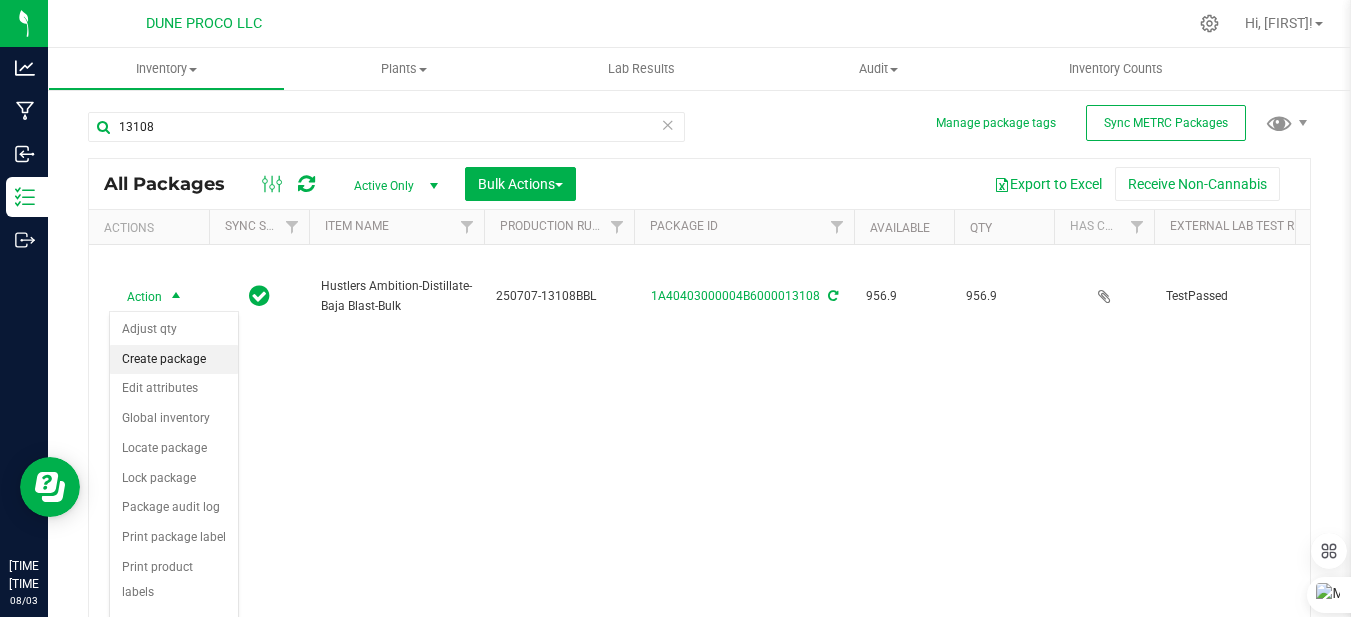 click on "Create package" at bounding box center [174, 360] 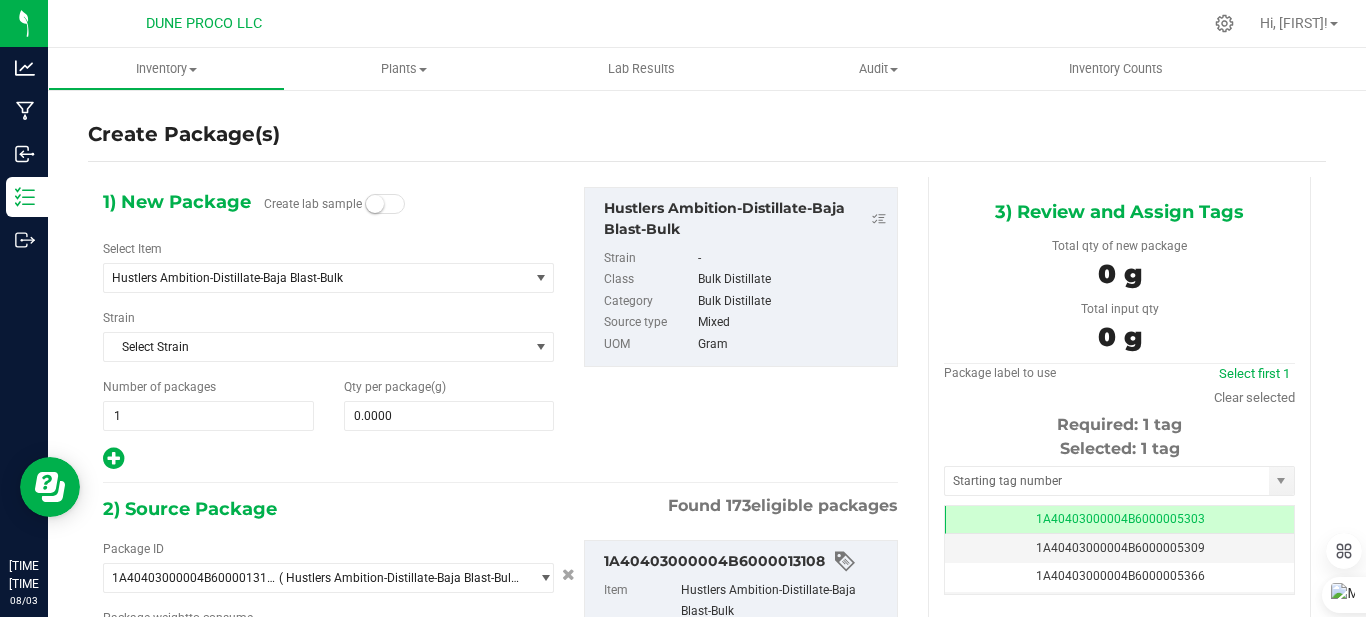 type on "0.0000 g" 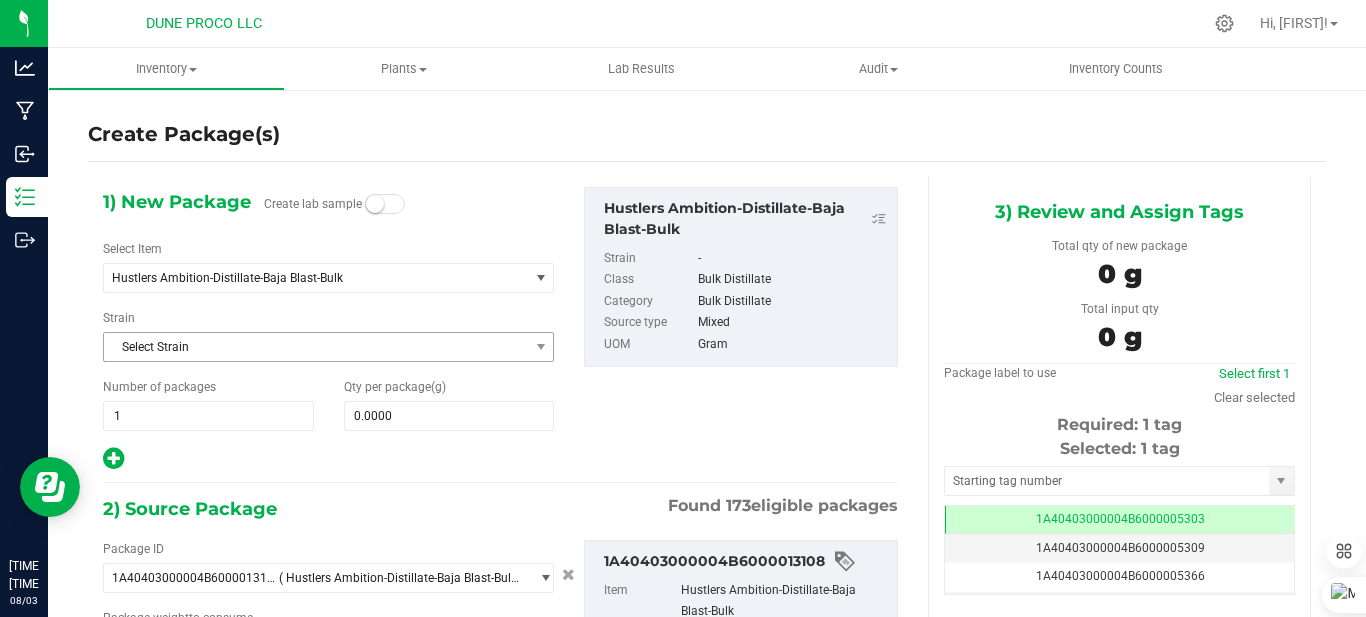 scroll, scrollTop: 0, scrollLeft: -1, axis: horizontal 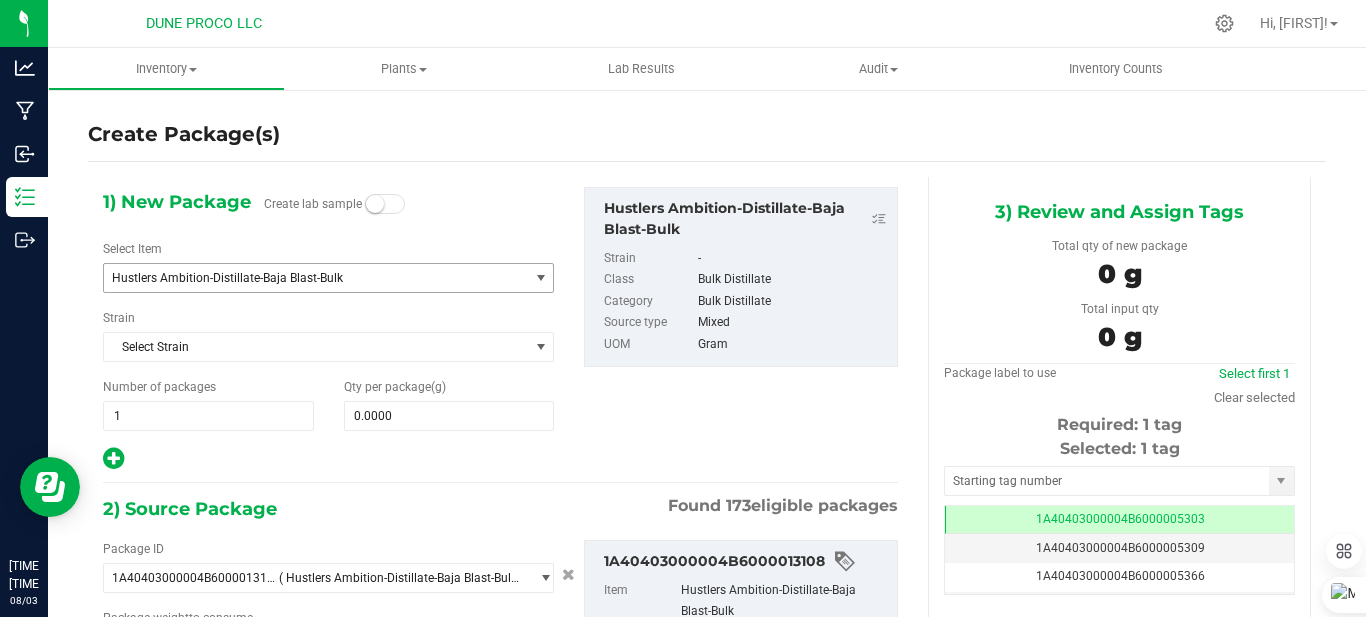 click on "Hustlers Ambition-Distillate-Baja Blast-Bulk" at bounding box center (308, 278) 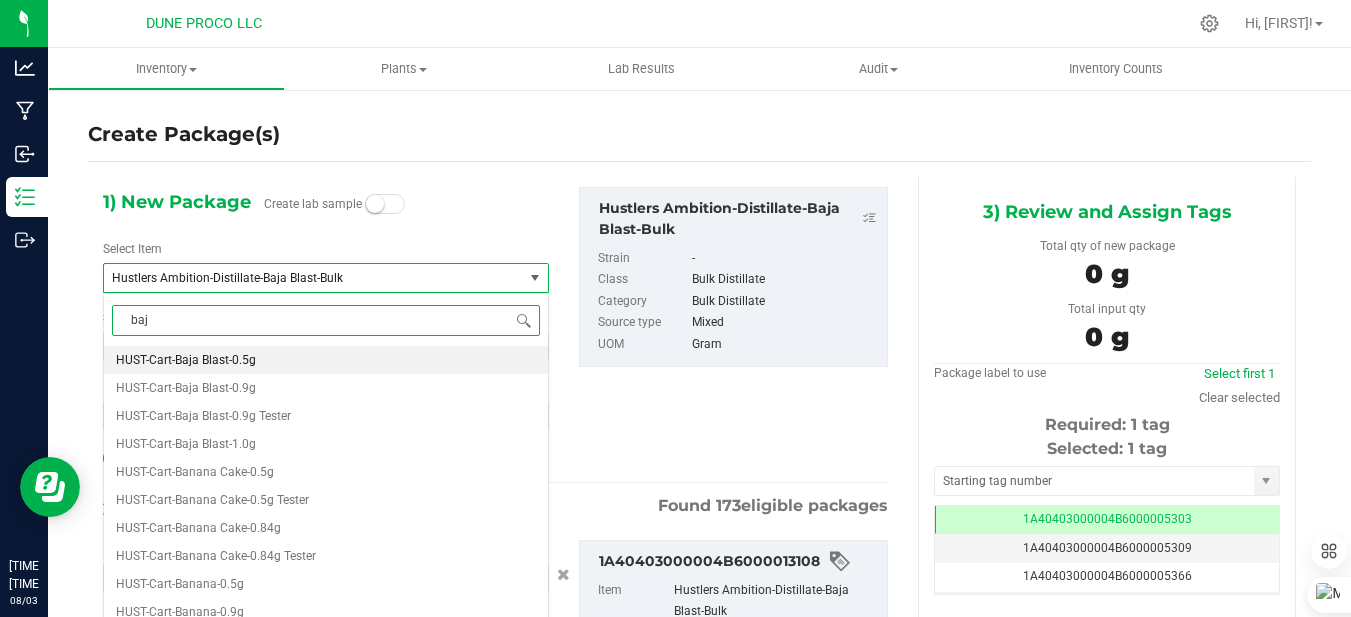 type on "baja" 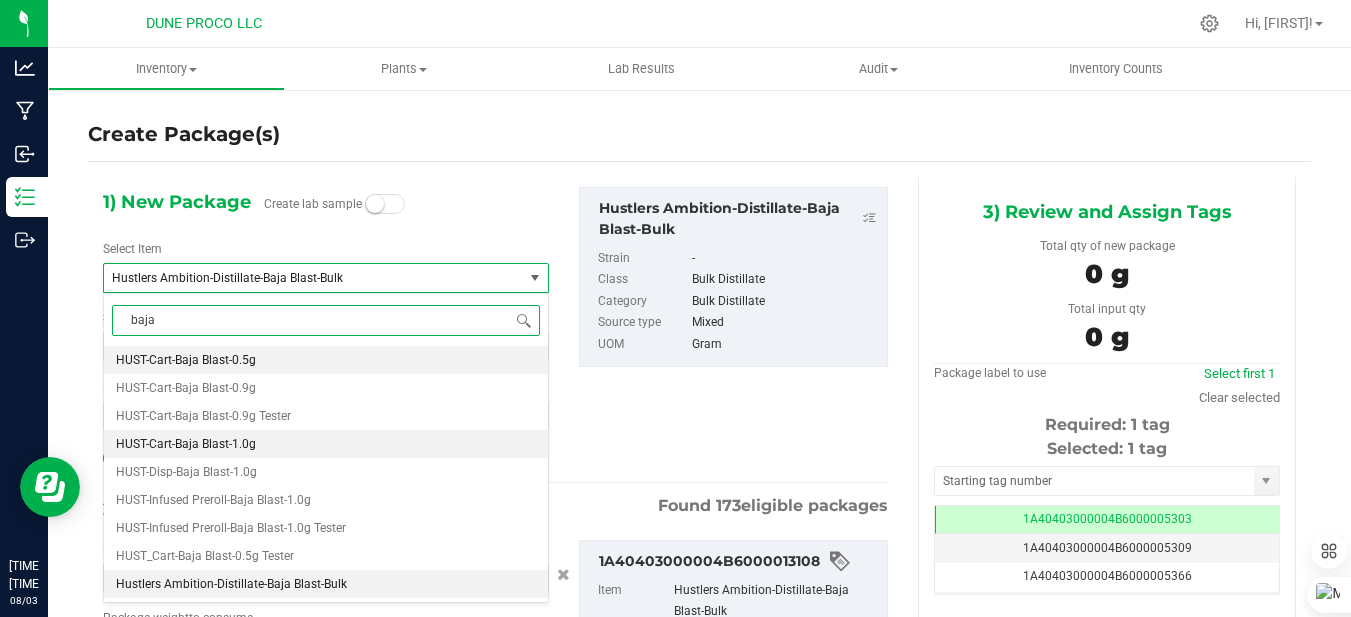click on "HUST-Cart-Baja Blast-1.0g" at bounding box center (186, 444) 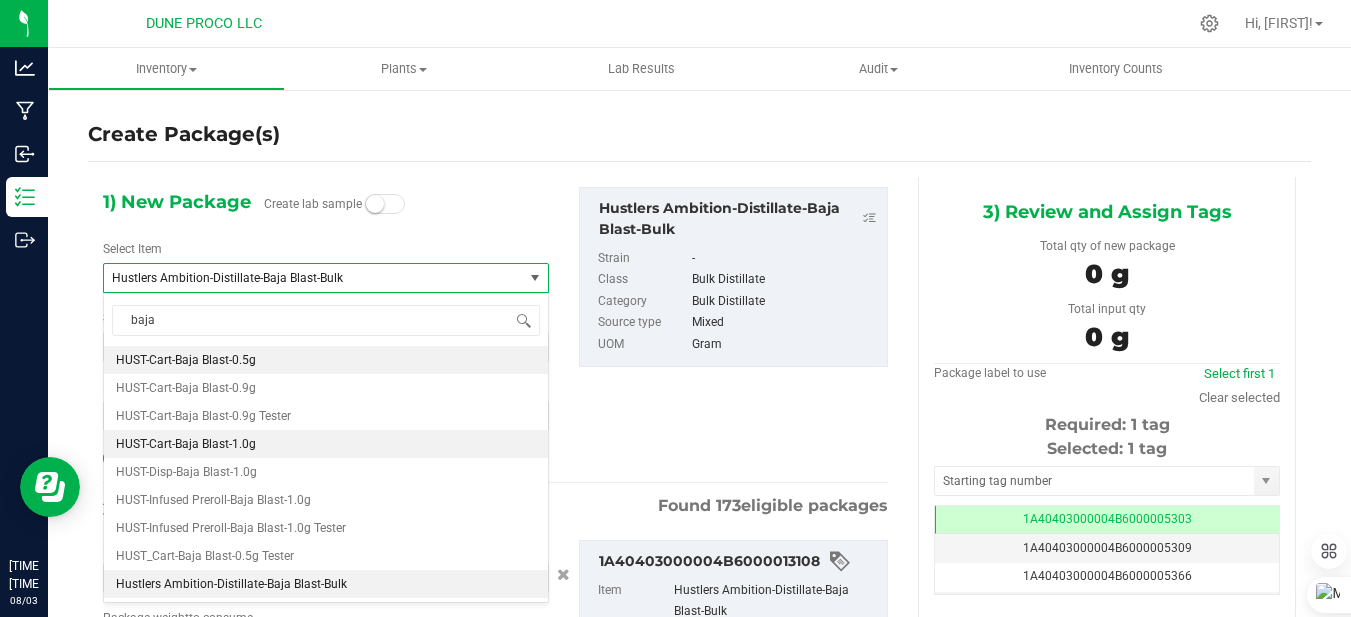 type 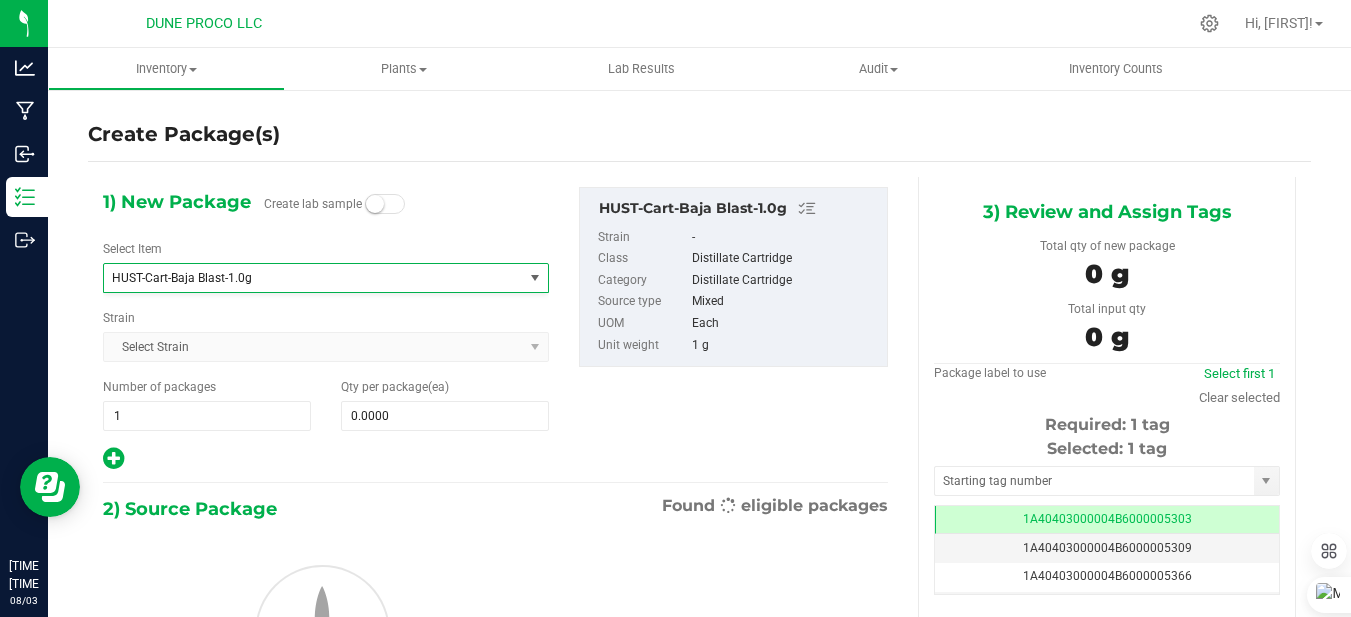 type on "0" 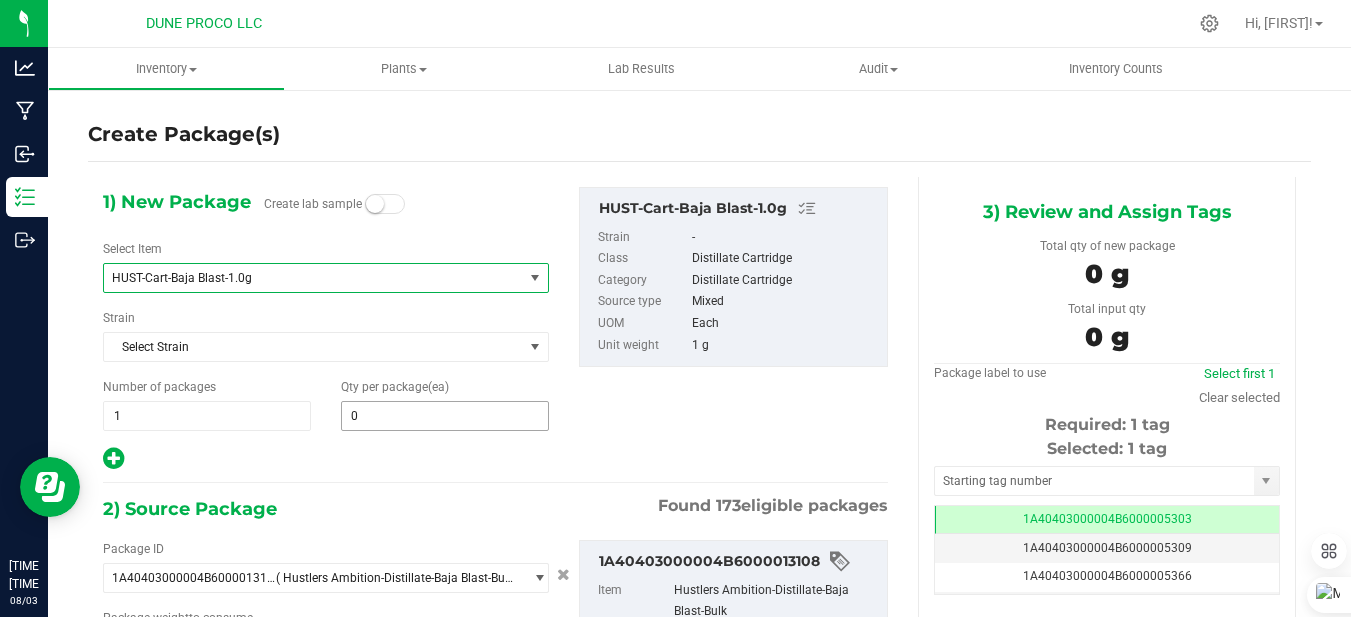 type on "0.0000 g" 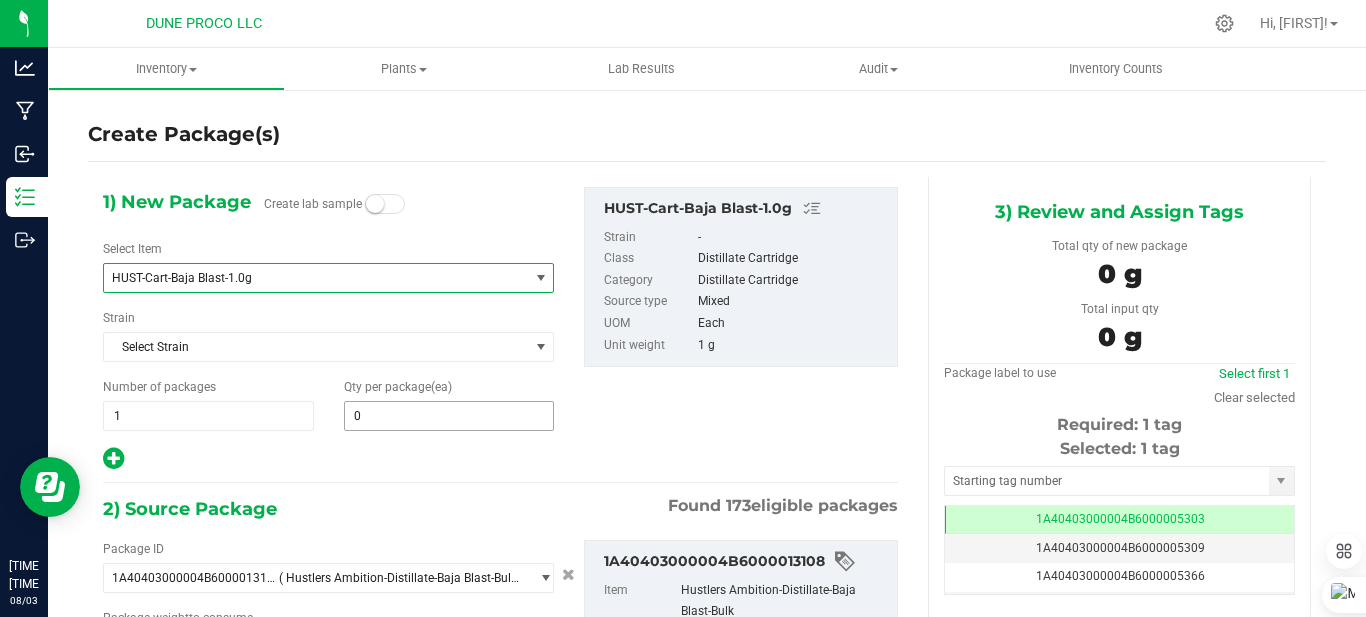 type 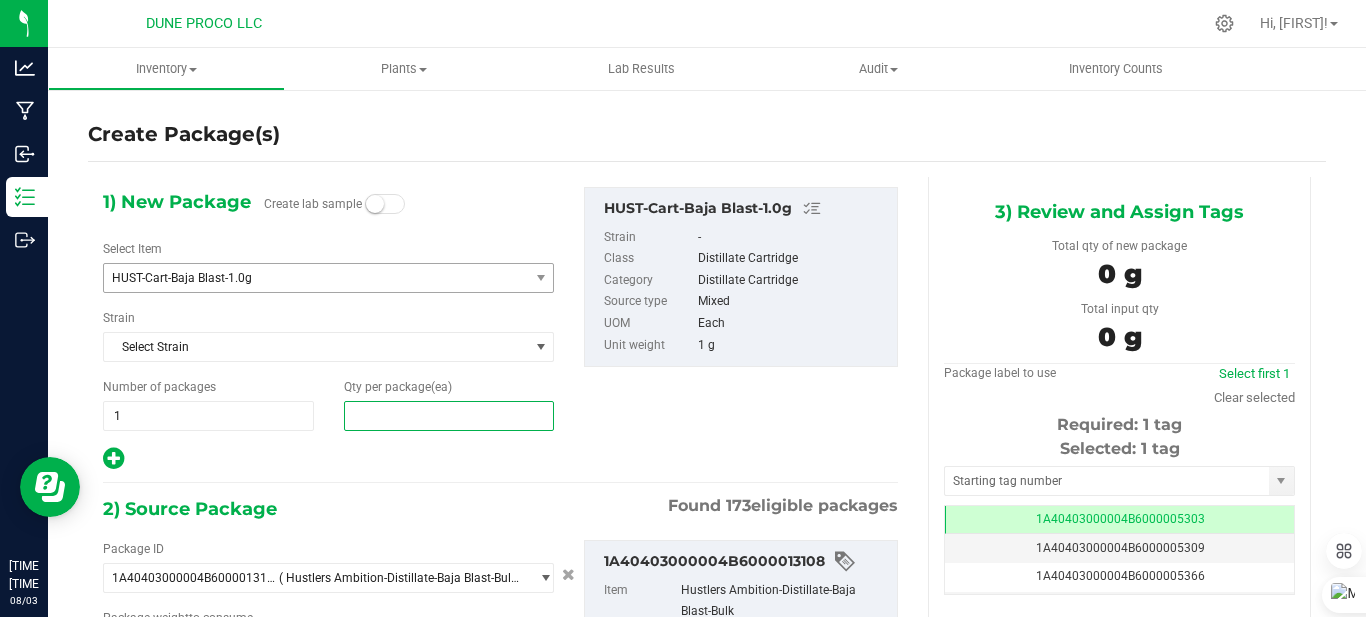 click at bounding box center (449, 416) 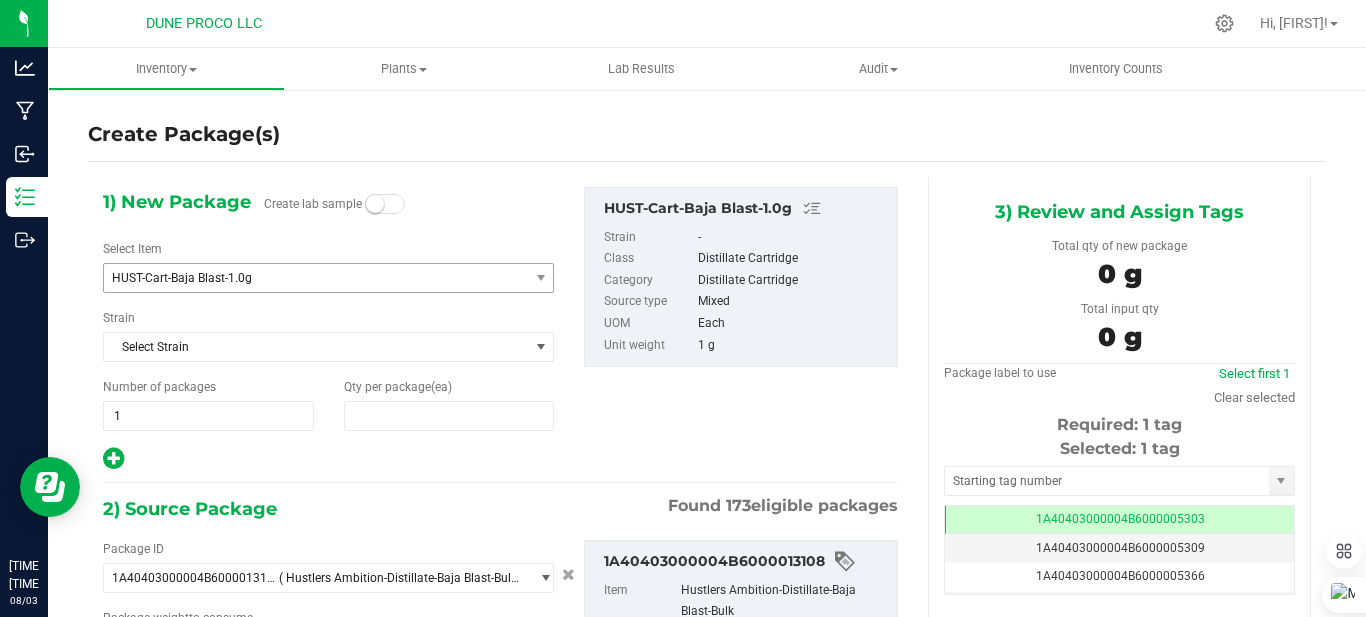 type on "0" 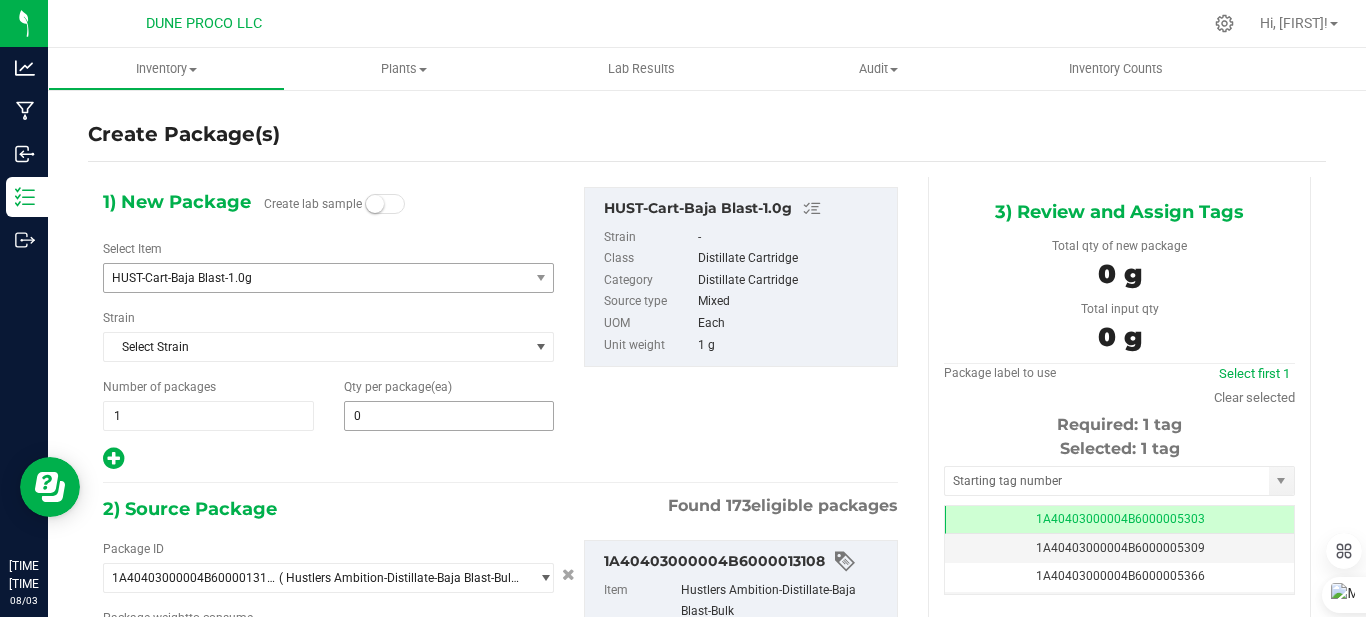 click on "0 0" at bounding box center [449, 416] 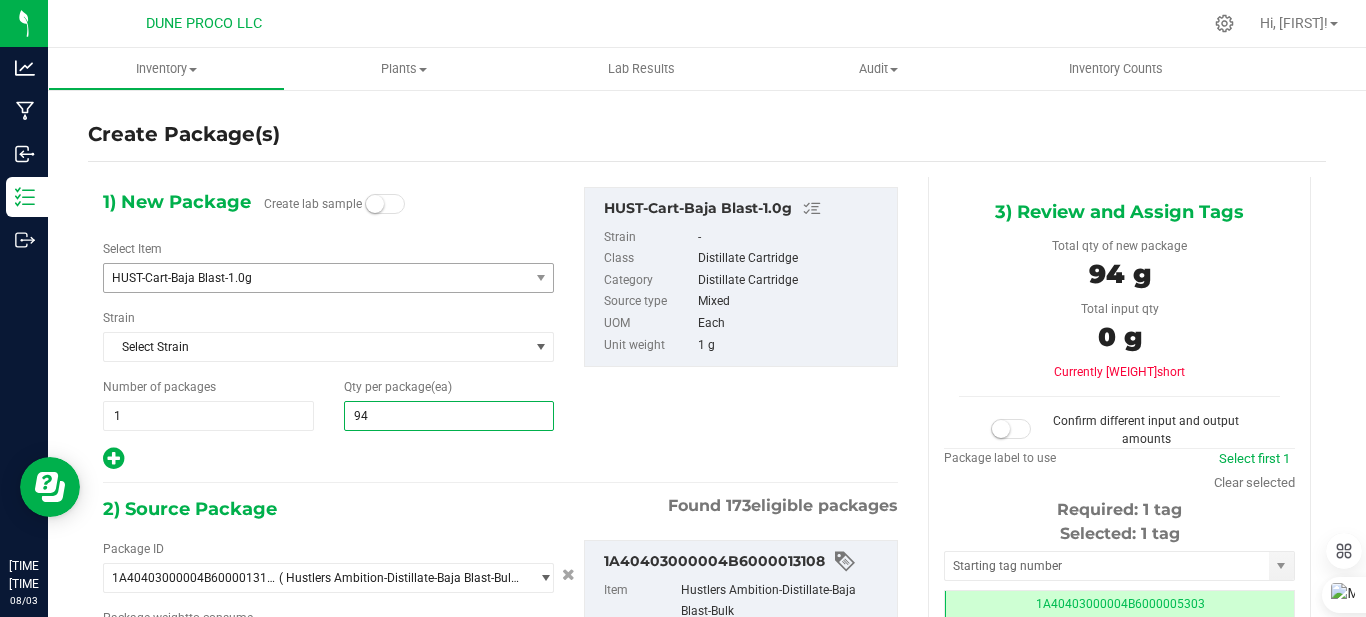 type on "943" 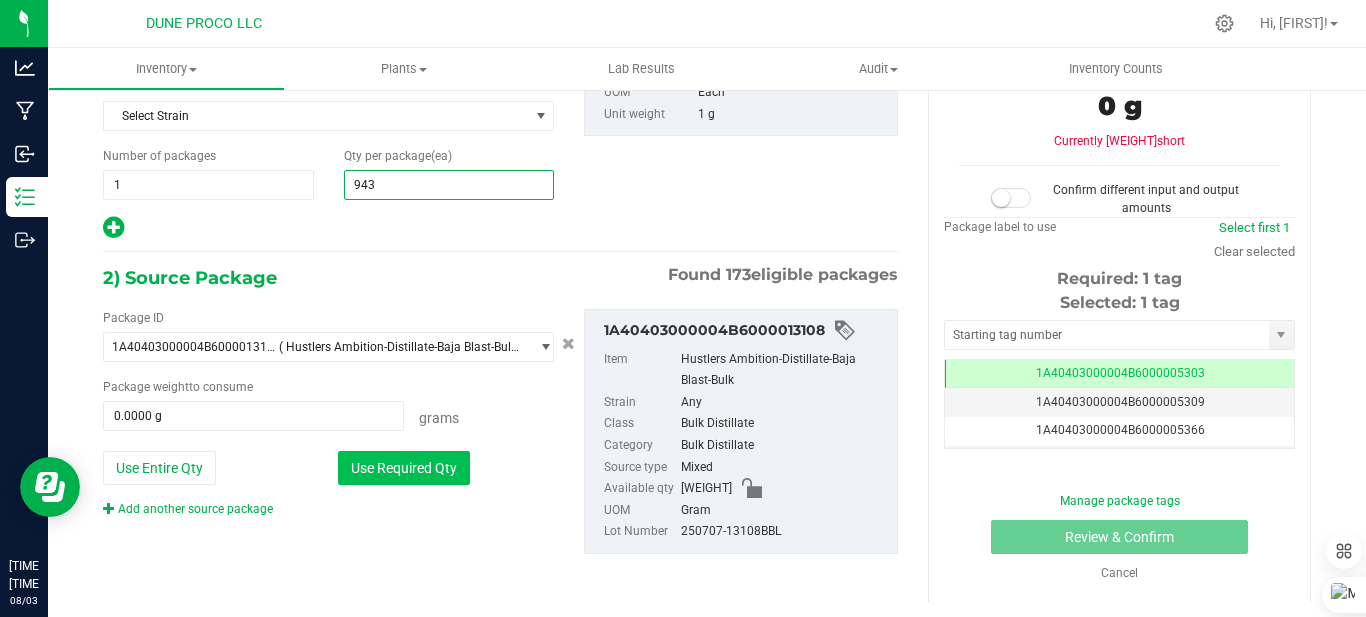 type on "943" 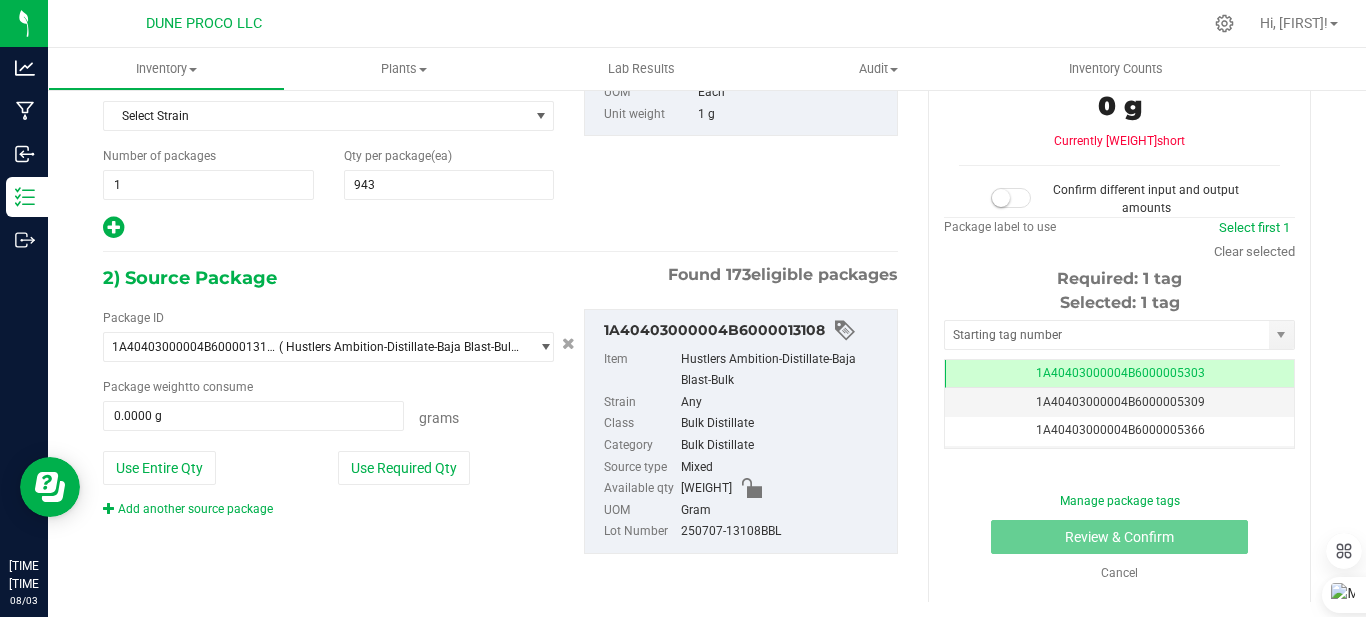 drag, startPoint x: 404, startPoint y: 469, endPoint x: 379, endPoint y: 455, distance: 28.653097 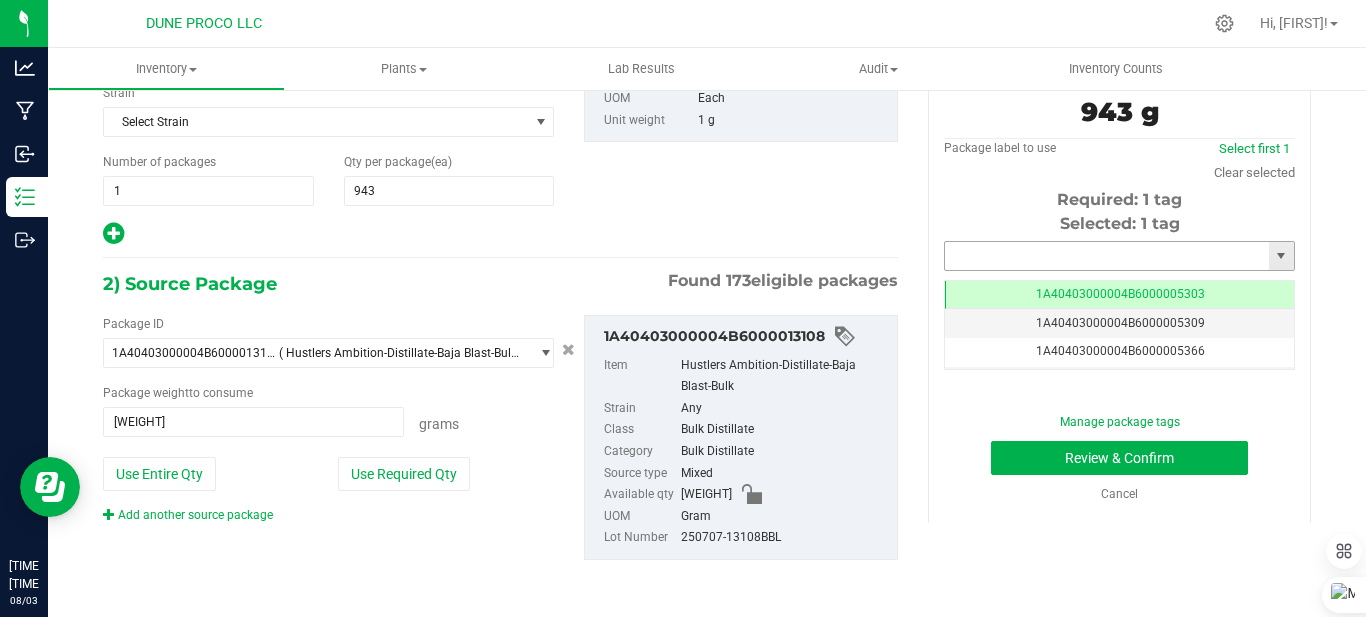 click at bounding box center [1107, 256] 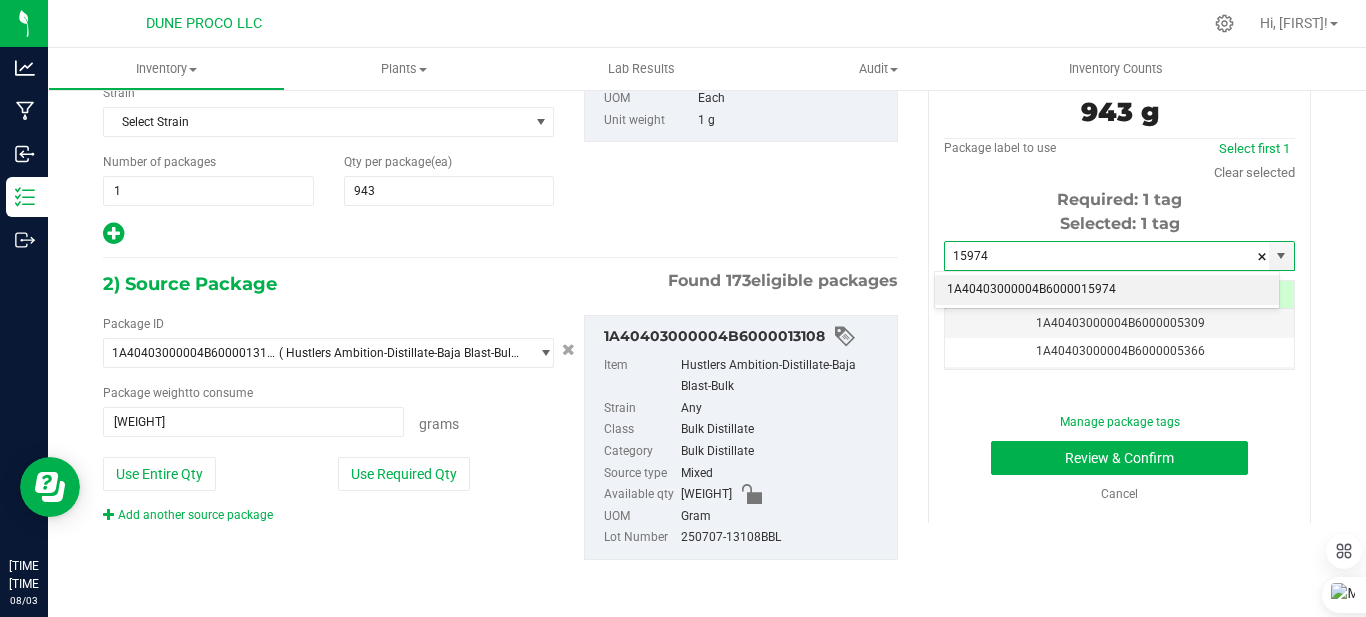 click on "1A40403000004B6000015974" at bounding box center (1107, 290) 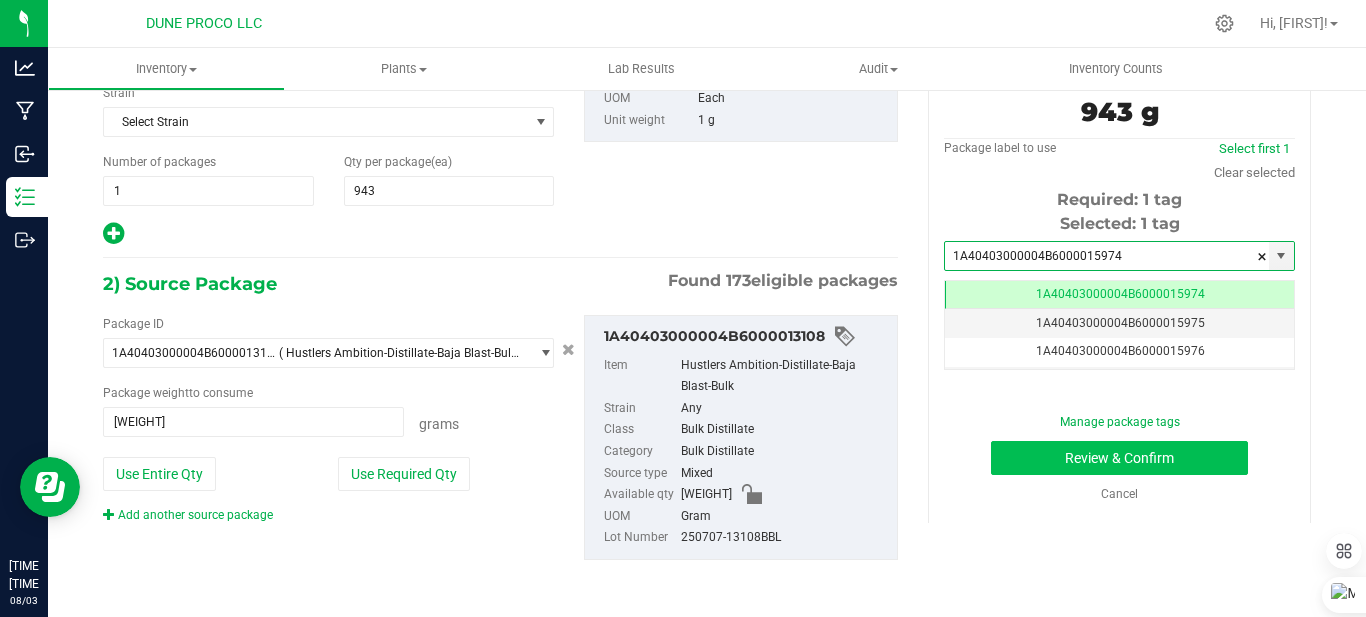type on "1A40403000004B6000015974" 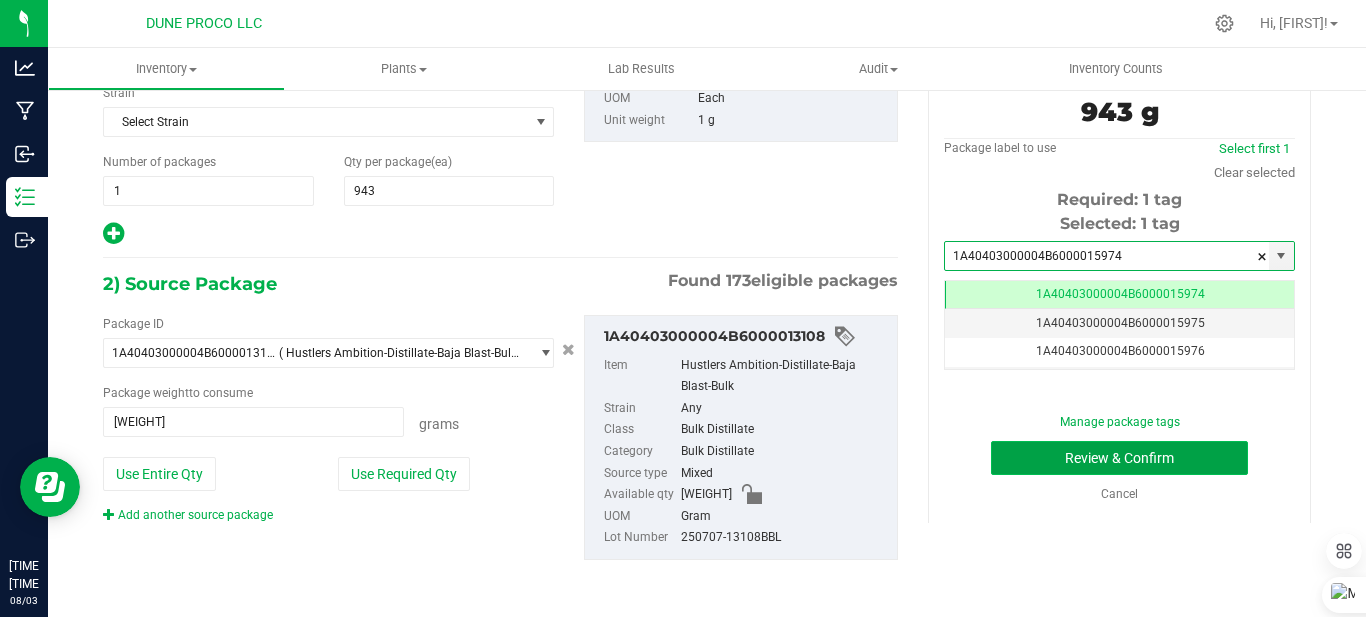click on "Review & Confirm" at bounding box center (1119, 458) 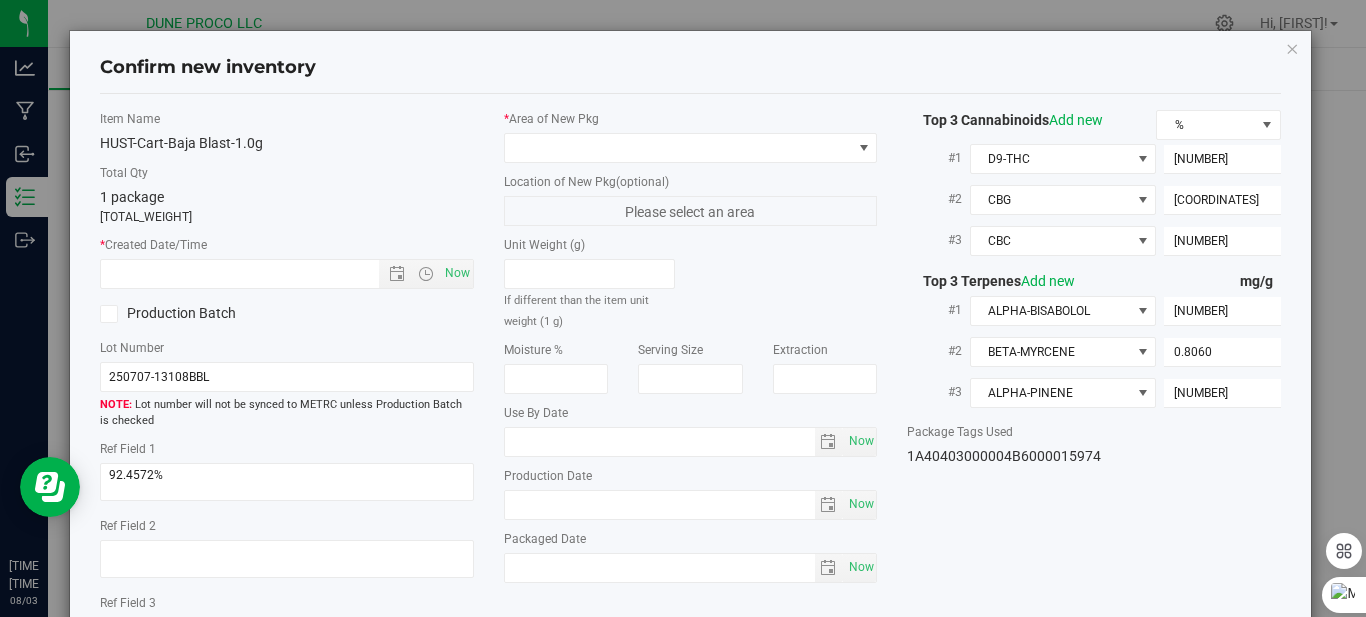 type on "2025-07-02" 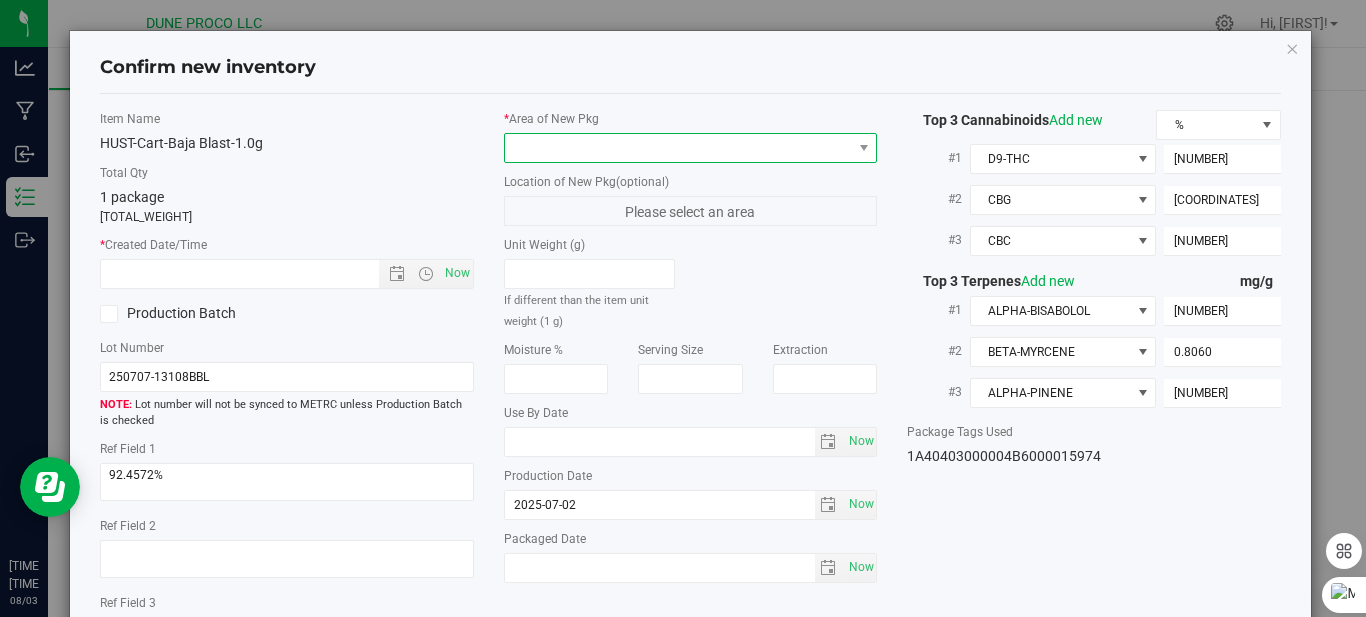 click at bounding box center [678, 148] 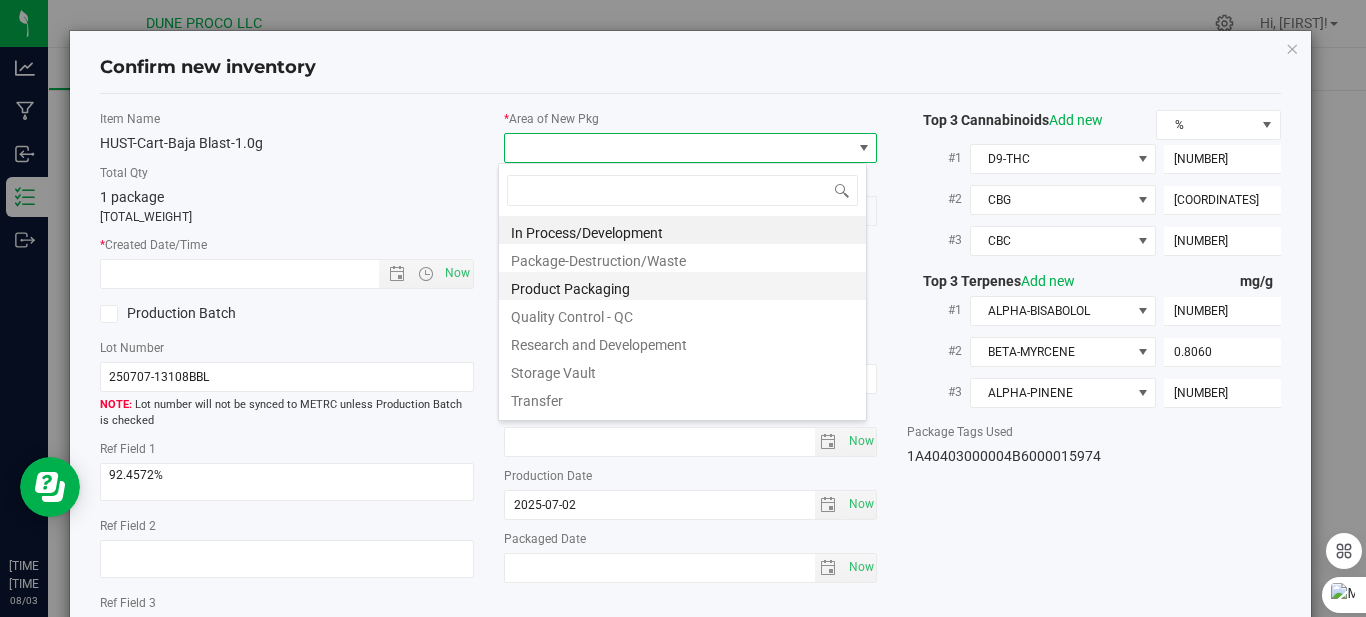 click on "Product Packaging" at bounding box center [682, 286] 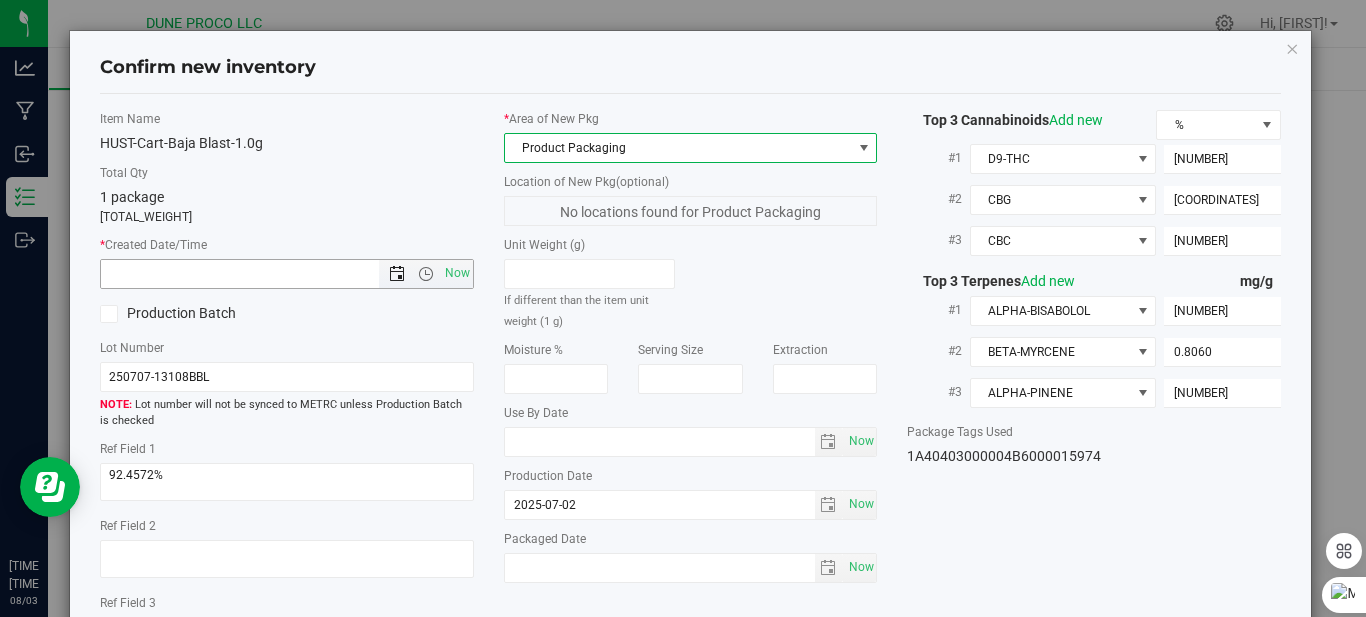 click at bounding box center (397, 274) 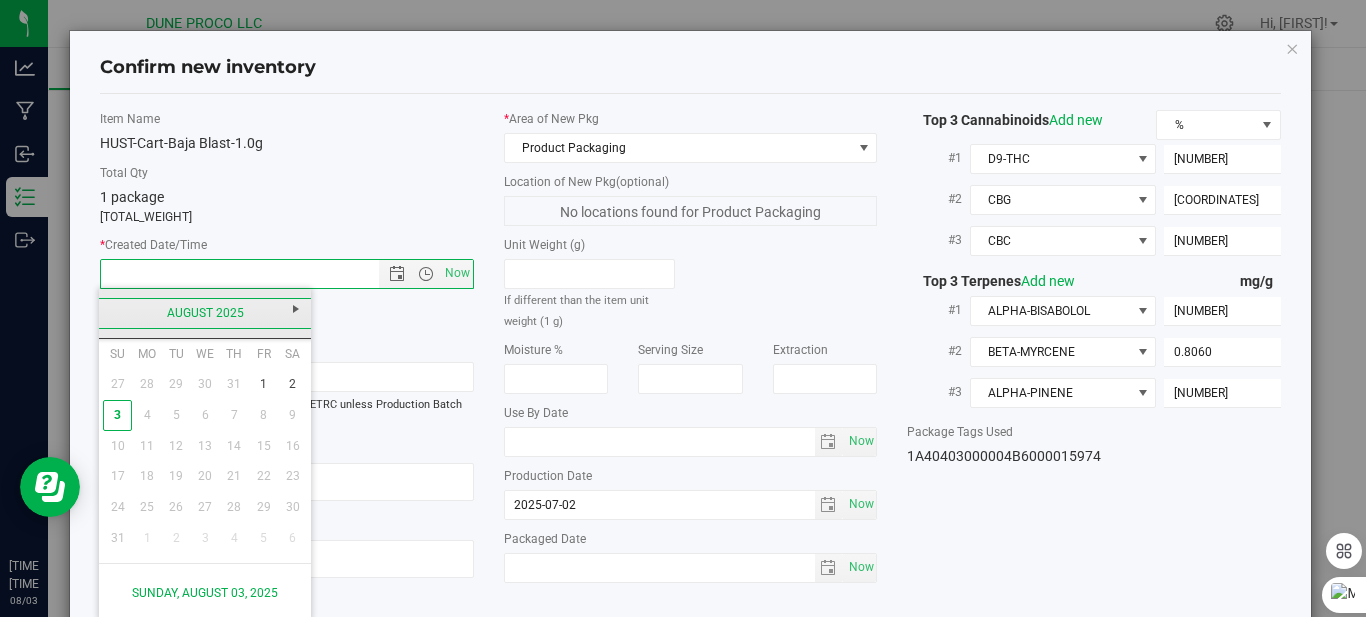 click on "August 2025" at bounding box center (205, 313) 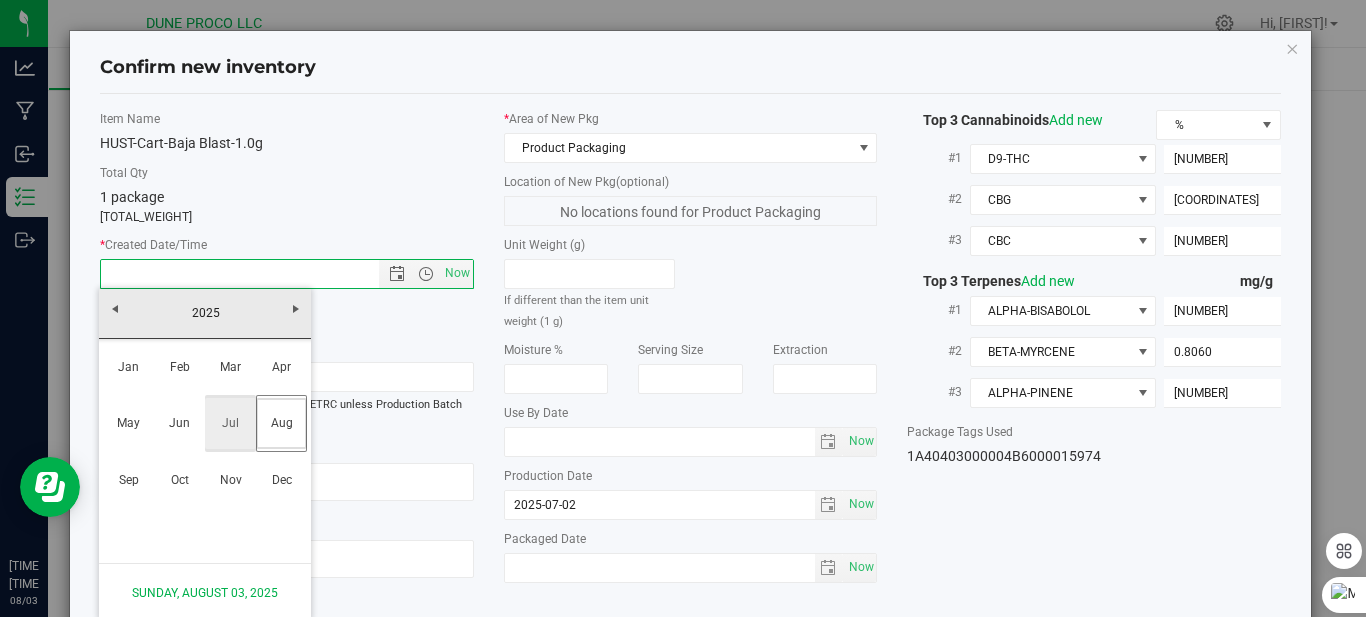 click on "Jul" at bounding box center [230, 423] 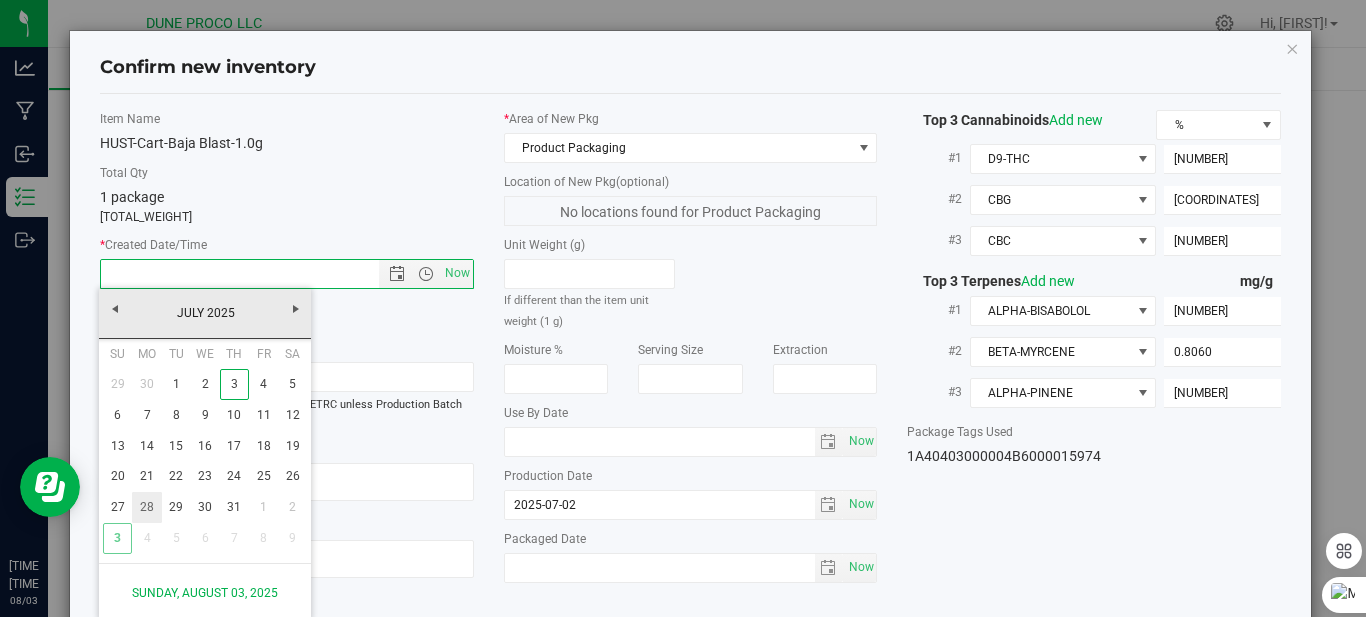 click on "28" at bounding box center [146, 507] 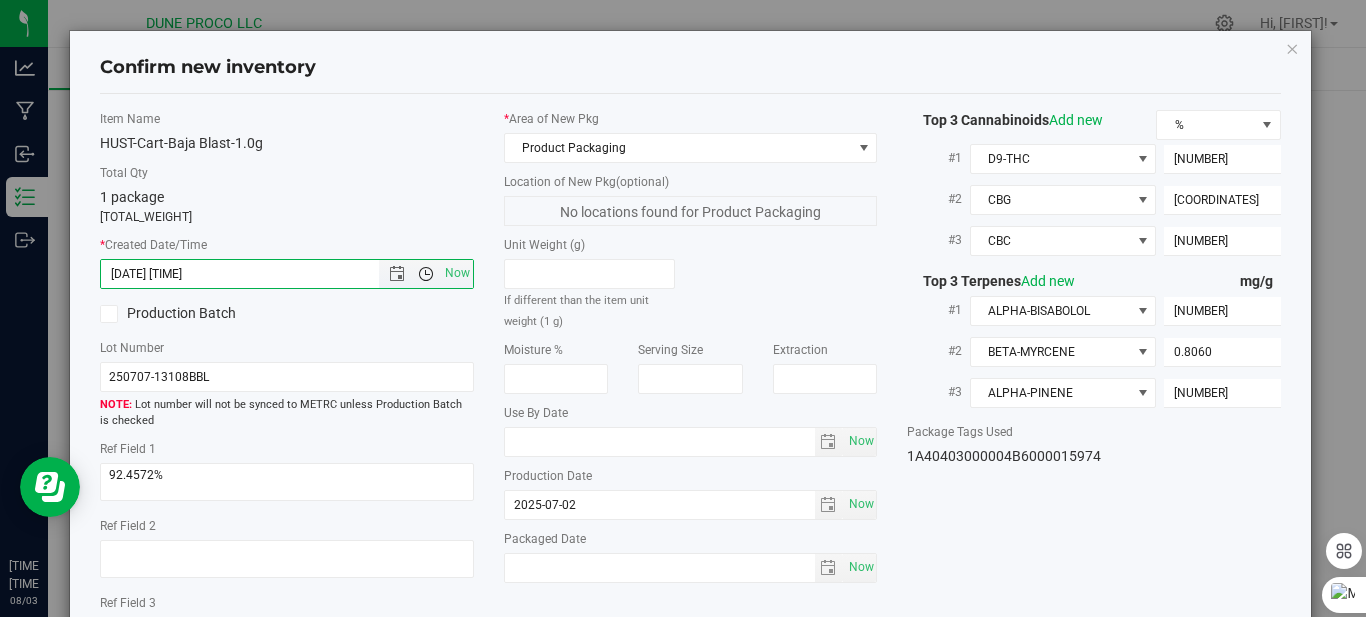 click at bounding box center (426, 274) 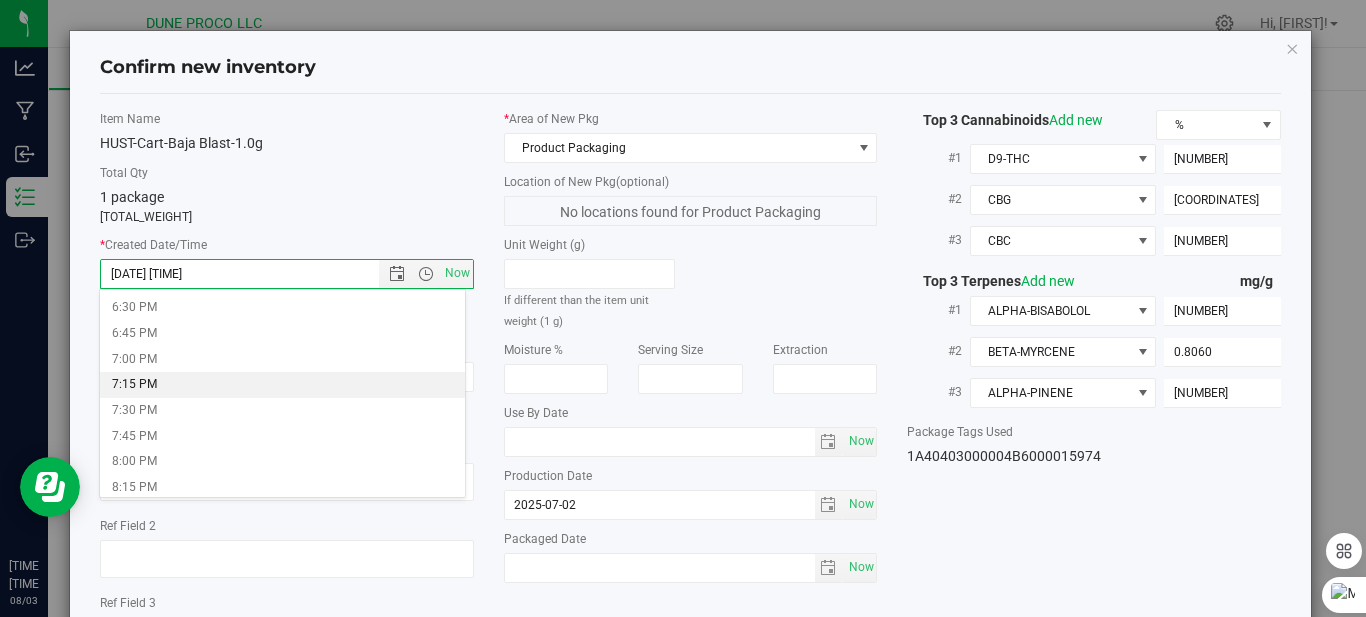 click on "7:15 PM" at bounding box center [282, 385] 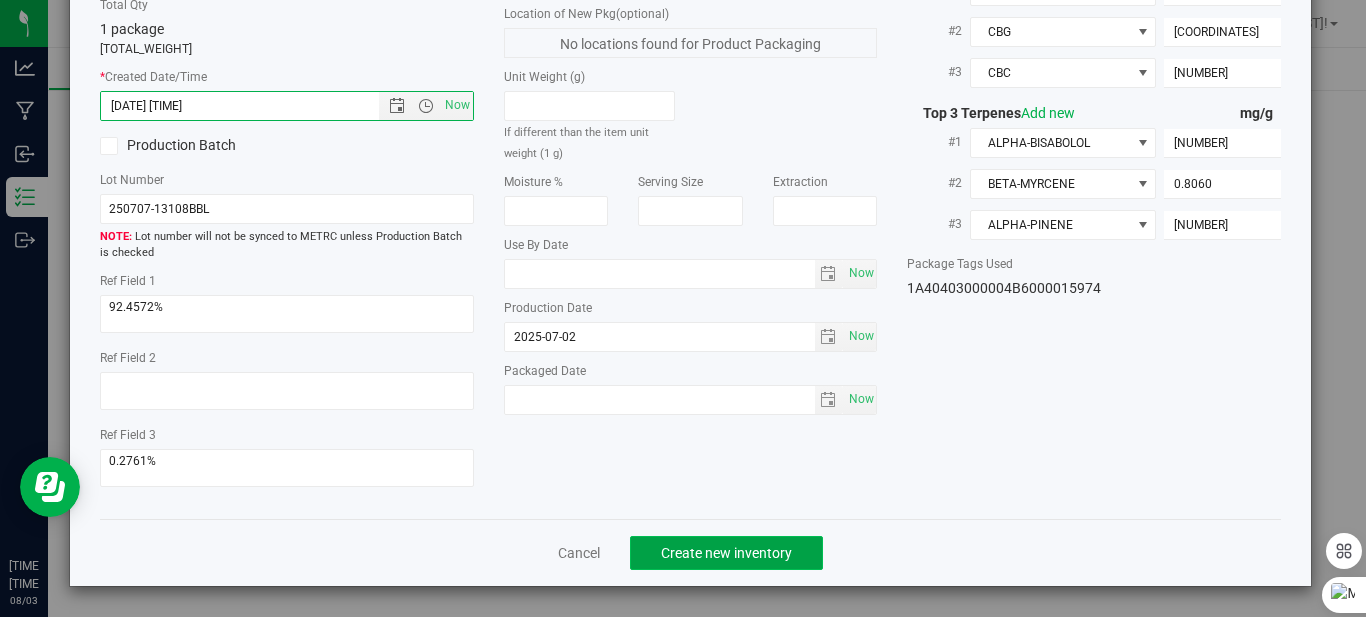 click on "Create new inventory" 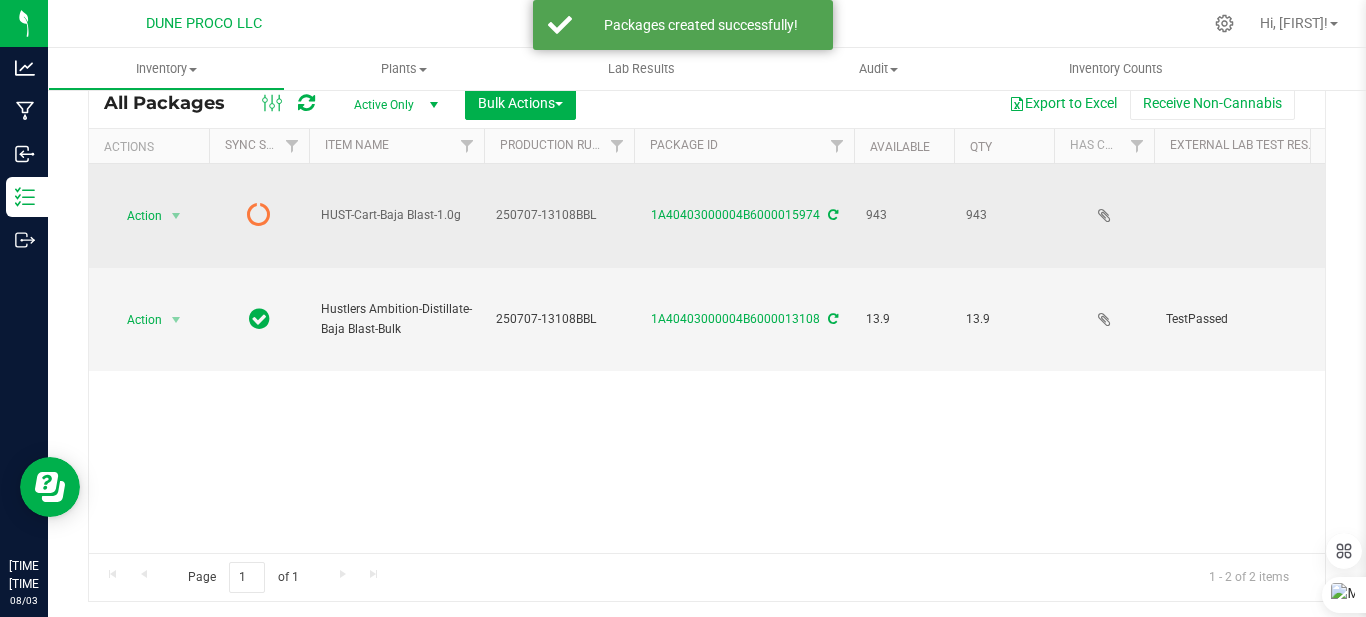 click at bounding box center [833, 215] 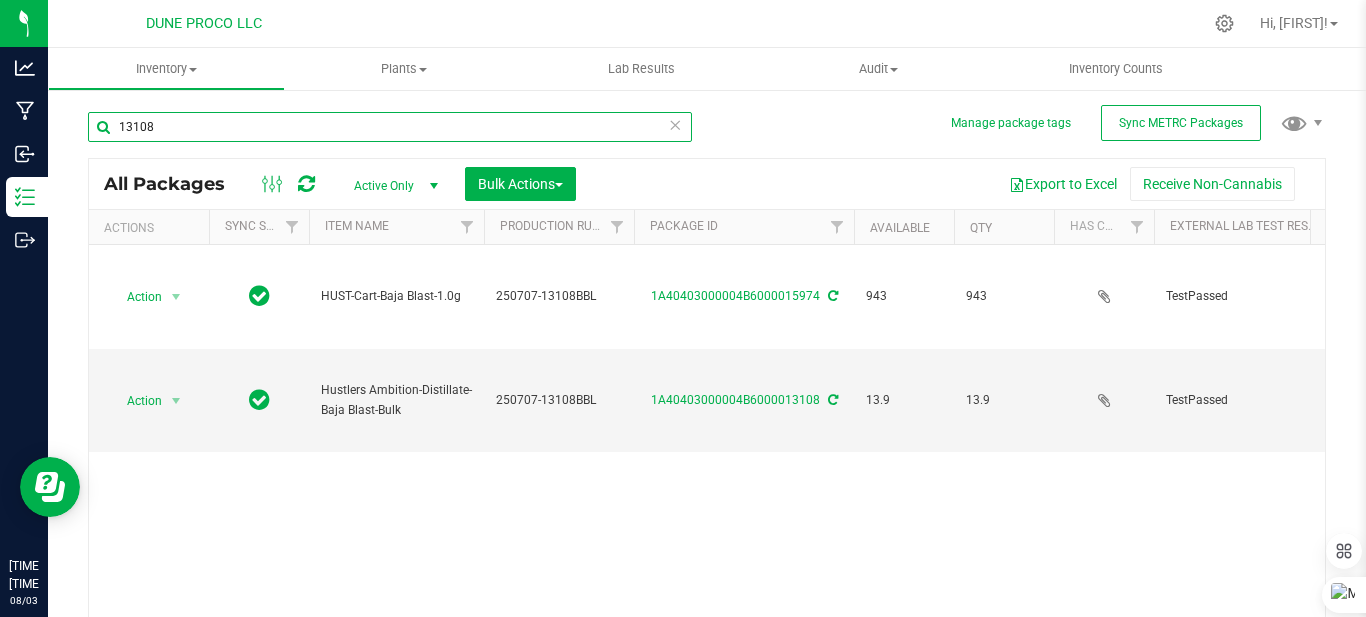 click on "13108" at bounding box center [390, 127] 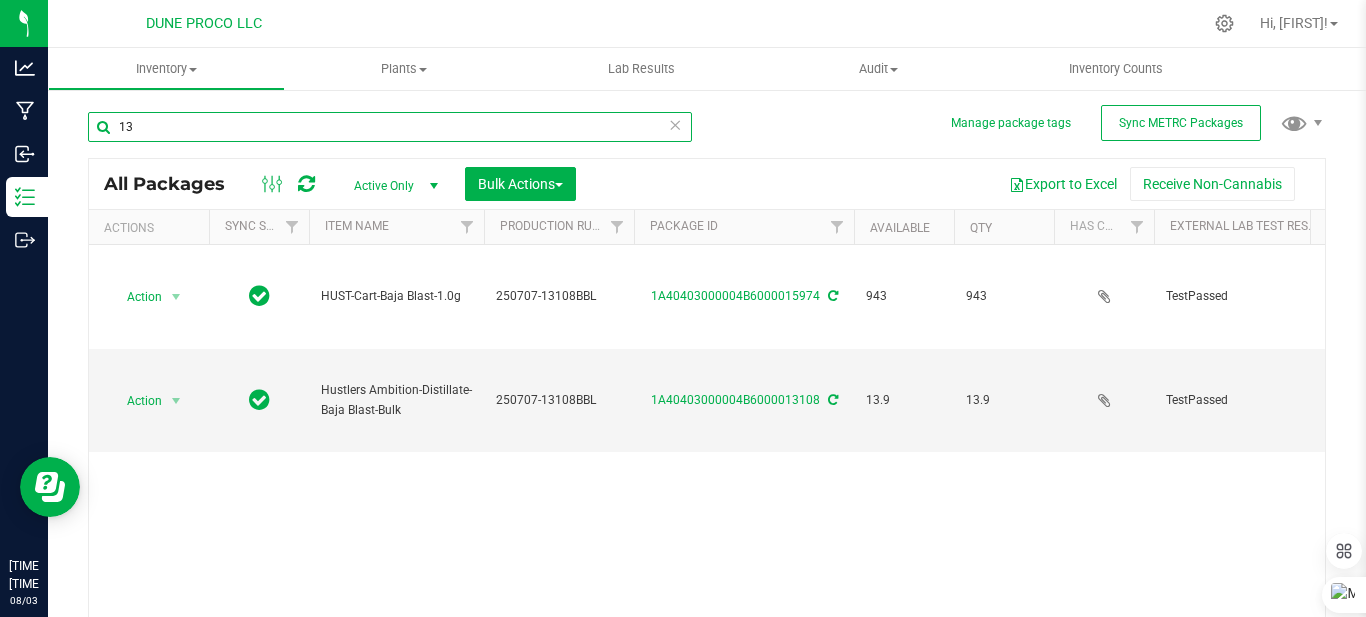 type on "1" 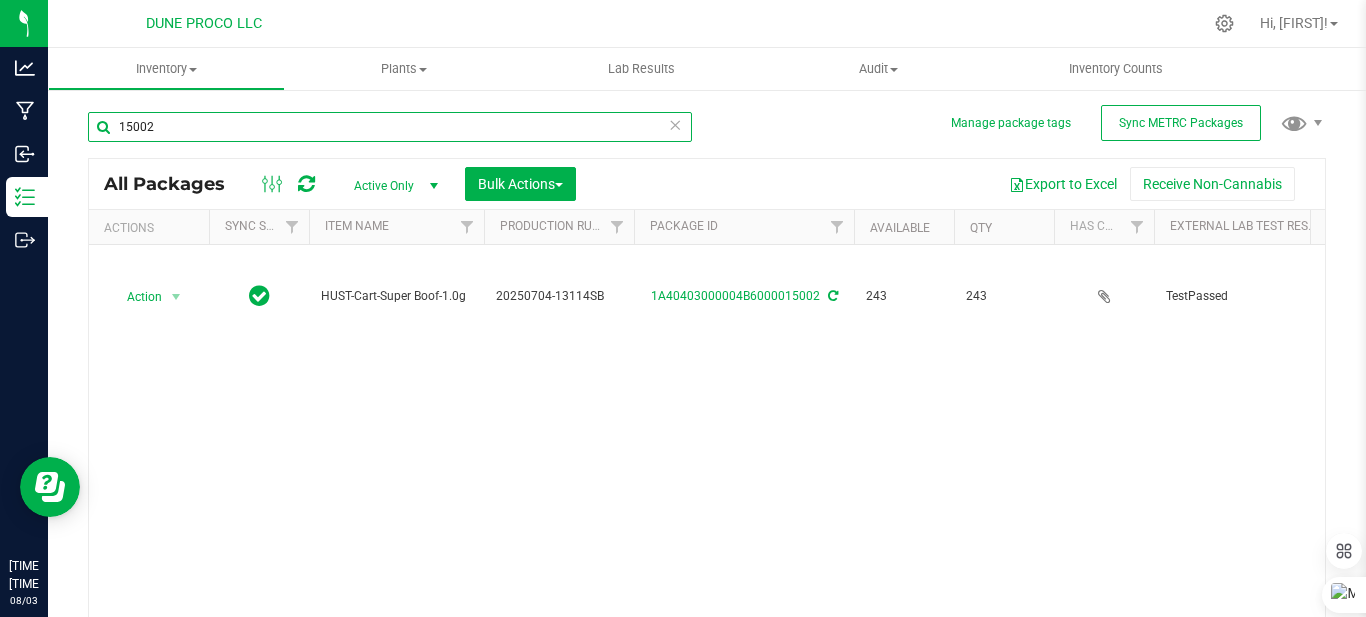 click on "15002" at bounding box center [390, 127] 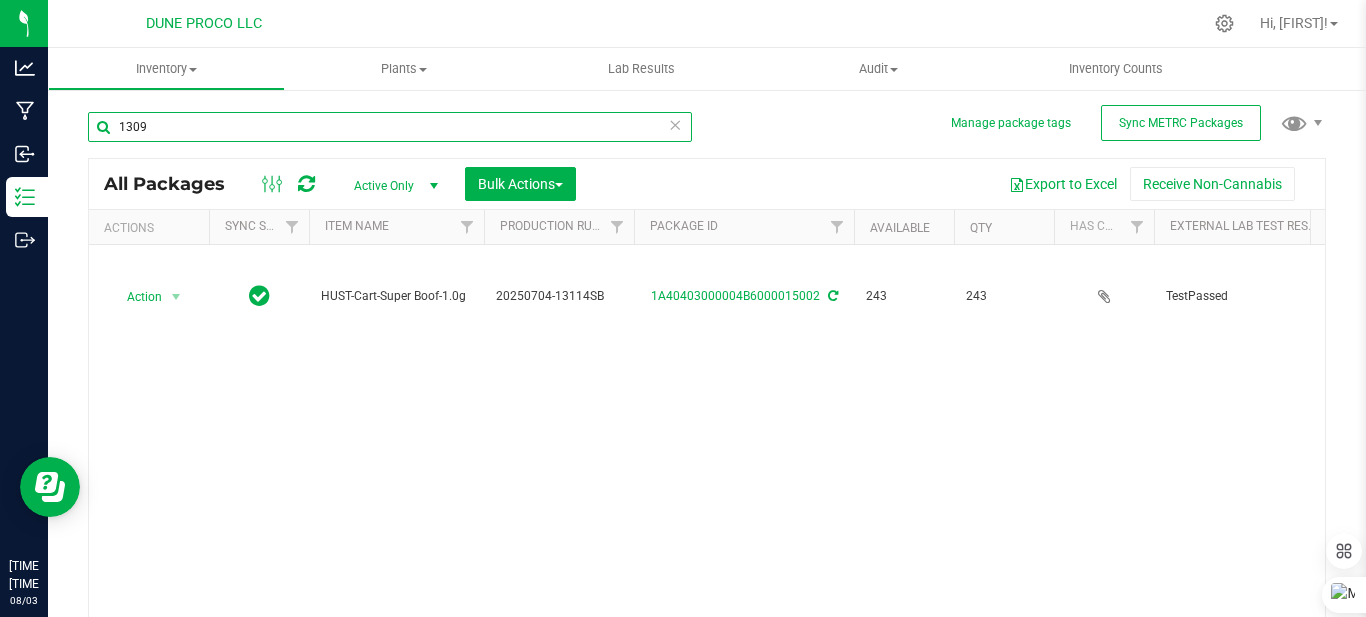 type on "[NUMBER]" 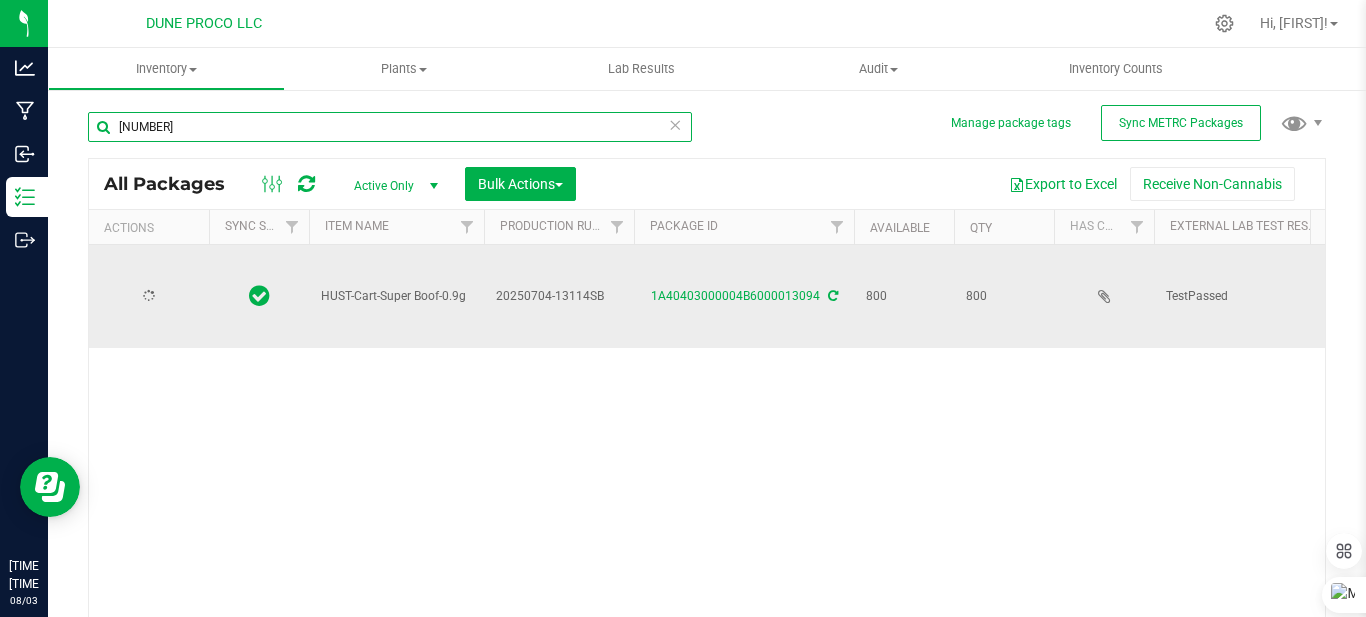 type on "2025-07-04" 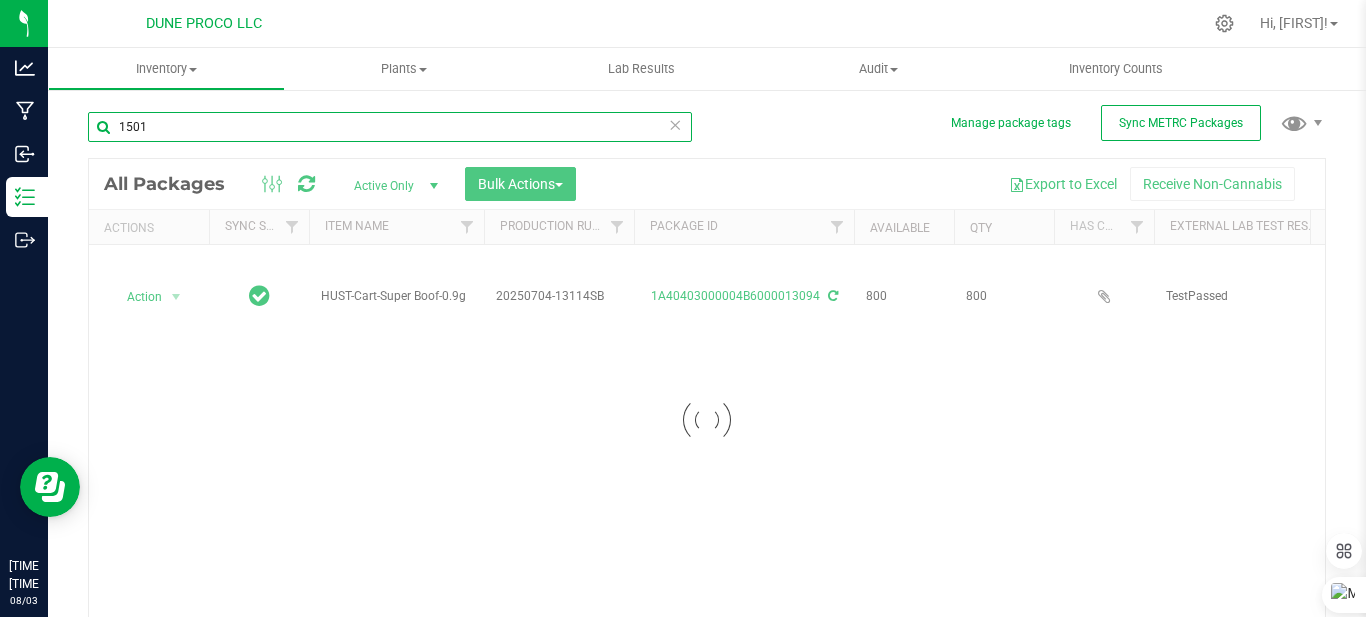 type on "15015" 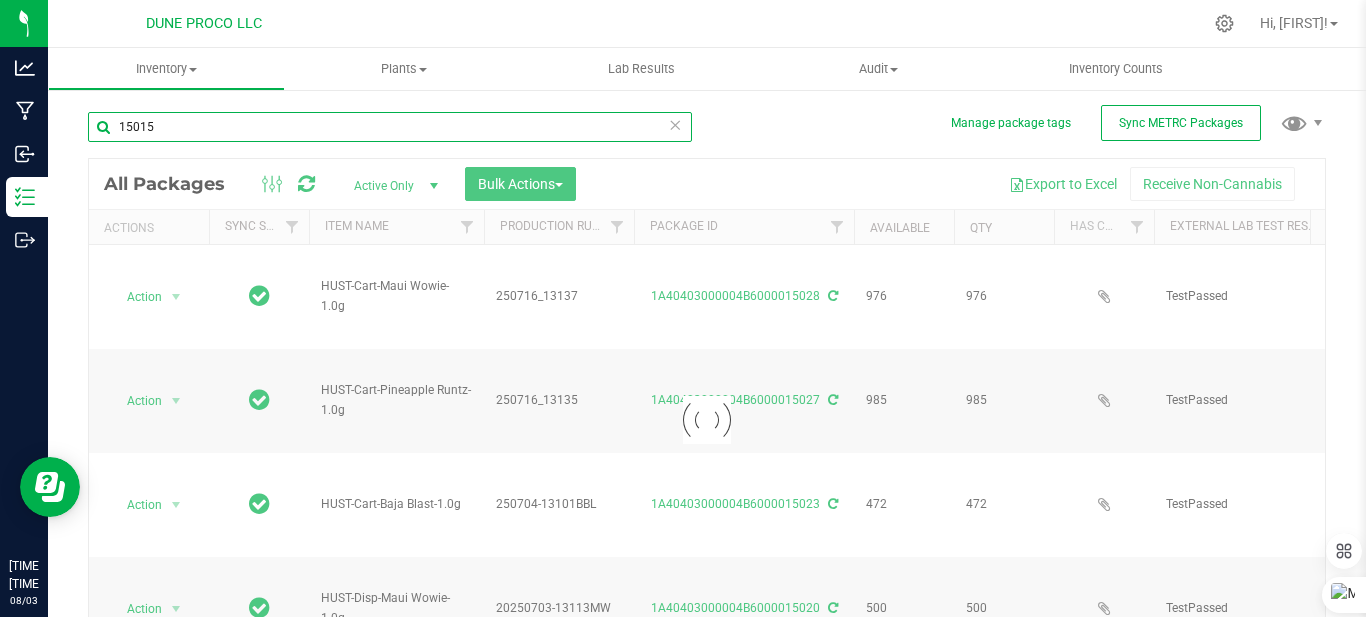 type on "2025-07-16" 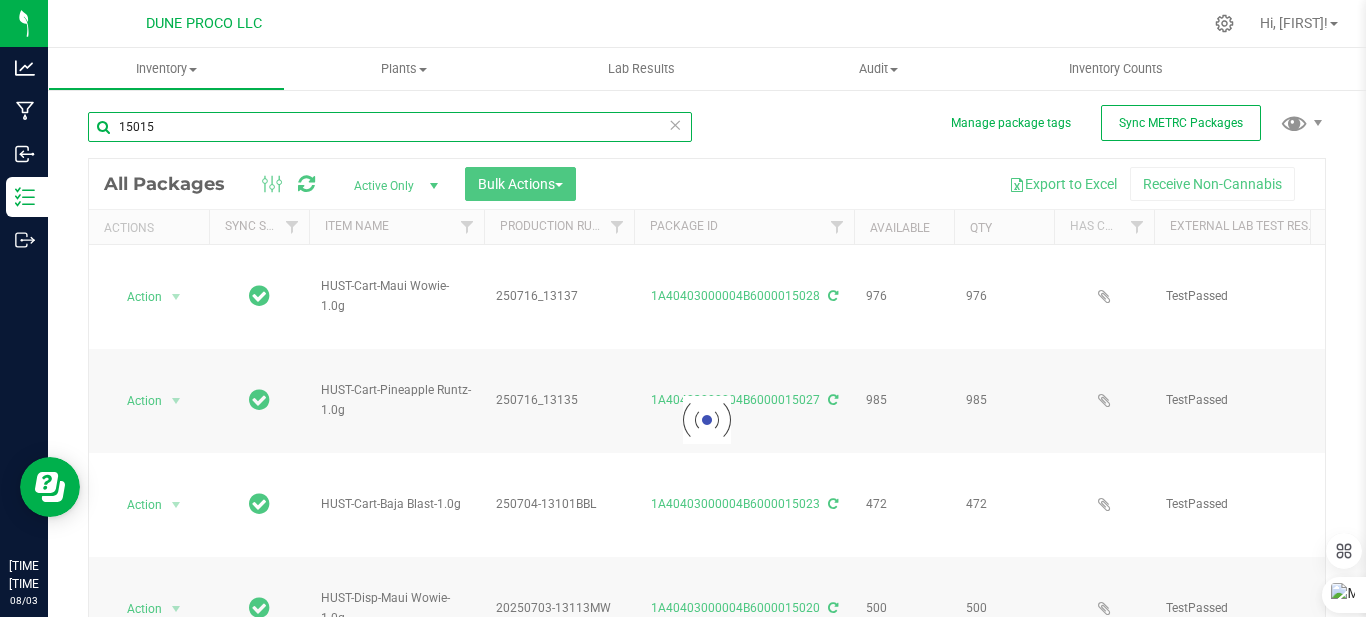 type on "2025-07-16" 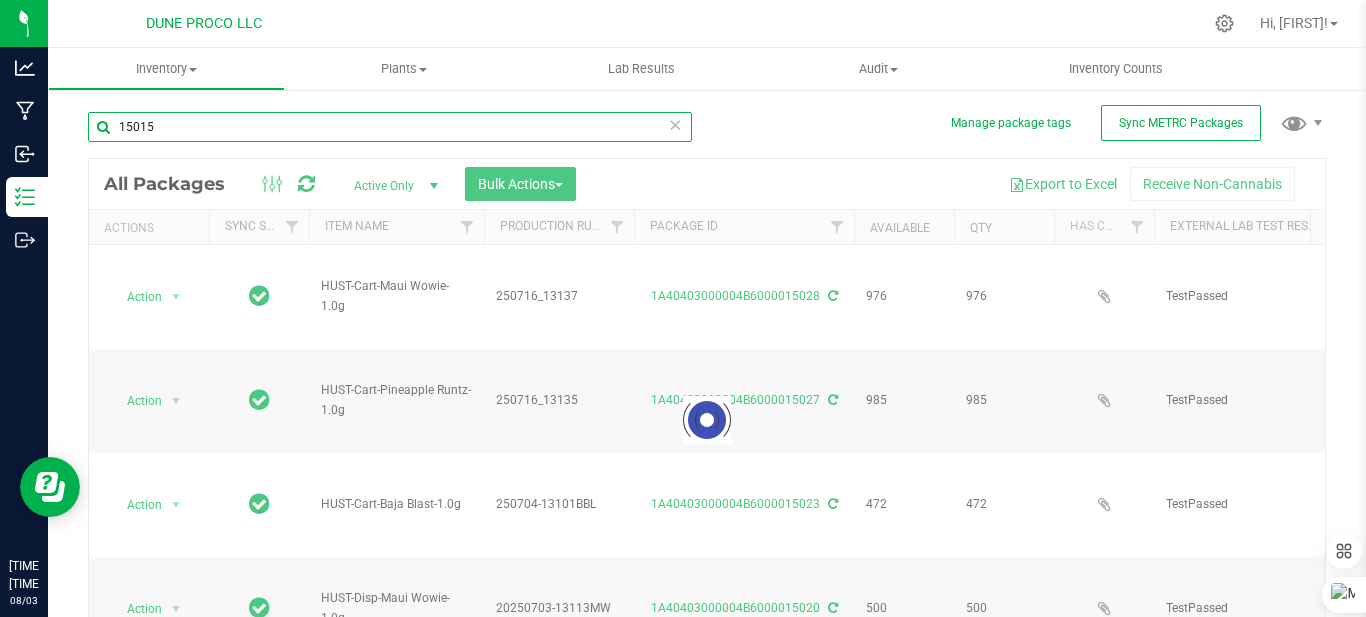 type on "2025-07-04" 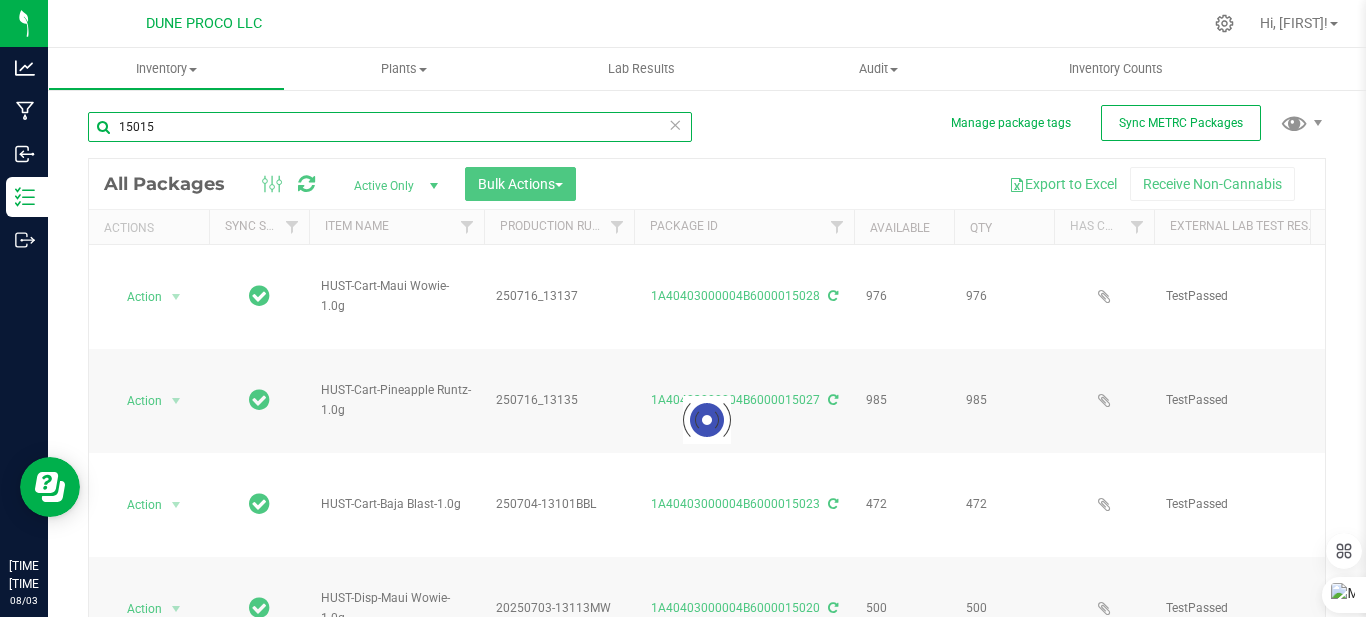 type on "2025-07-03" 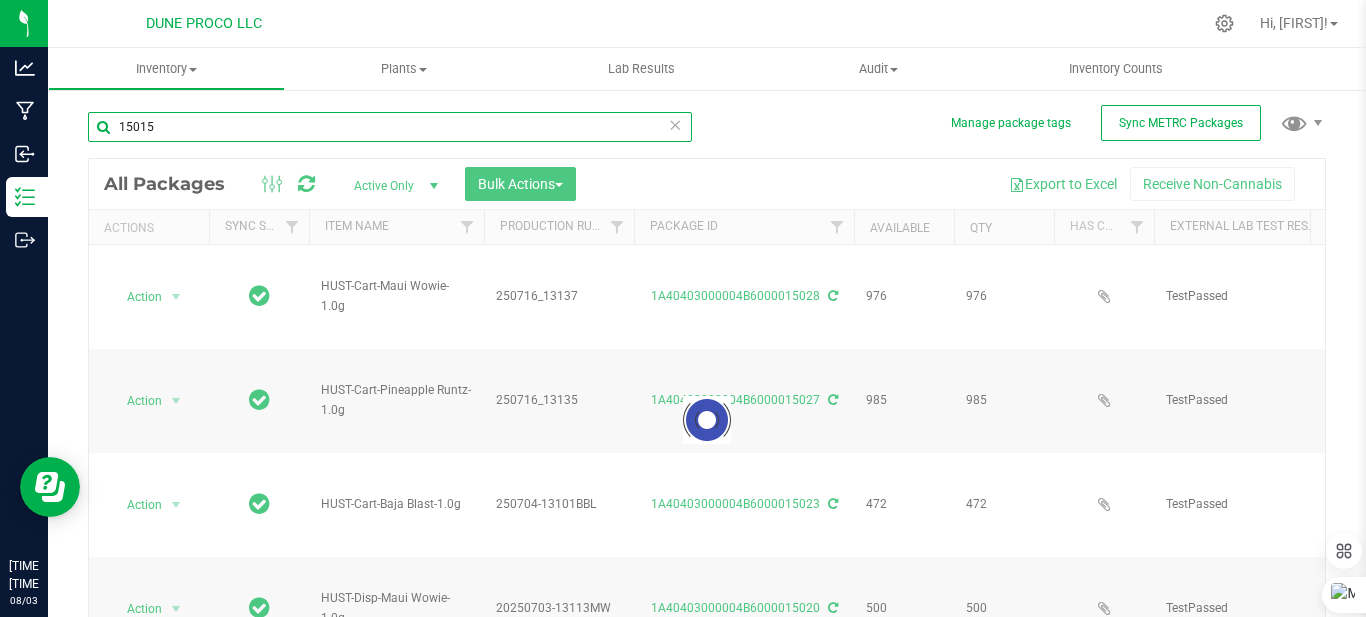type on "2025-07-03" 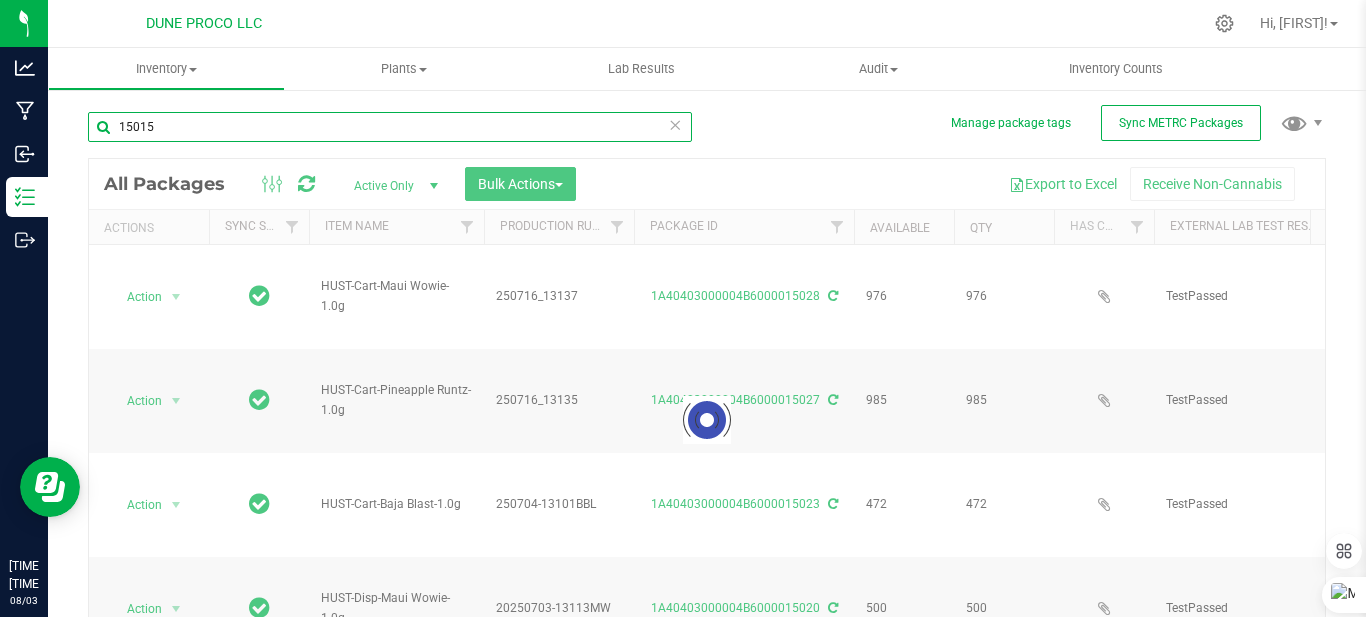 type on "2025-07-04" 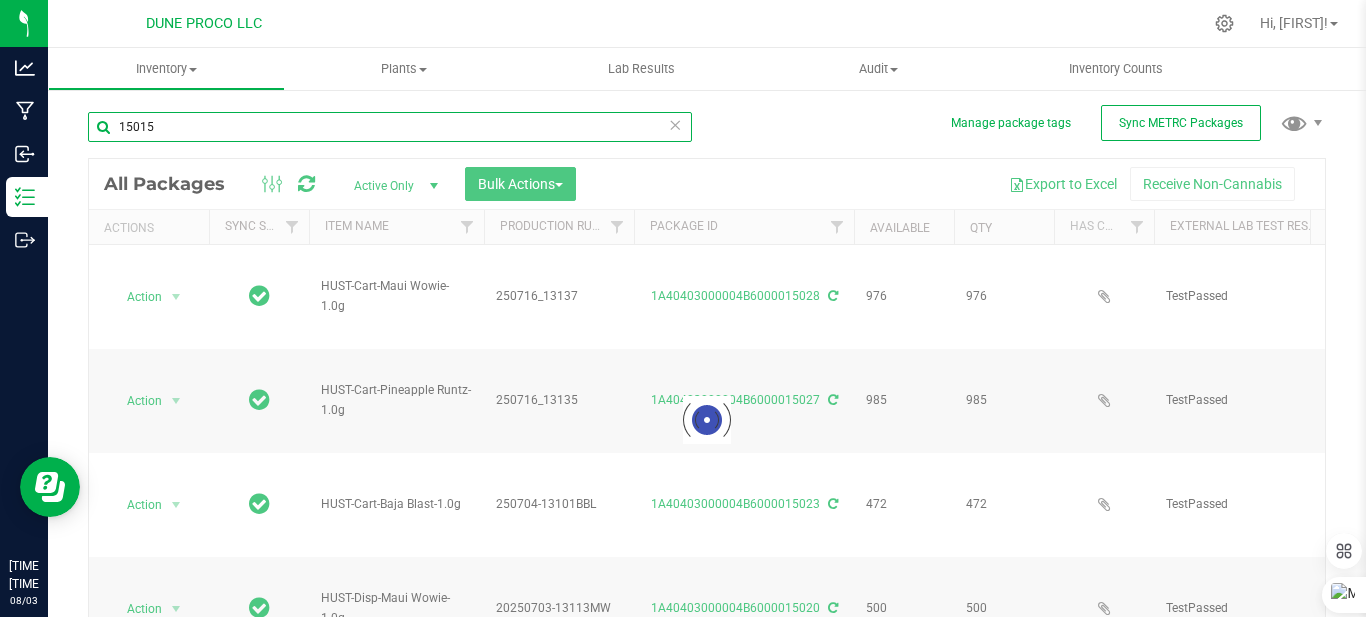 type on "2025-07-04" 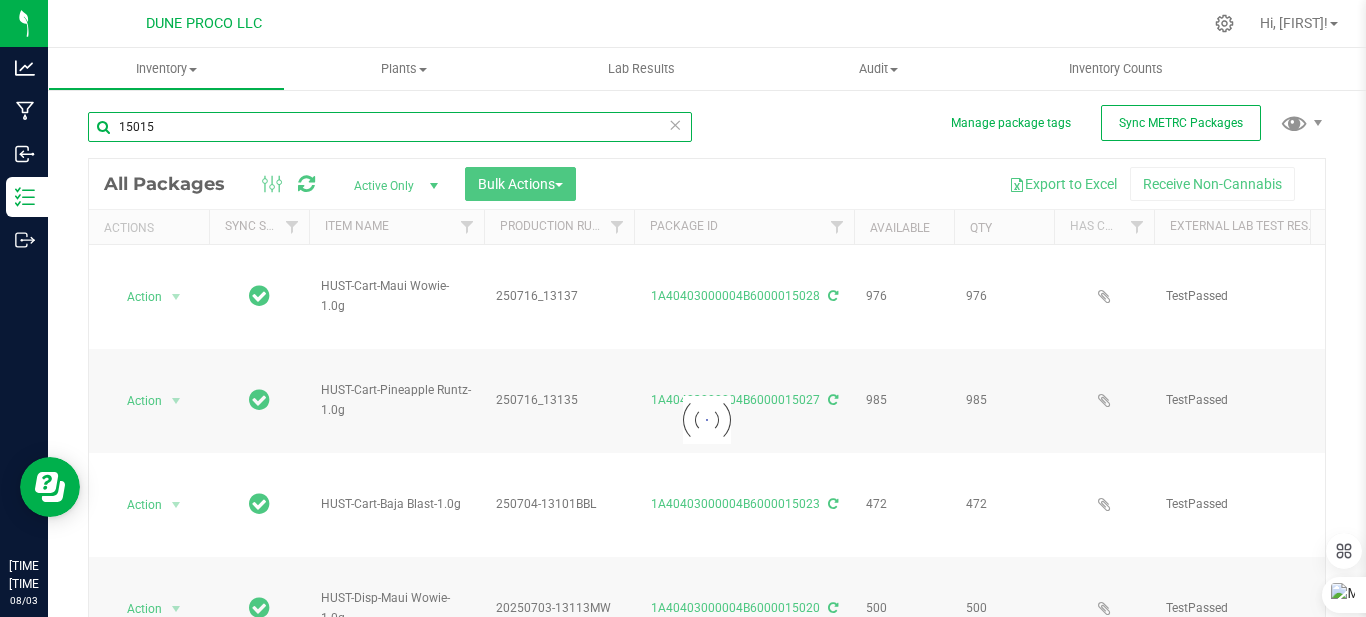 type on "2025-07-16" 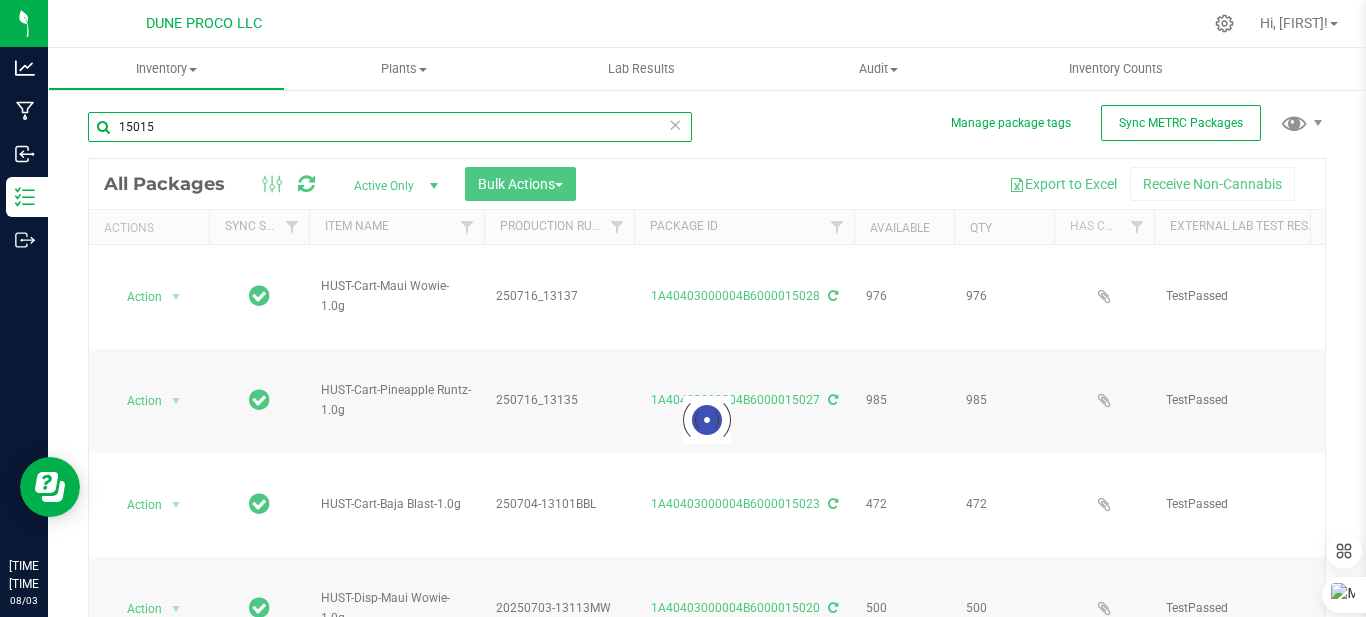 type on "2025-07-16" 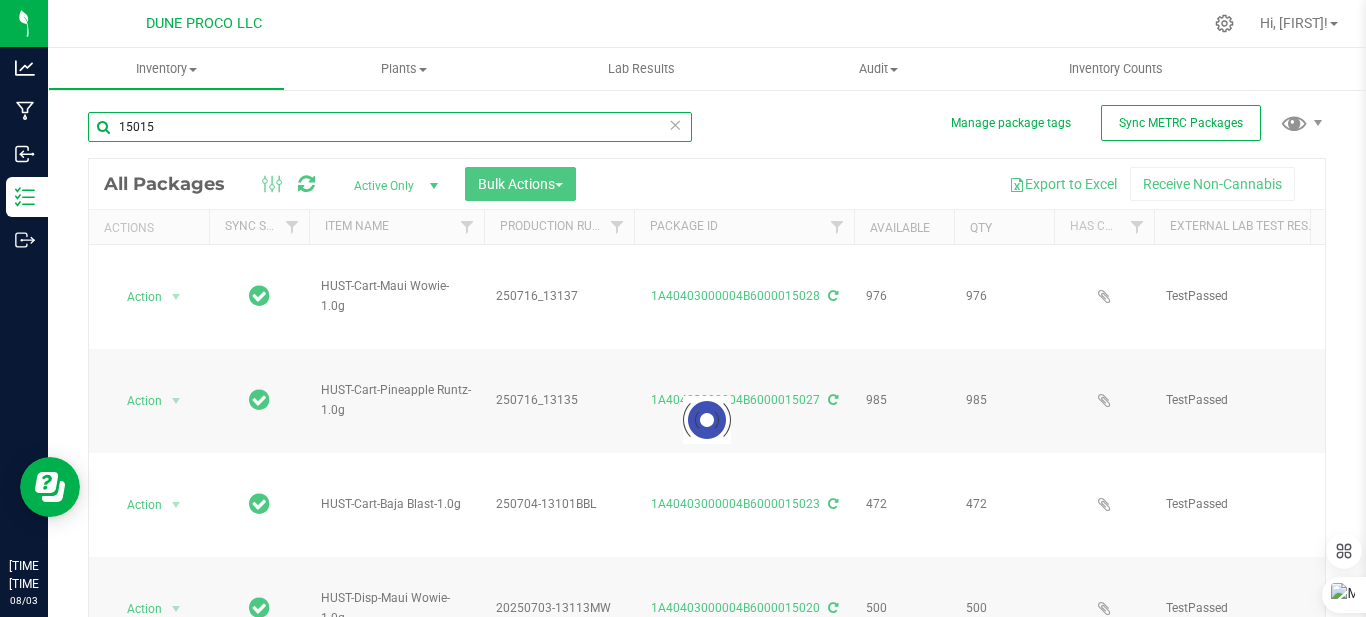 type on "2025-07-02" 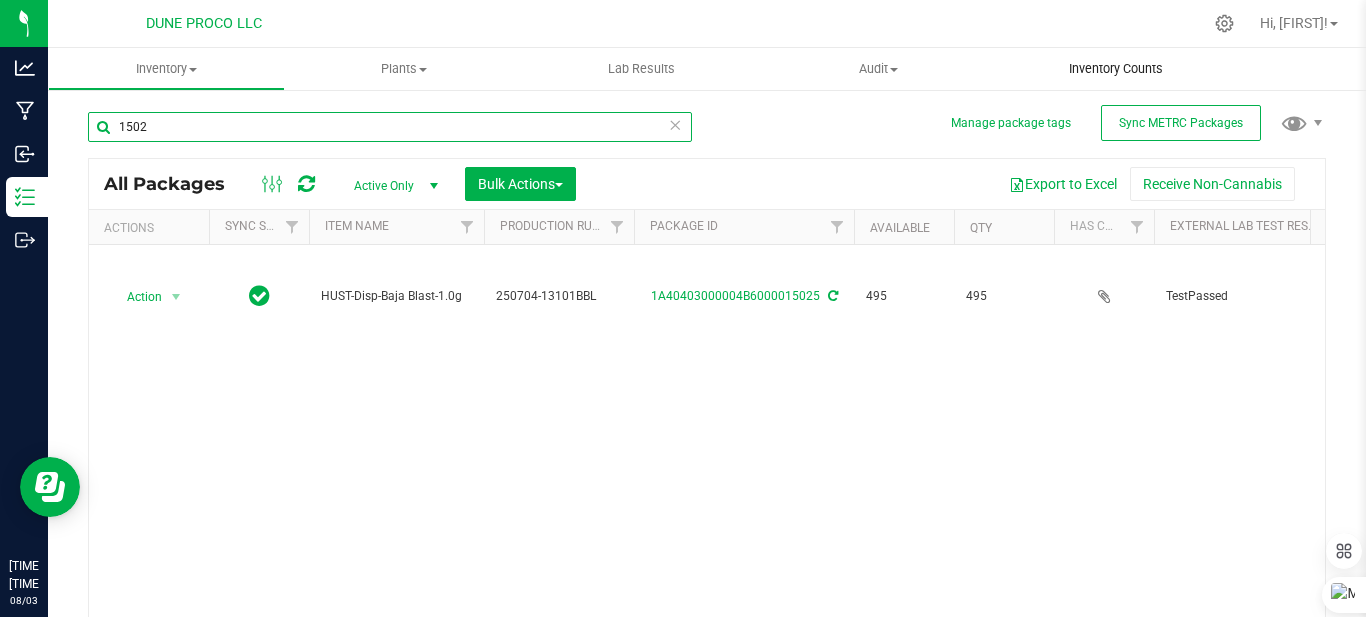 type on "15020" 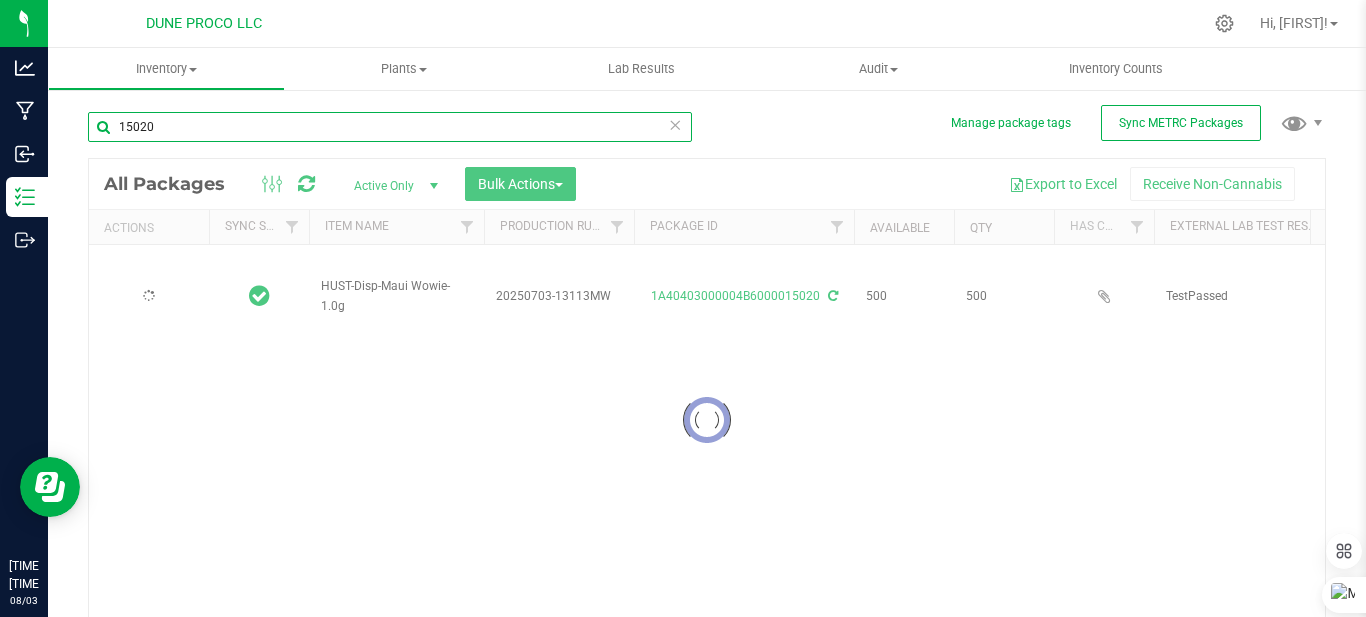 type on "2025-07-03" 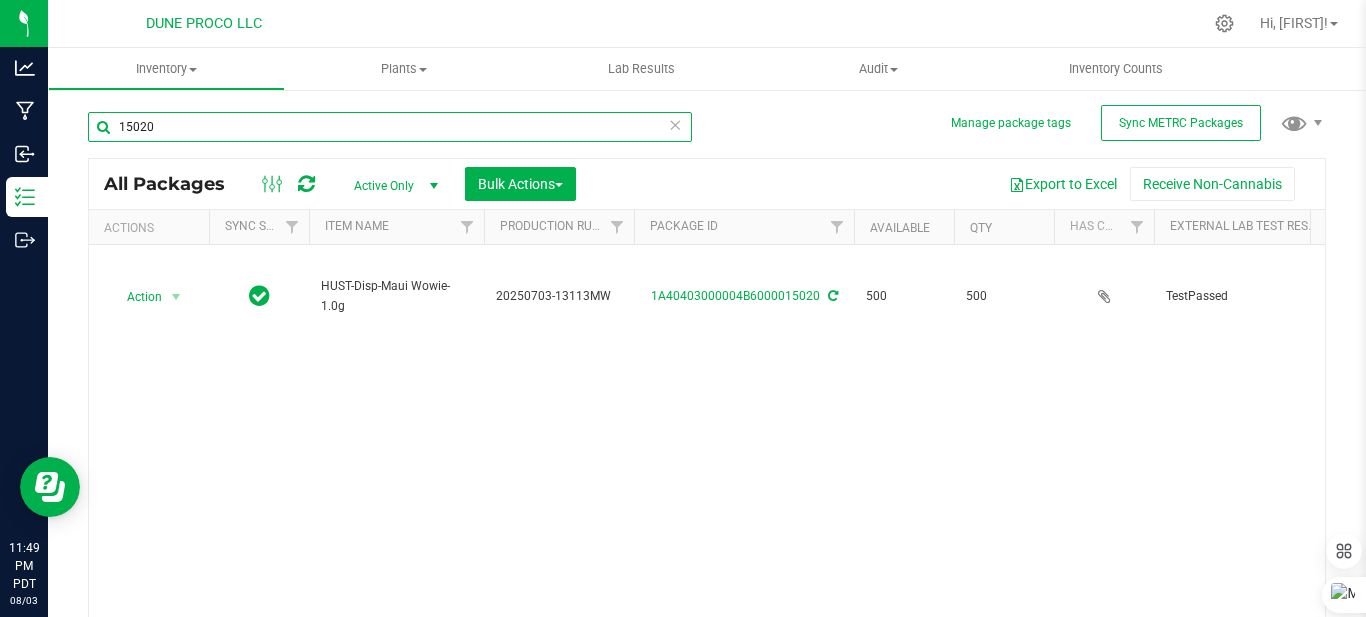 click on "15020" at bounding box center [390, 127] 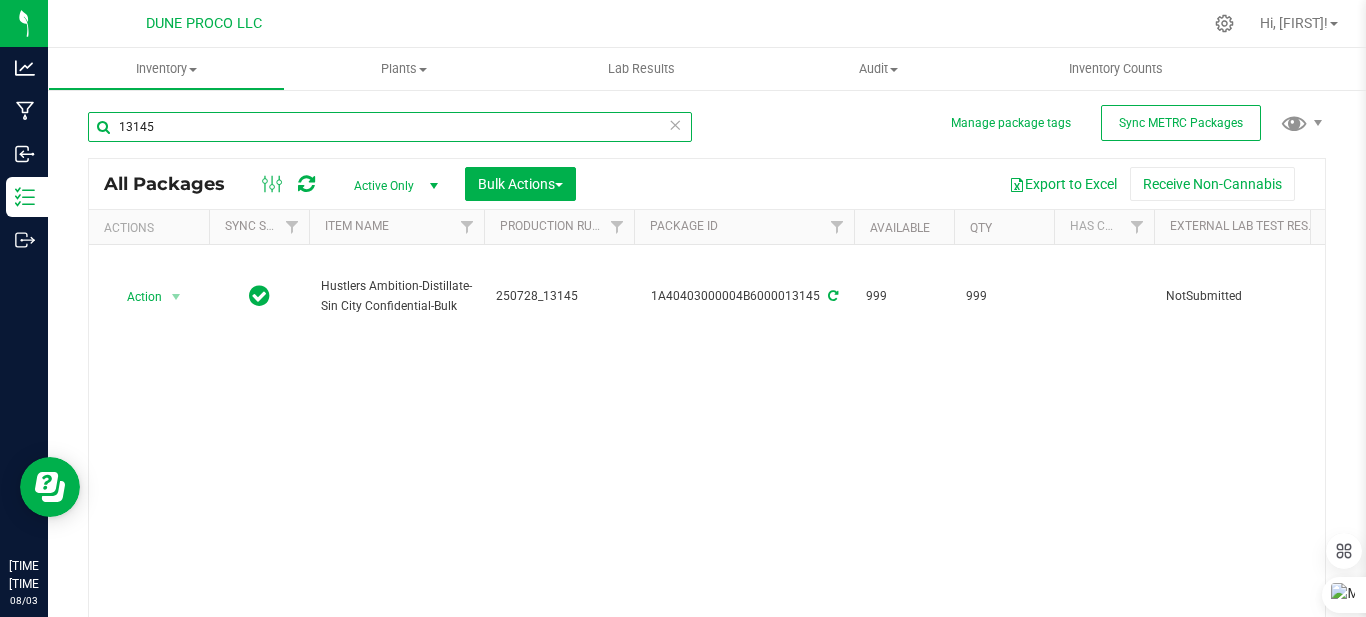 type on "13145" 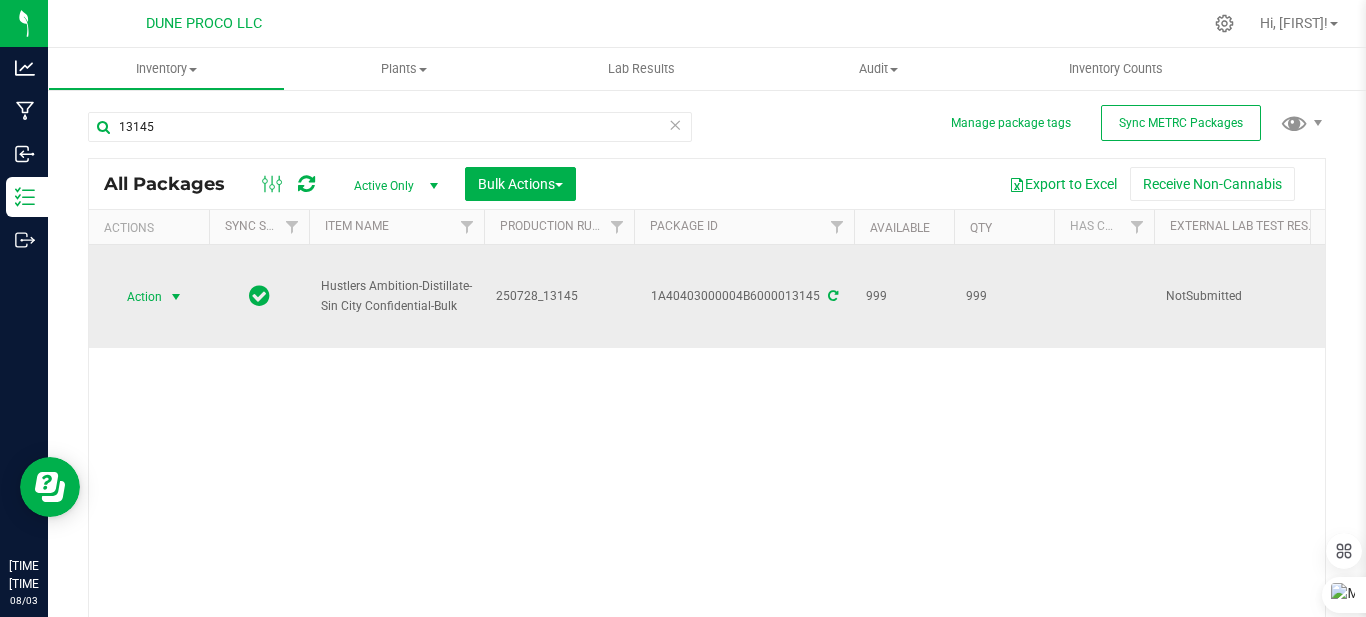 click at bounding box center (176, 297) 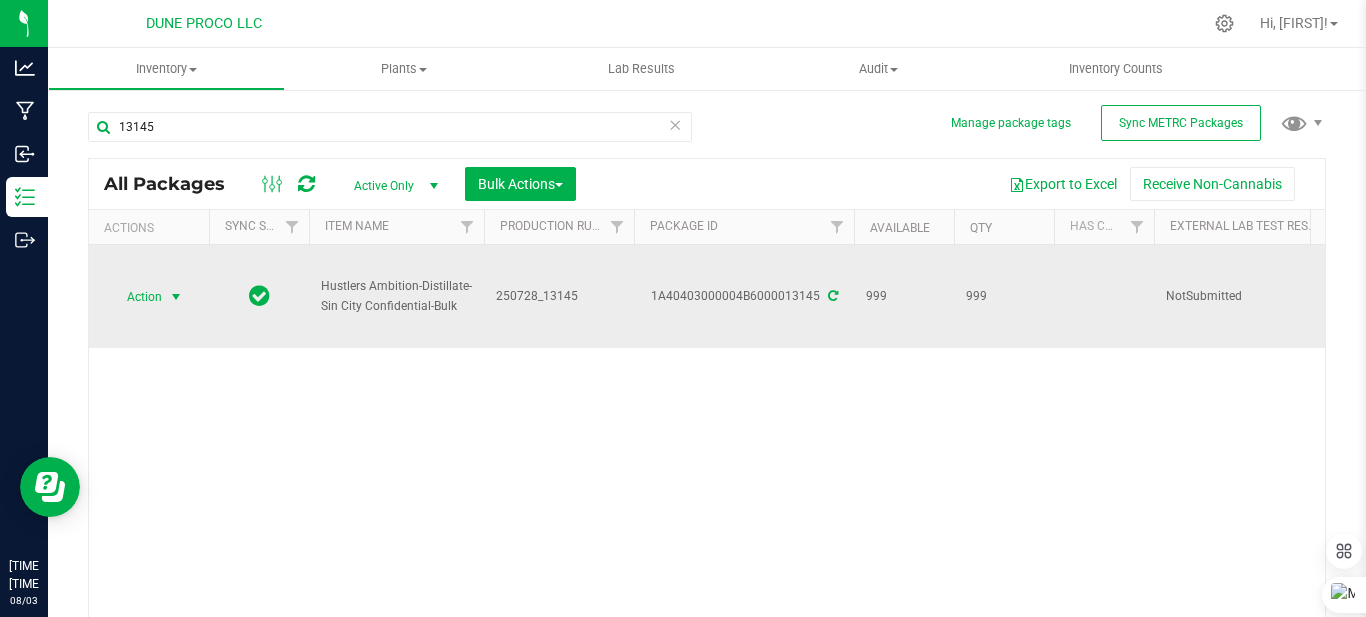 click at bounding box center [176, 297] 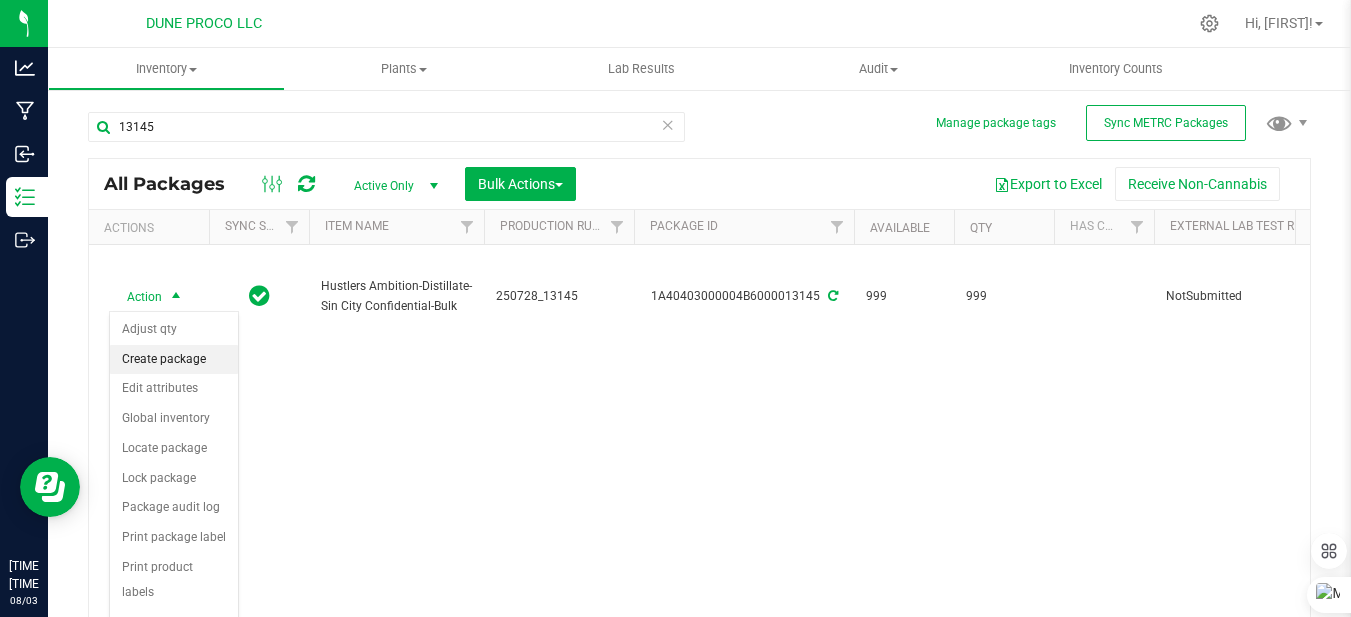 click on "Create package" at bounding box center [174, 360] 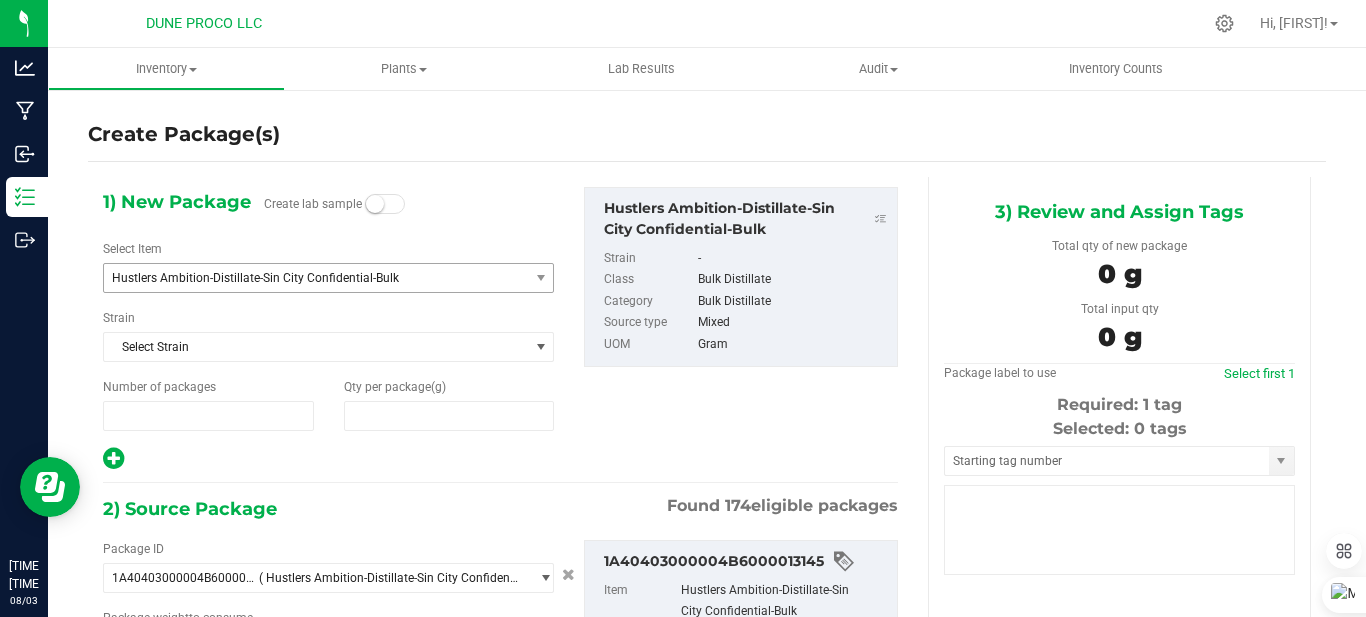 type on "1" 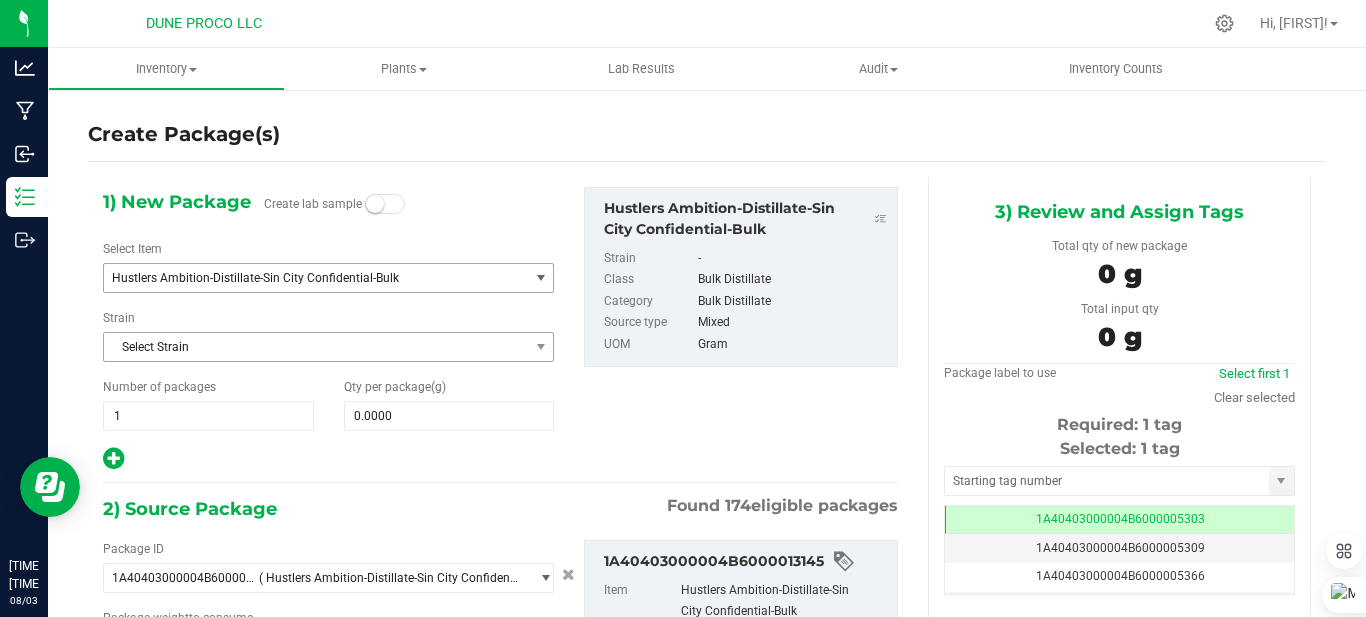 type on "0.0000 g" 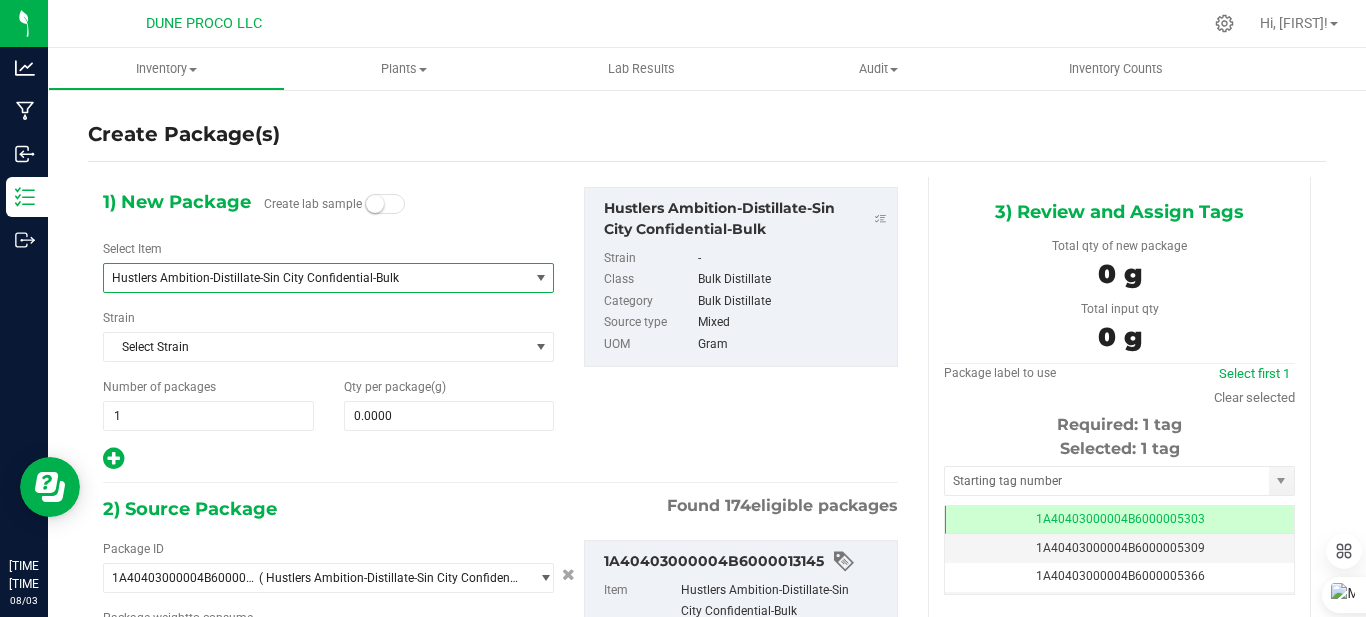 click on "Hustlers Ambition-Distillate-Sin City Confidential-Bulk" at bounding box center [308, 278] 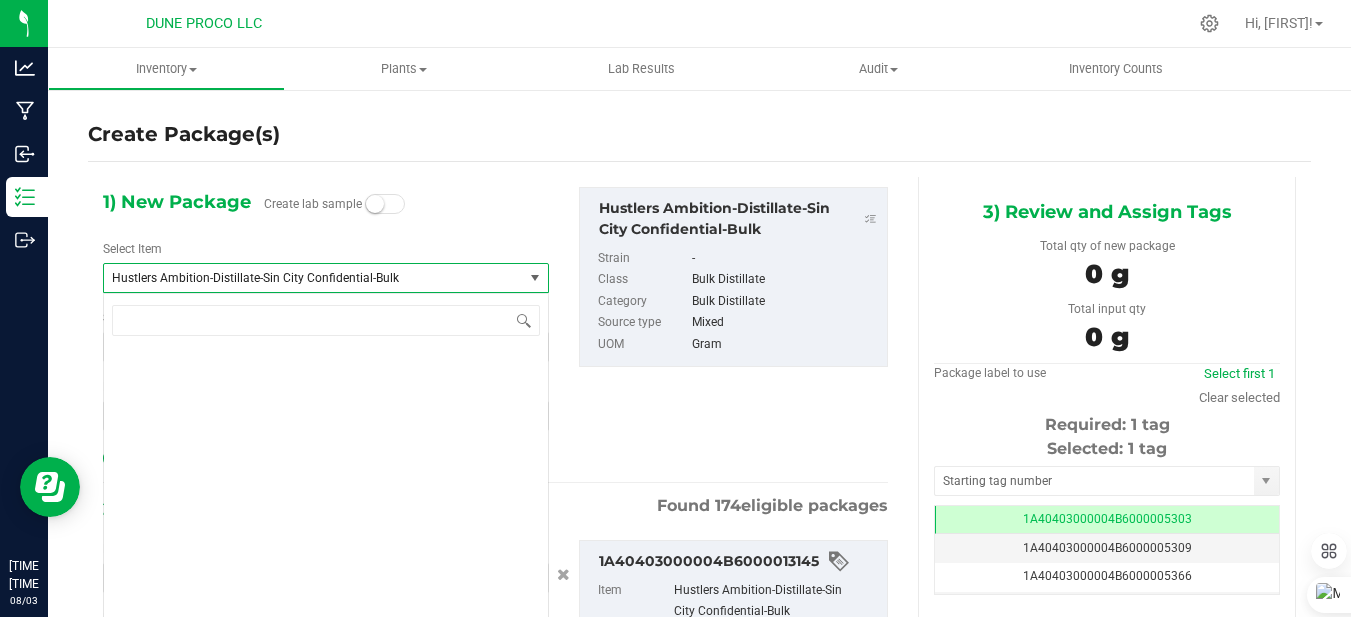 scroll, scrollTop: 5348, scrollLeft: 0, axis: vertical 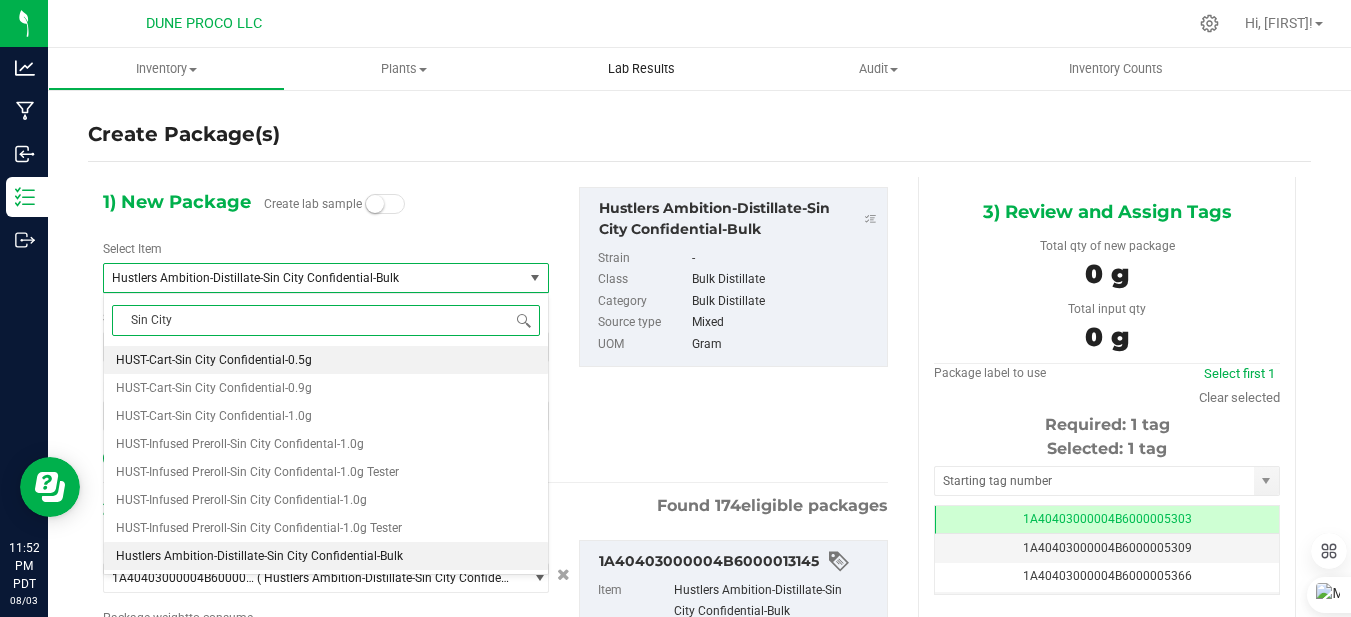 type on "Sin City" 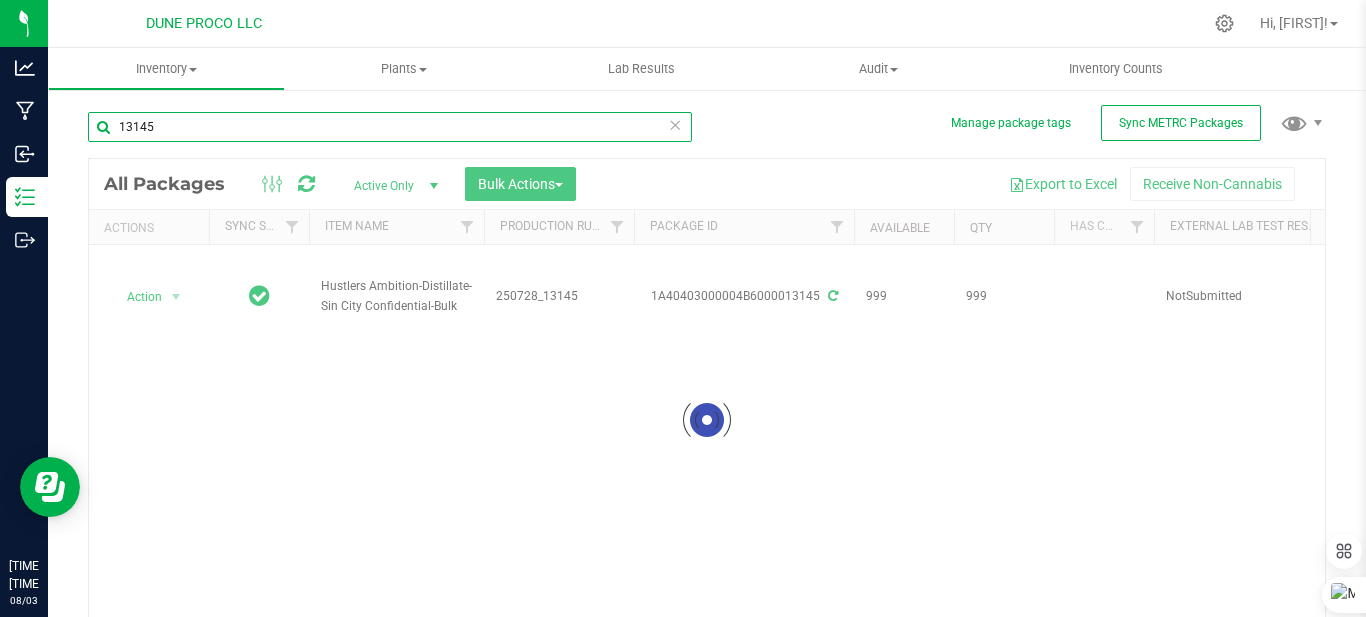 click on "13145" at bounding box center (390, 127) 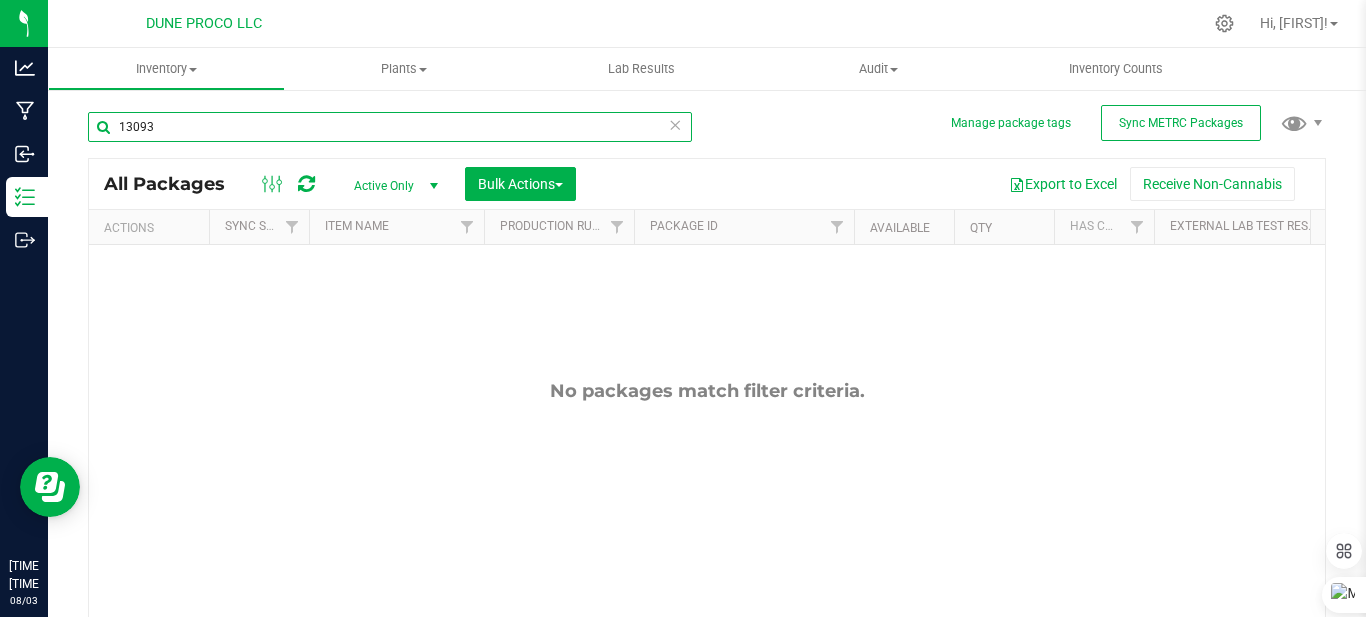 type on "13093" 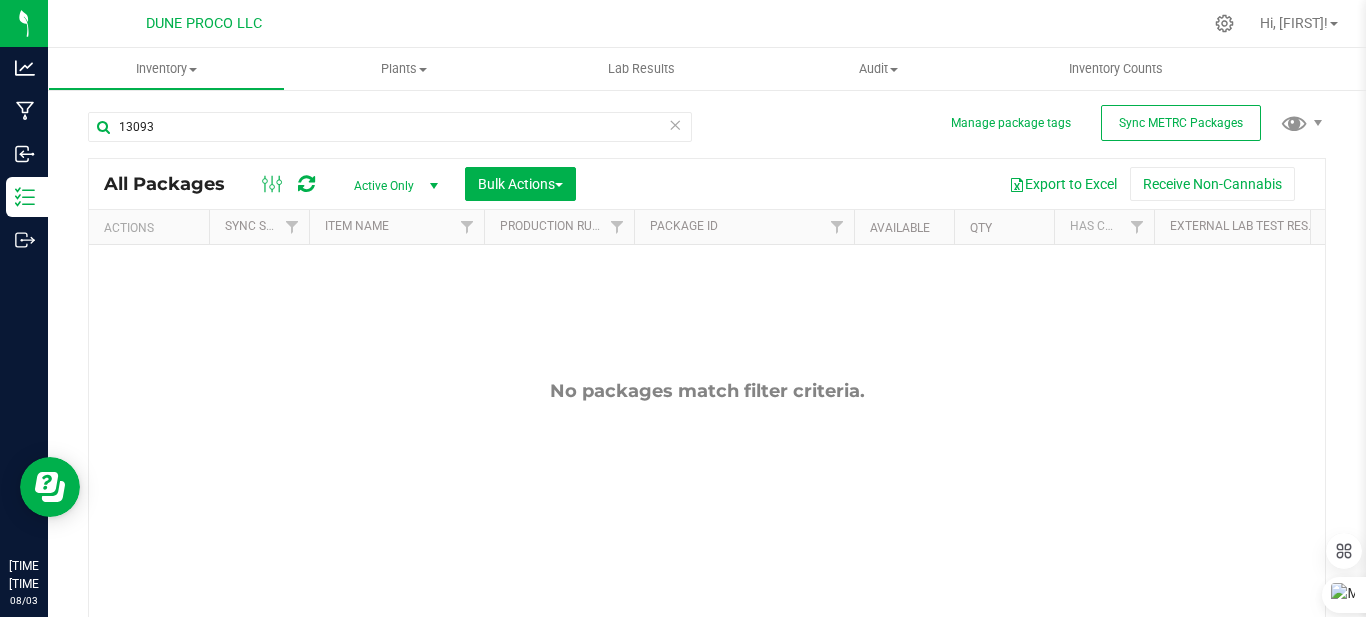 click on "Active Only" at bounding box center (392, 186) 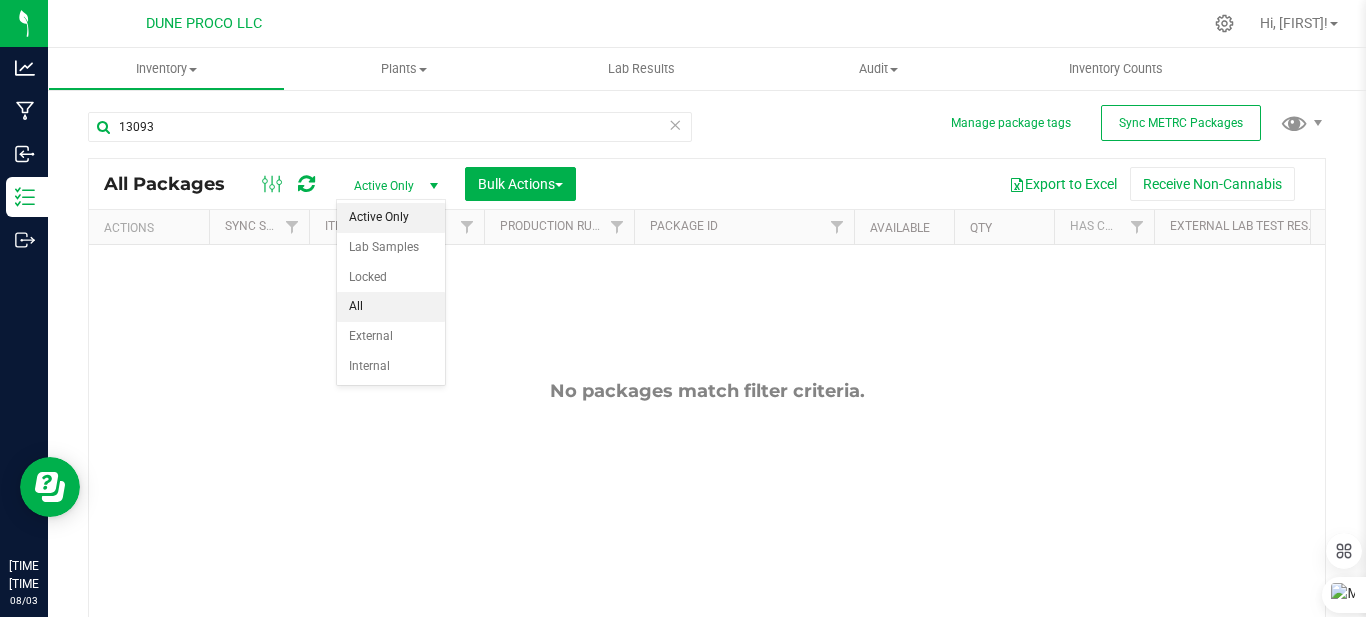 click on "All" at bounding box center (391, 307) 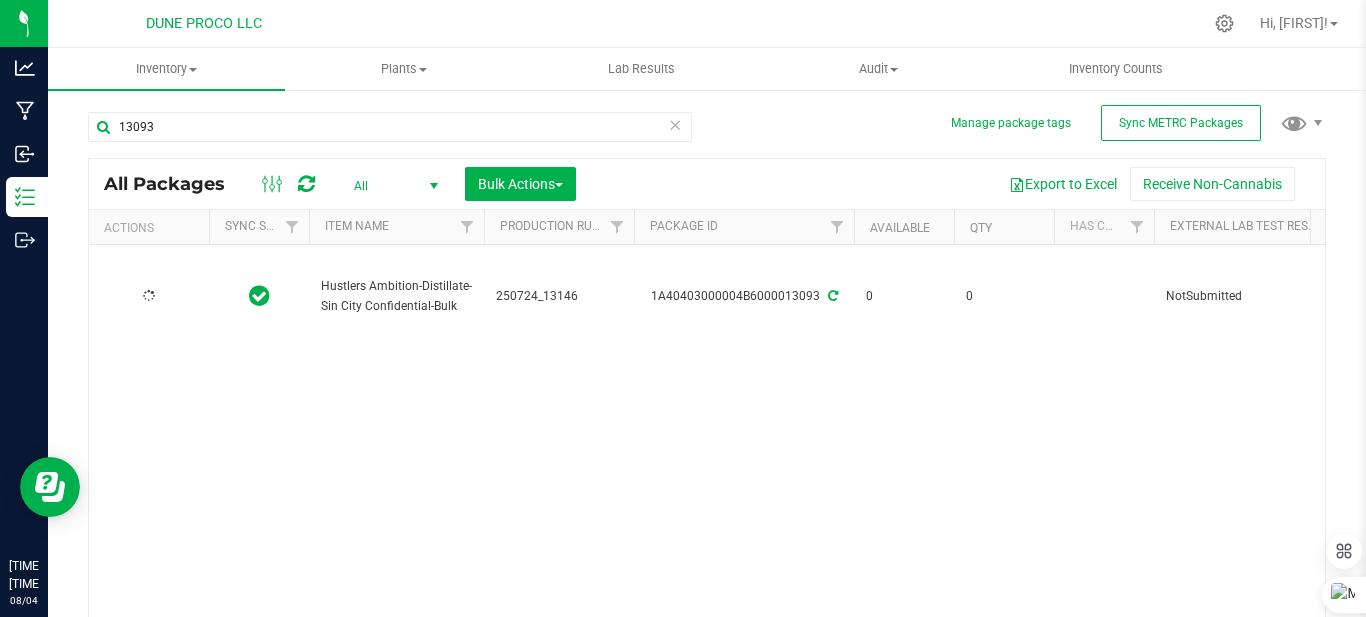 type on "2025-07-25" 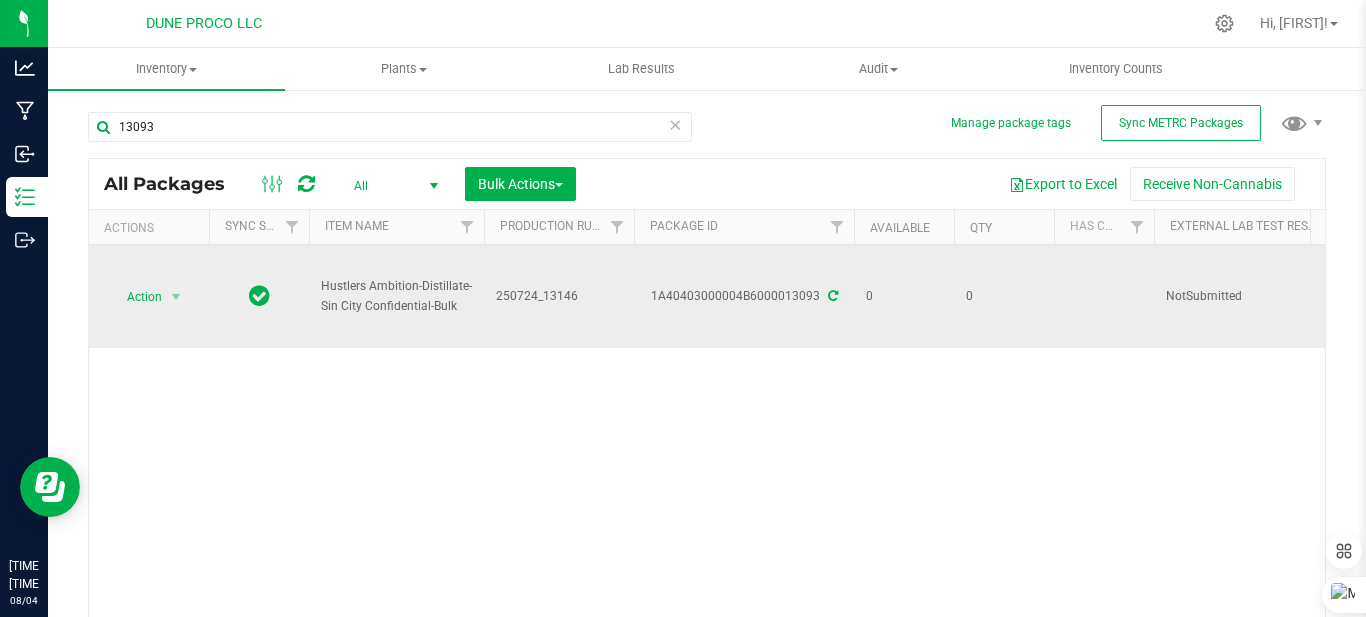scroll, scrollTop: 0, scrollLeft: 370, axis: horizontal 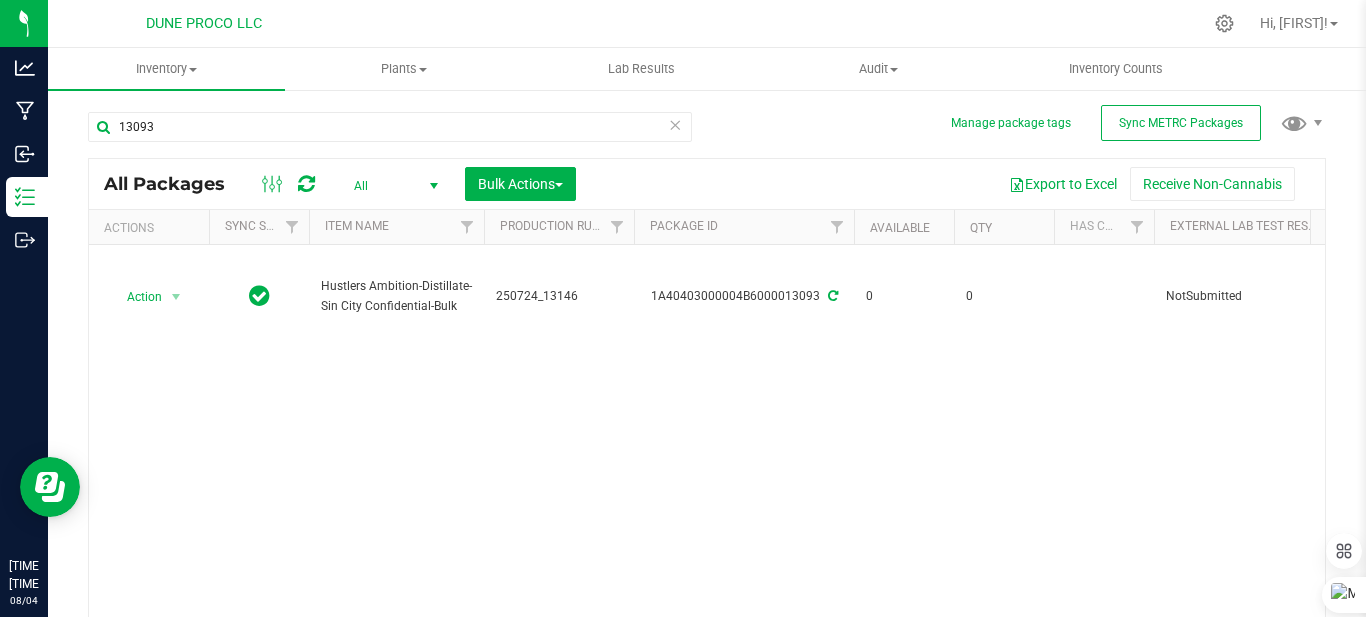 click at bounding box center [675, 124] 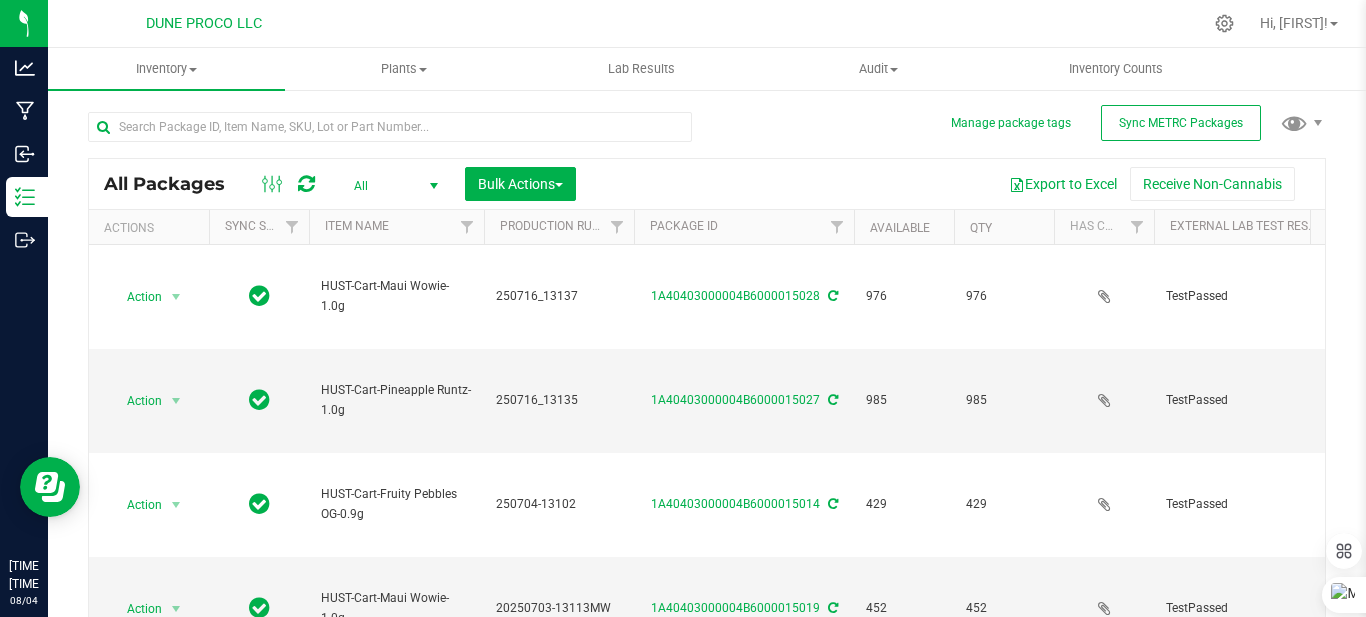 click at bounding box center [434, 186] 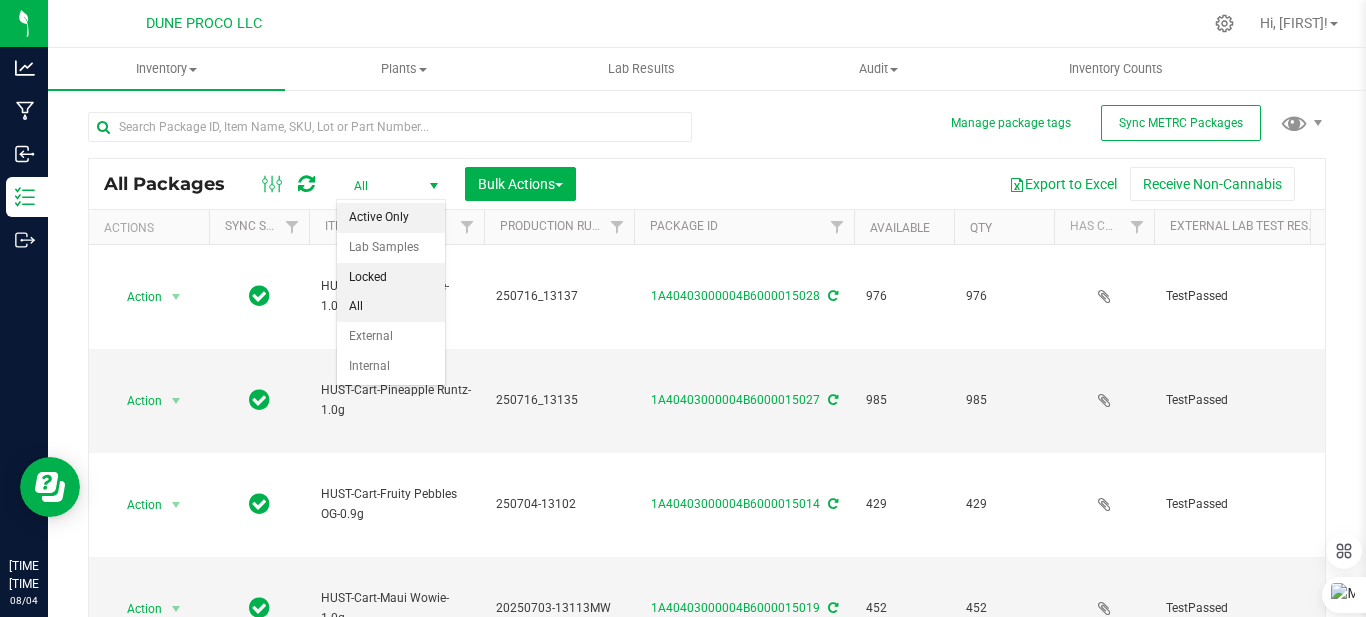 drag, startPoint x: 374, startPoint y: 216, endPoint x: 357, endPoint y: 269, distance: 55.65968 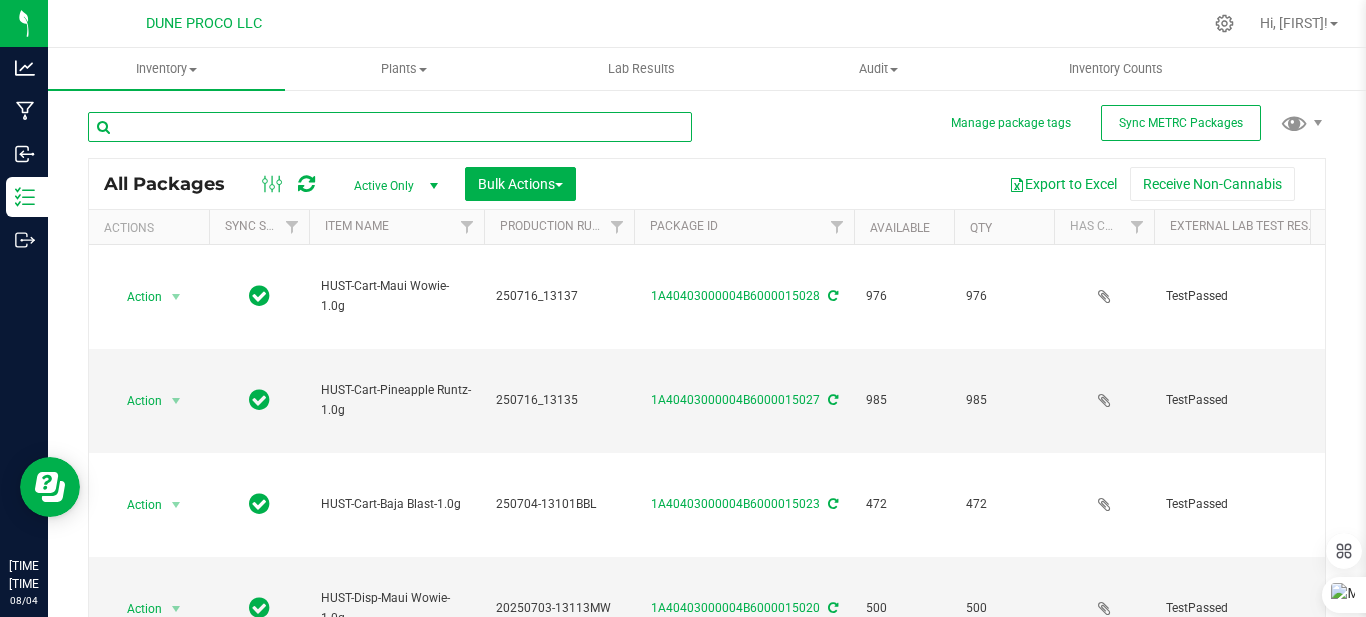 click at bounding box center [390, 127] 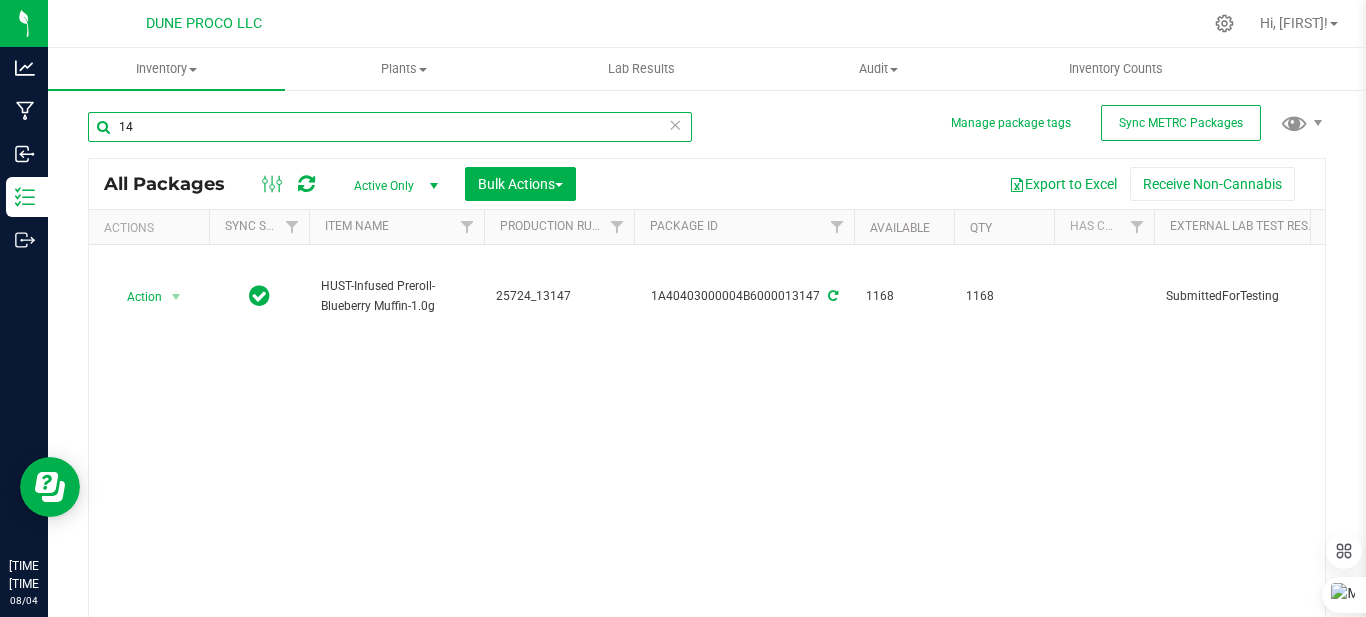 type on "1" 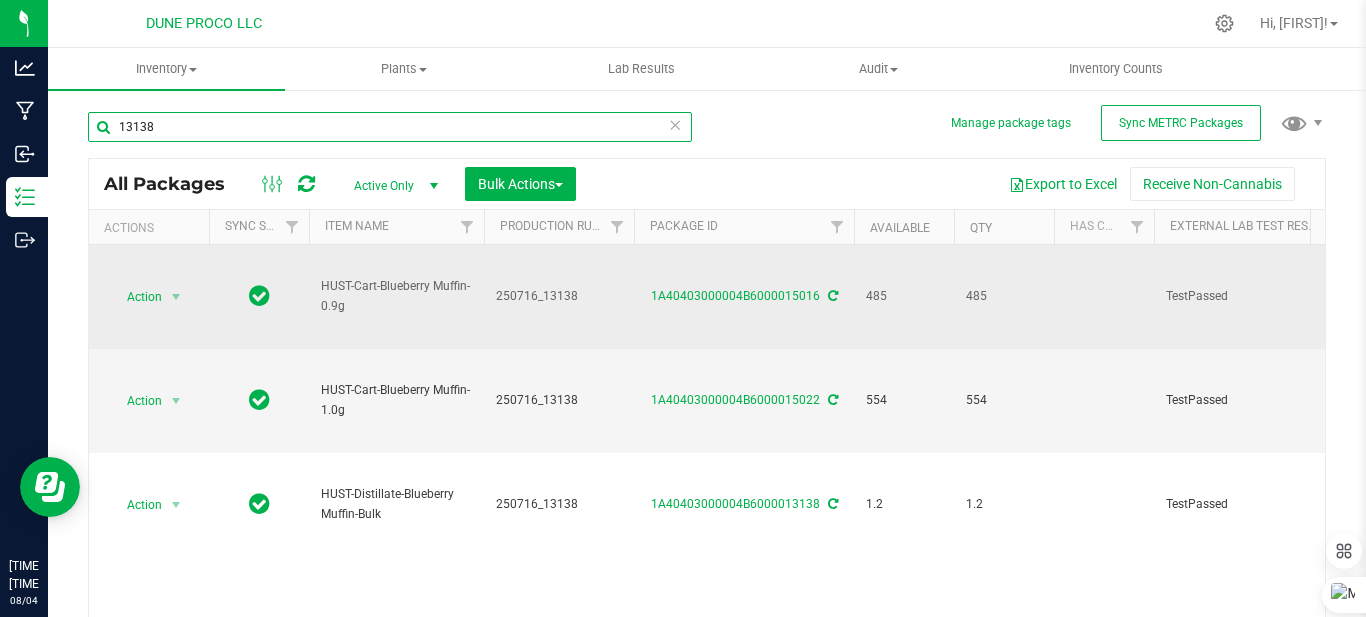 scroll, scrollTop: 0, scrollLeft: 158, axis: horizontal 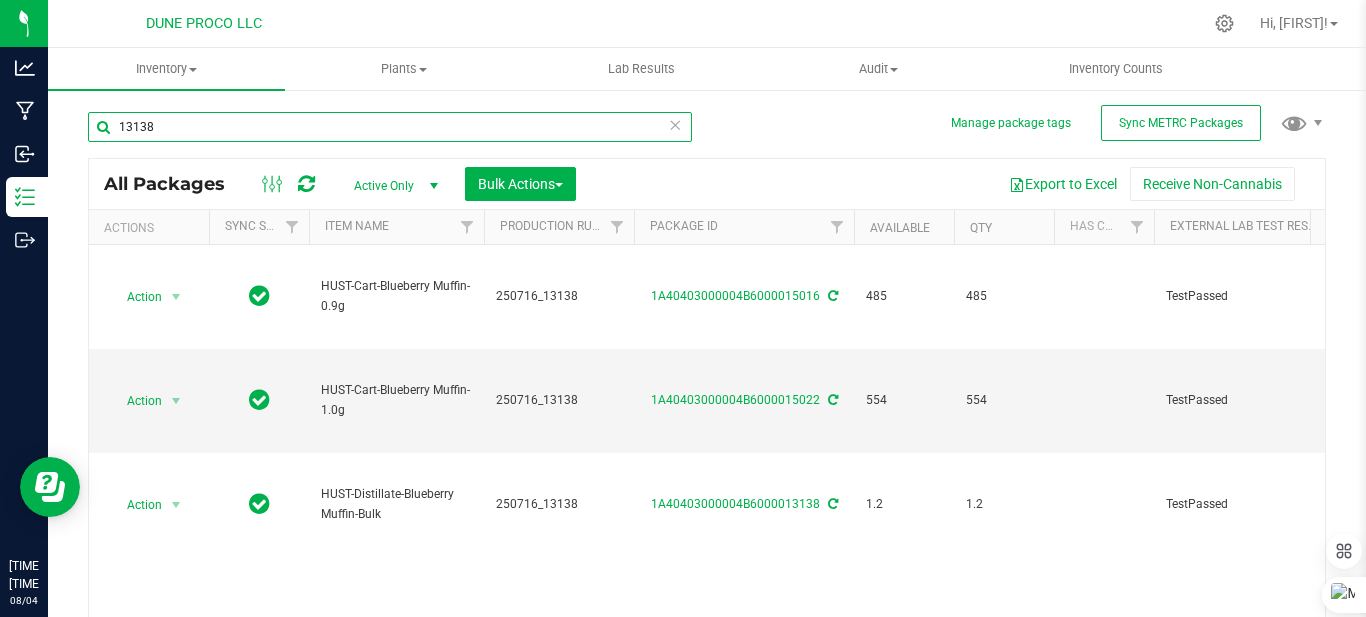 type on "13138" 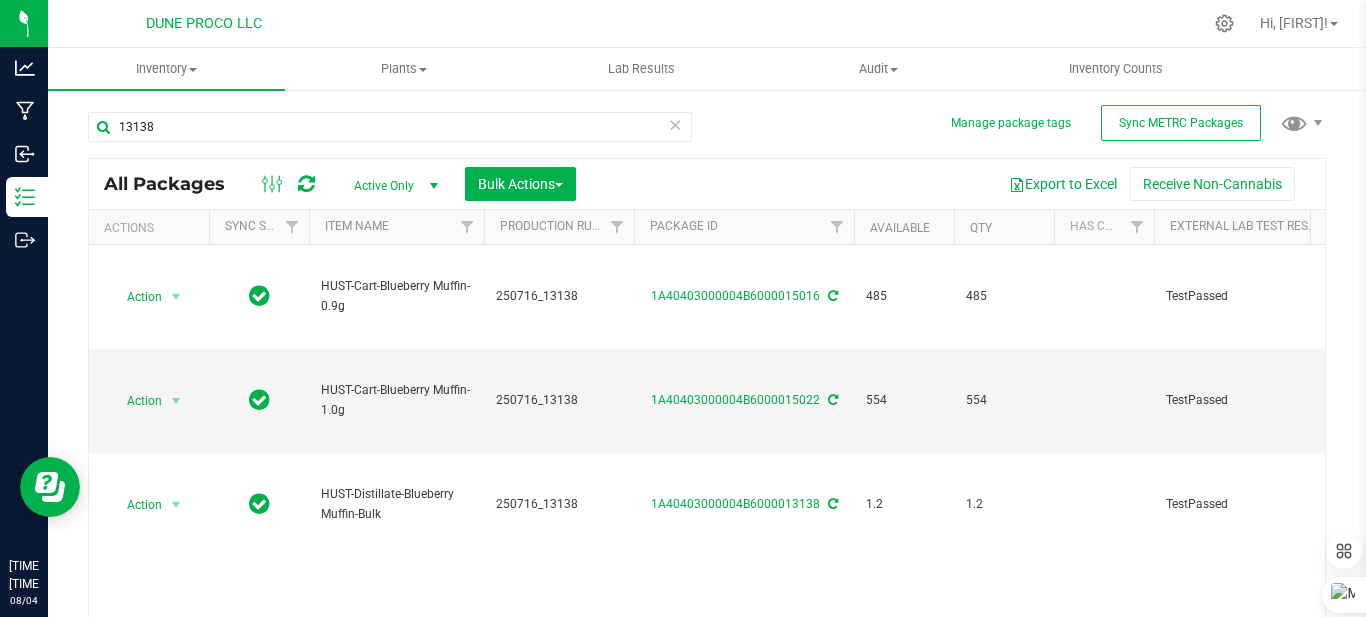click at bounding box center [675, 124] 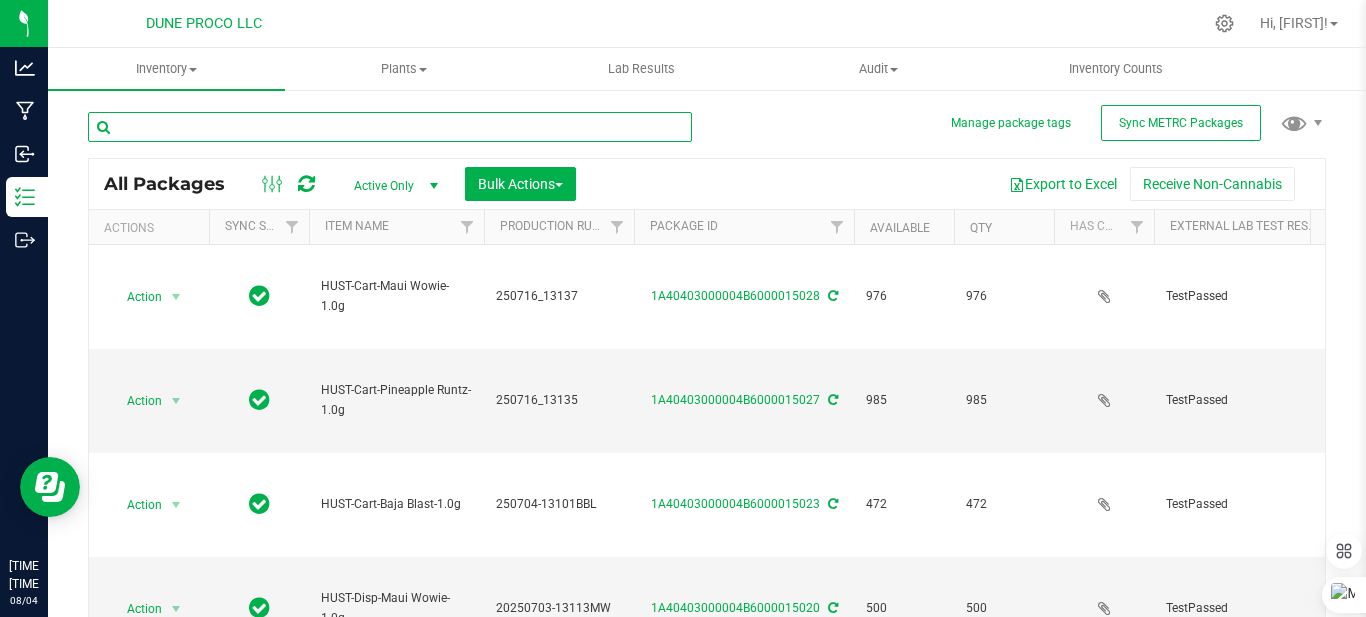 click at bounding box center [390, 127] 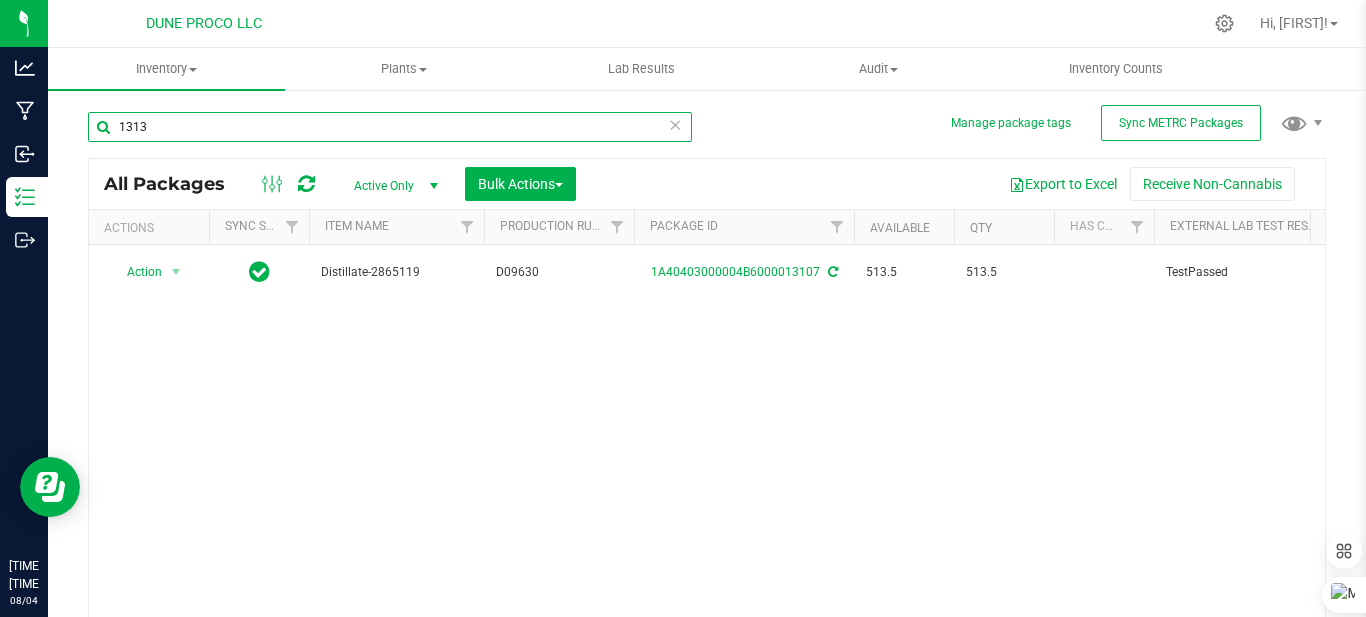 type on "13137" 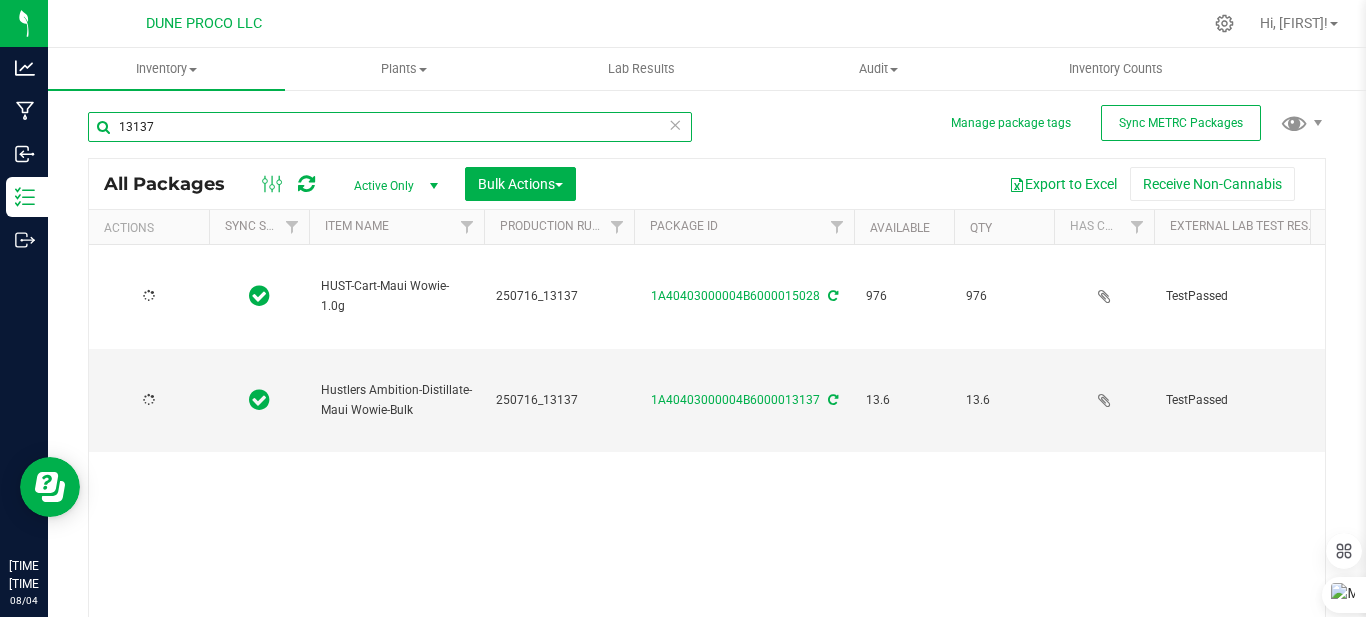 type on "2025-07-16" 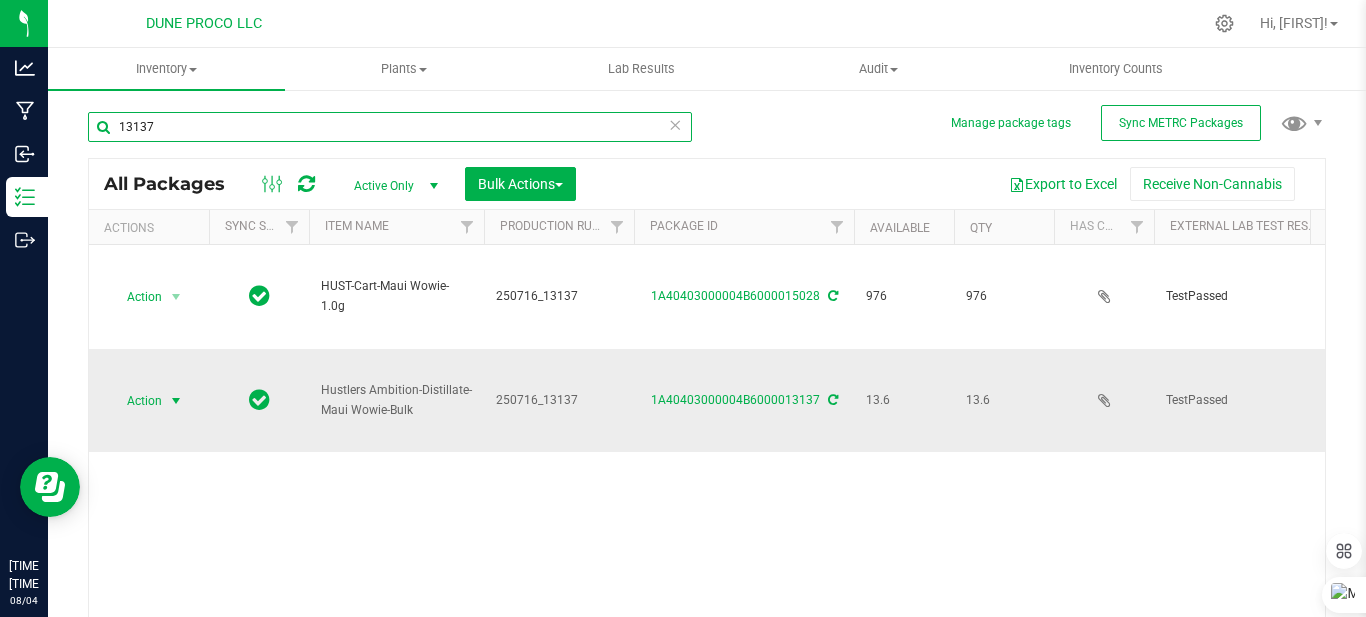 type on "13137" 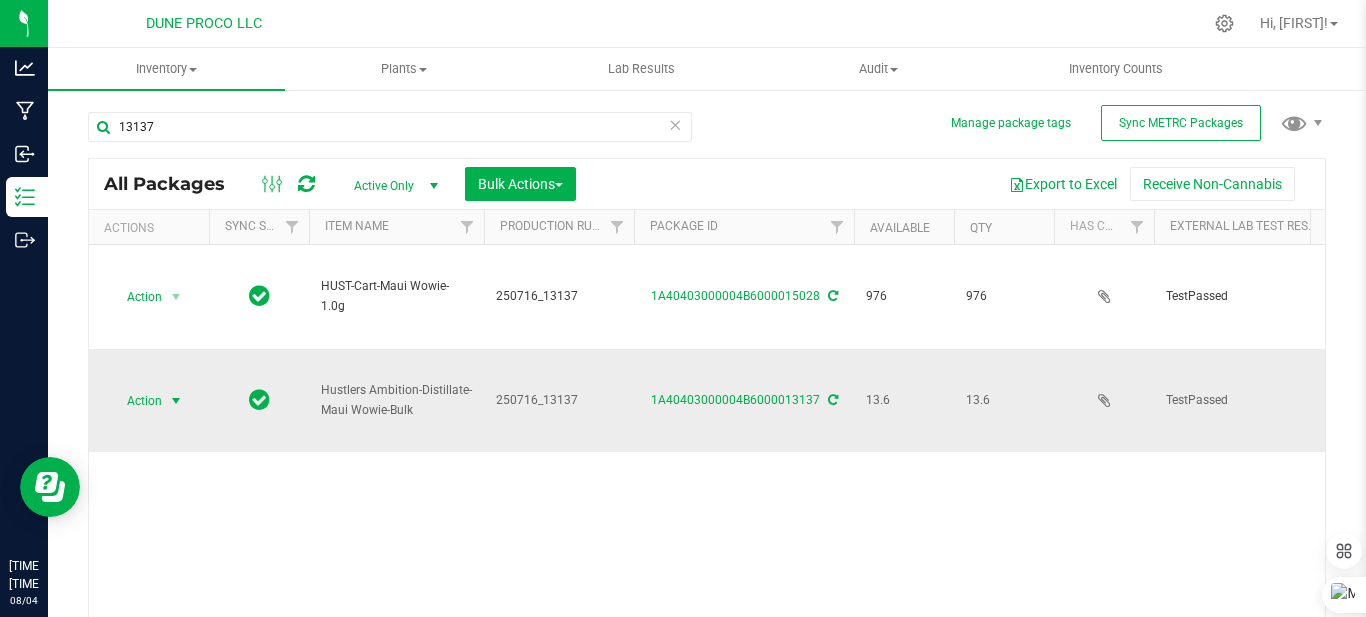 click at bounding box center (176, 401) 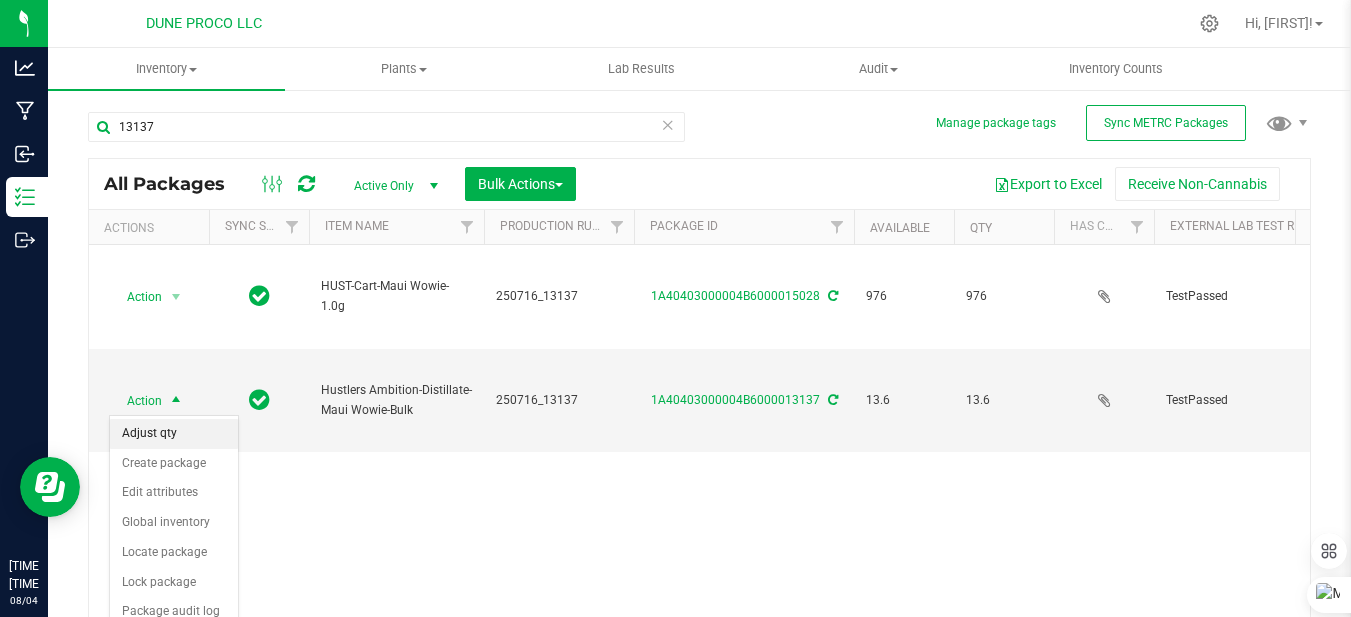 click on "Adjust qty" at bounding box center (174, 434) 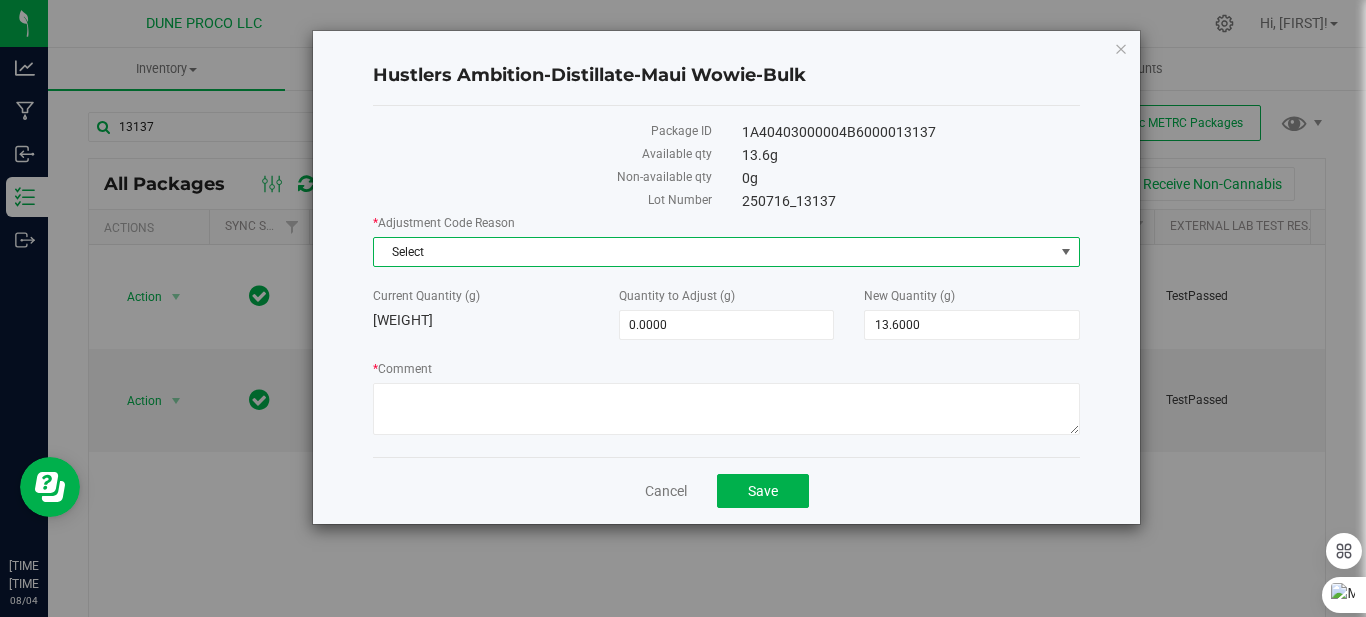 click on "Select" at bounding box center (714, 252) 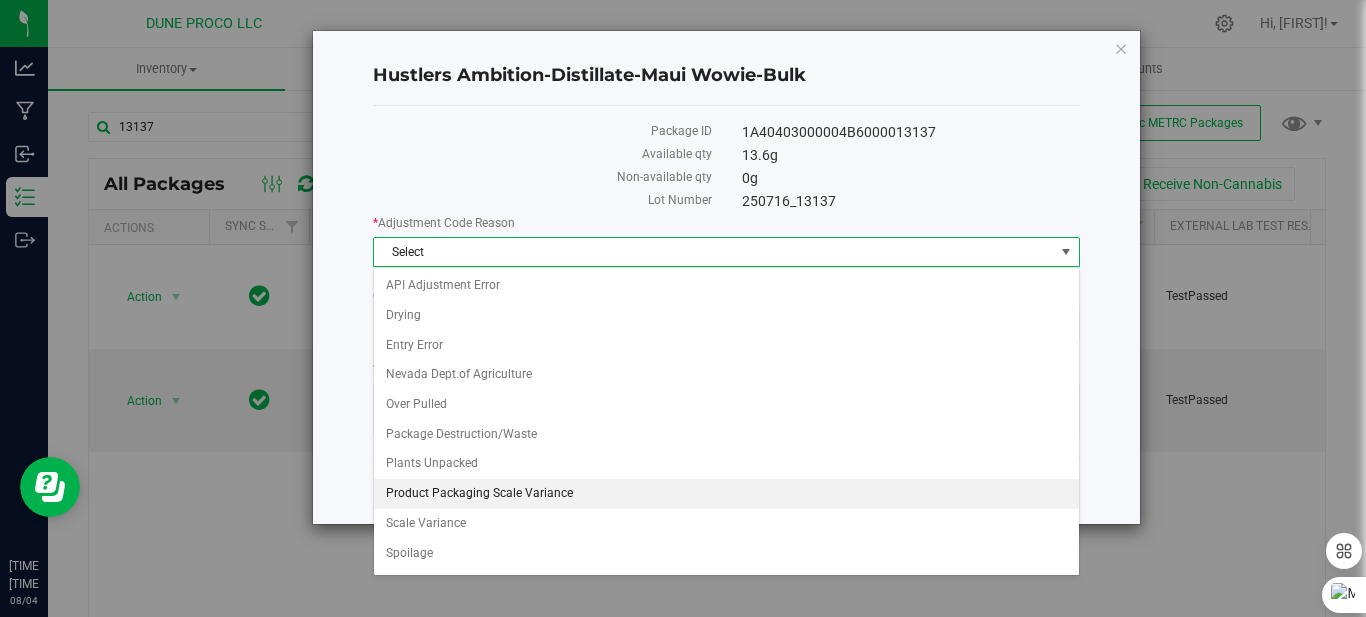 click on "Product Packaging Scale Variance" at bounding box center [726, 494] 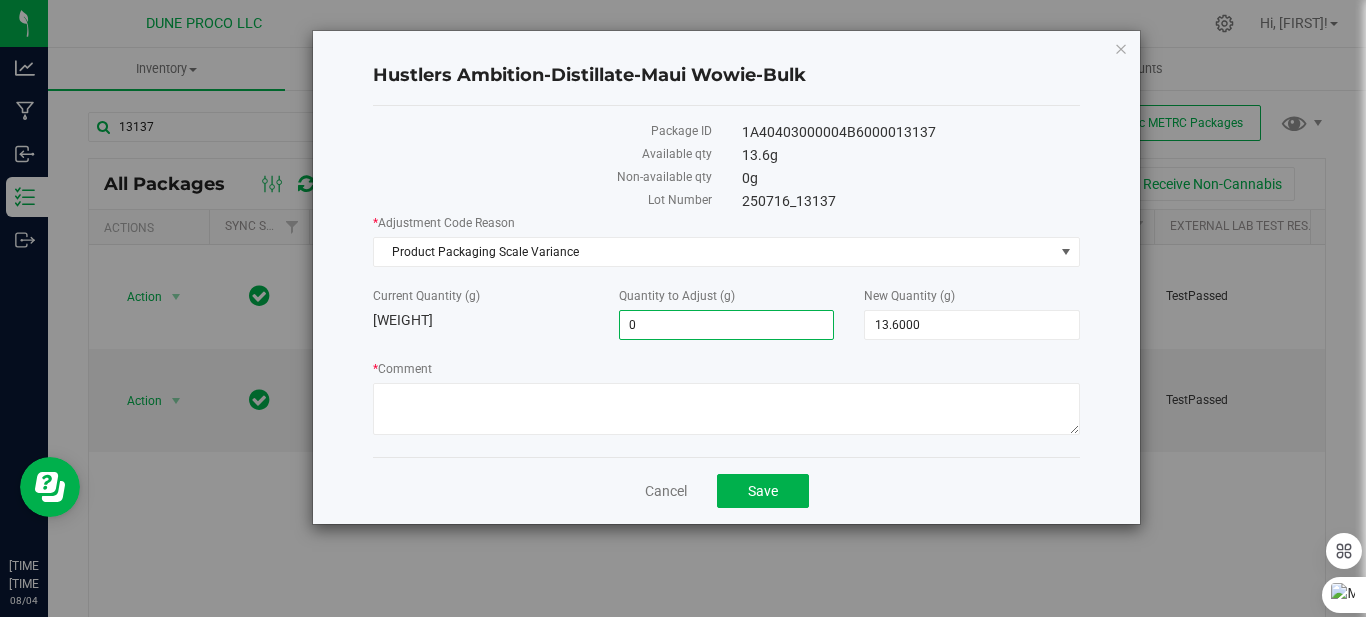 click on "0.0000 0" at bounding box center [727, 325] 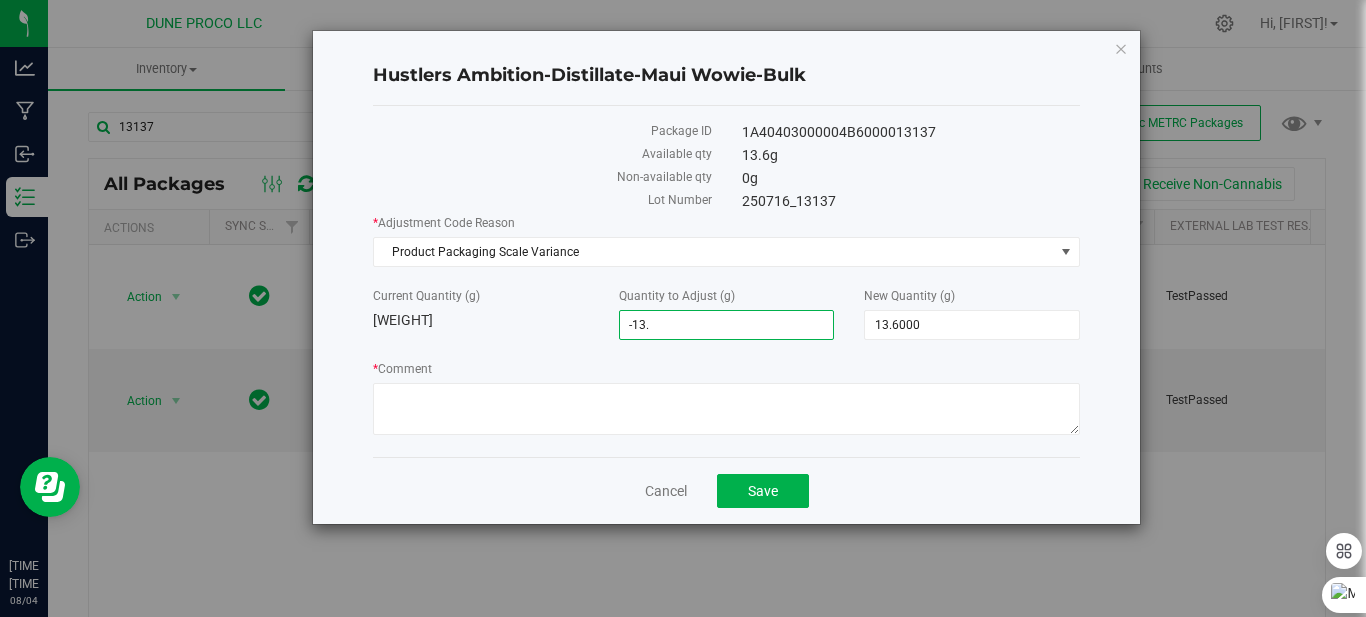 type on "-13.6" 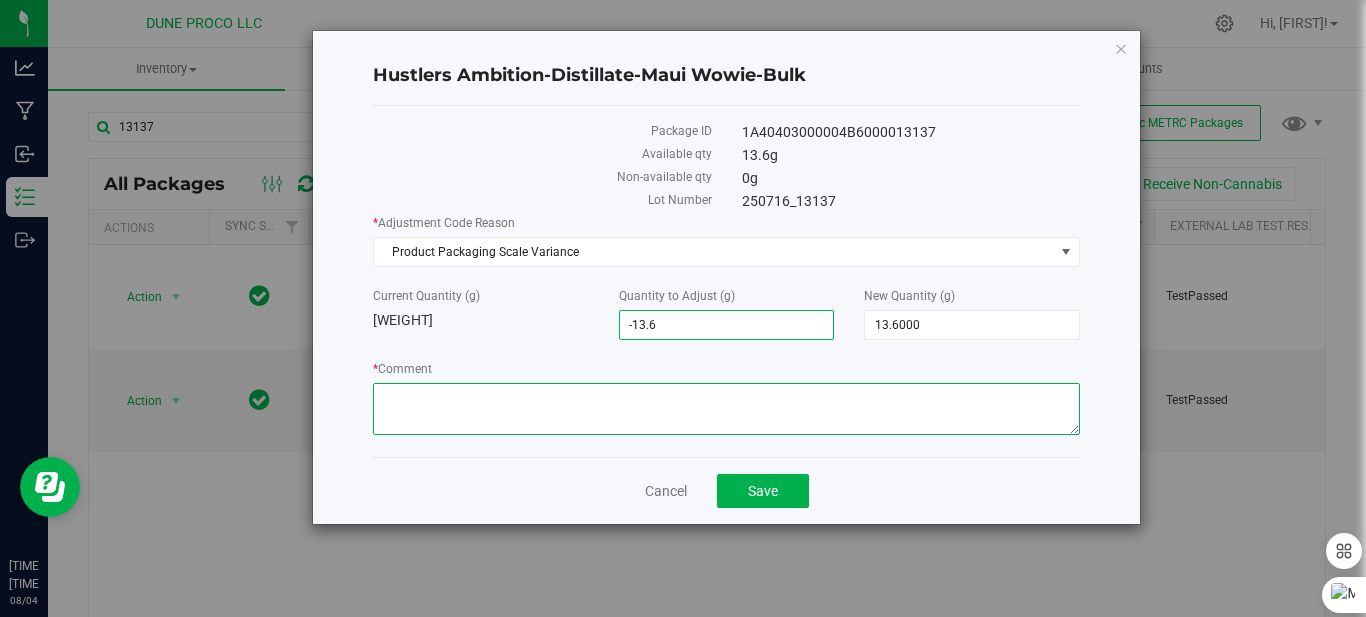 type on "-13.6000" 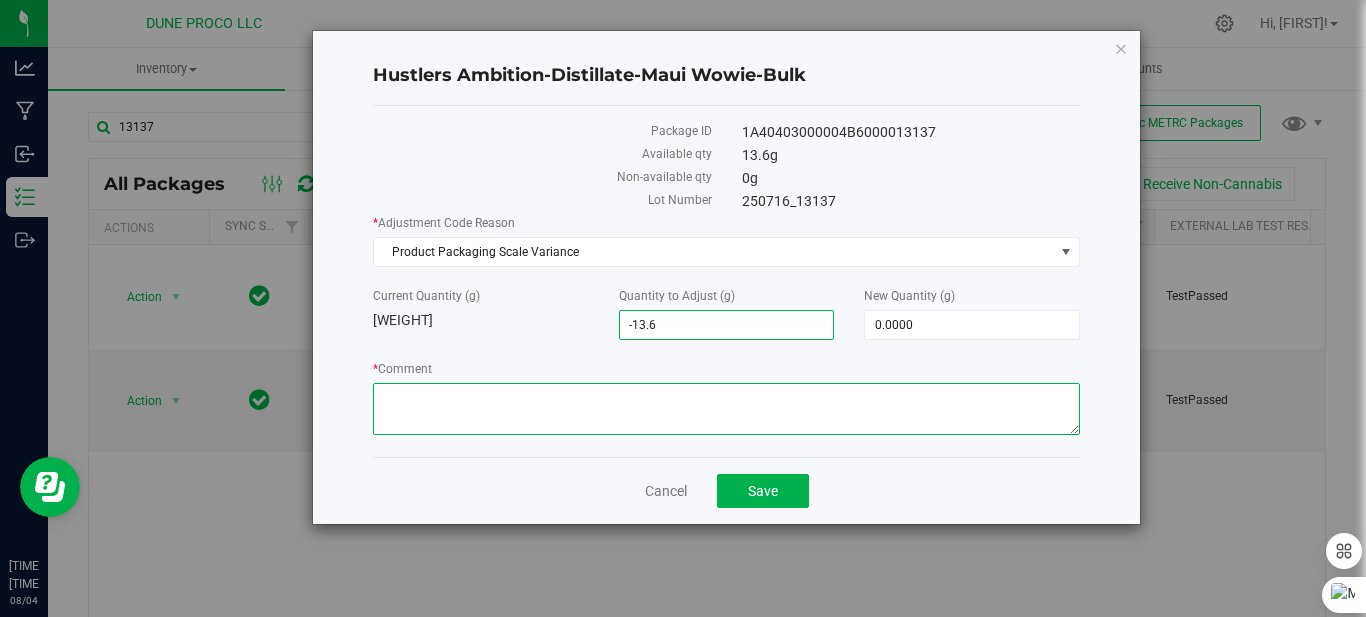 click on "*
Comment" at bounding box center (726, 409) 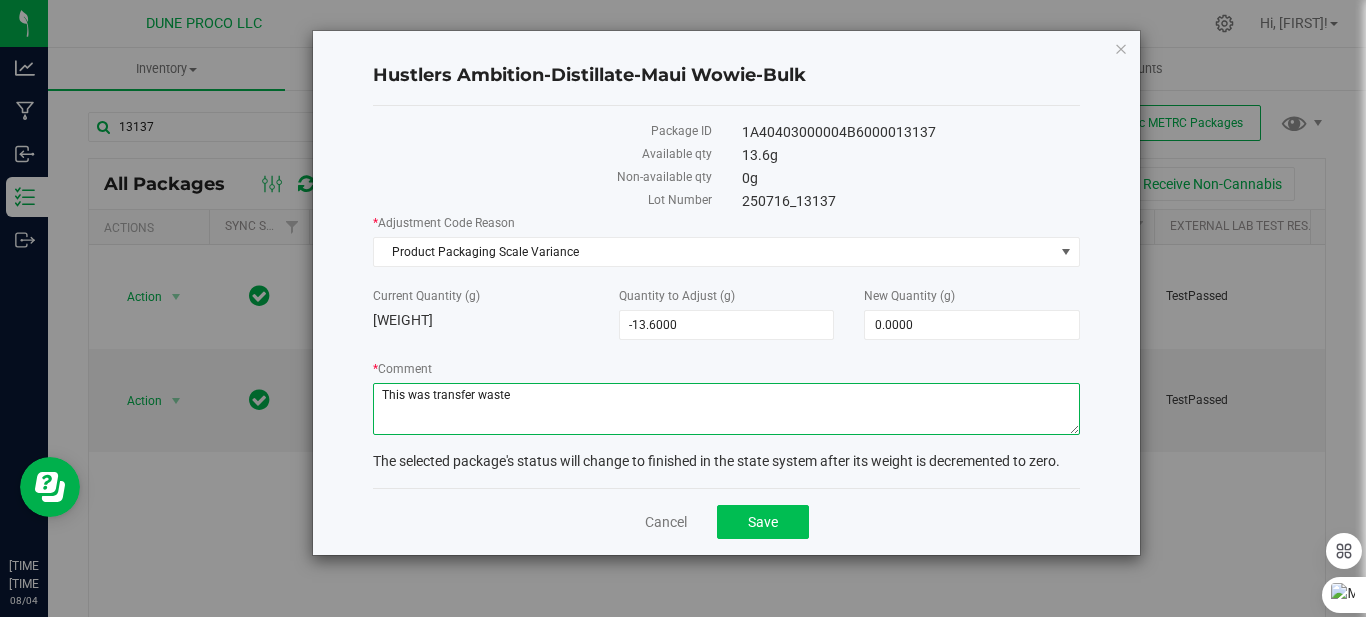 type on "This was transfer waste" 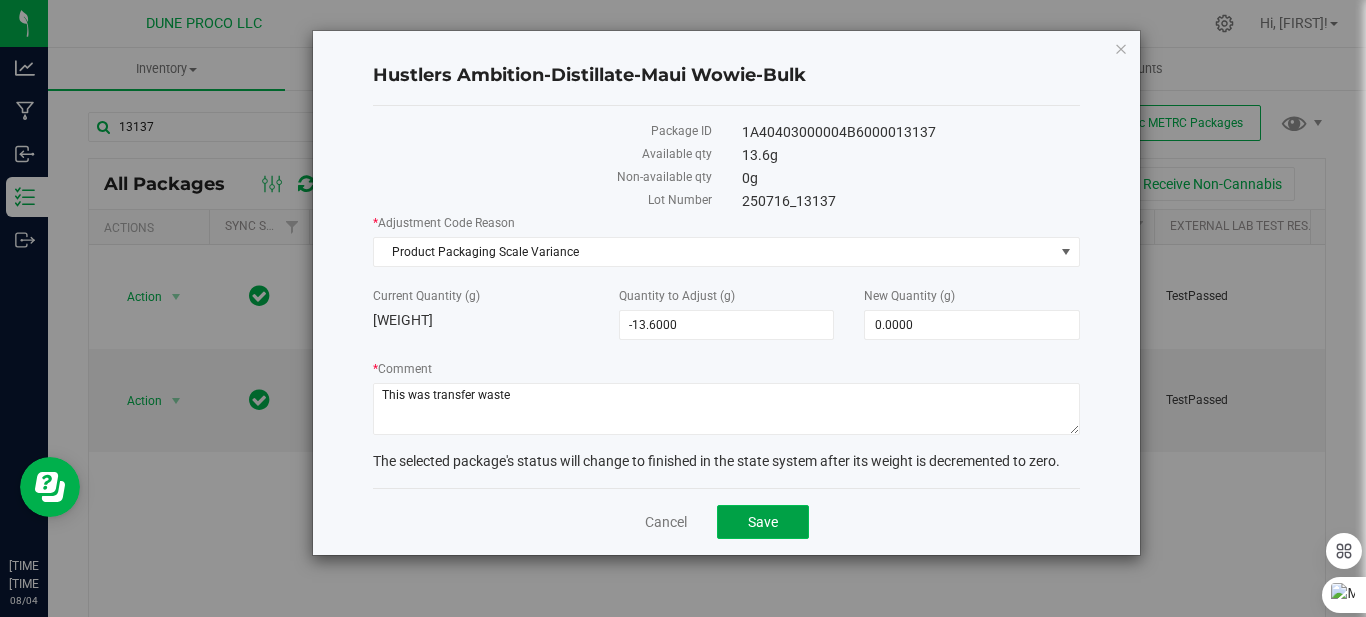 click on "Save" 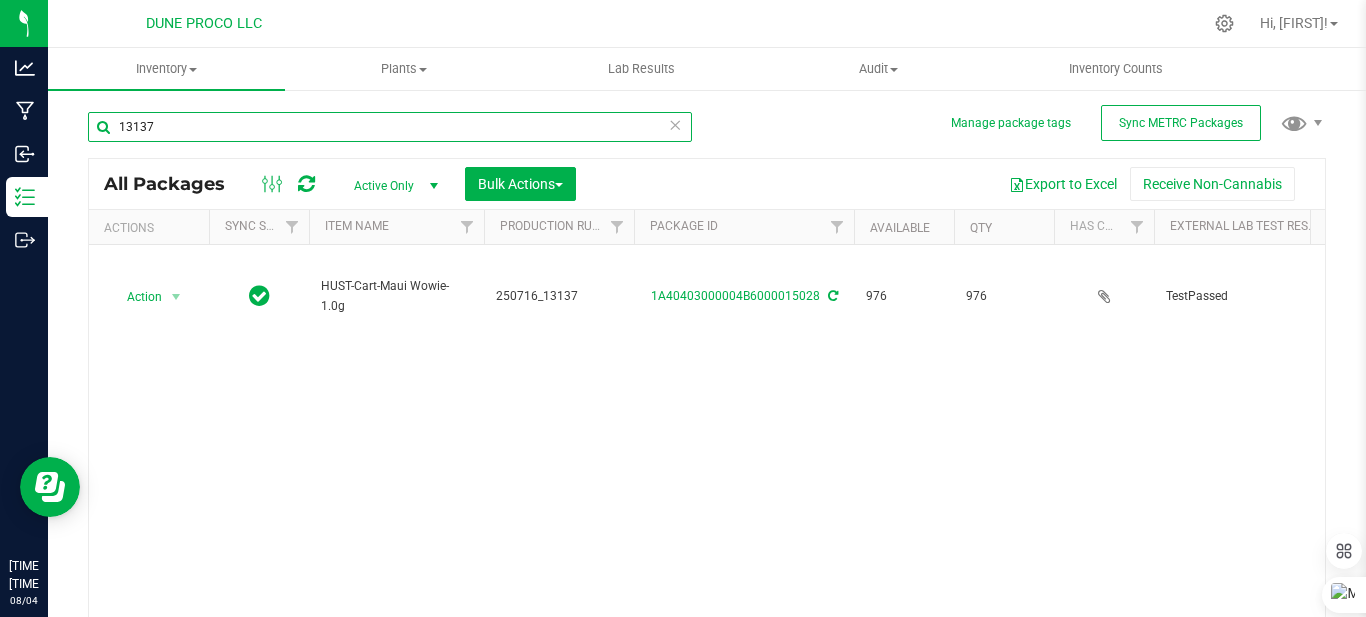 click on "13137" at bounding box center (390, 127) 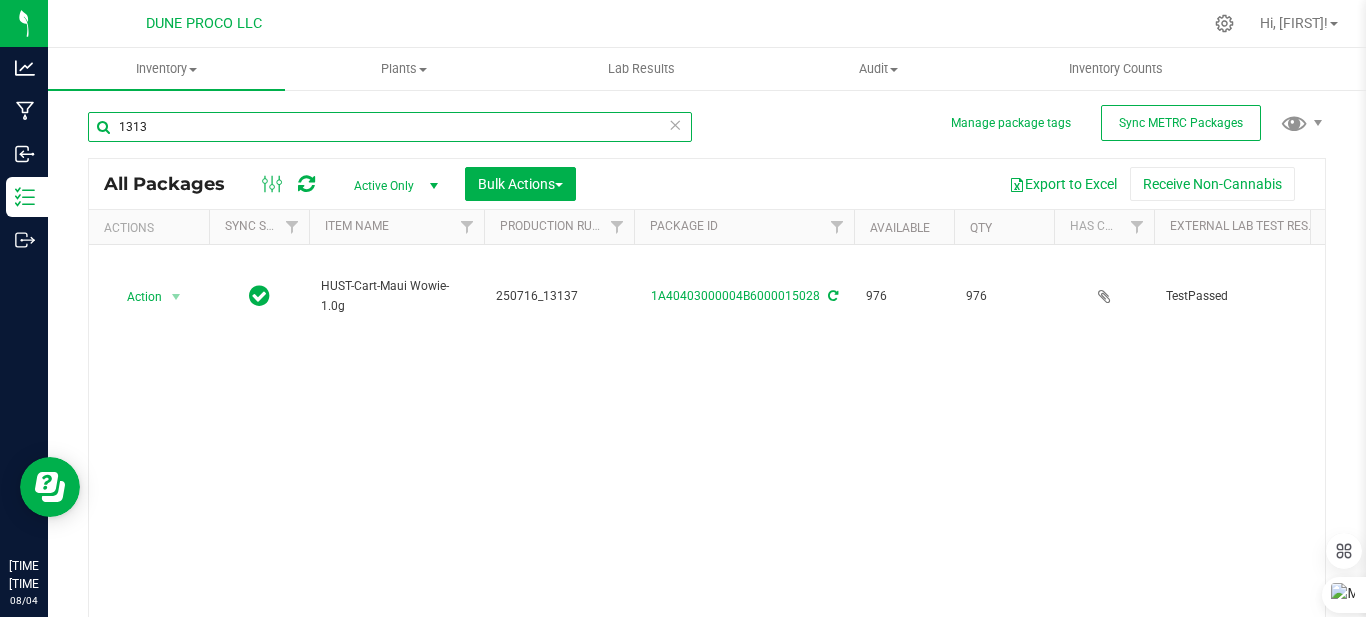 type on "13138" 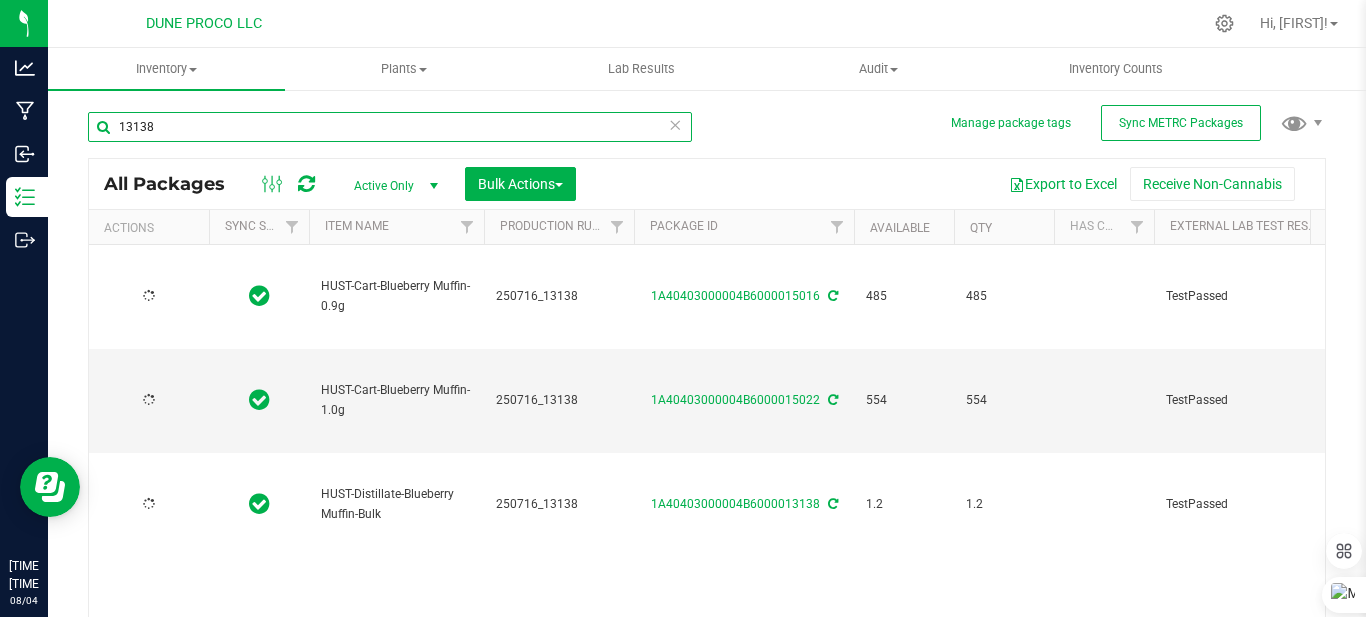 type on "2025-07-16" 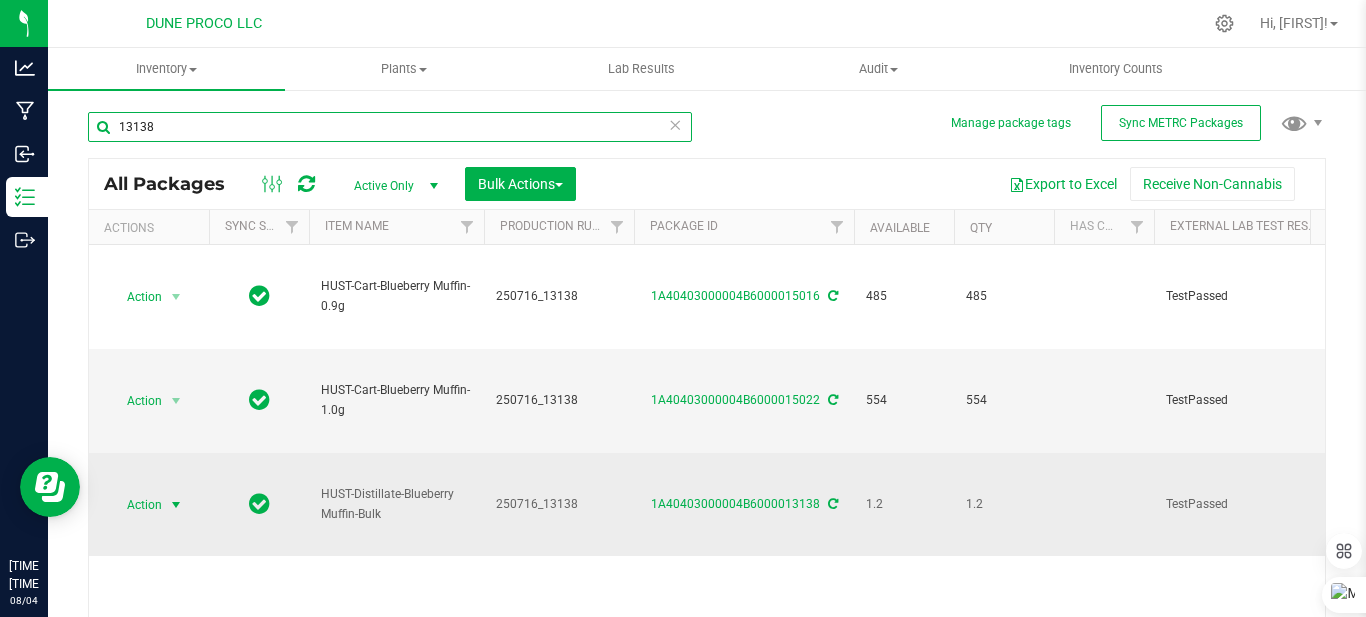 type on "13138" 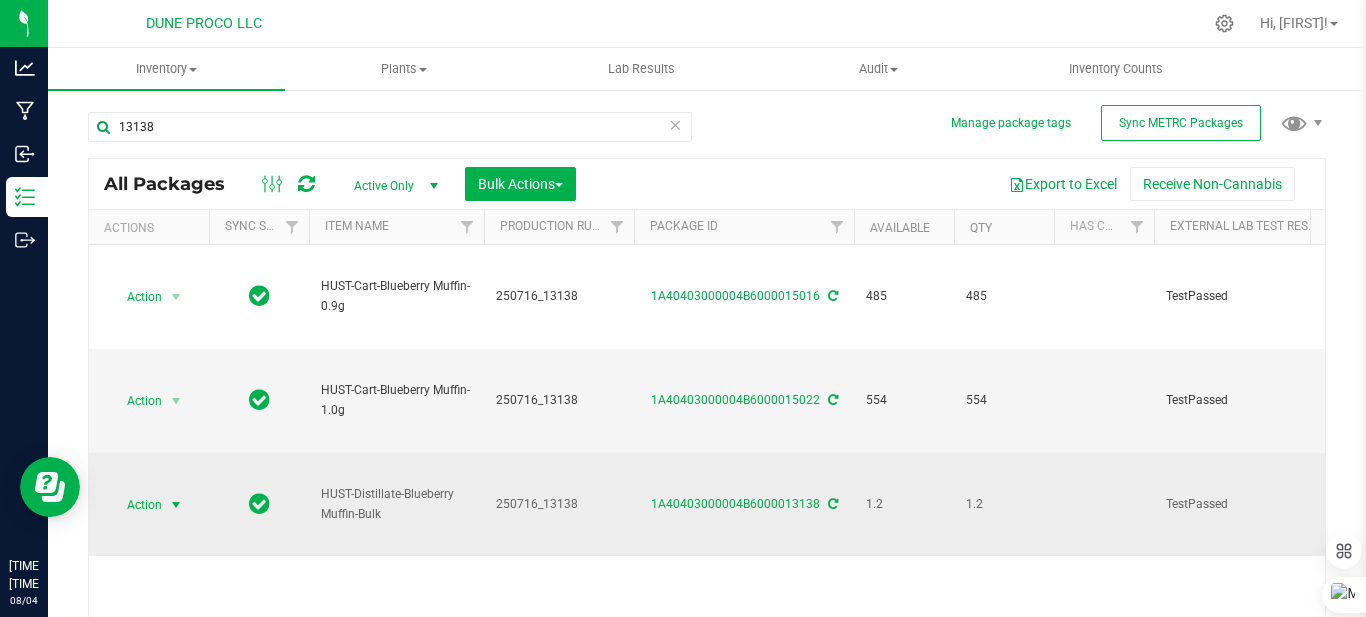 click at bounding box center [176, 505] 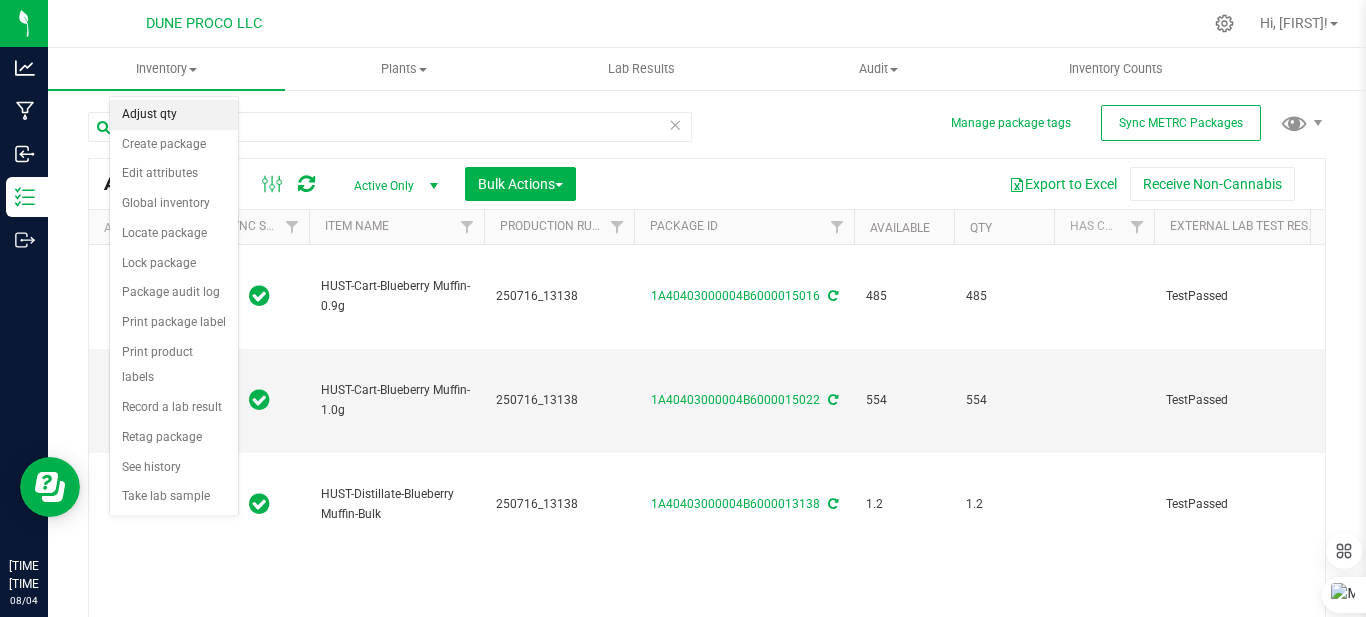 click on "Adjust qty" at bounding box center [174, 115] 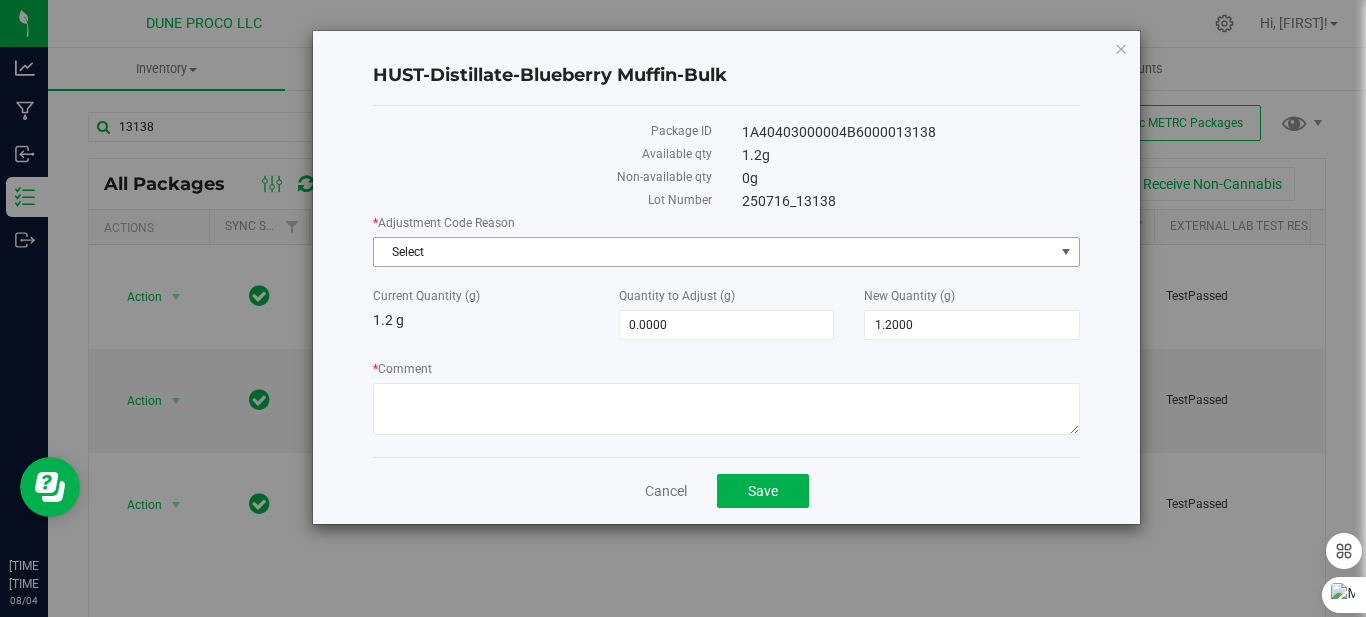 click on "Select" at bounding box center [714, 252] 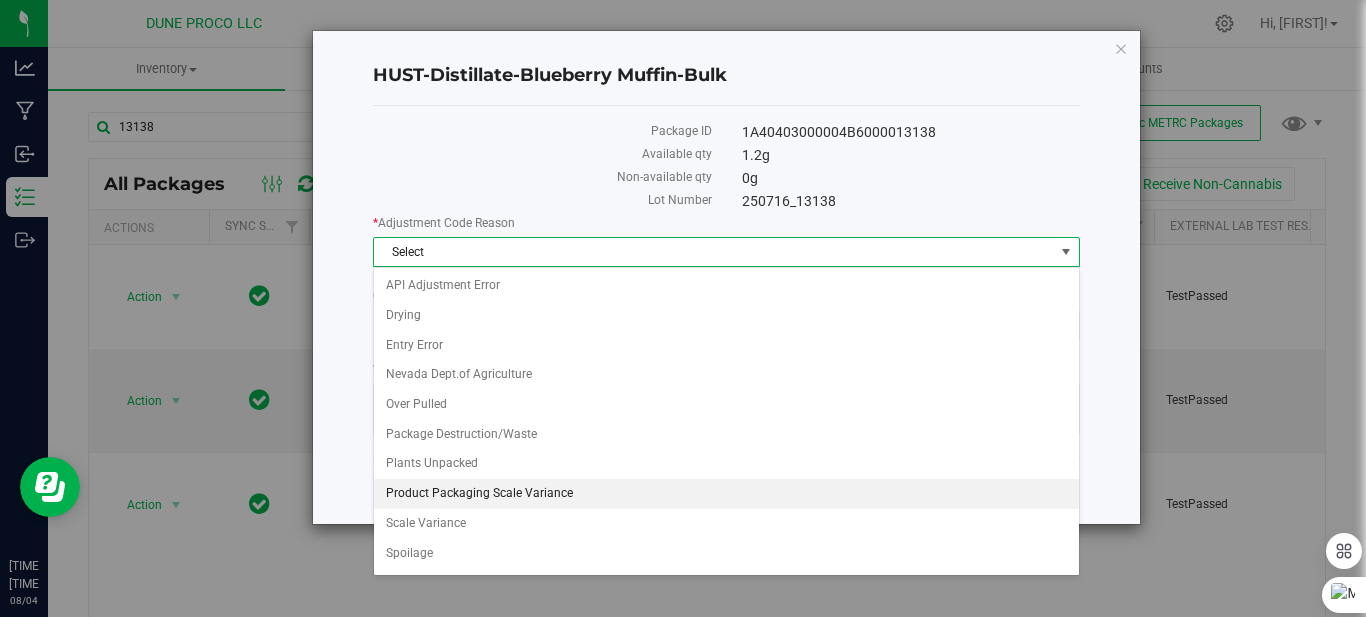click on "Product Packaging Scale Variance" at bounding box center [726, 494] 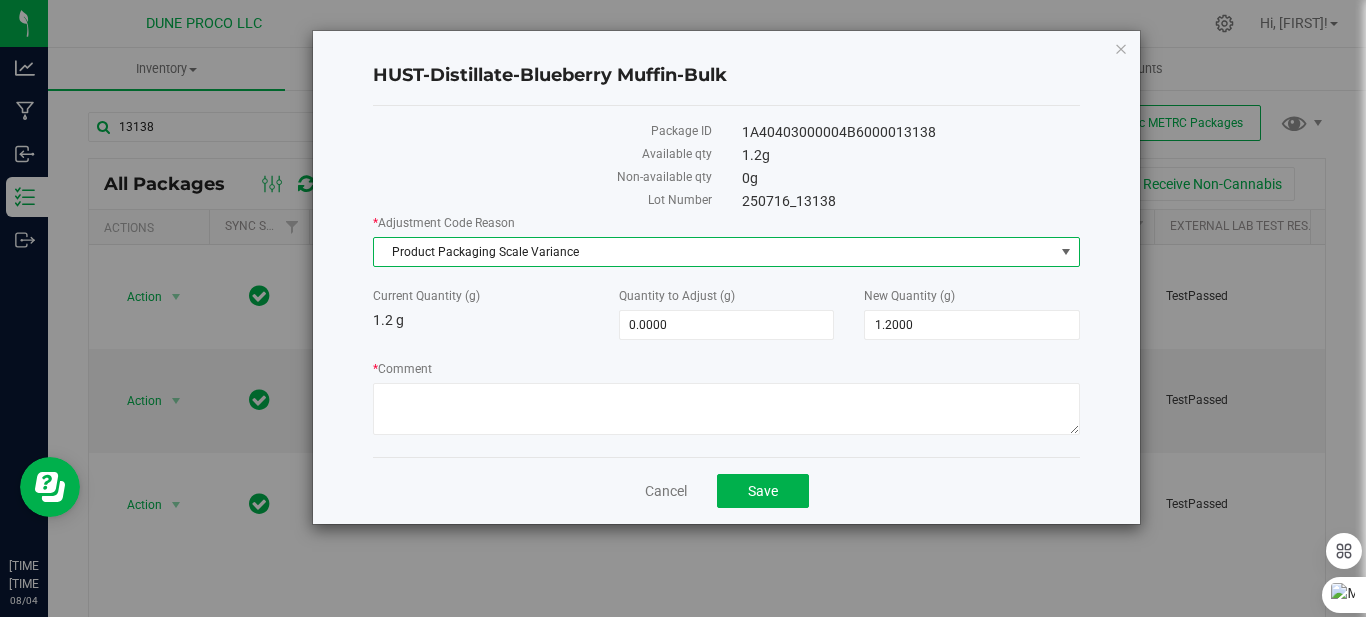 click on "Product Packaging Scale Variance" at bounding box center [714, 252] 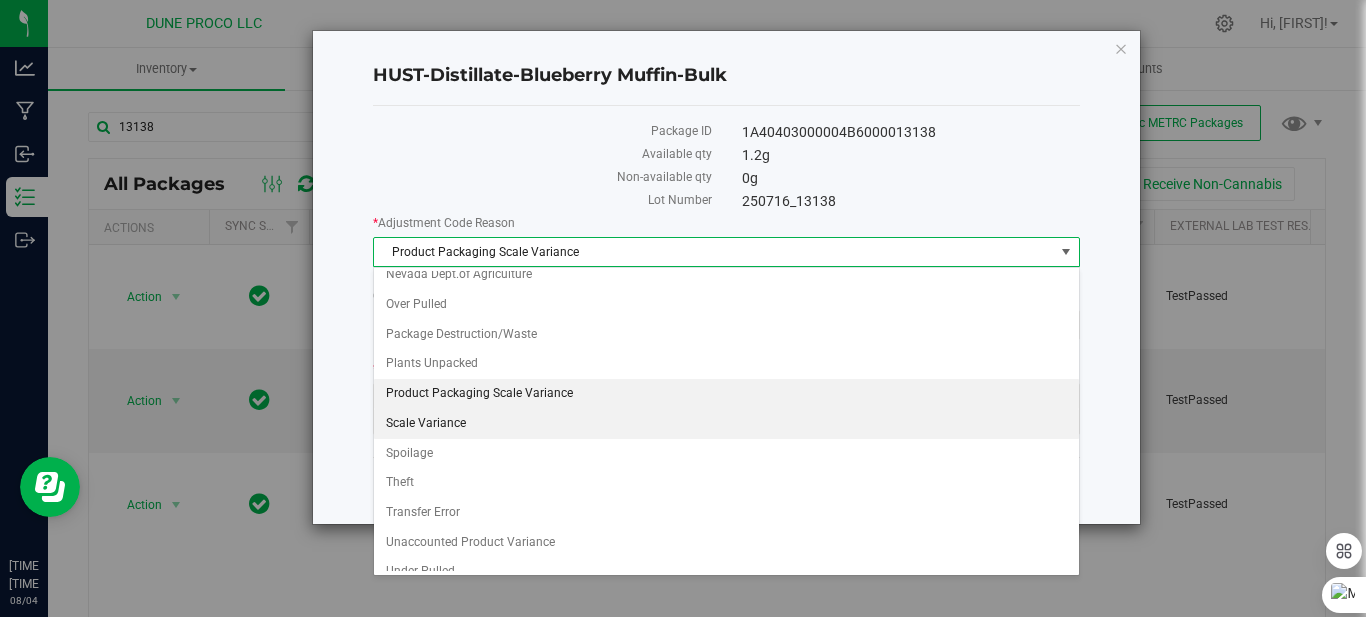 scroll, scrollTop: 116, scrollLeft: 0, axis: vertical 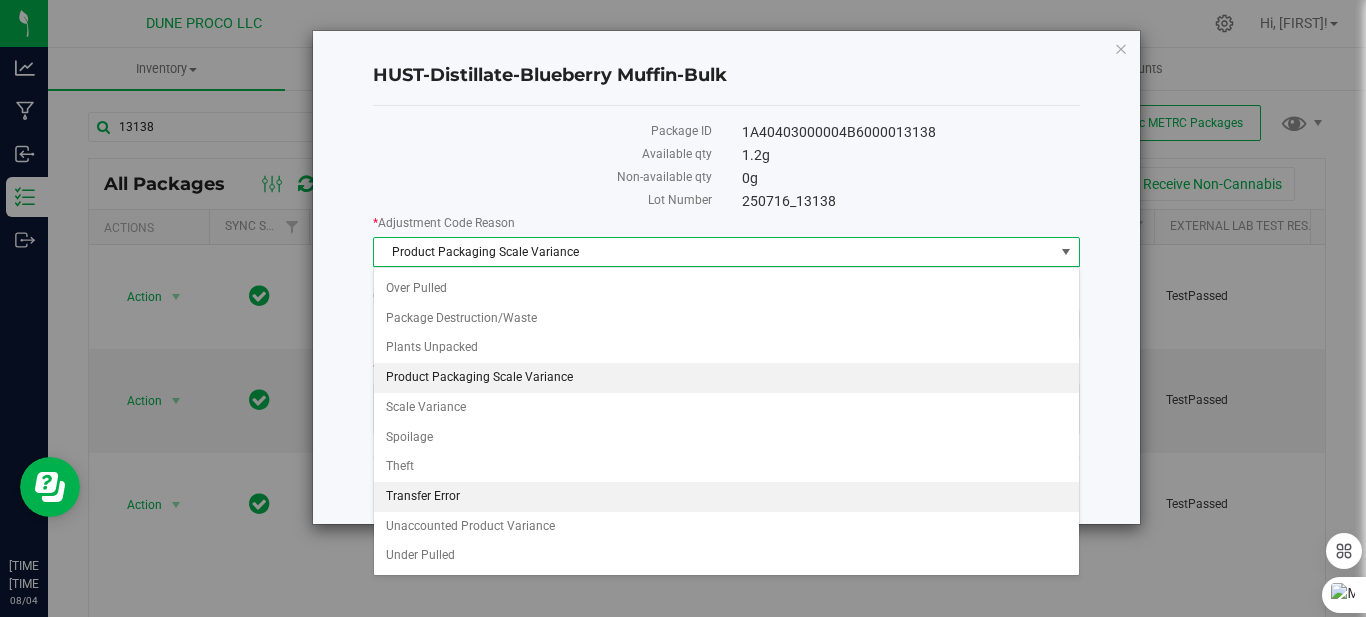 click on "Transfer Error" at bounding box center (726, 497) 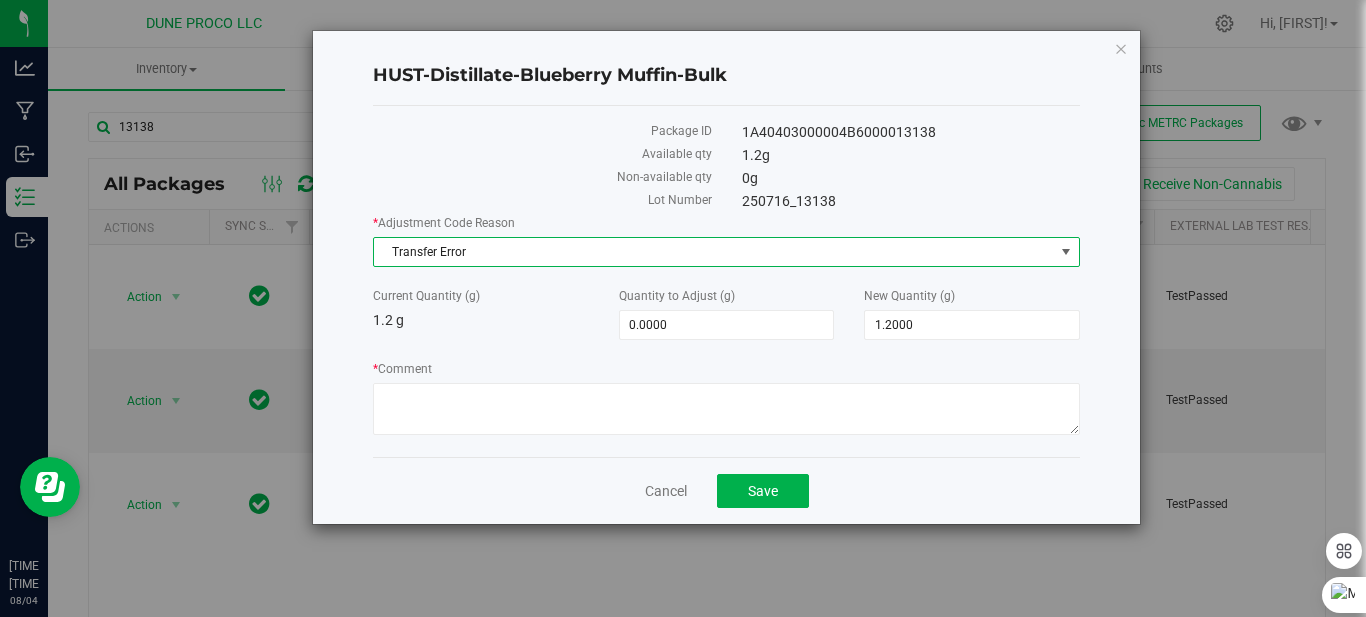 click on "Transfer Error" at bounding box center (714, 252) 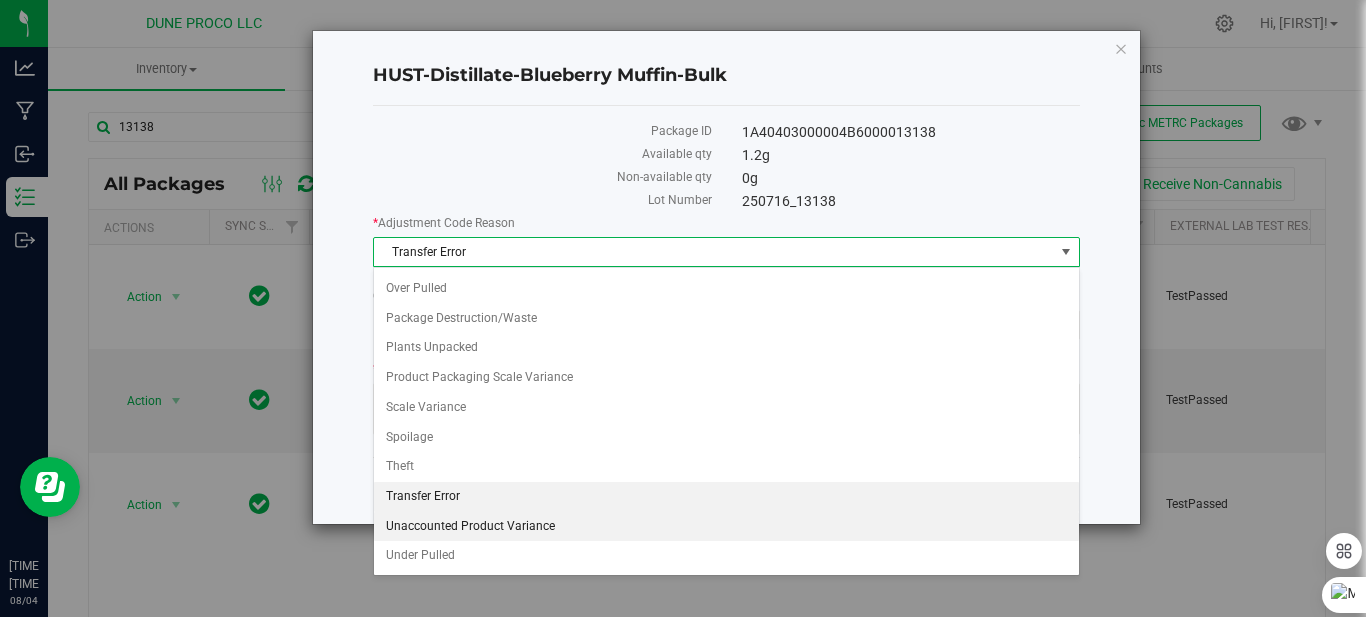click on "Unaccounted Product Variance" at bounding box center [726, 527] 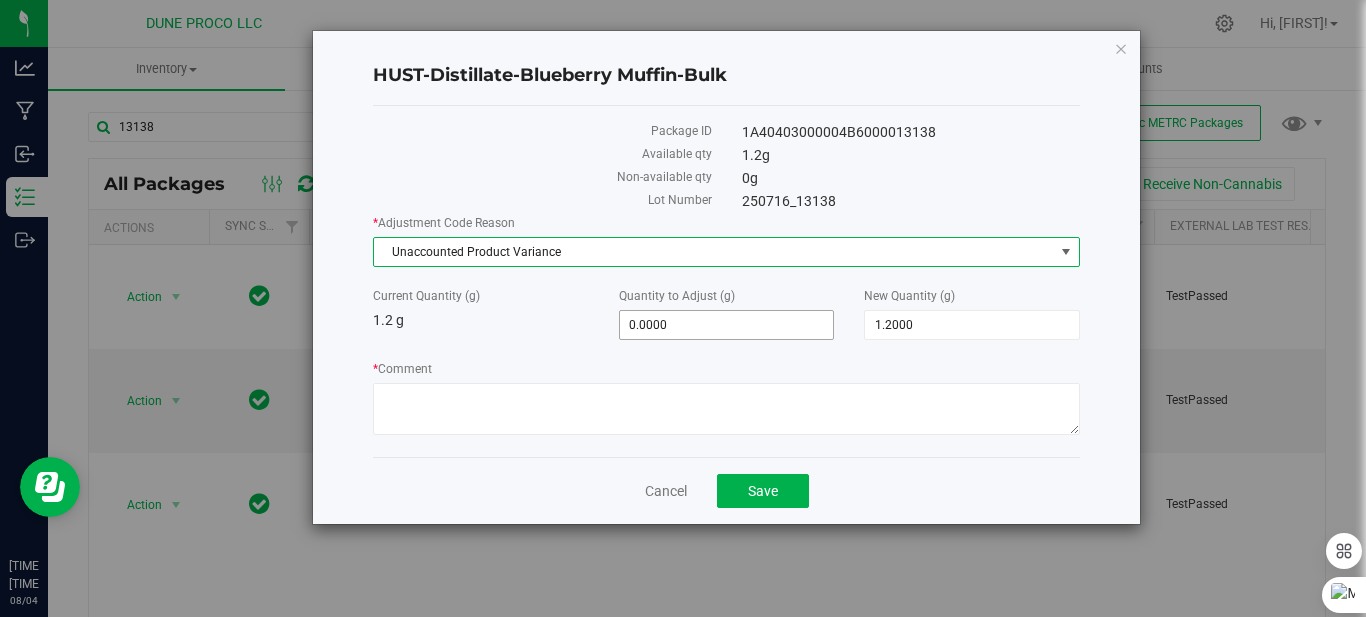 click on "0.0000 0" at bounding box center (727, 325) 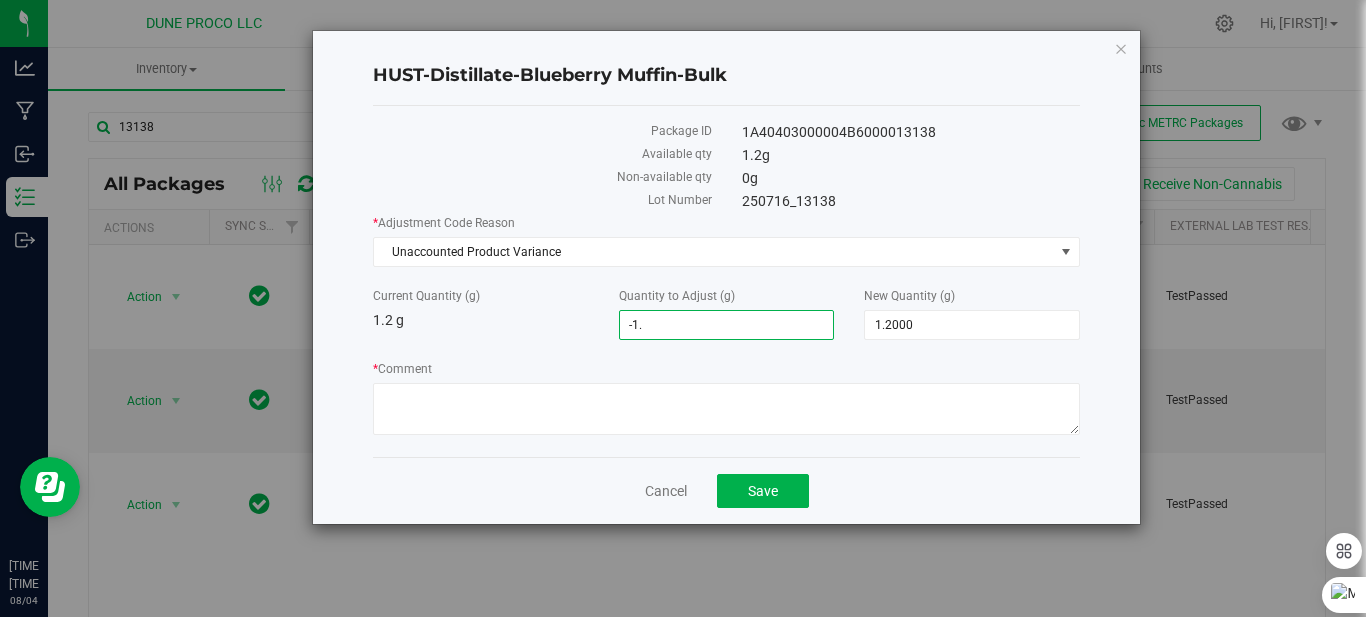 type on "-1.2" 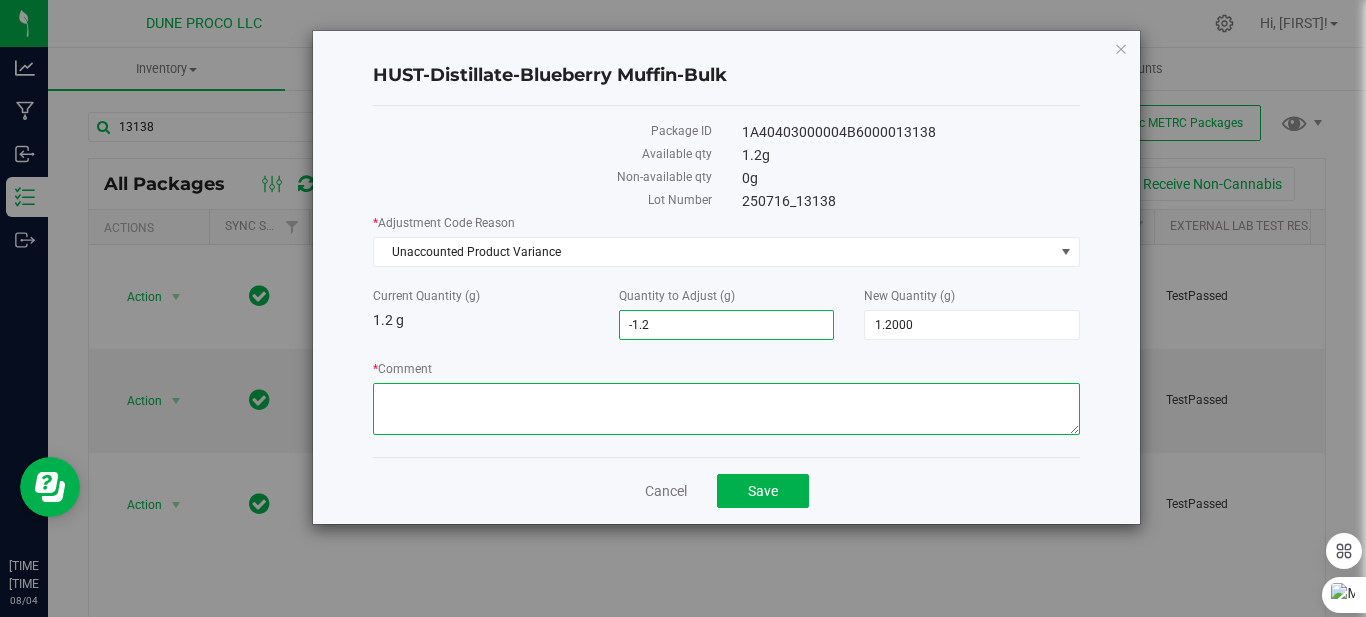 type on "[NUMBER]" 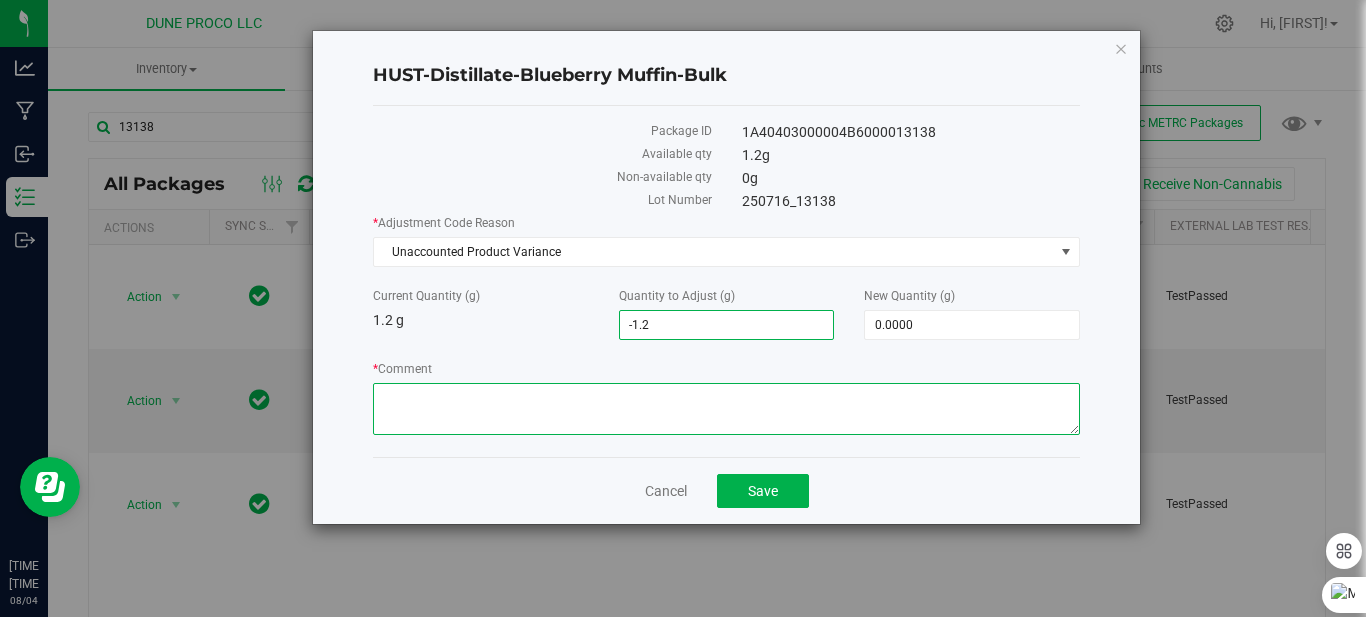click on "*
Comment" at bounding box center (726, 409) 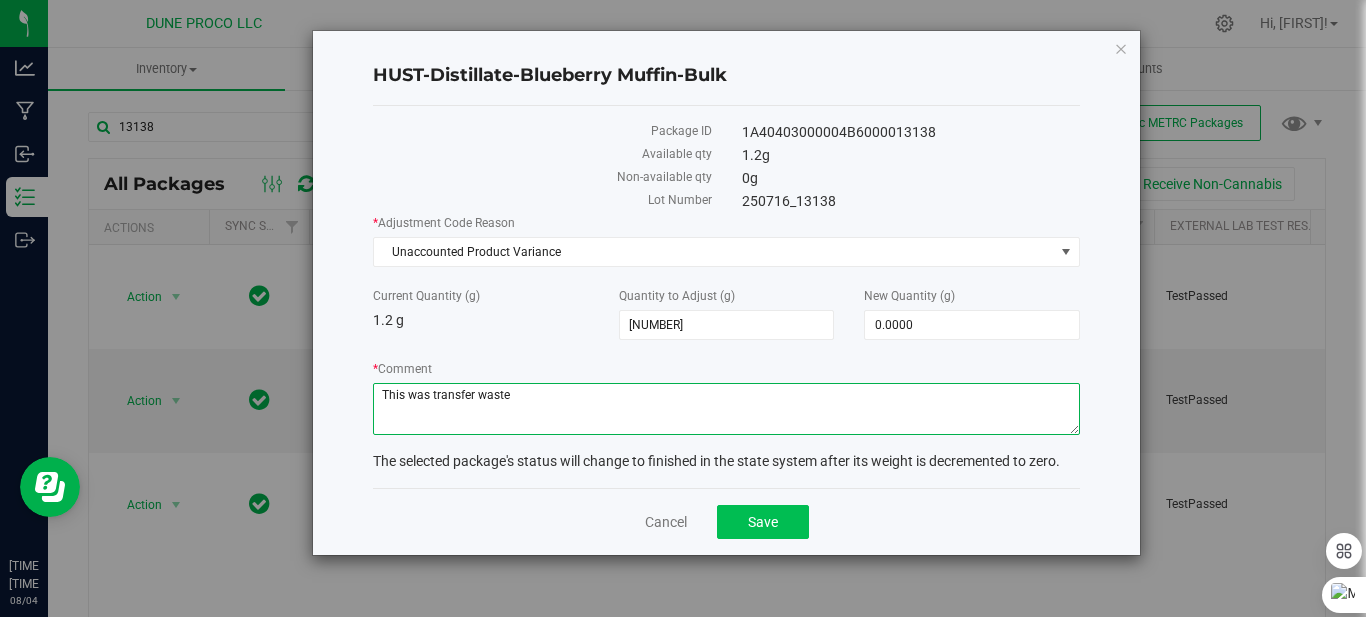 type on "This was transfer waste" 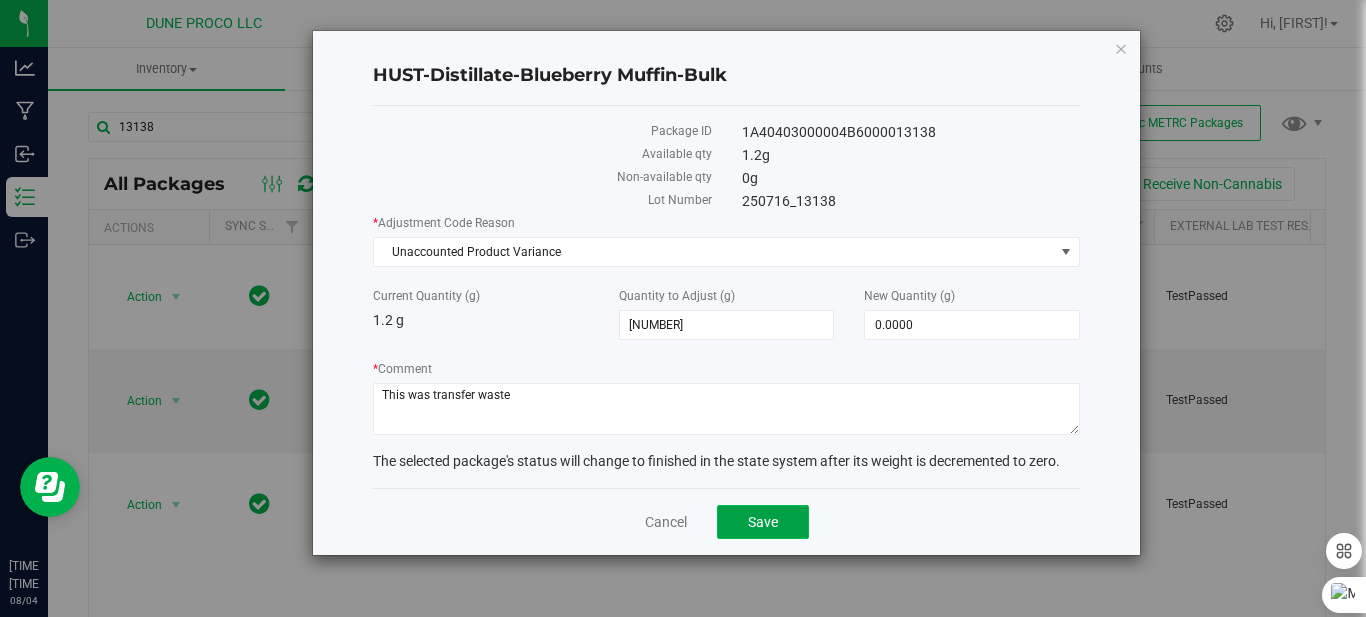 click on "Save" 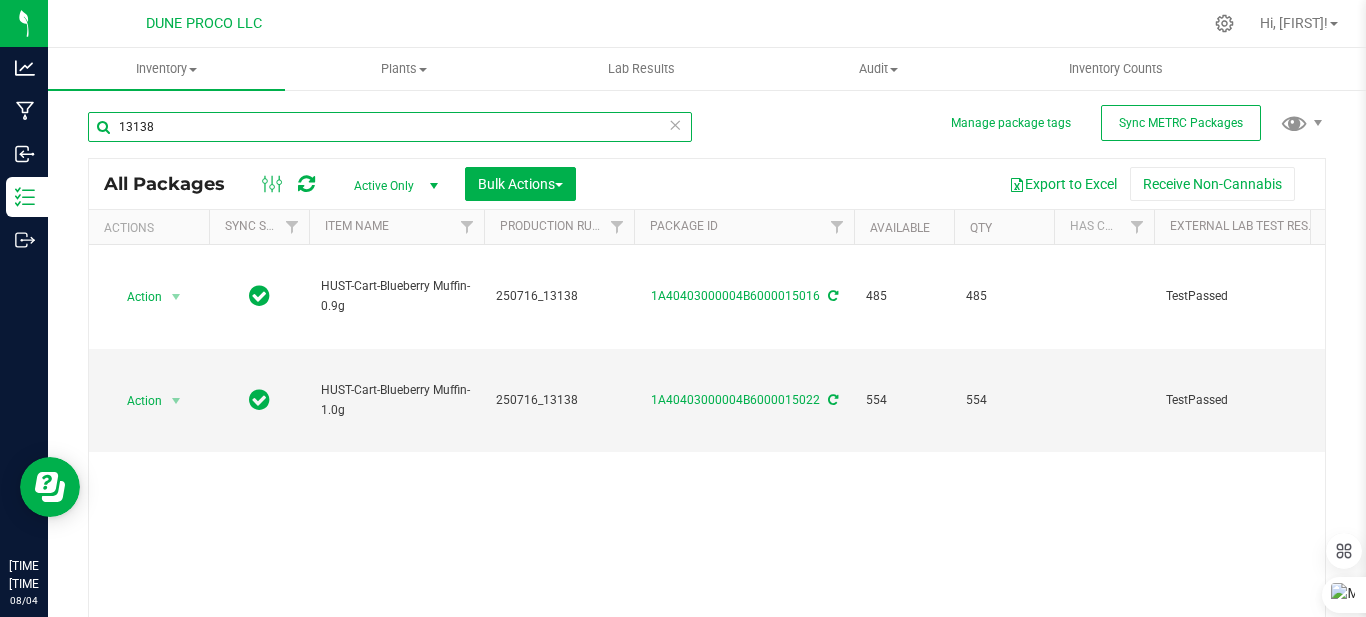 click on "13138" at bounding box center (390, 127) 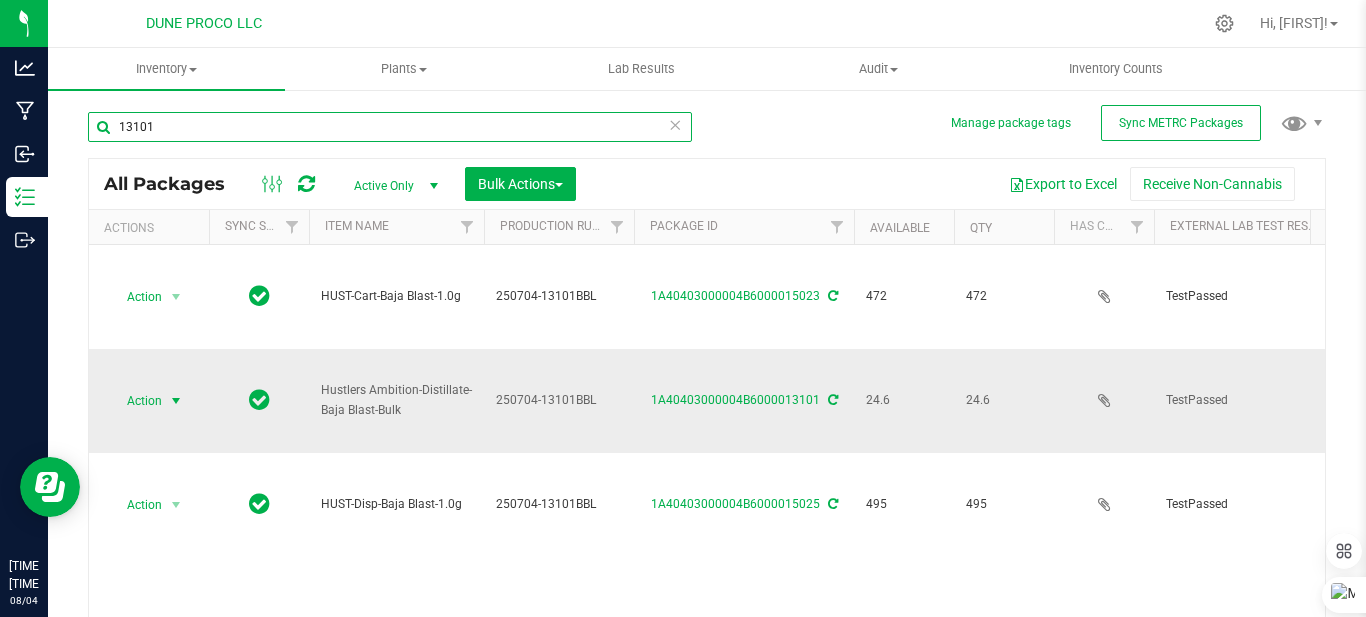 type on "13101" 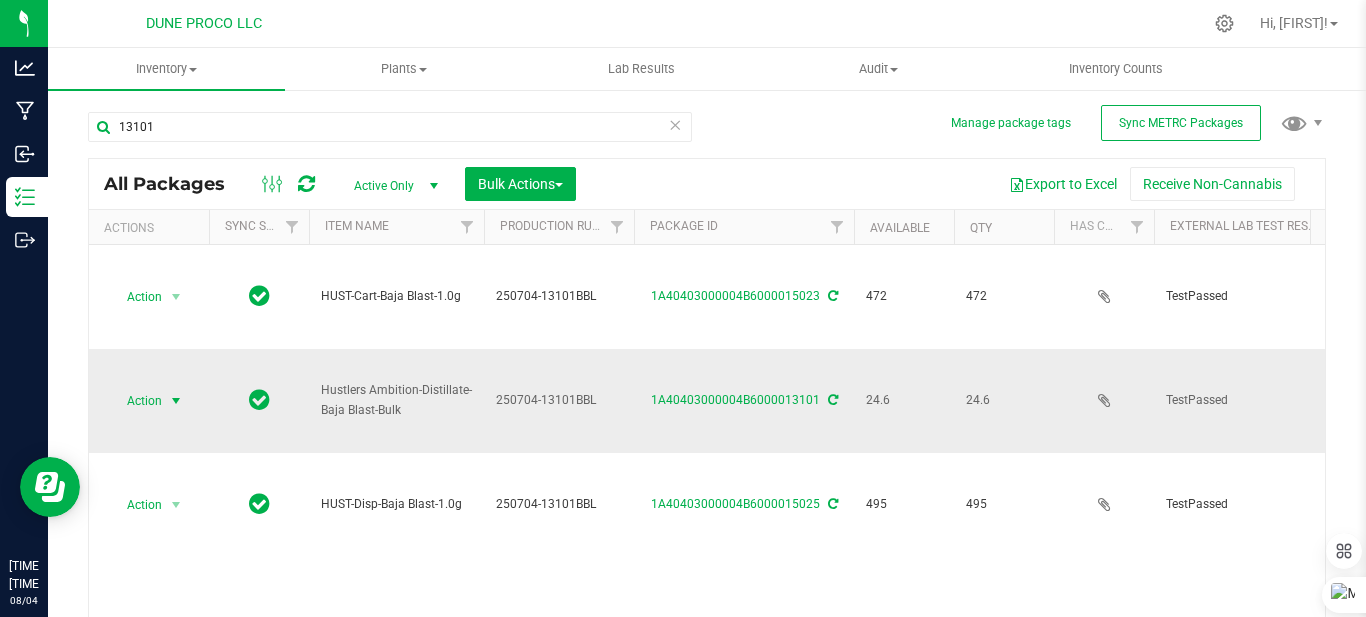 click at bounding box center (176, 401) 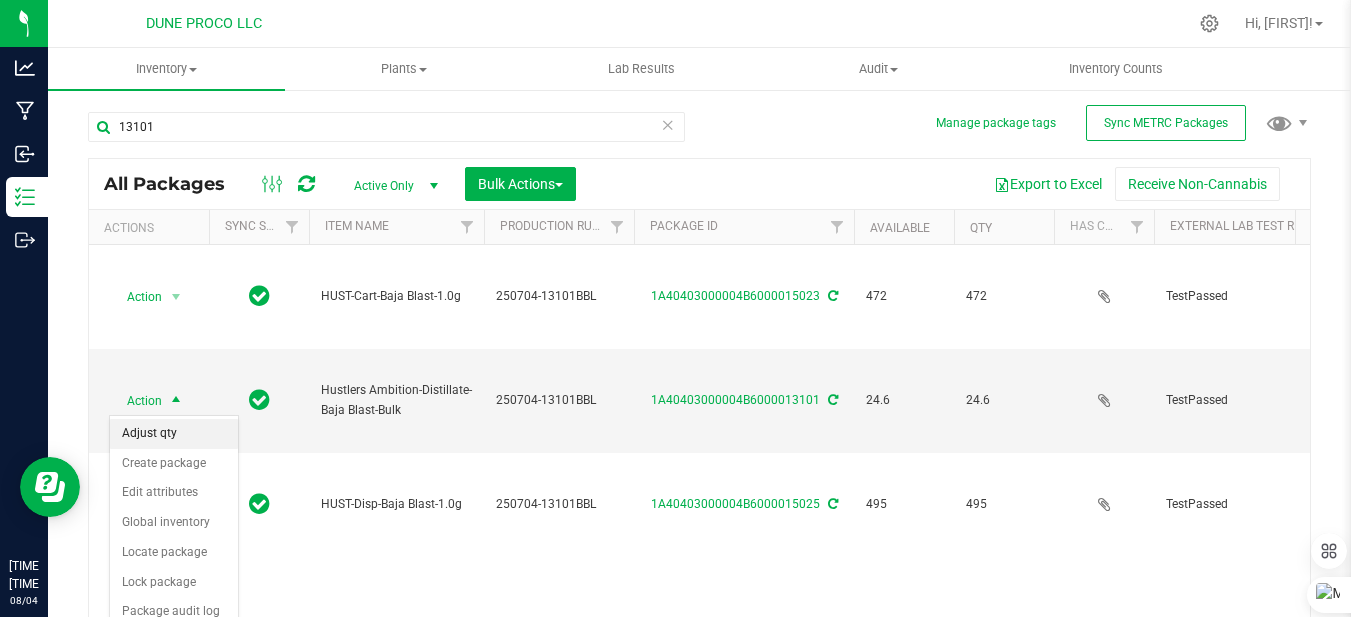 click on "Adjust qty" at bounding box center (174, 434) 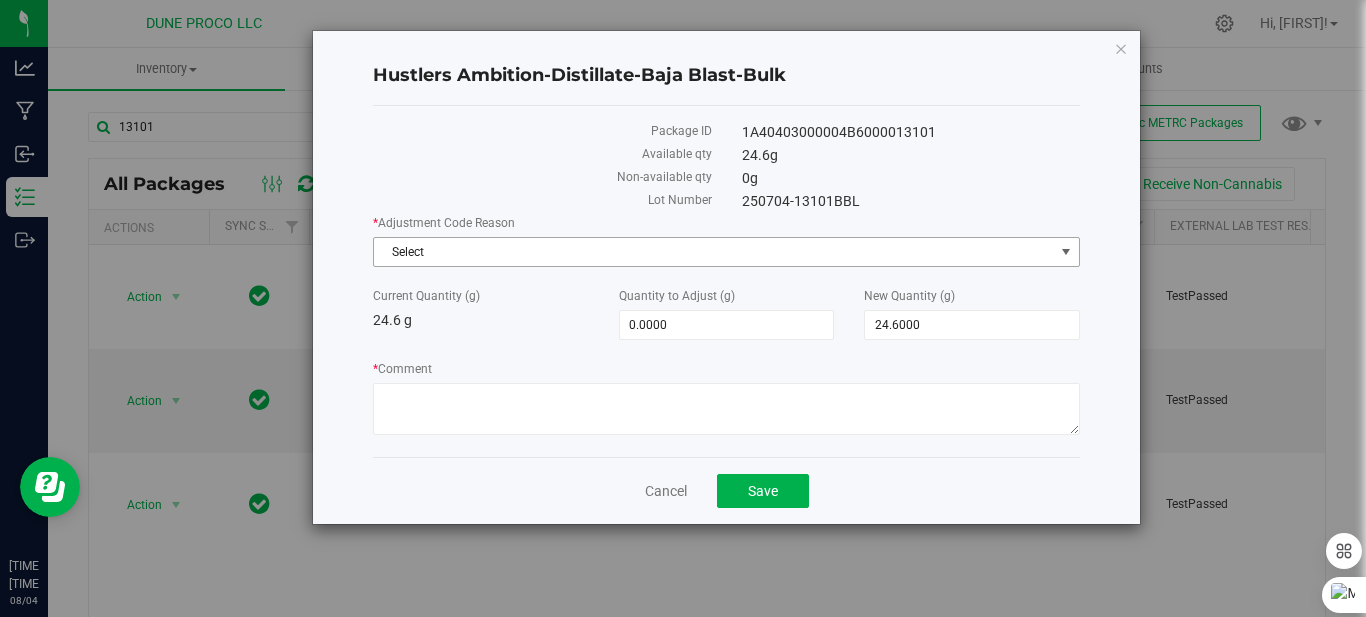 click on "Select" at bounding box center [714, 252] 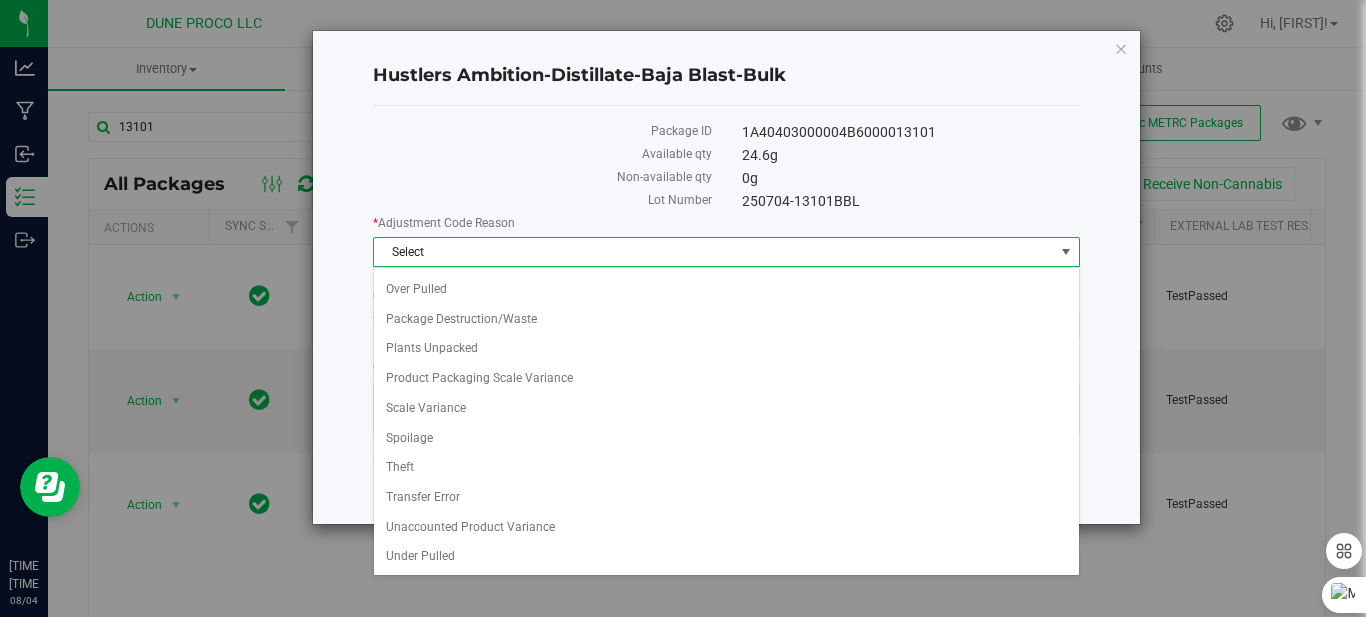 scroll, scrollTop: 116, scrollLeft: 0, axis: vertical 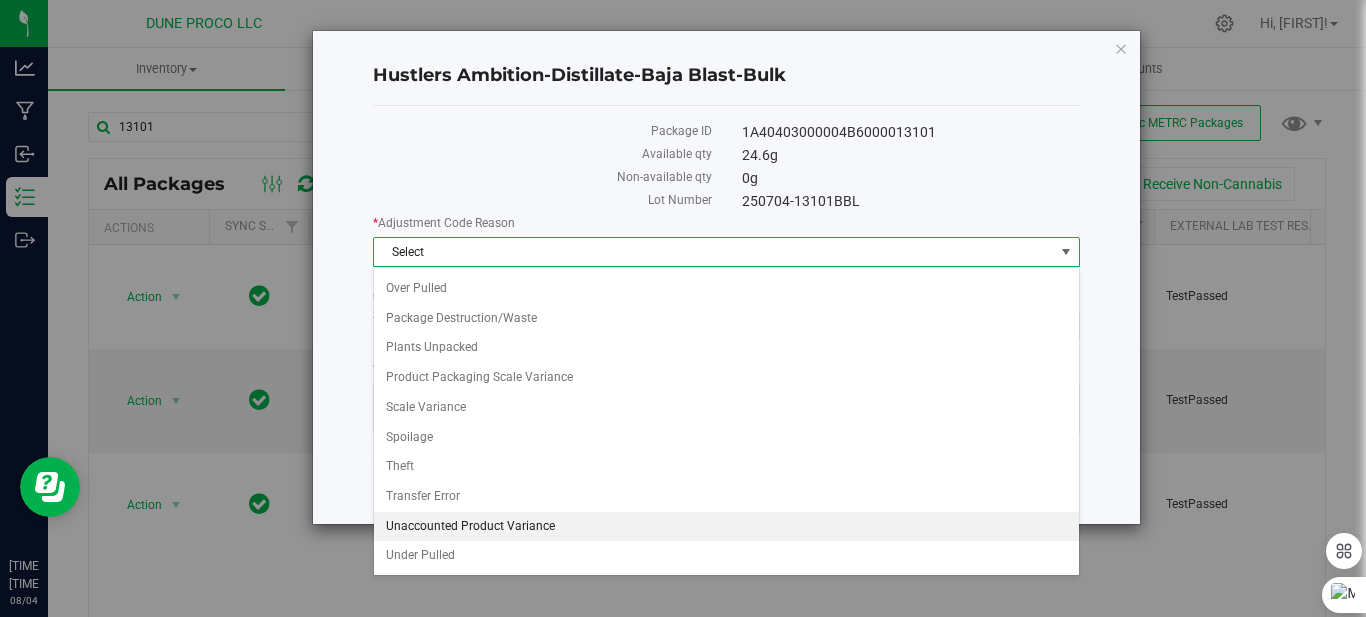 click on "Unaccounted Product Variance" at bounding box center (726, 527) 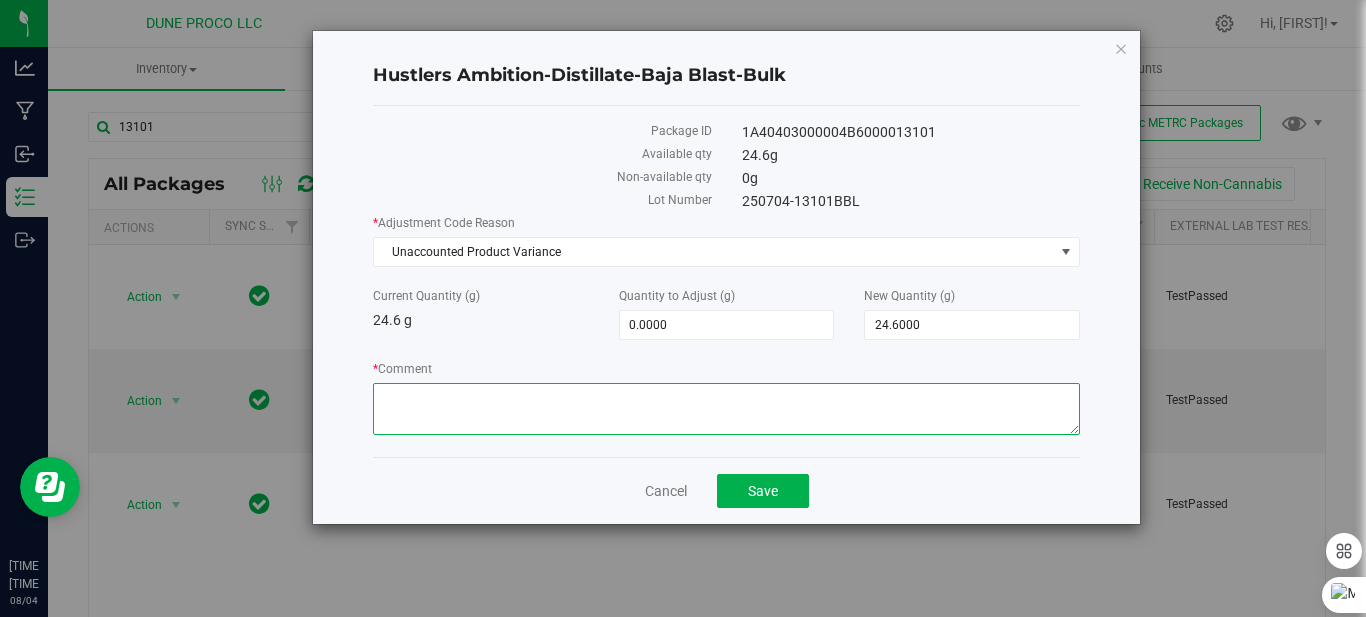 click on "*
Comment" at bounding box center (726, 409) 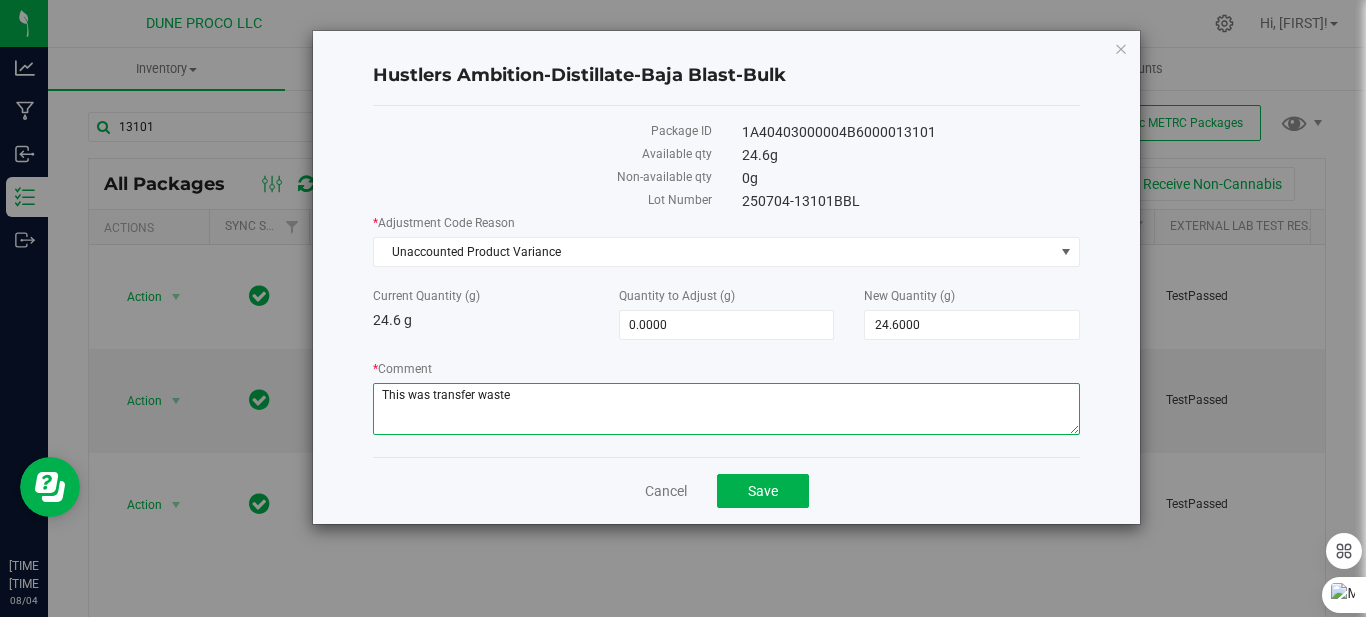 click on "*
Comment" at bounding box center [726, 409] 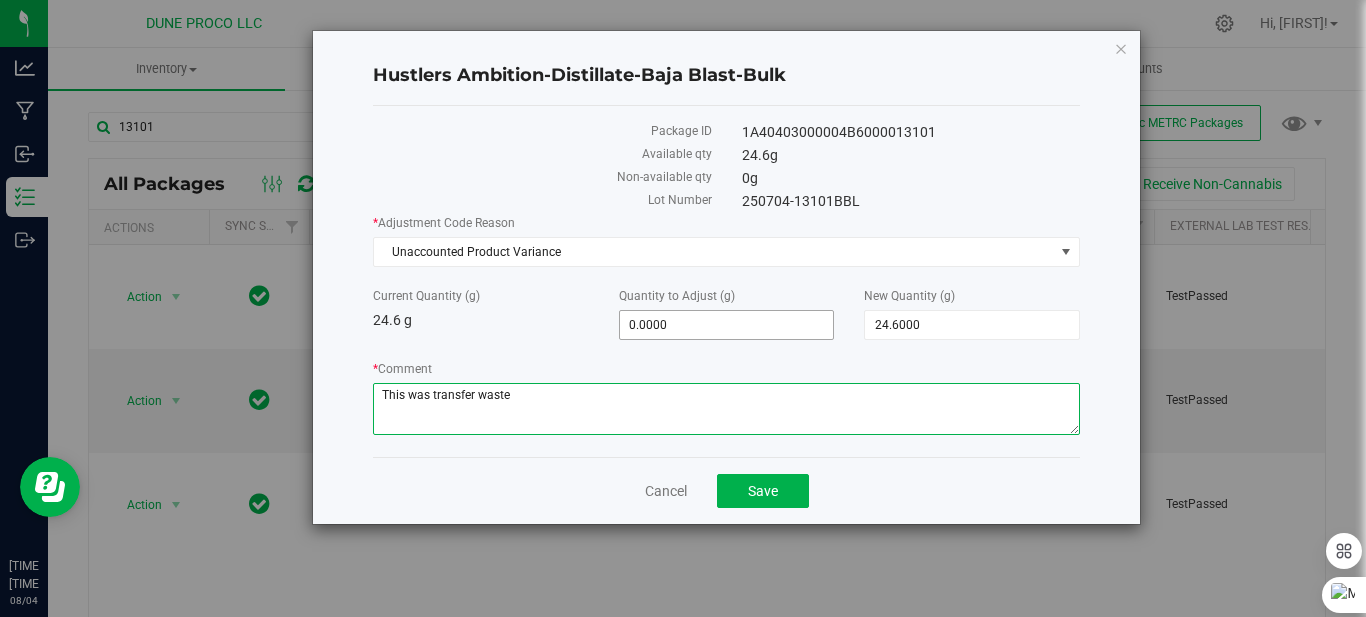 type on "This was transfer waste" 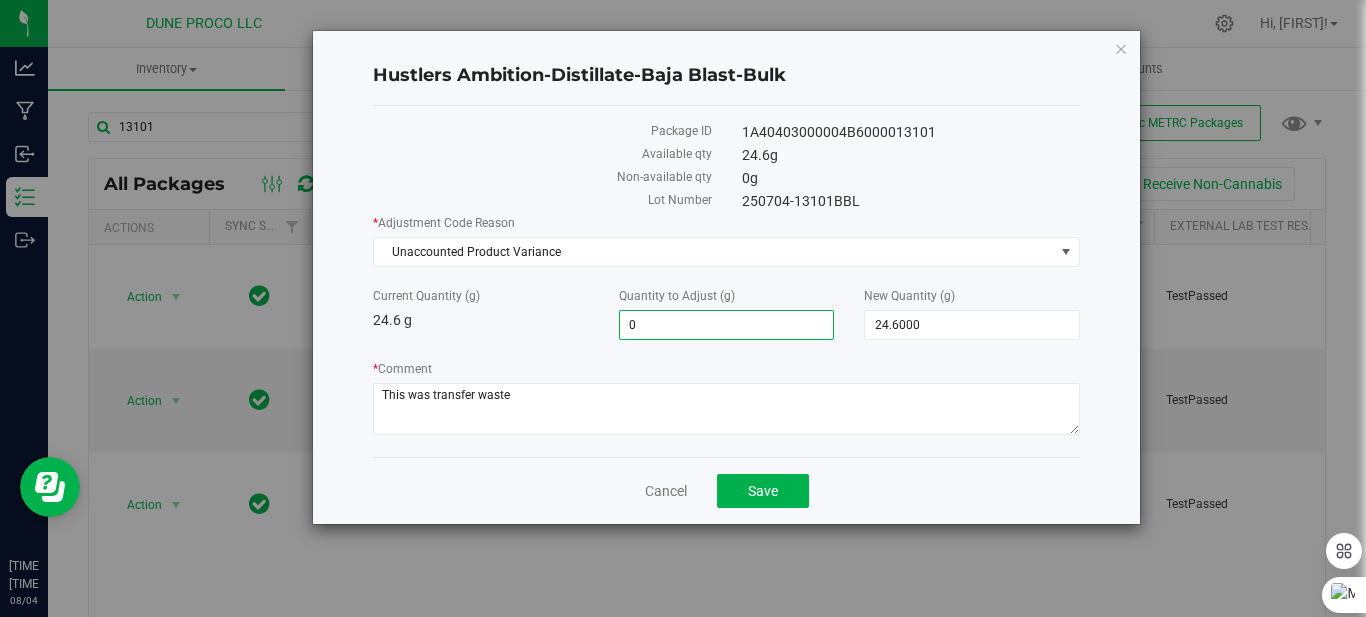 click on "0.0000 0" at bounding box center [727, 325] 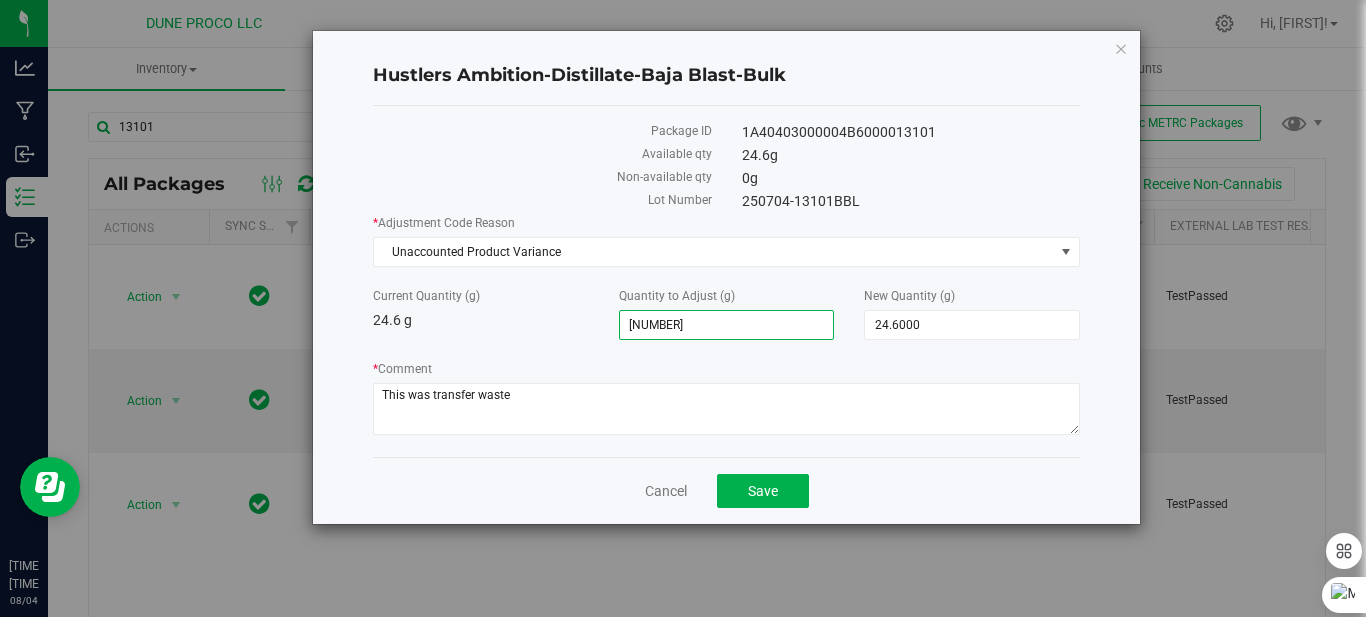 type on "-24.6" 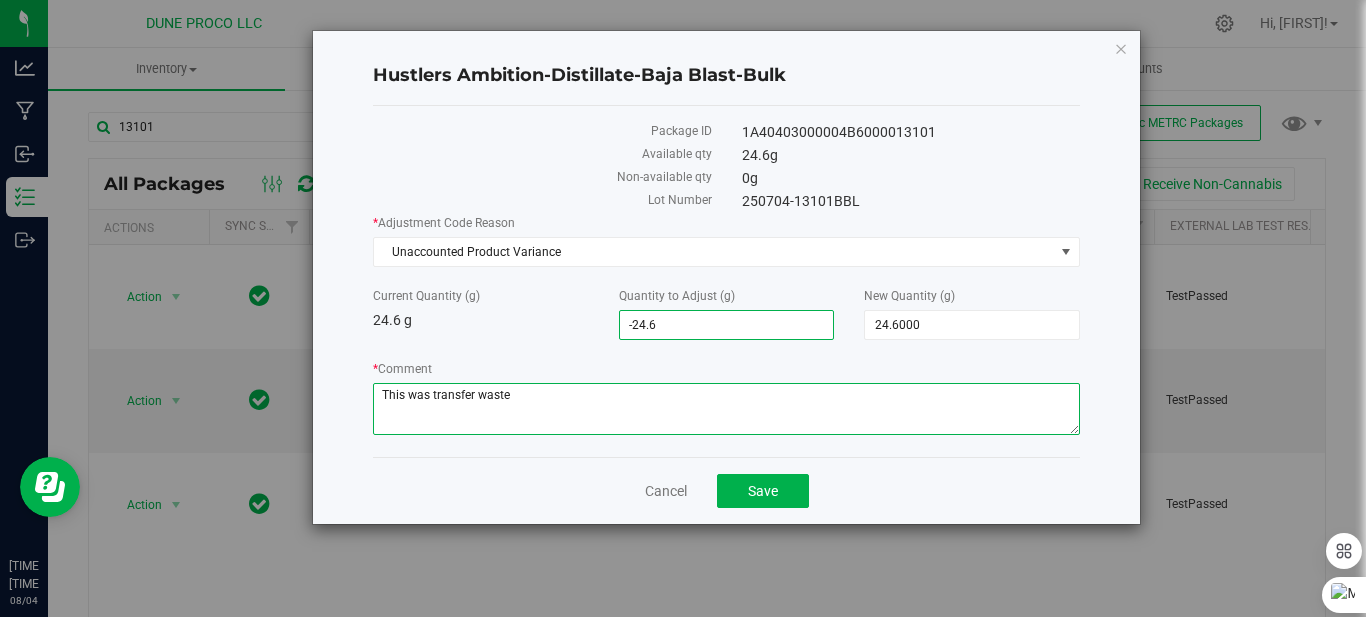 type on "-24.6000" 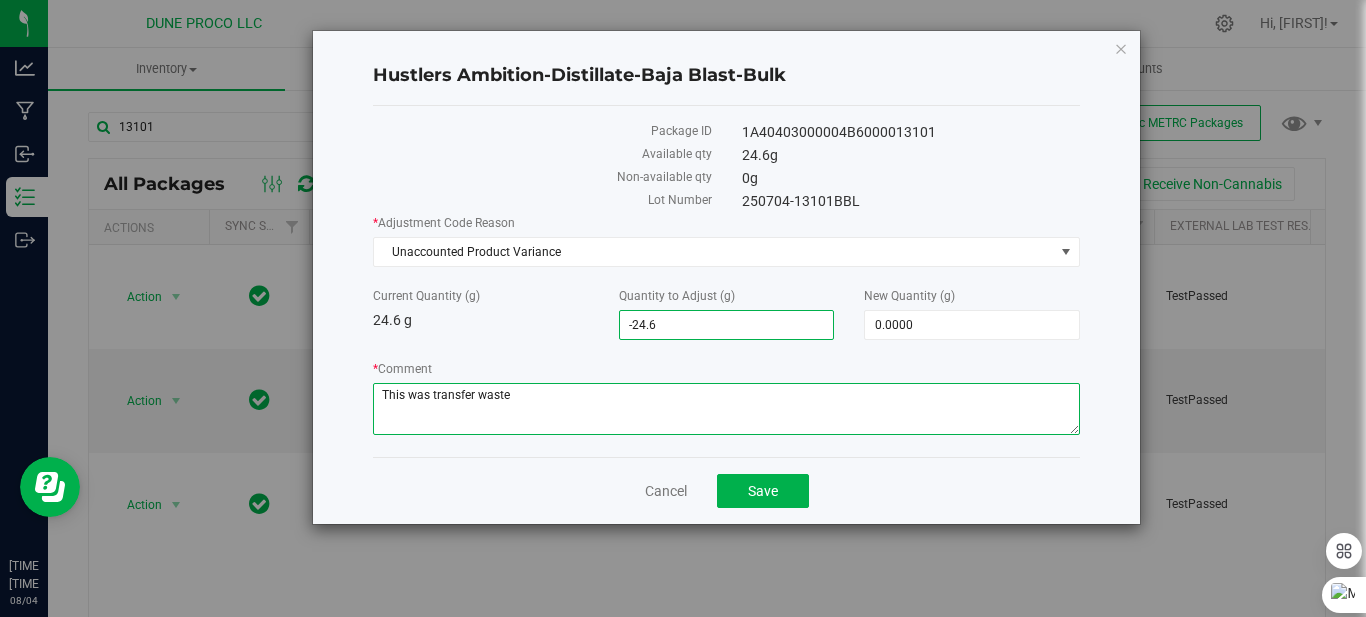 click on "*
Comment" at bounding box center [726, 409] 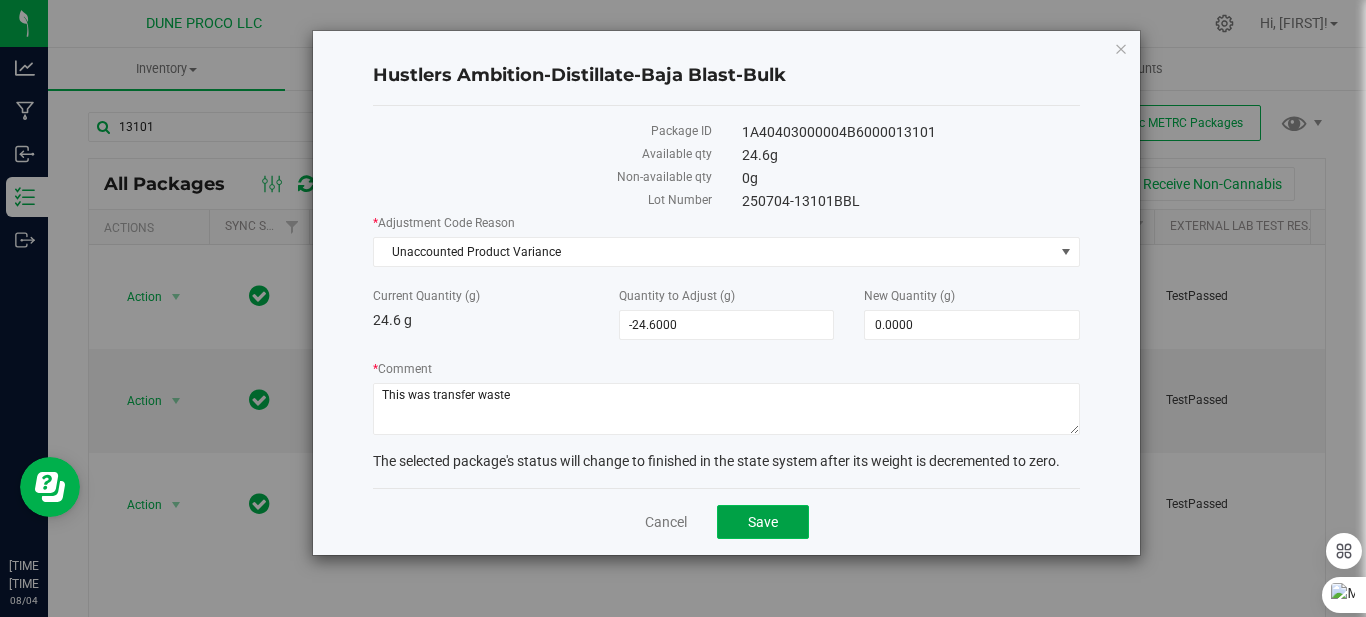 click on "Save" 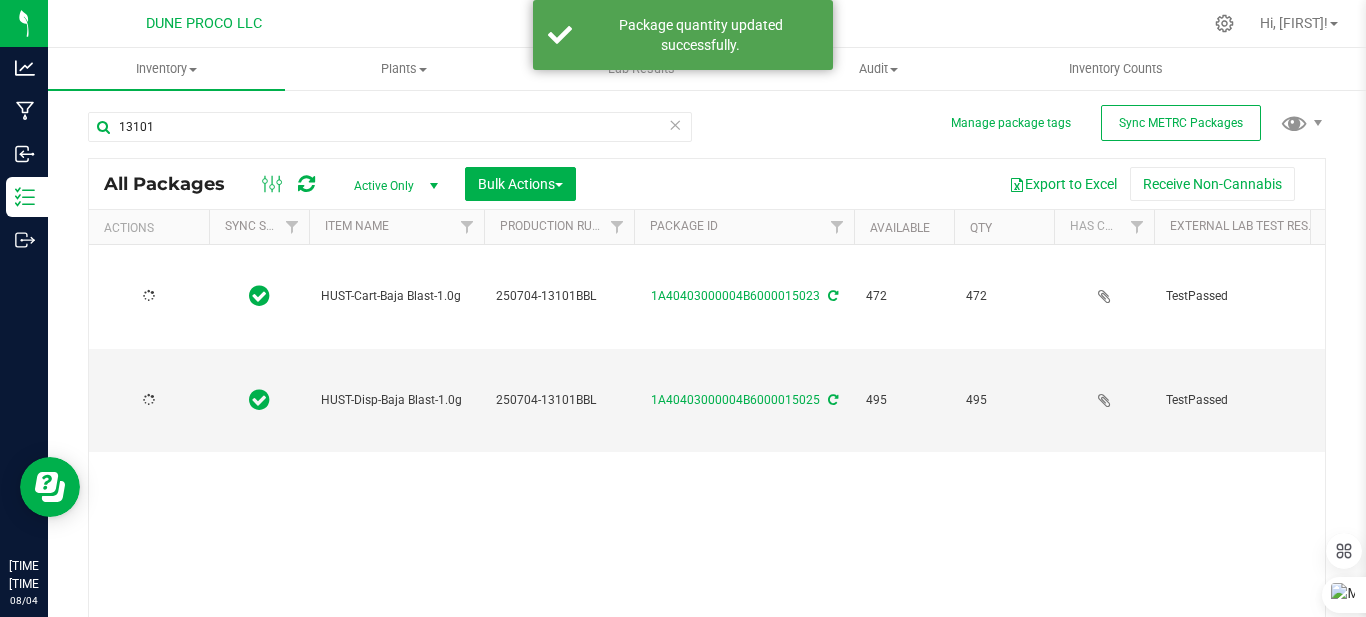 type on "2025-07-04" 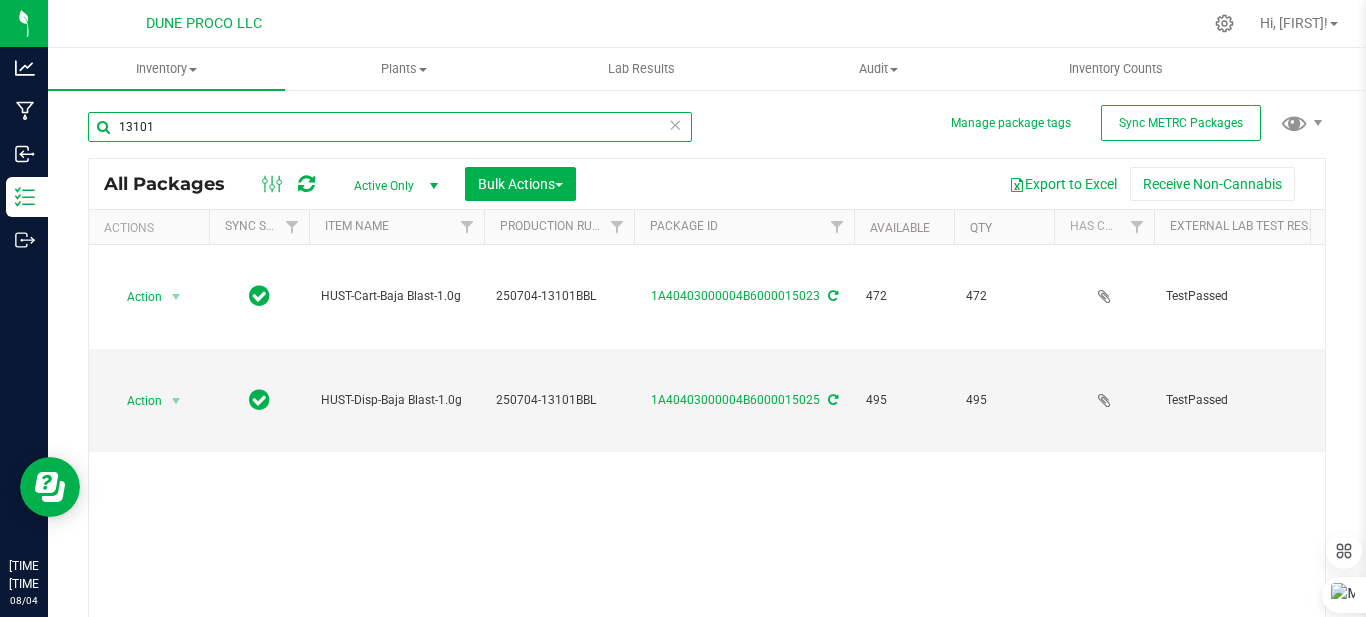 click on "13101" at bounding box center (390, 127) 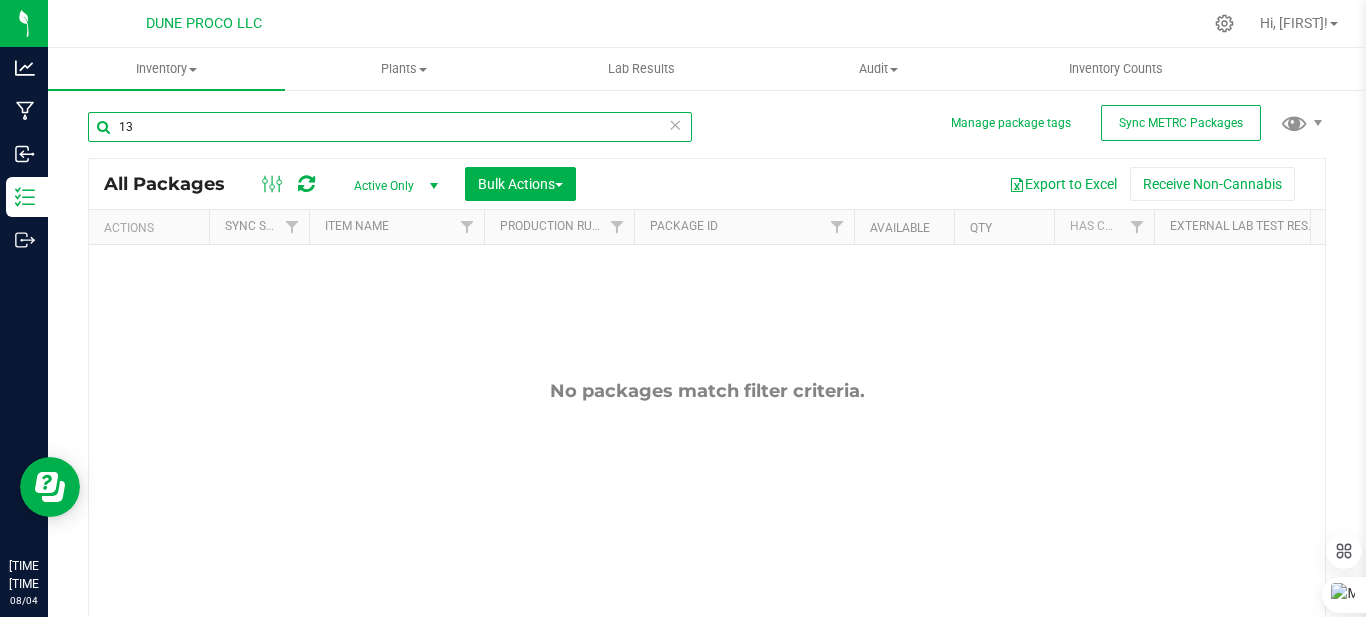 type on "1" 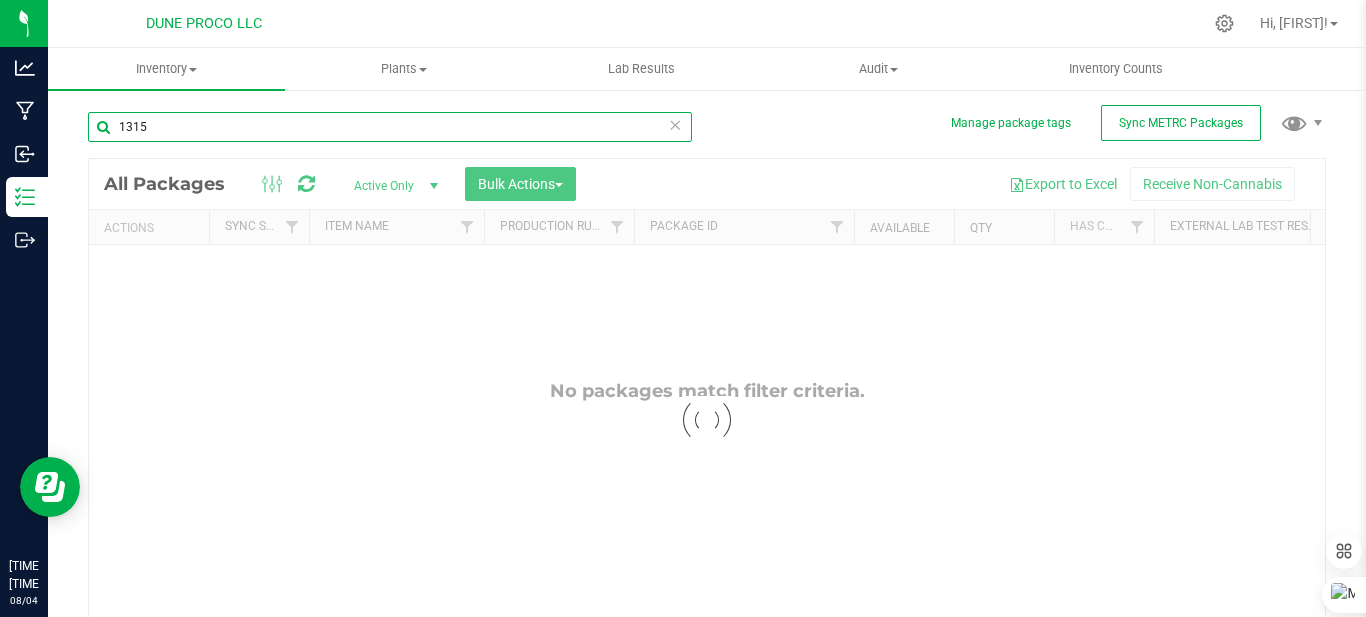 type on "13152" 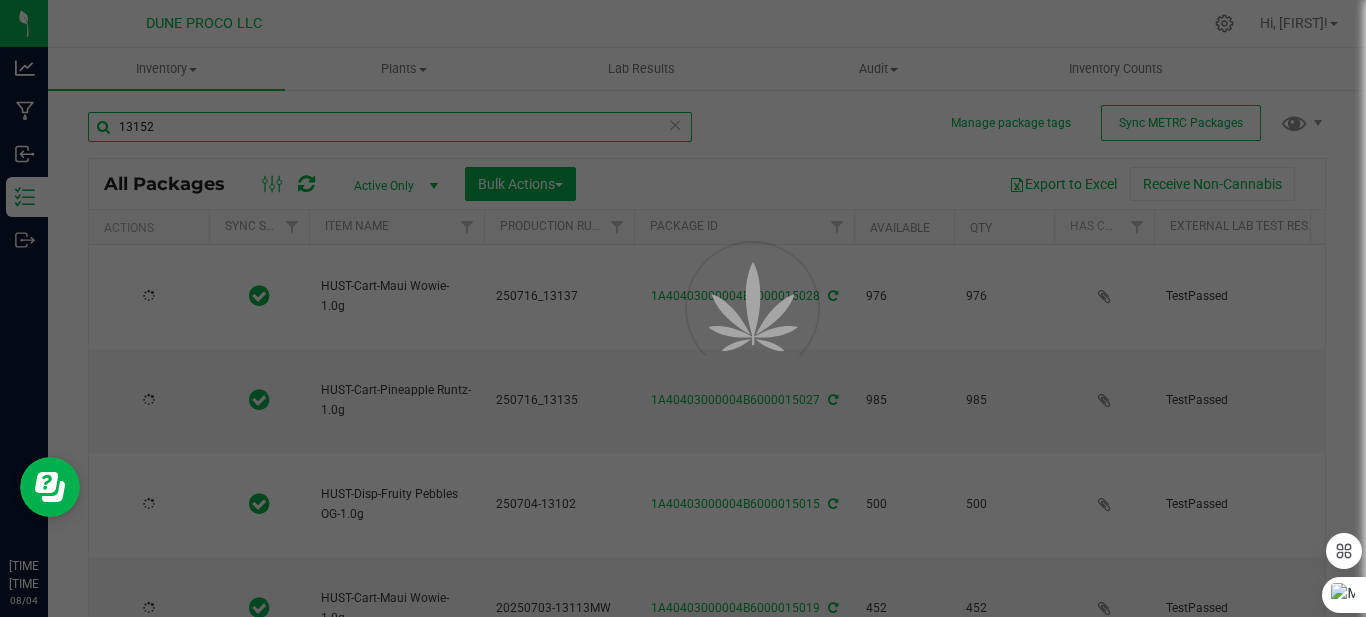 type on "2025-07-16" 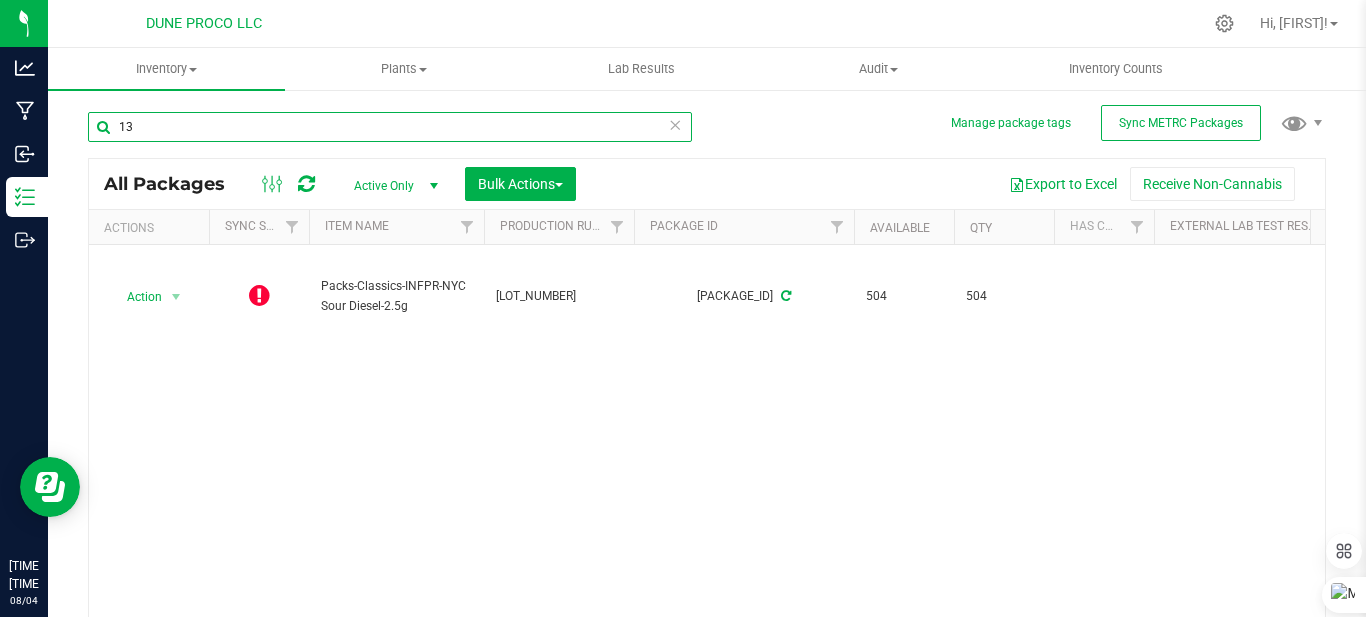 type on "1" 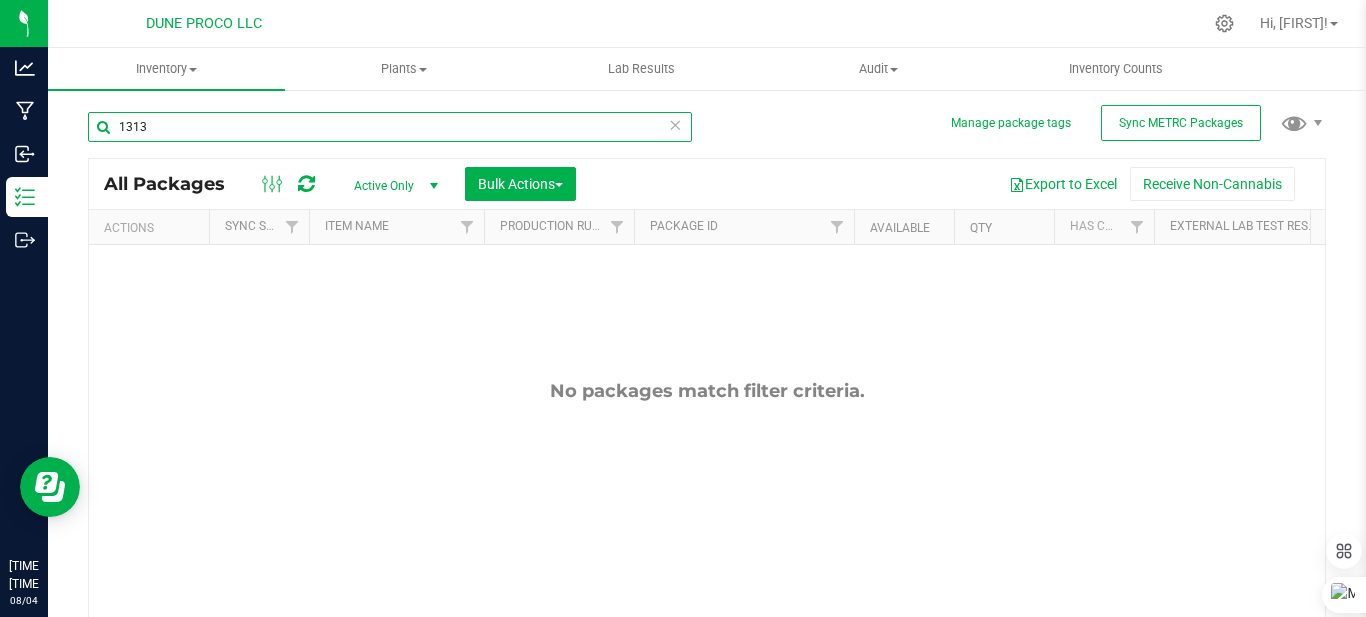 type on "13135" 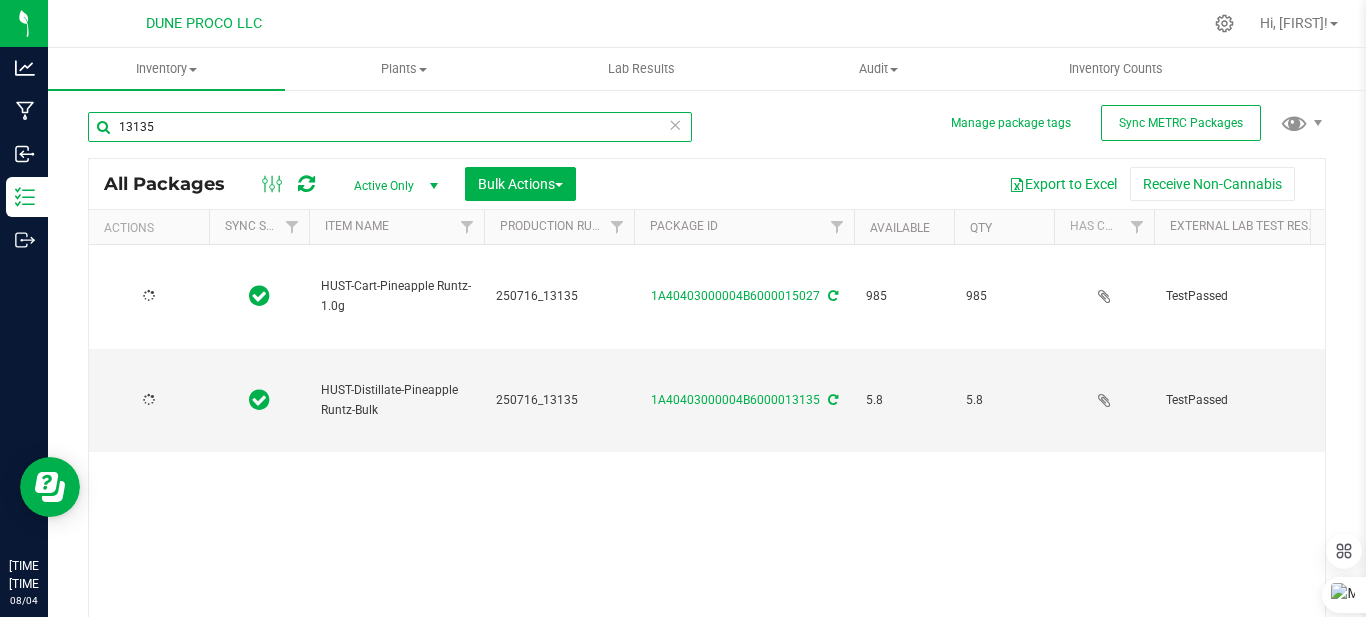 type on "2025-07-16" 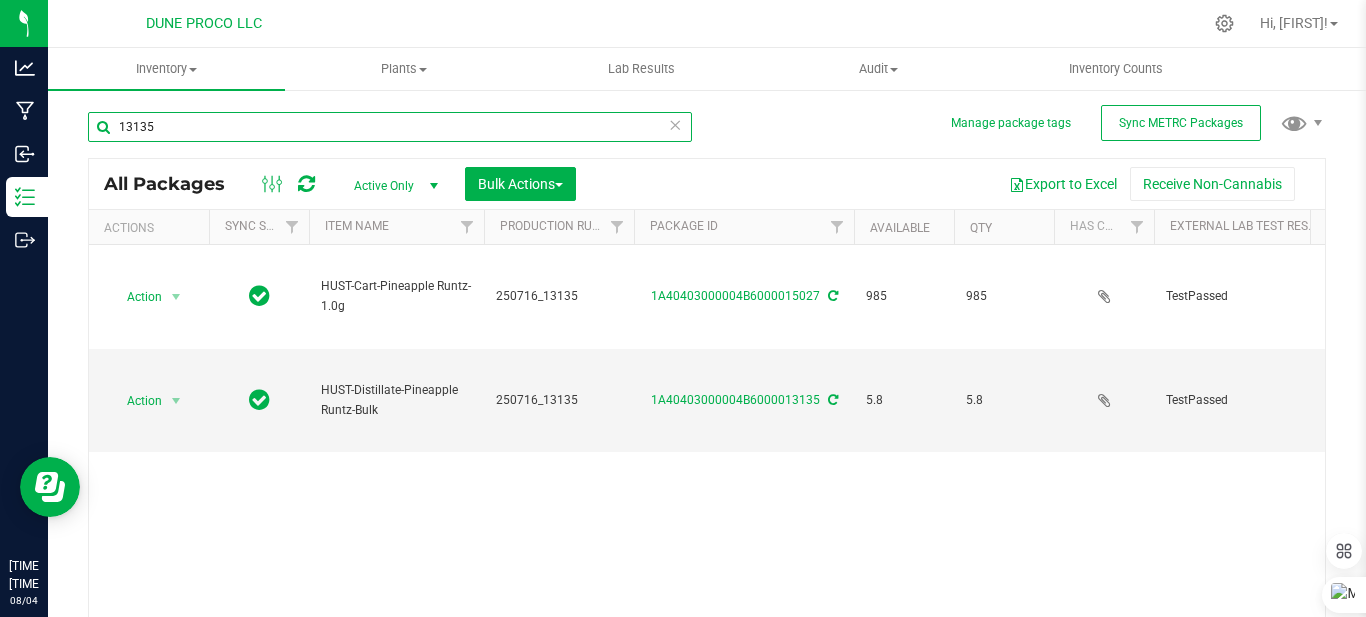 type on "13135" 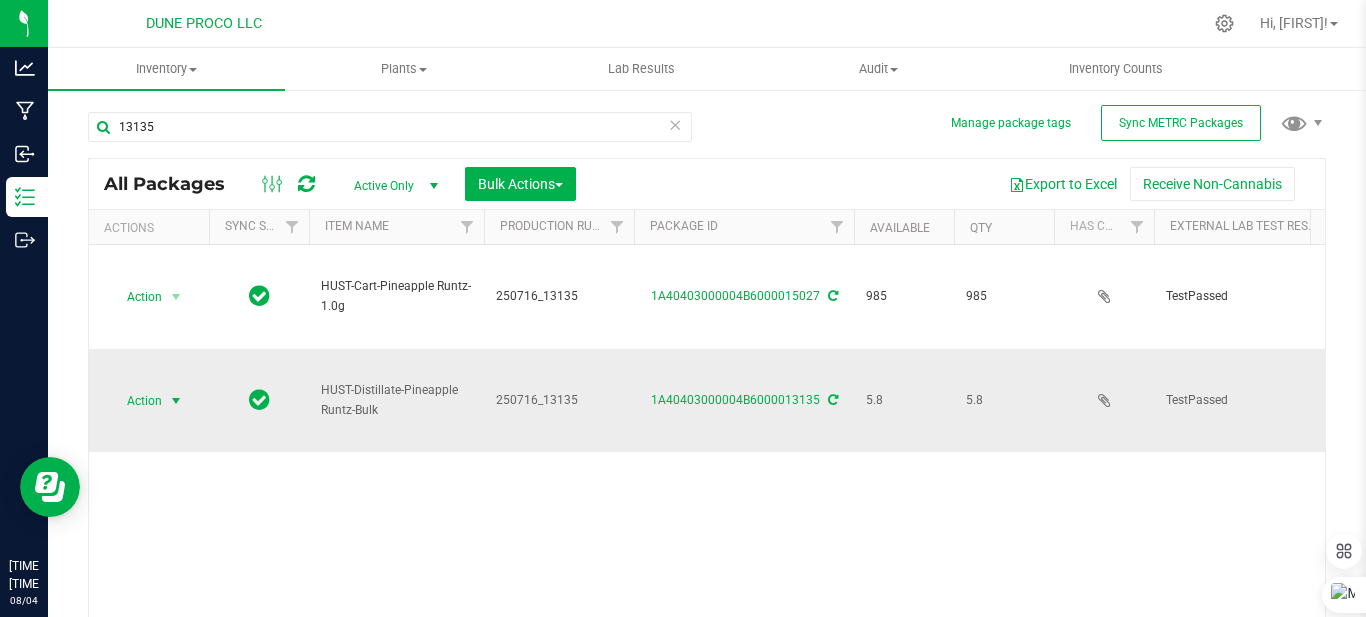 click at bounding box center [176, 401] 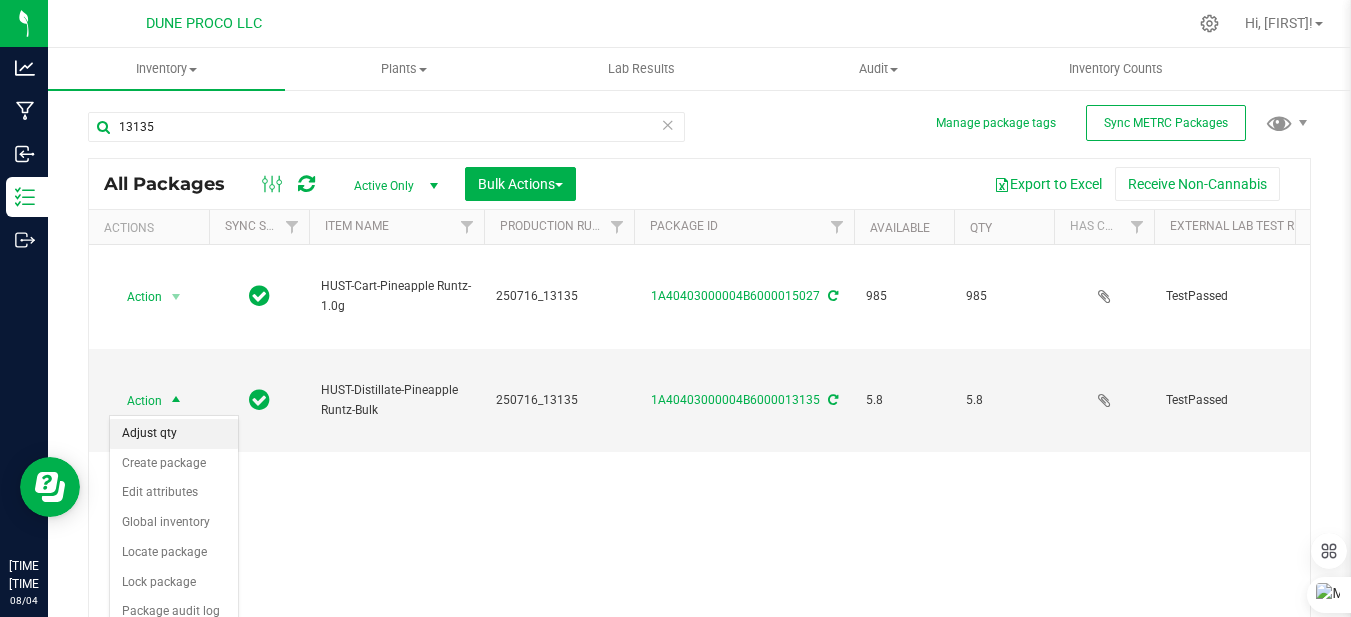click on "Adjust qty" at bounding box center [174, 434] 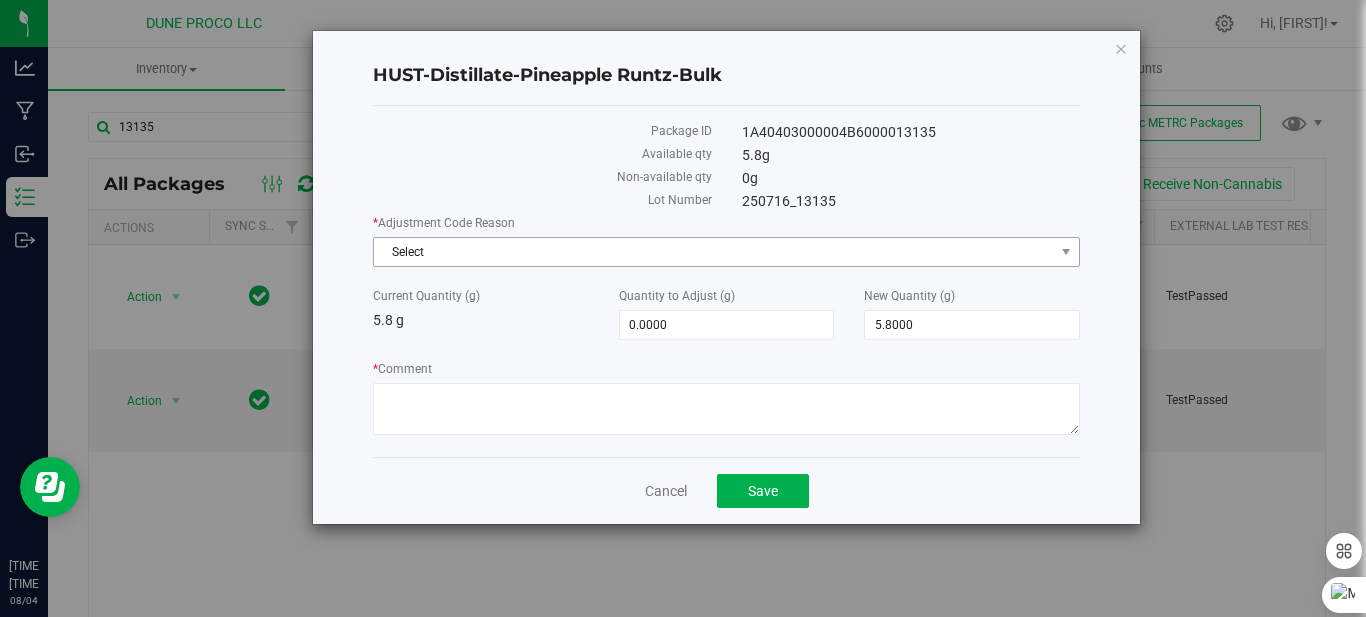 click on "Select" at bounding box center [714, 252] 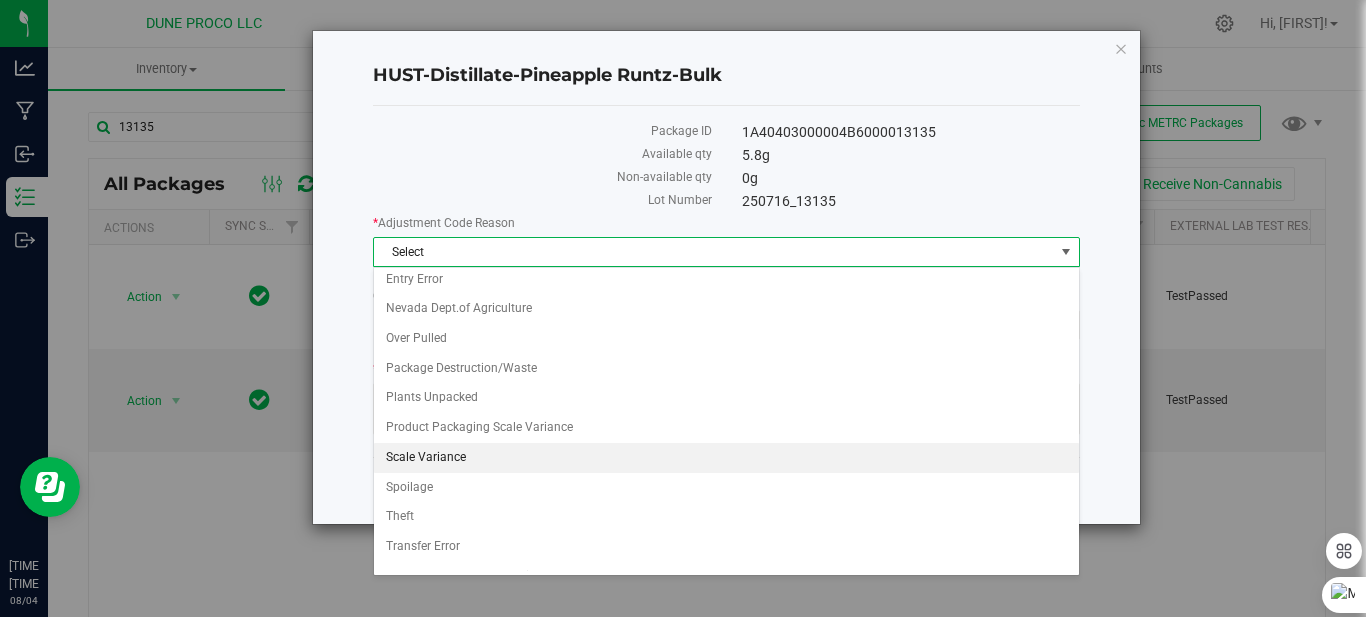 scroll, scrollTop: 100, scrollLeft: 0, axis: vertical 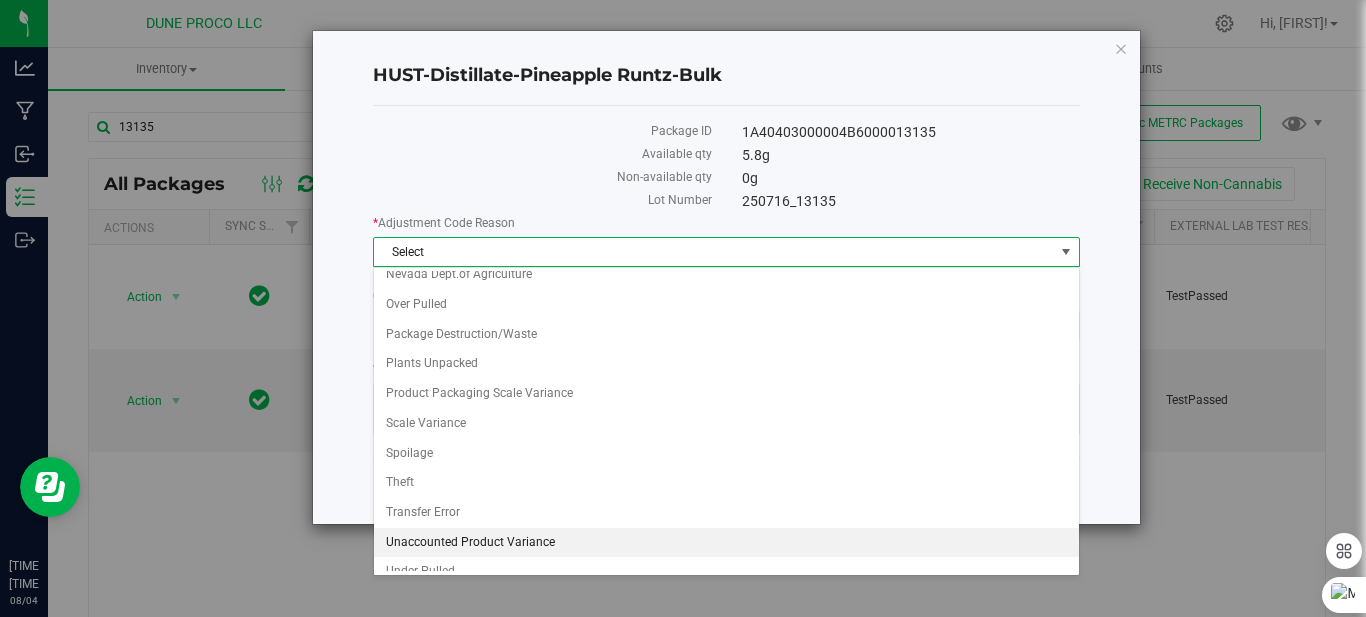 click on "Unaccounted Product Variance" at bounding box center [726, 543] 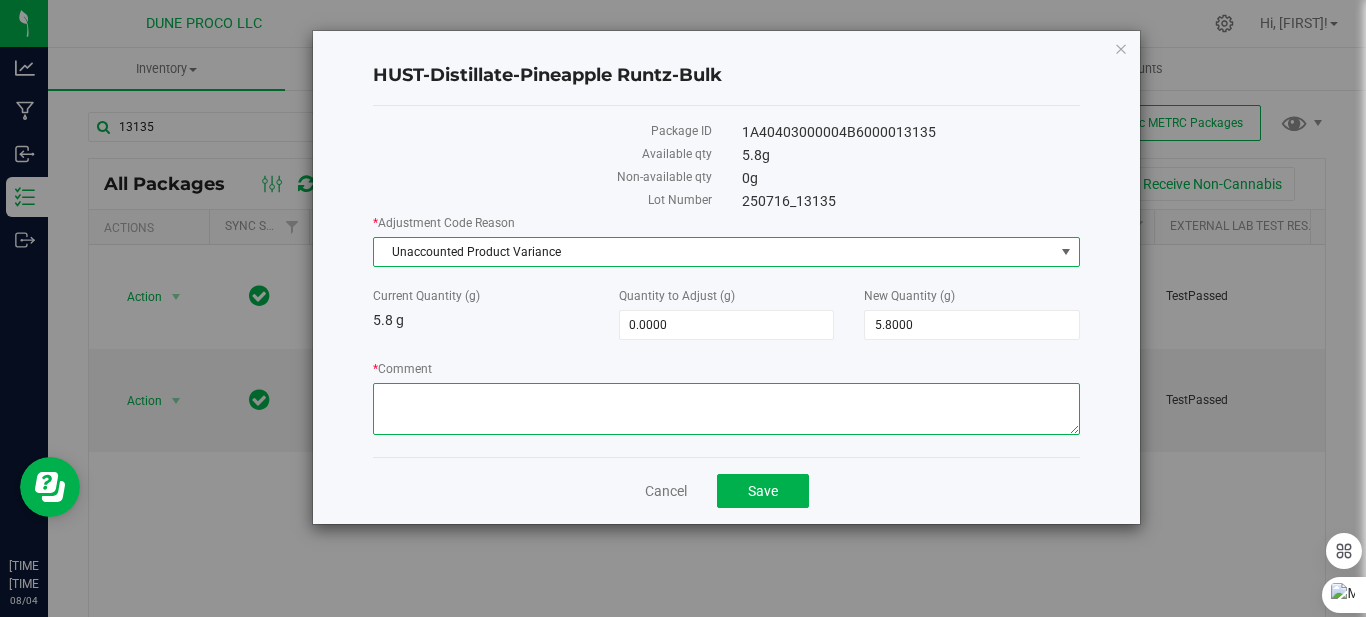 click on "*
Comment" at bounding box center (726, 409) 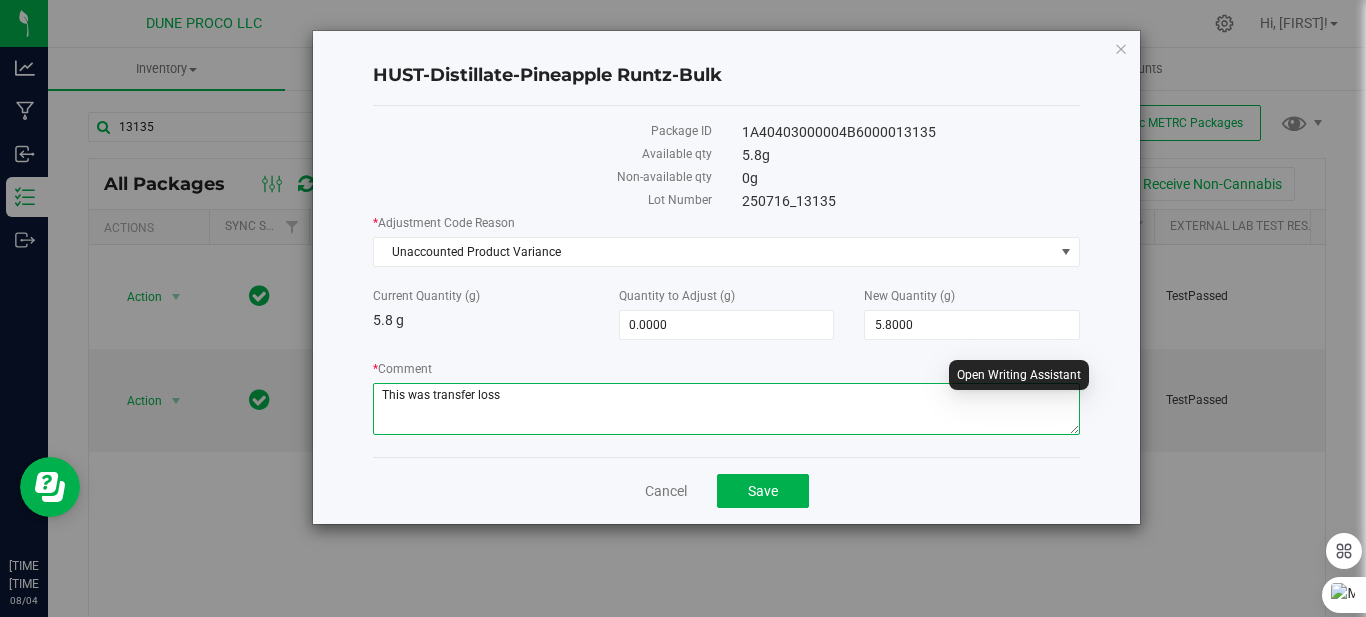type on "This was transfer loss" 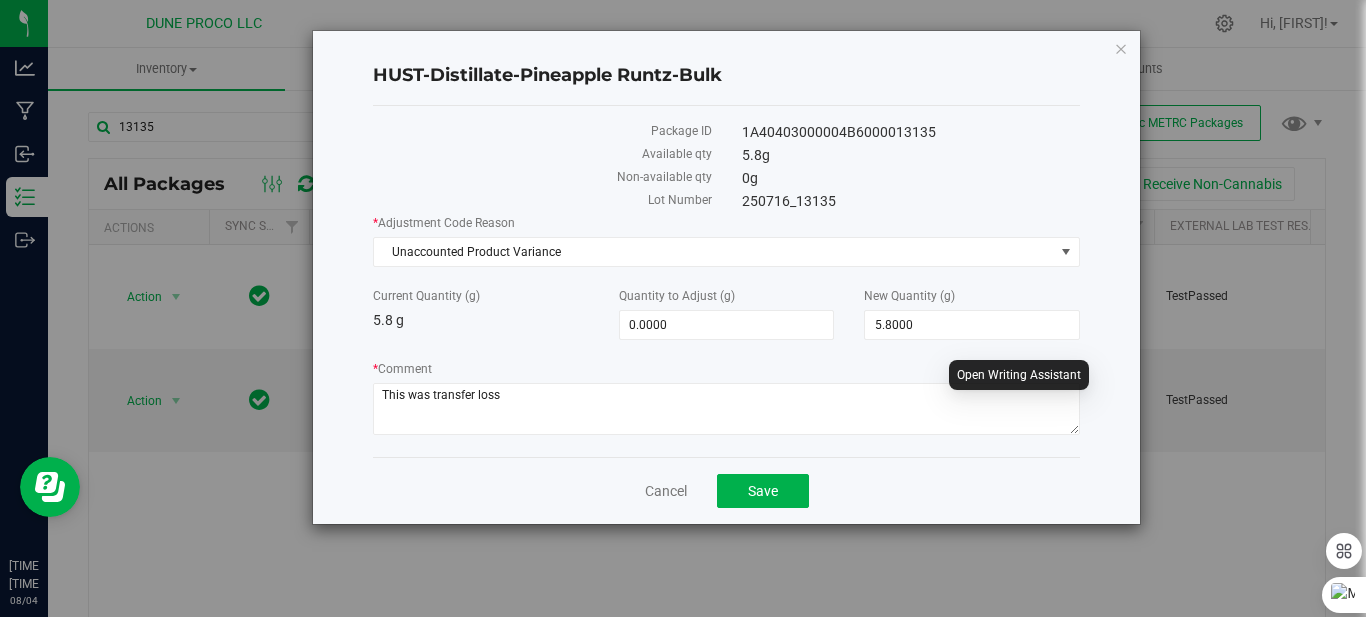 click at bounding box center [373, 106] 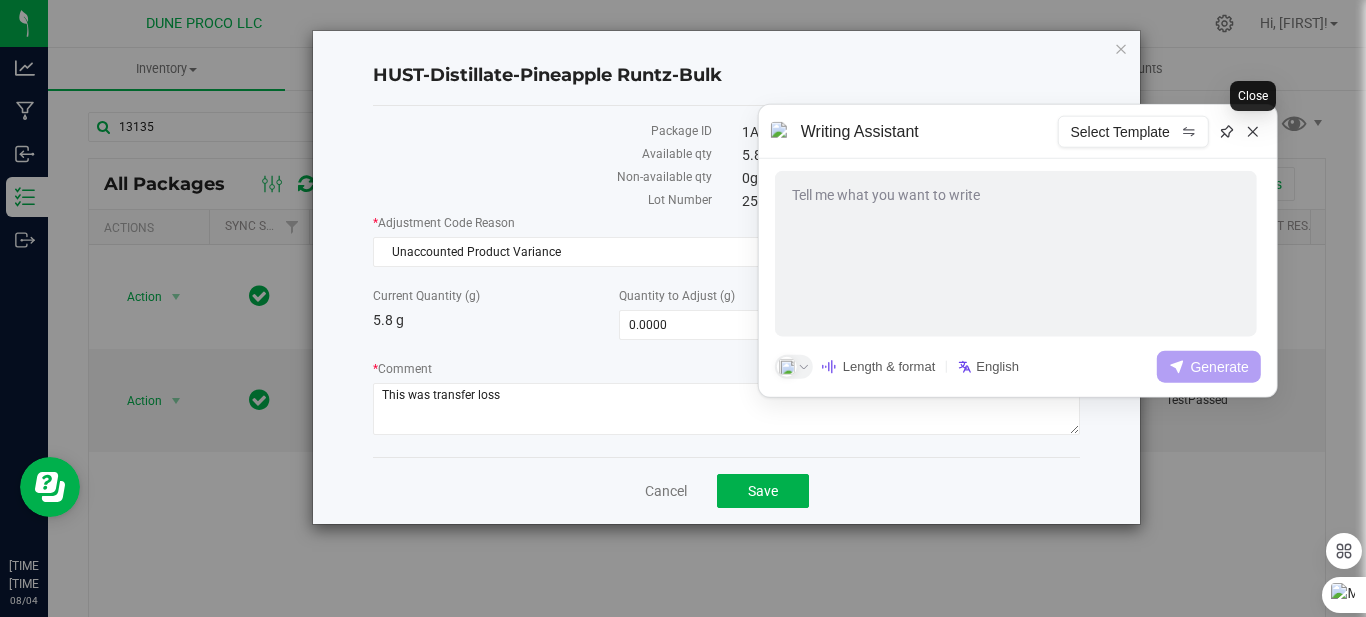 click 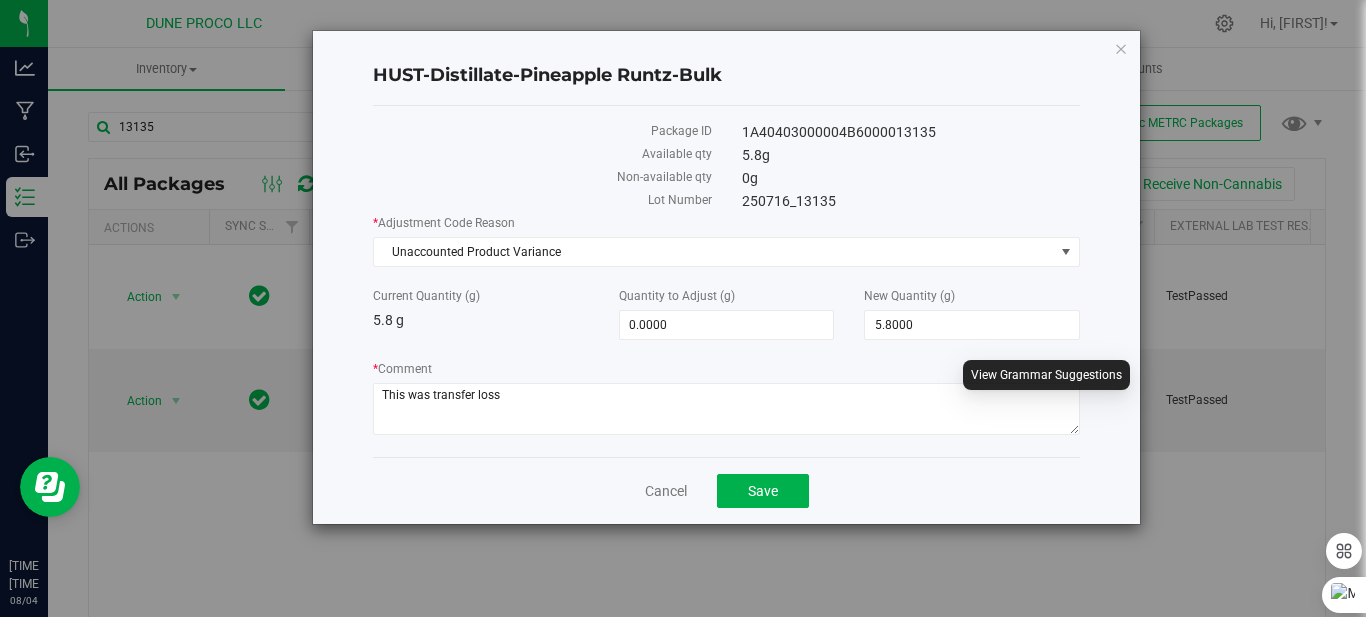 click at bounding box center [373, 106] 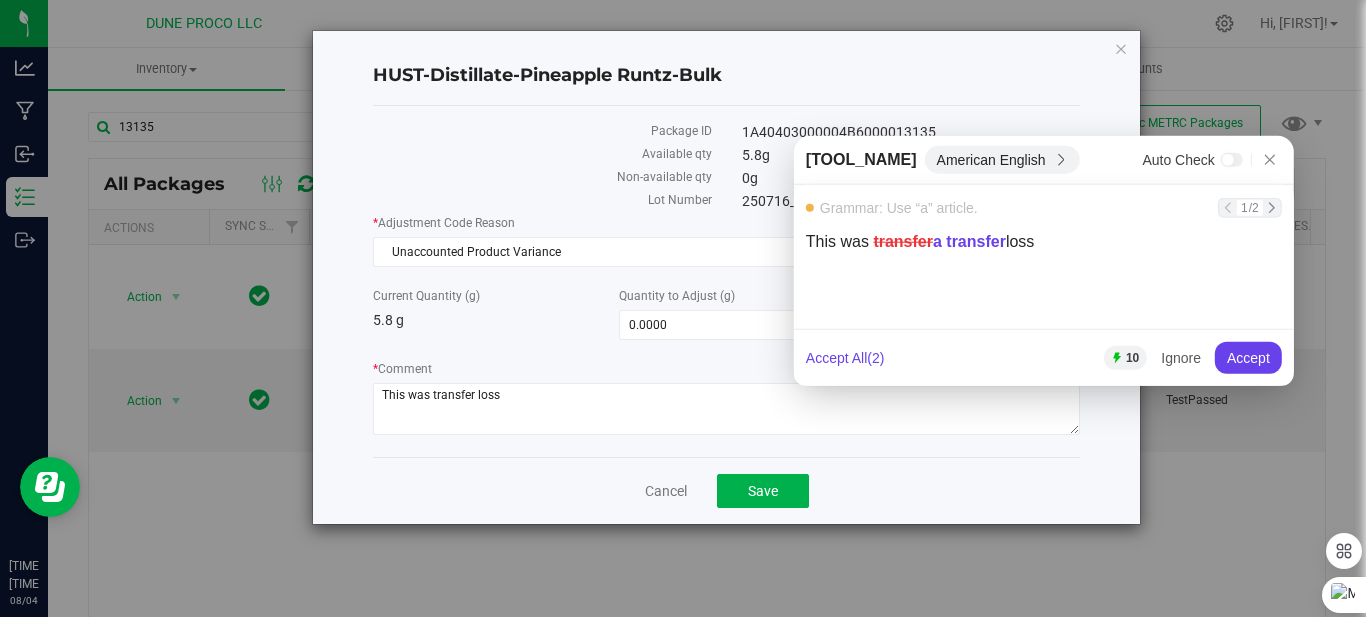 click on "[TOOL_NAME]" at bounding box center [0, 0] 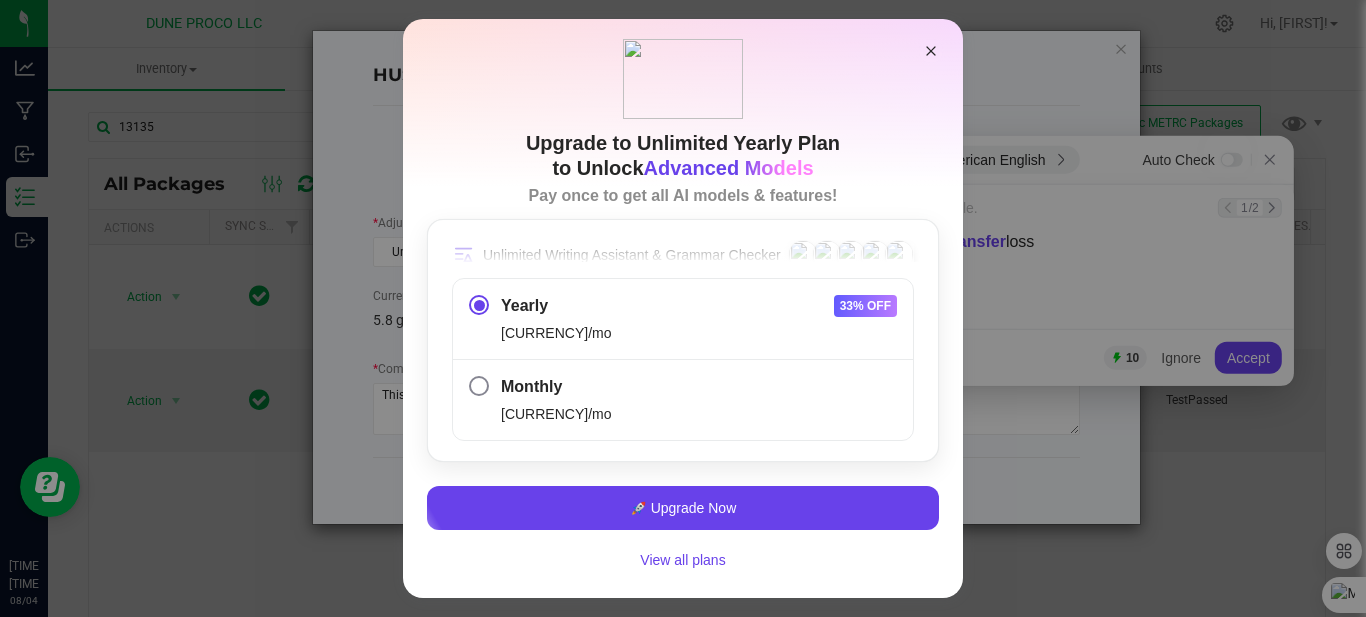 click 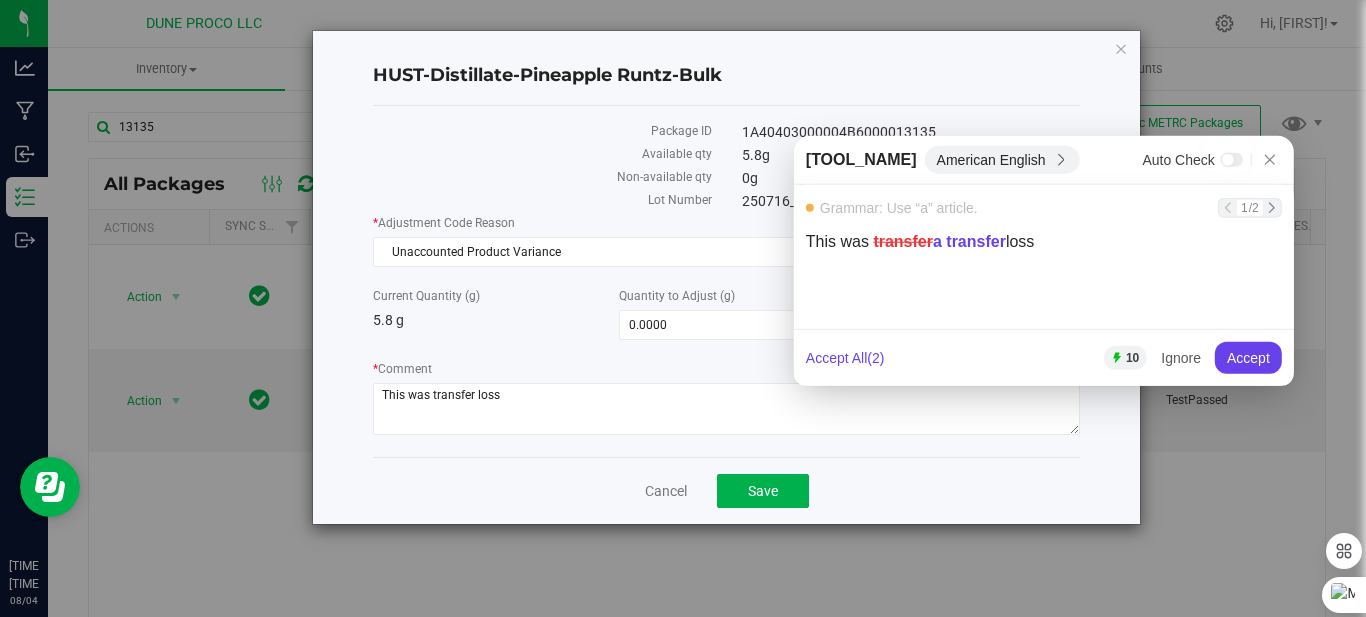 click 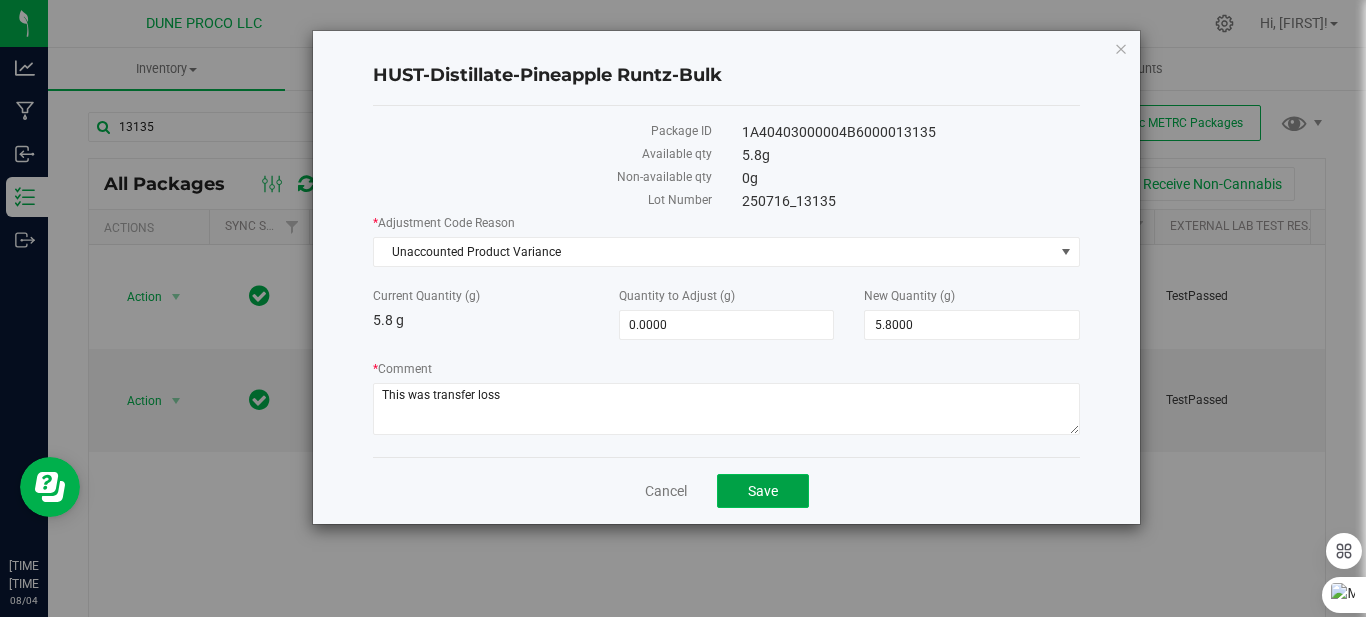 click on "Save" 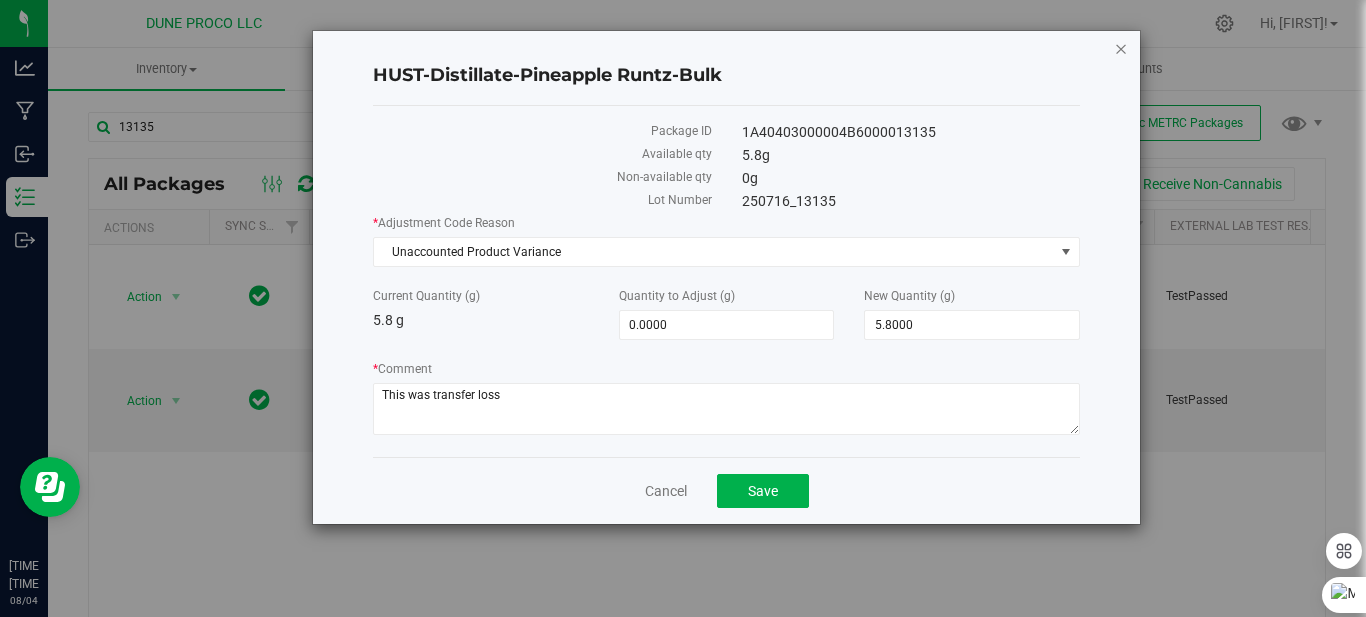 drag, startPoint x: 1130, startPoint y: 47, endPoint x: 1117, endPoint y: 53, distance: 14.3178215 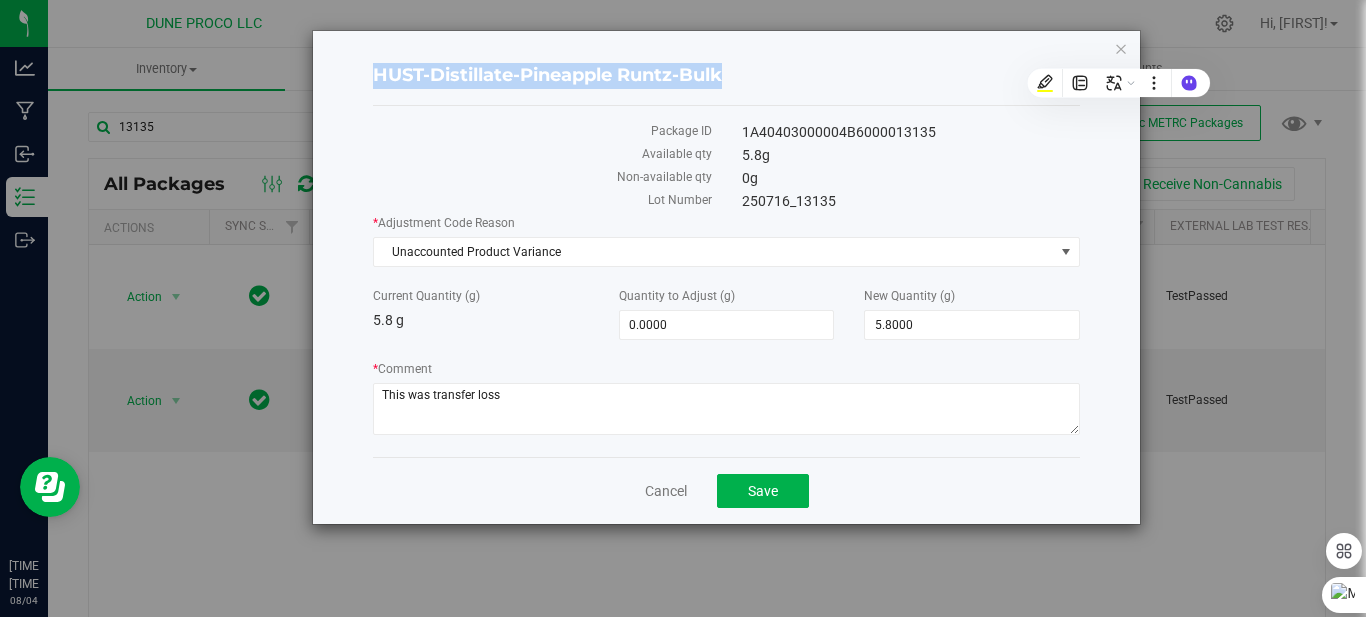 drag, startPoint x: 1117, startPoint y: 53, endPoint x: 1115, endPoint y: 63, distance: 10.198039 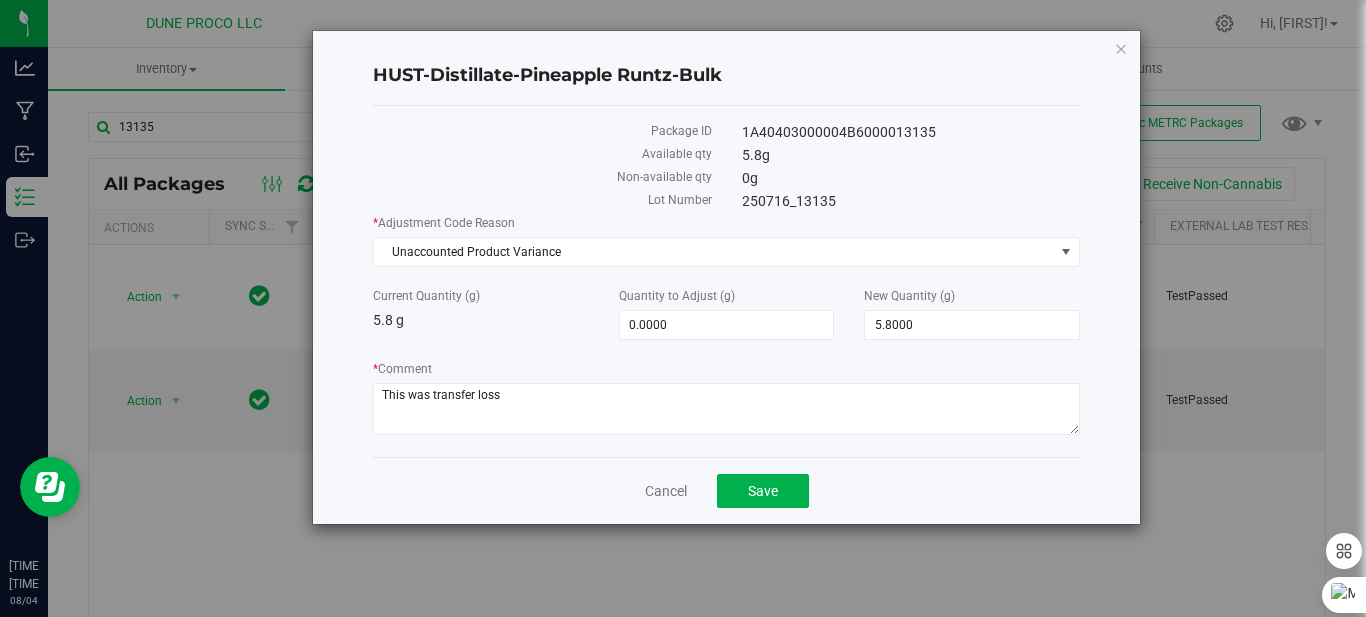 click on "[PRODUCT_NAME]" at bounding box center (726, 277) 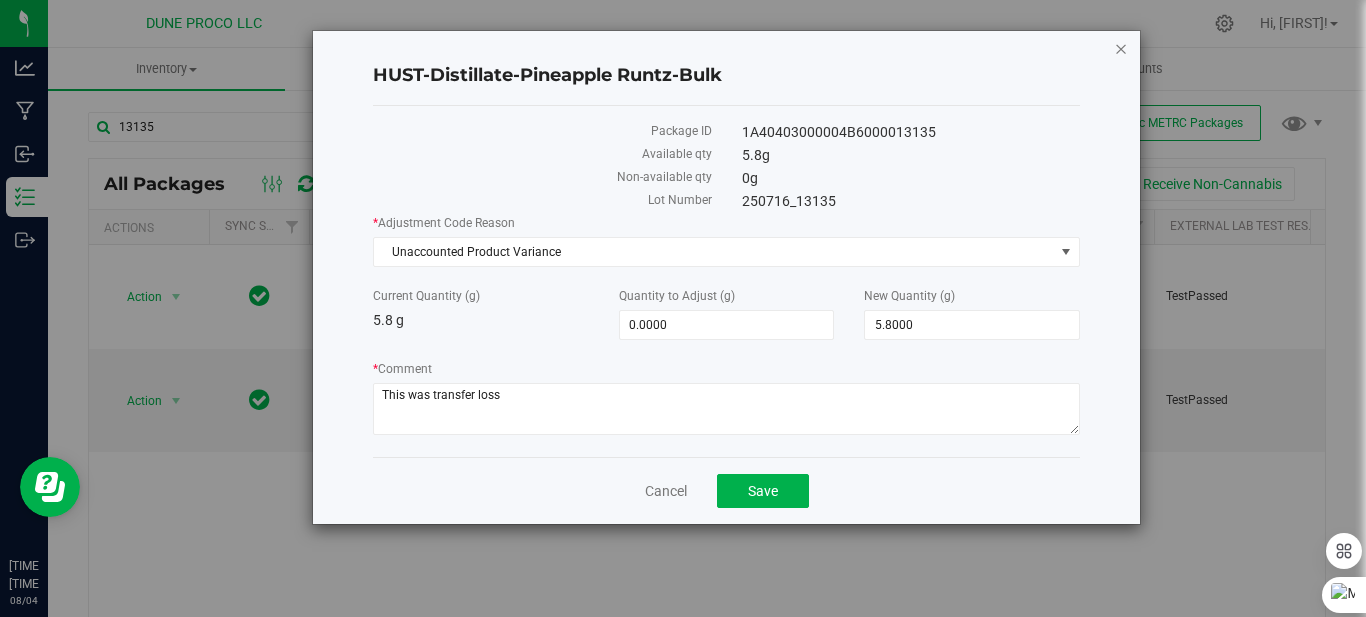 click at bounding box center (1121, 48) 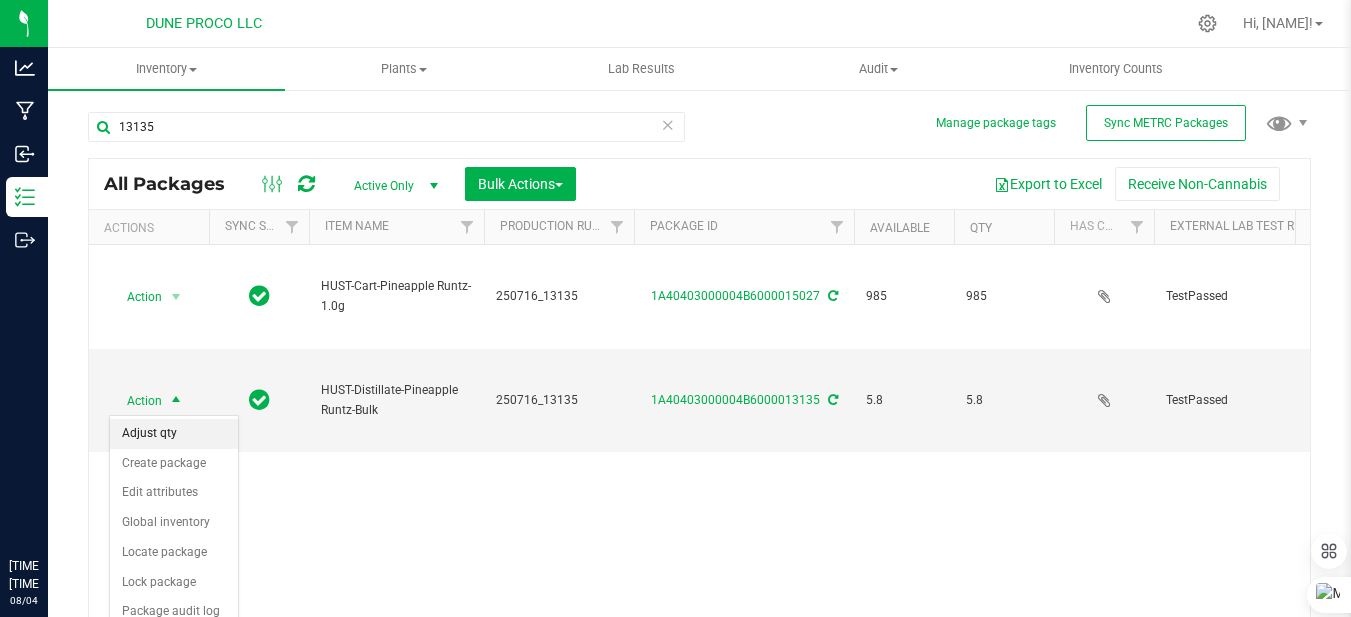 scroll, scrollTop: 0, scrollLeft: 0, axis: both 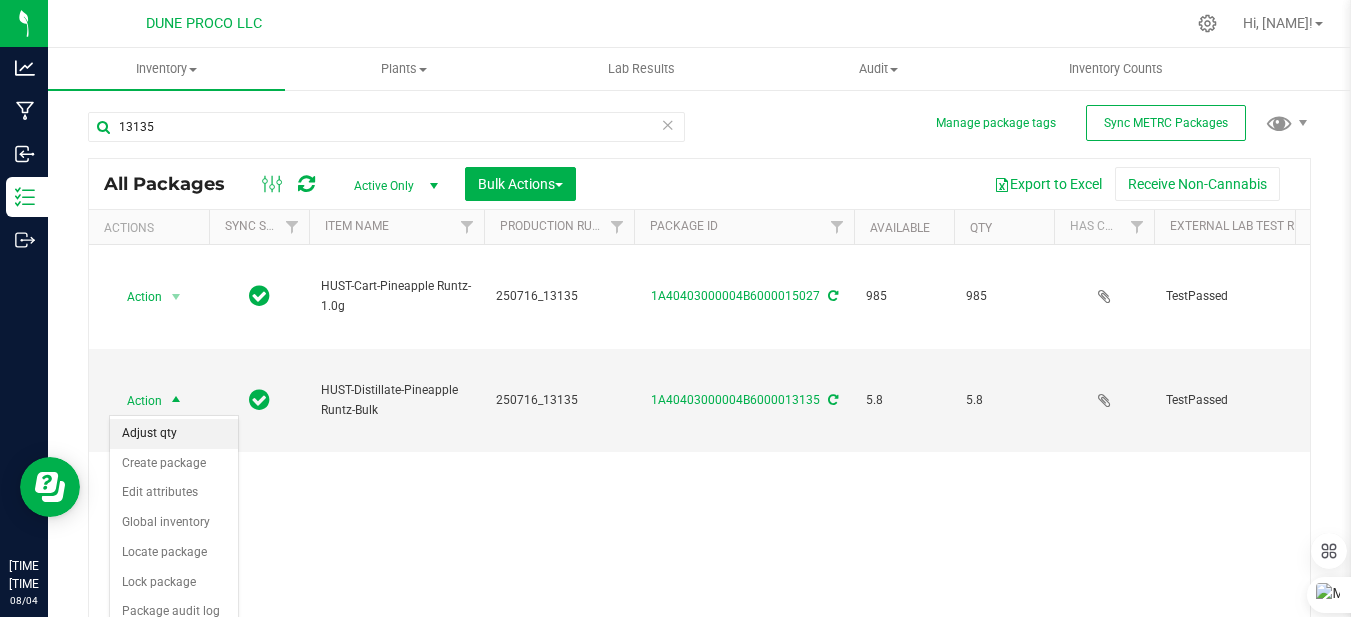 click on "Adjust qty" at bounding box center [174, 434] 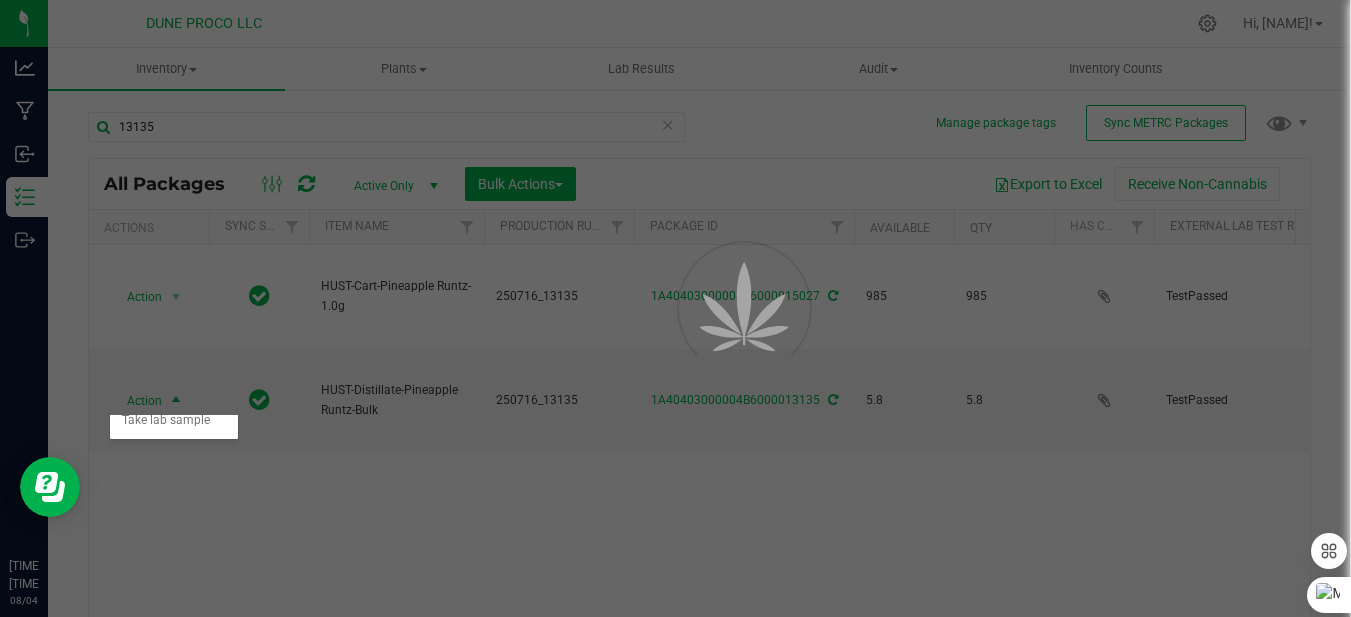 scroll, scrollTop: 0, scrollLeft: 0, axis: both 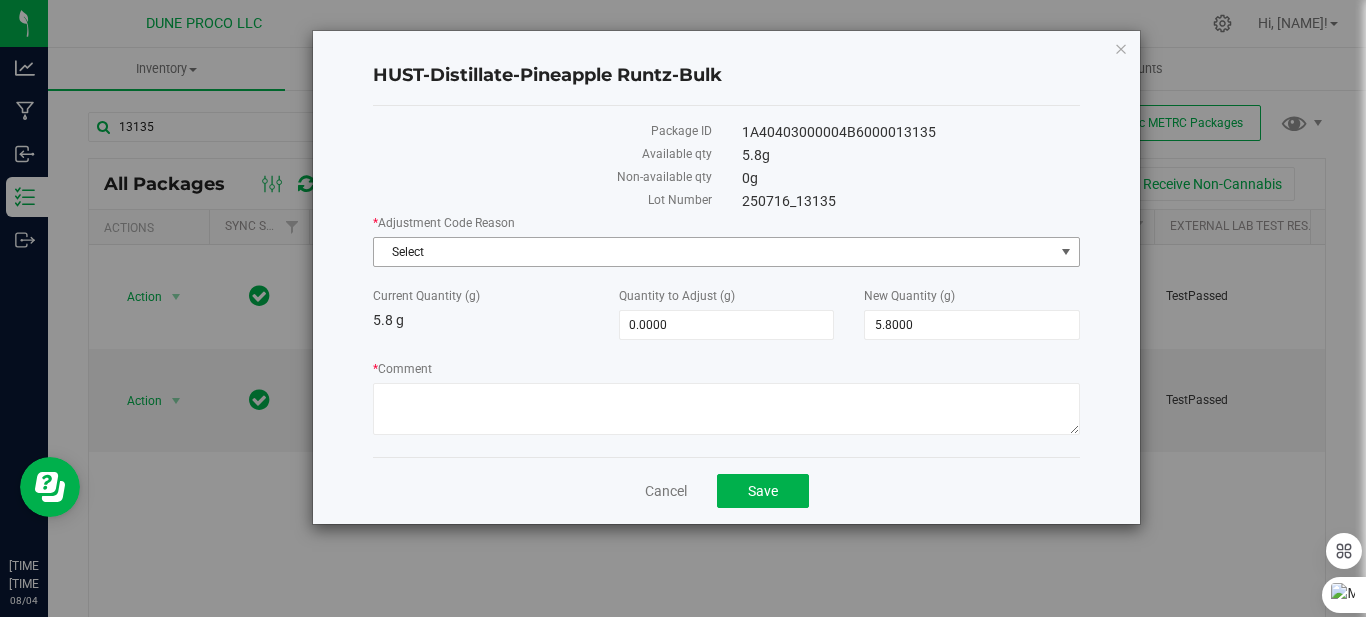 click on "Select" at bounding box center [714, 252] 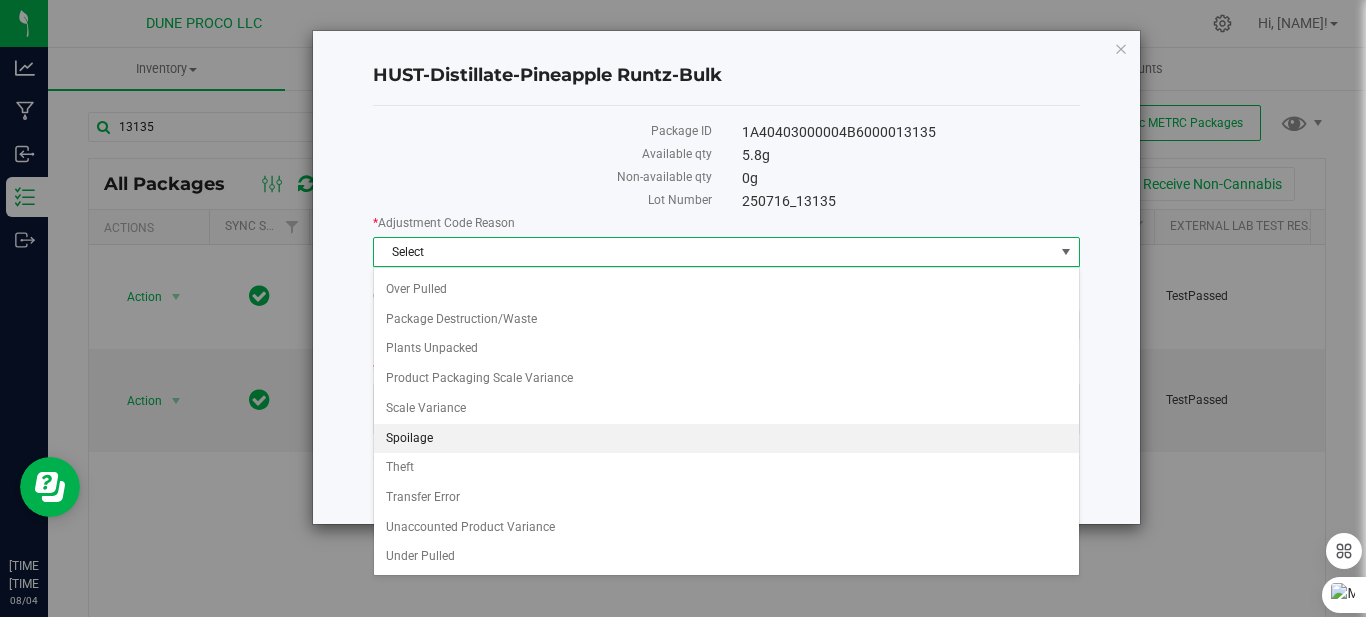 scroll, scrollTop: 116, scrollLeft: 0, axis: vertical 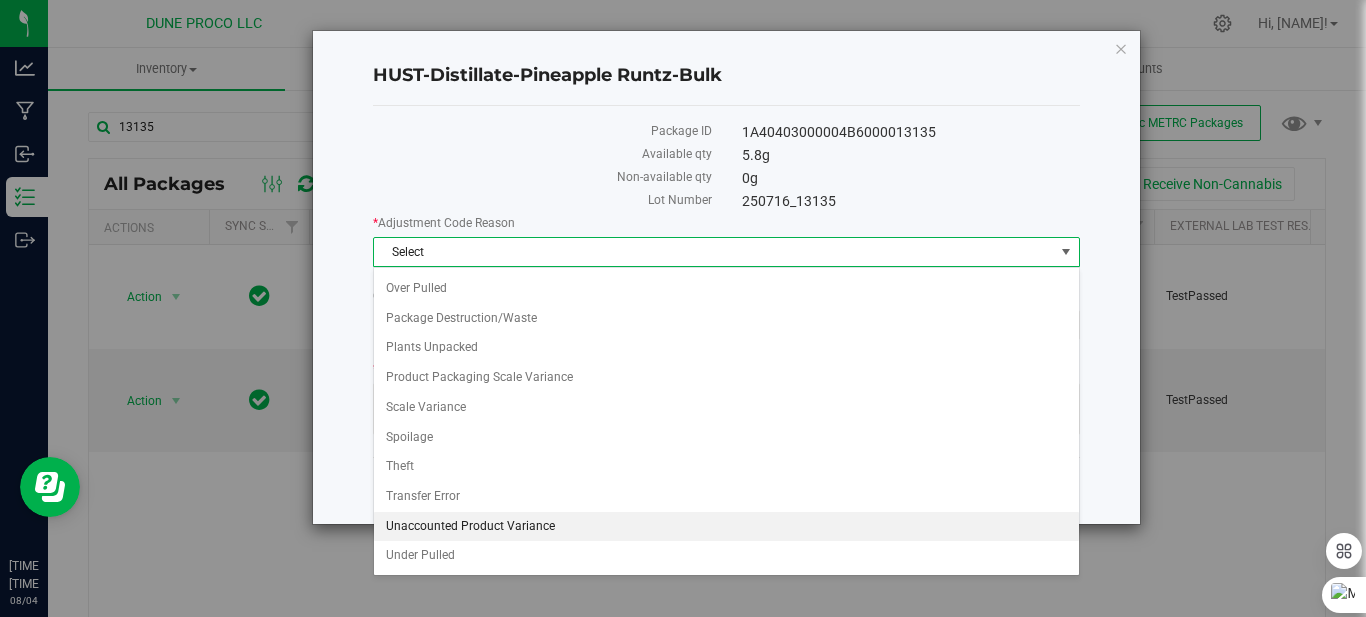 click on "Unaccounted Product Variance" at bounding box center (726, 527) 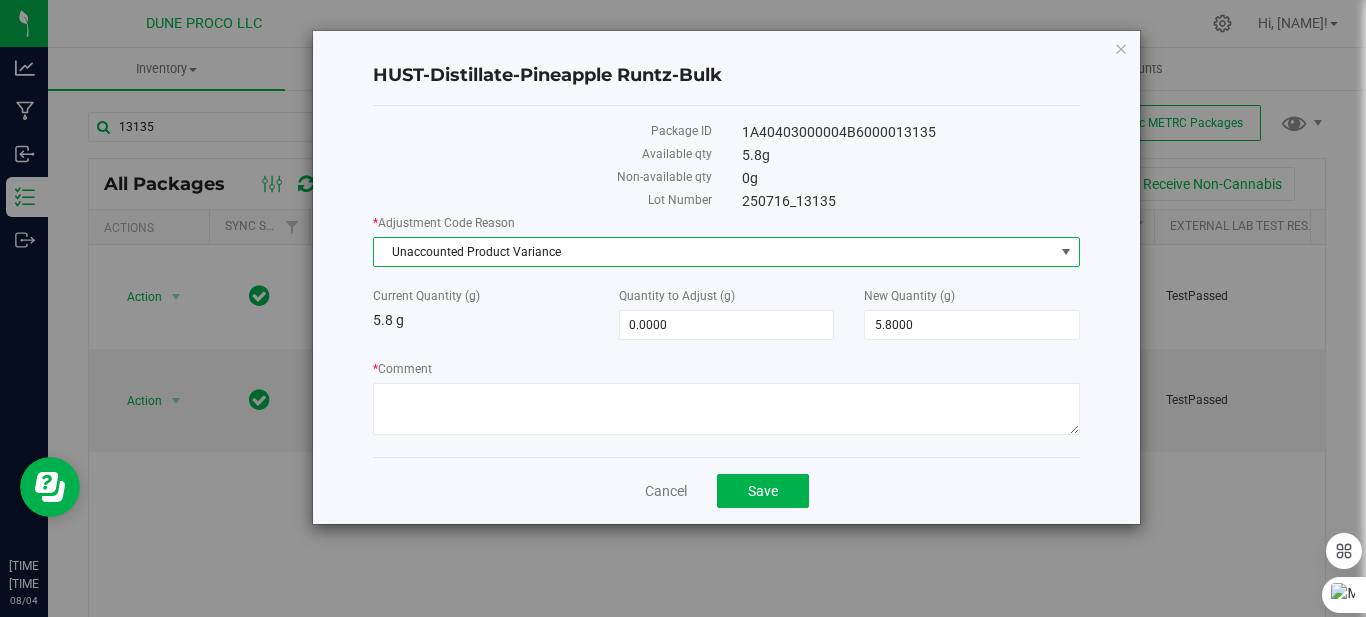 click on "Unaccounted Product Variance" at bounding box center [714, 252] 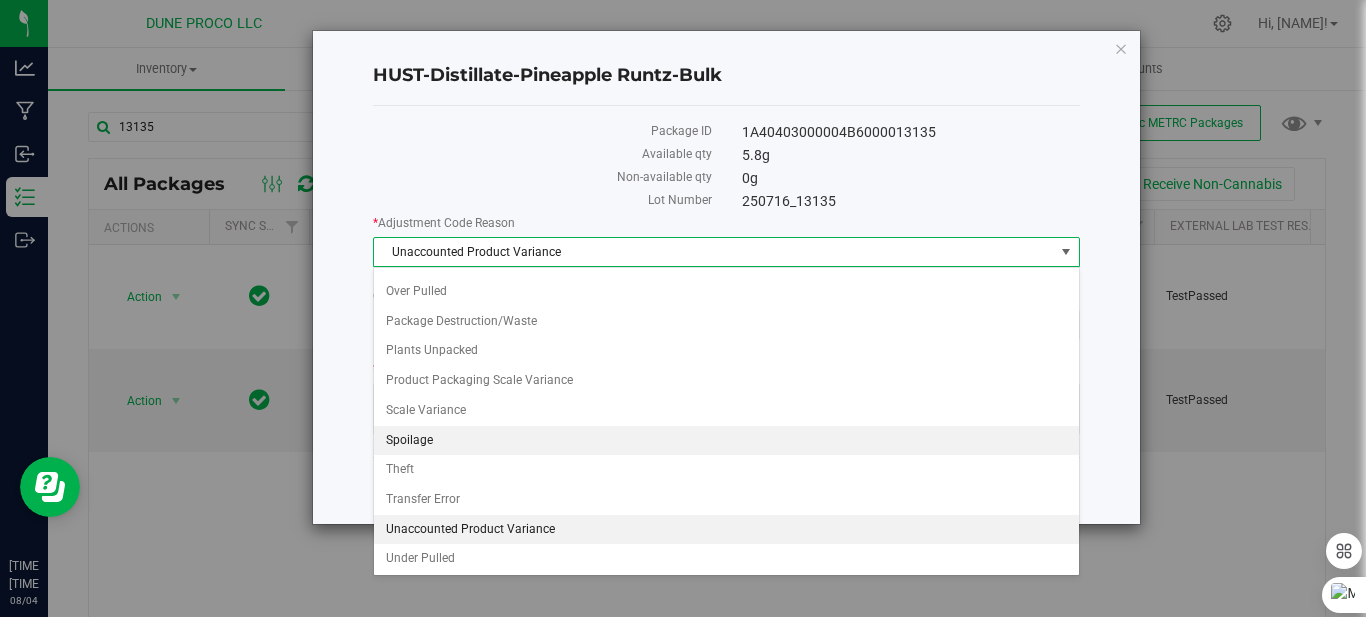 scroll, scrollTop: 116, scrollLeft: 0, axis: vertical 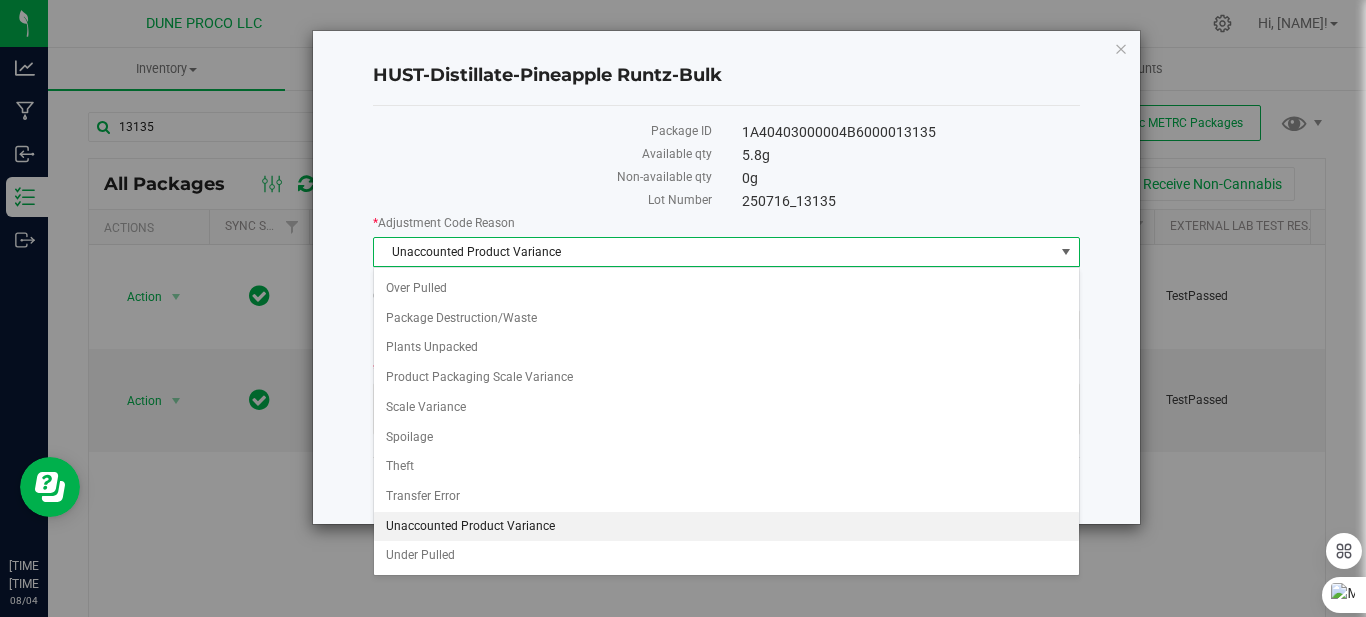 click on "Unaccounted Product Variance" at bounding box center [726, 527] 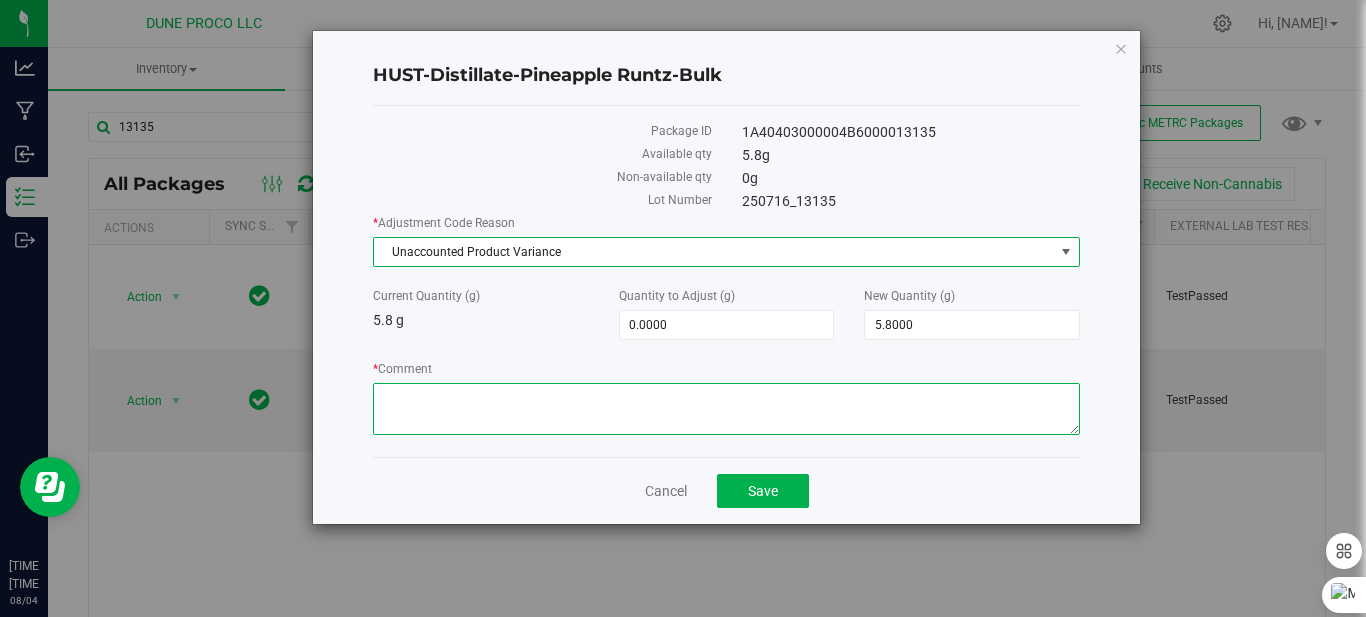 click on "*
Comment" at bounding box center [726, 409] 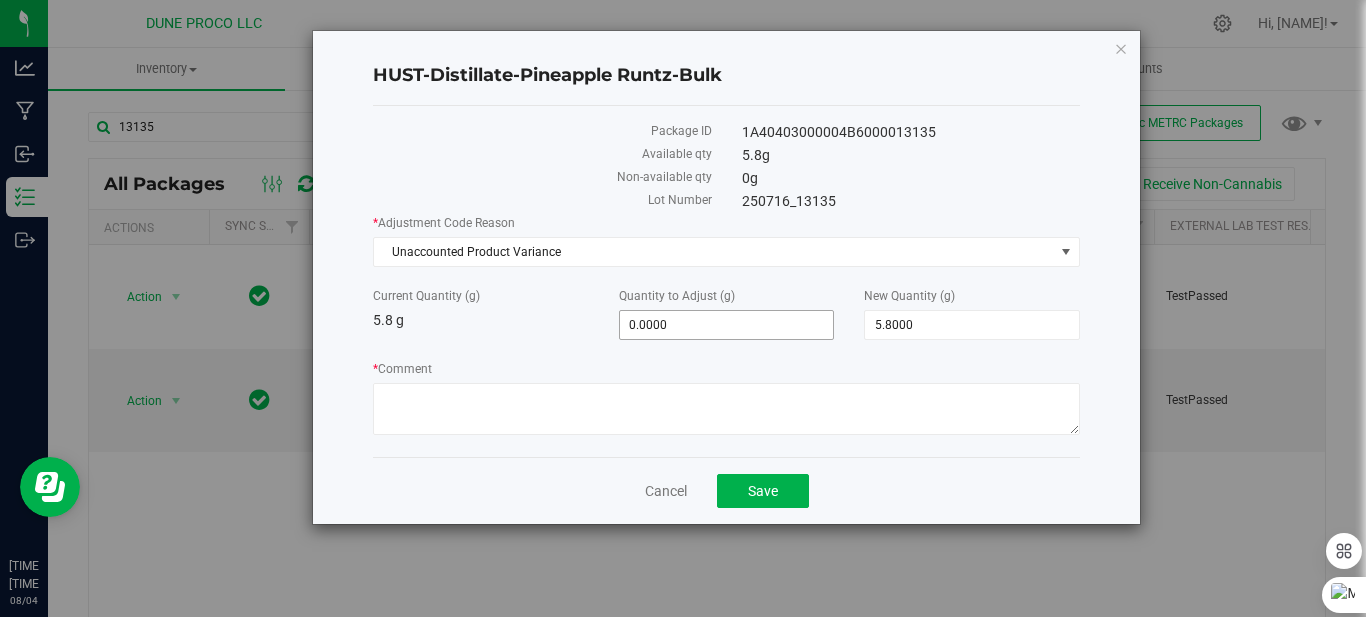 click on "0.0000 0" at bounding box center (727, 325) 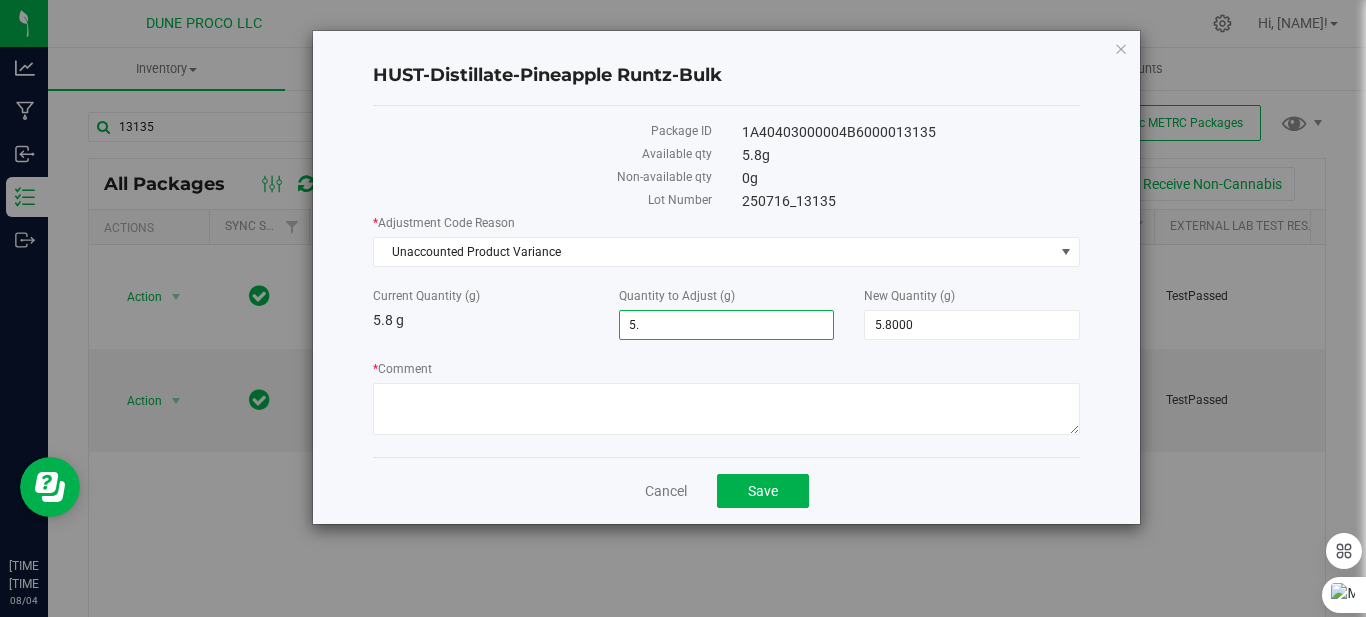 type on "5.8" 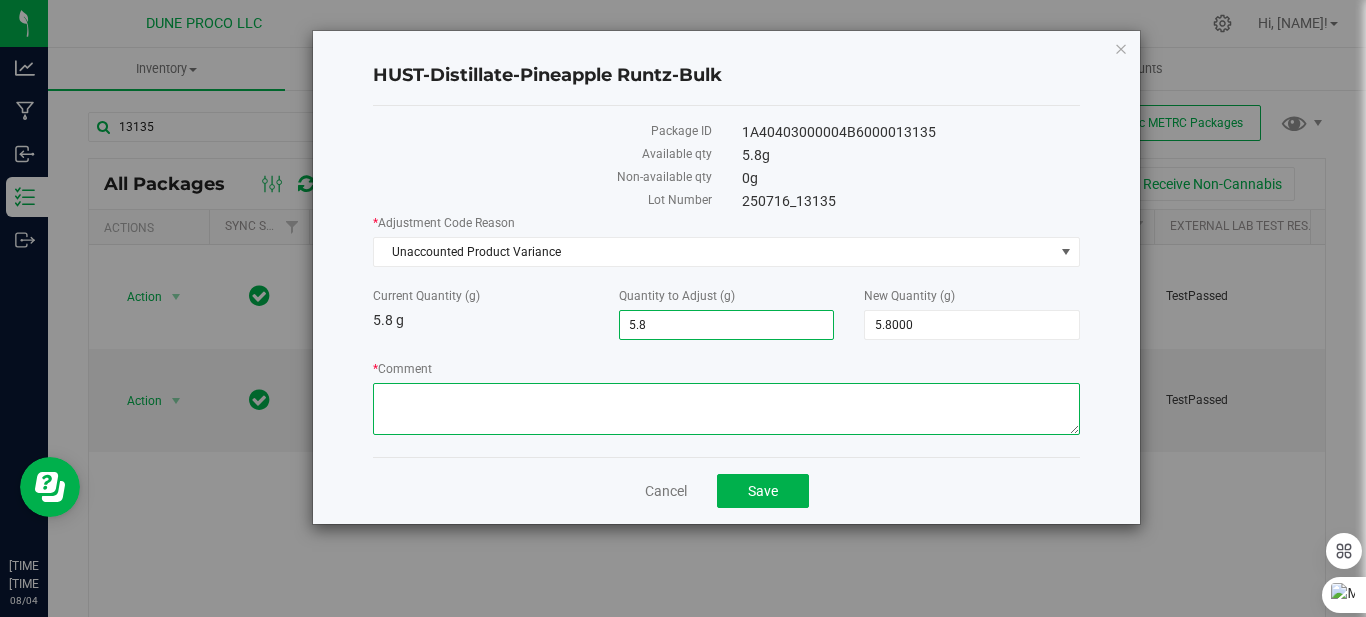 type on "5.8000" 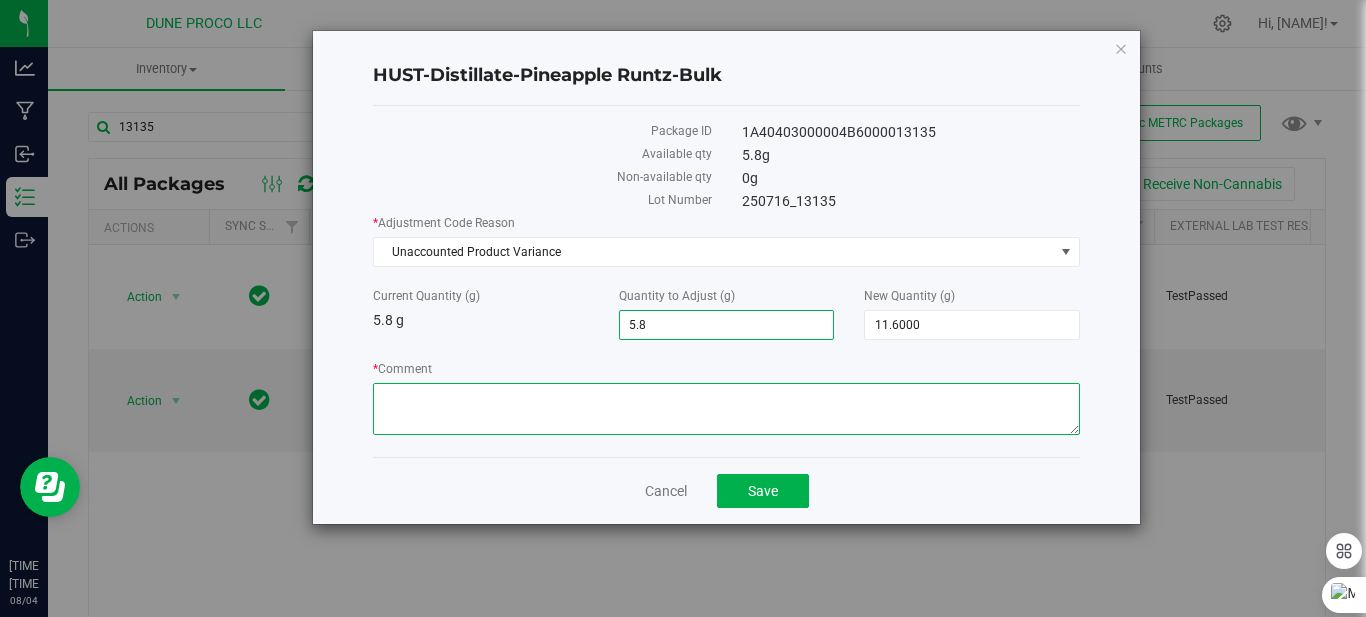 click on "*
Comment" at bounding box center [726, 409] 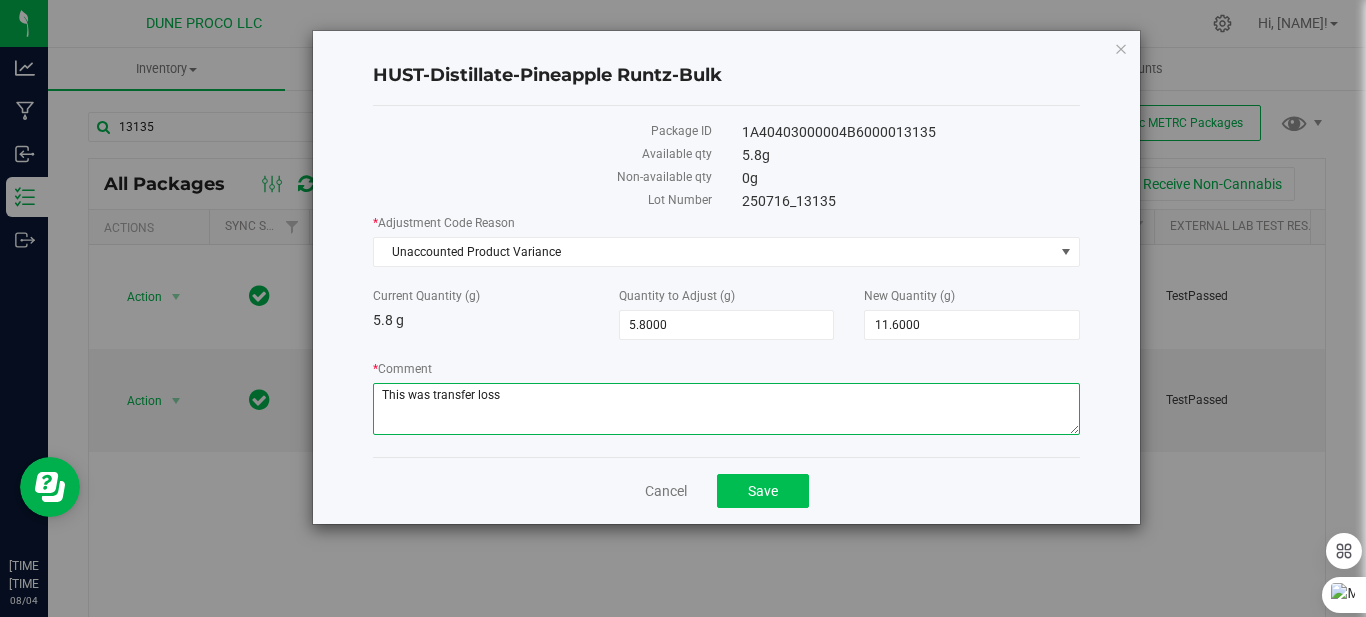 type on "This was transfer loss" 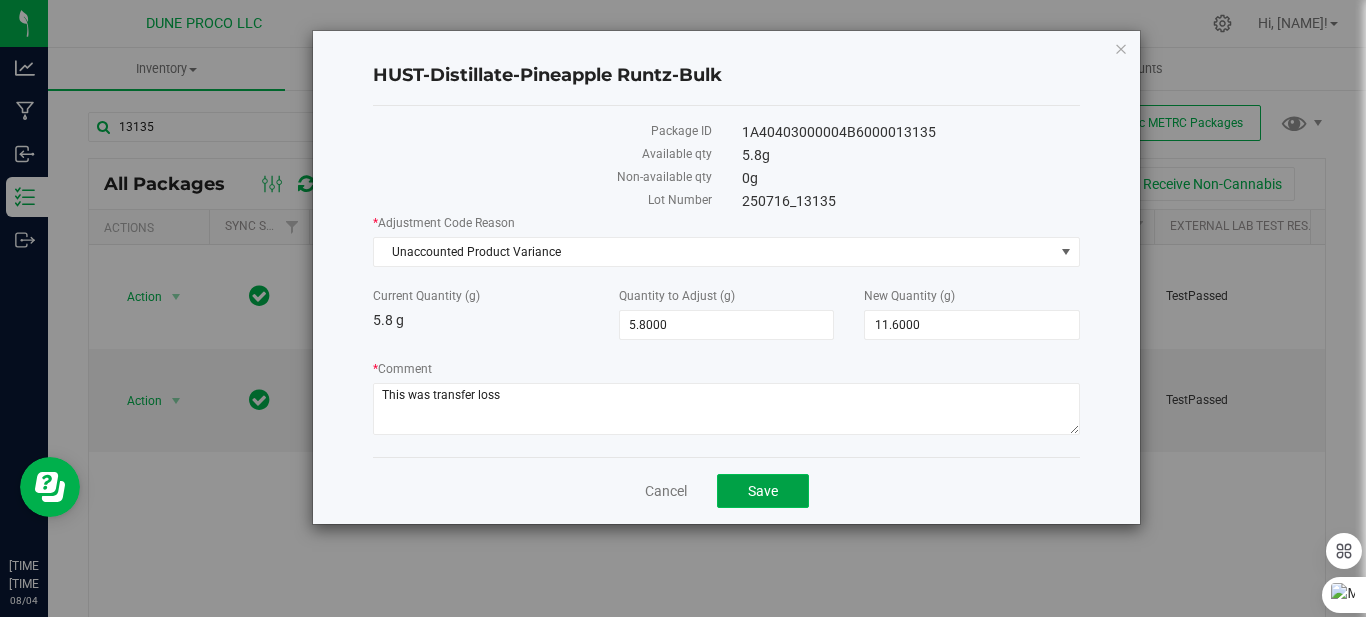 click on "Save" 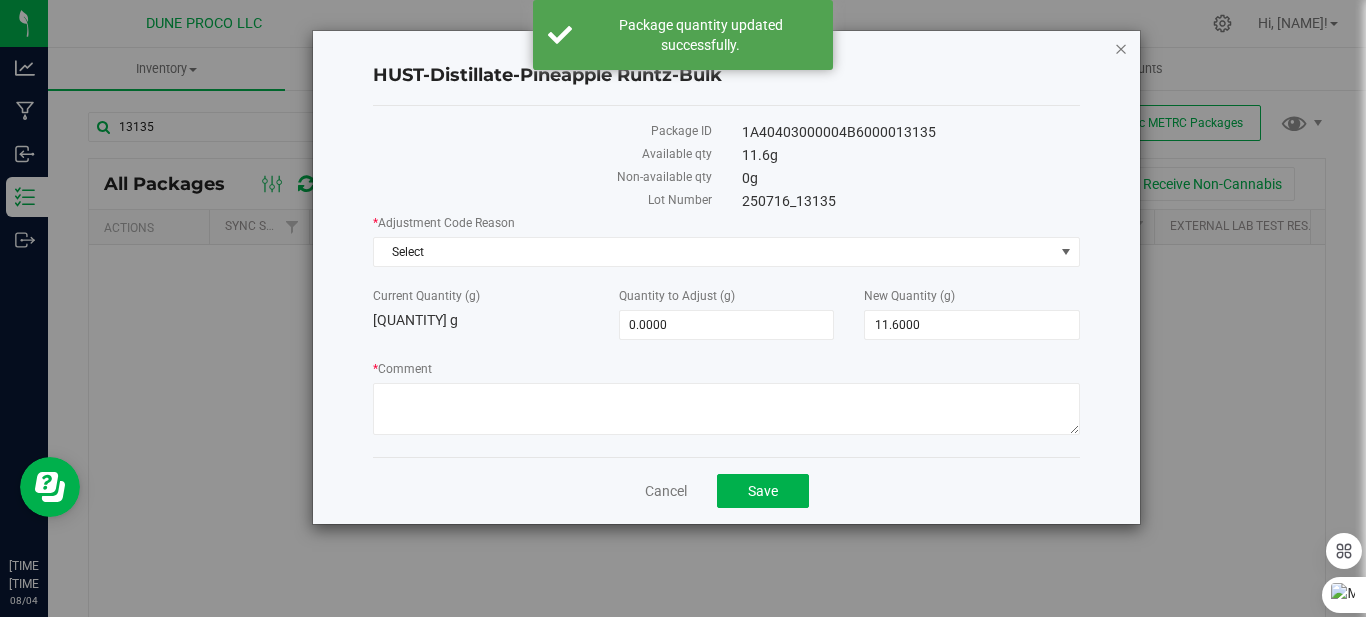 click at bounding box center [1121, 48] 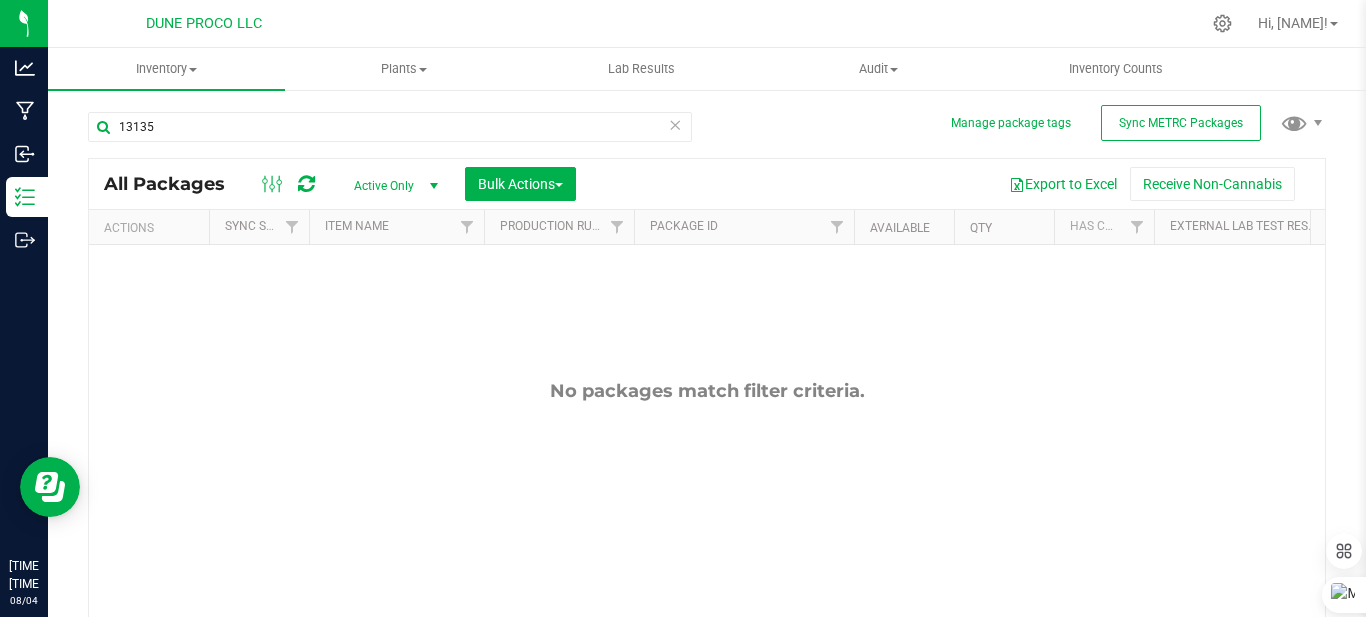 click at bounding box center [675, 124] 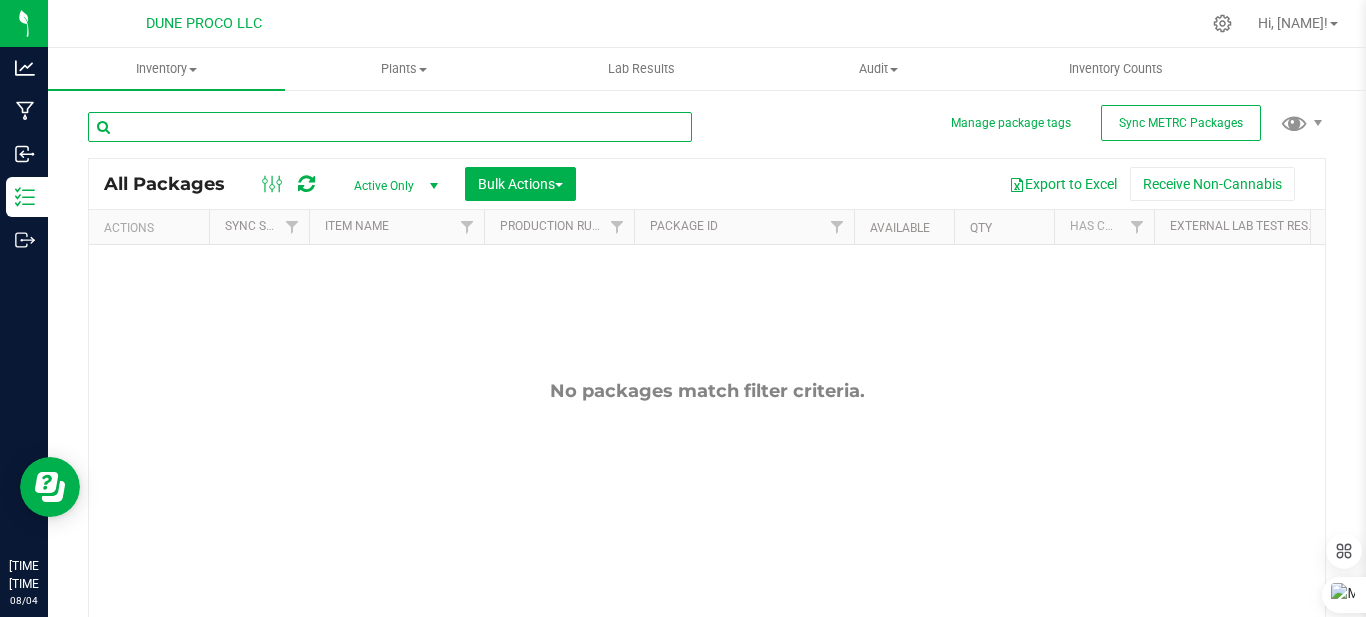 click at bounding box center (390, 127) 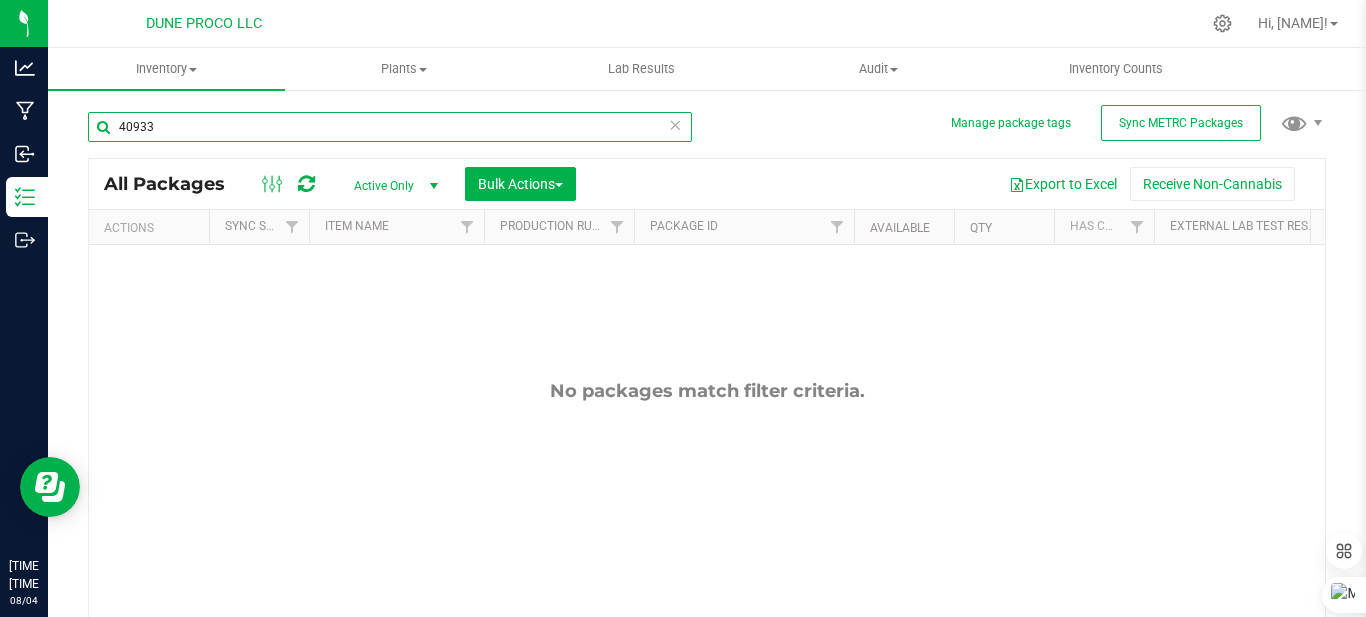 type on "40933" 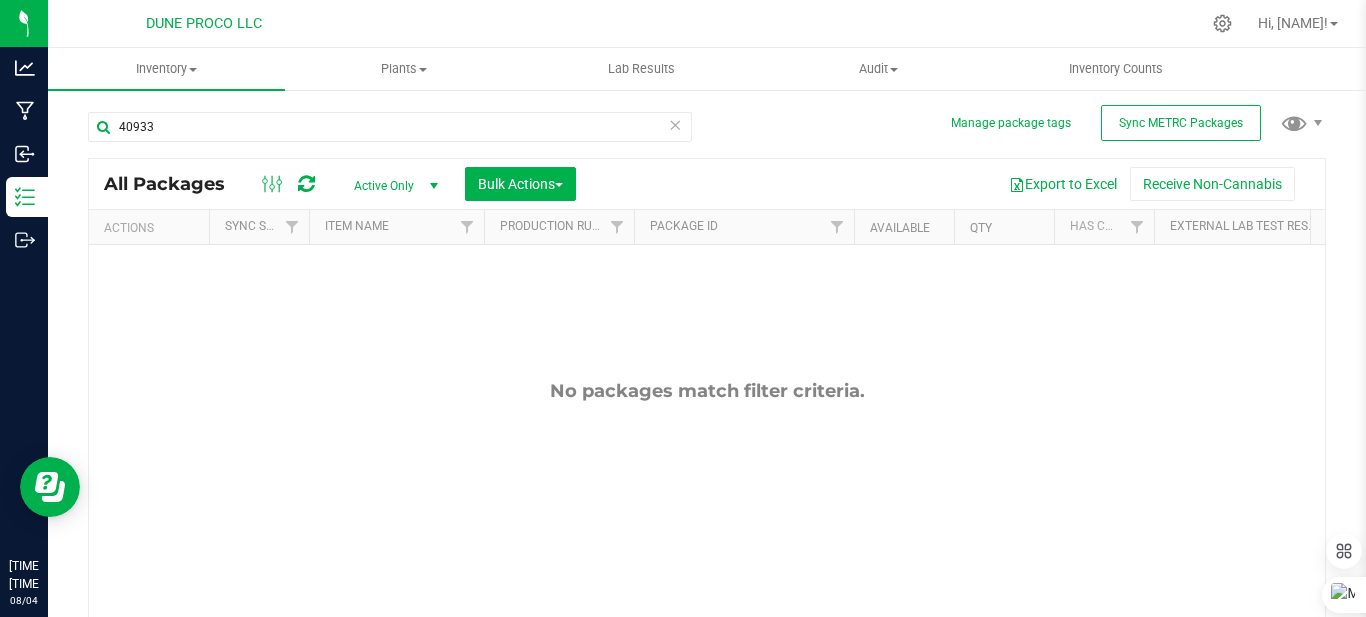 click on "Active Only" at bounding box center (392, 186) 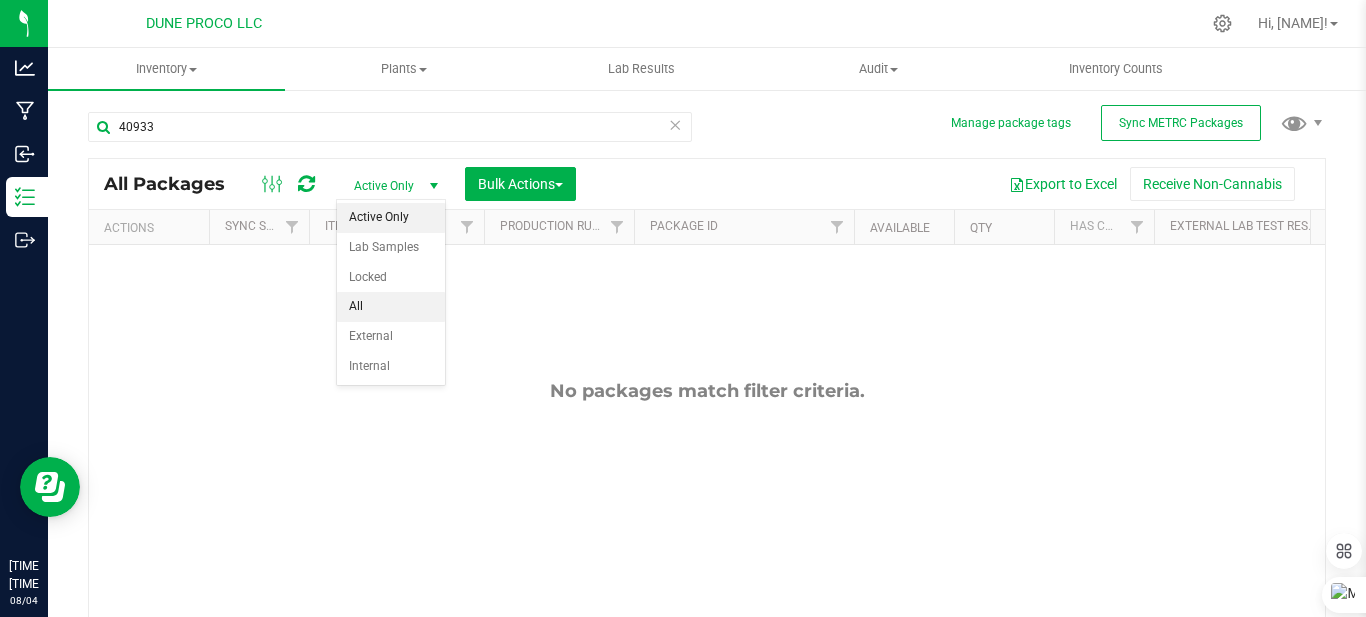 click on "All" at bounding box center [391, 307] 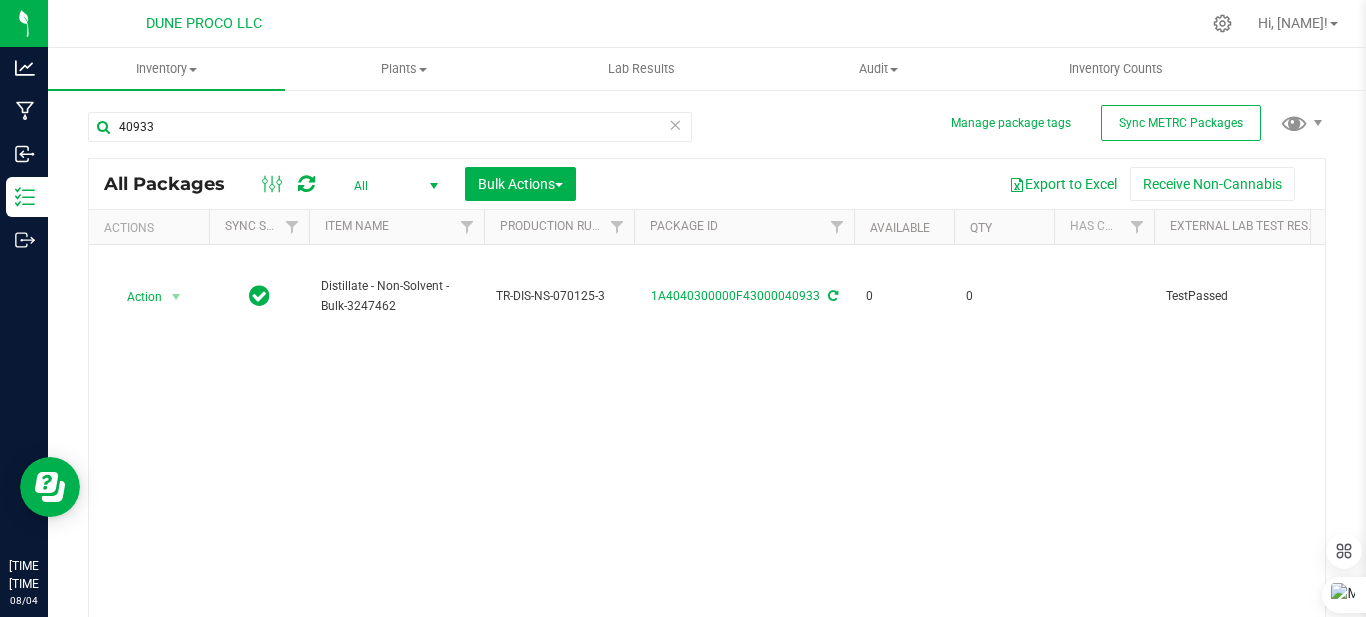click on "All" at bounding box center [392, 186] 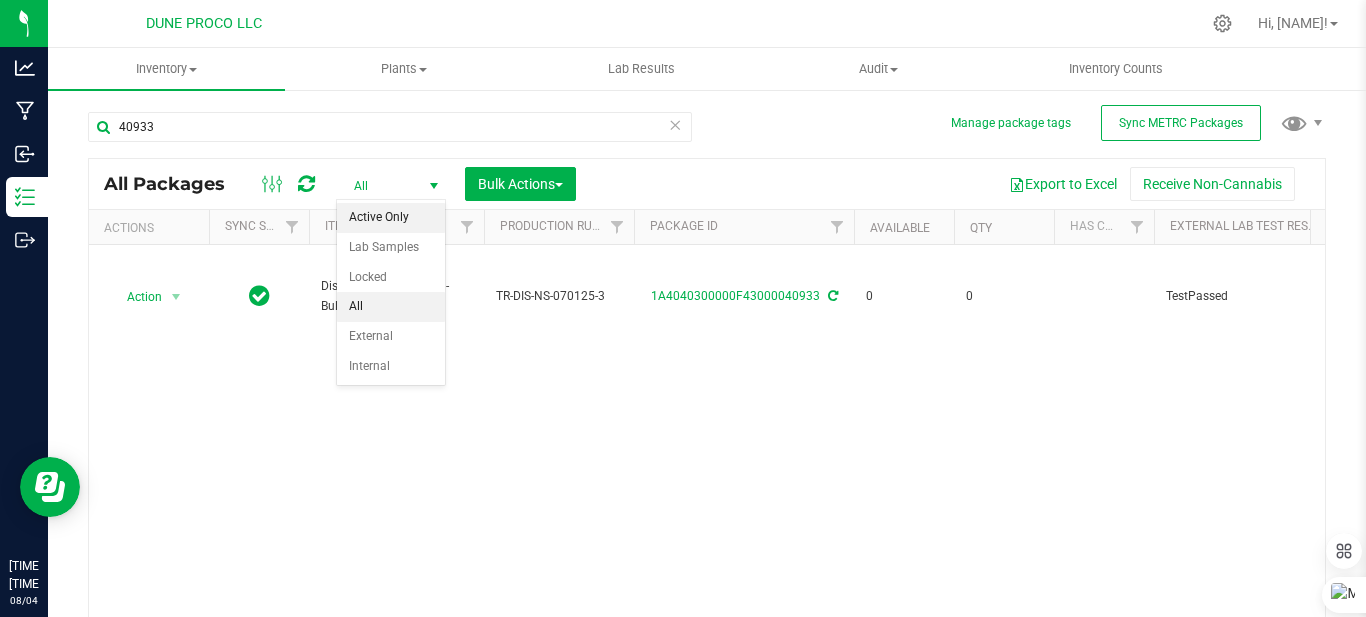 click on "Active Only" at bounding box center [391, 218] 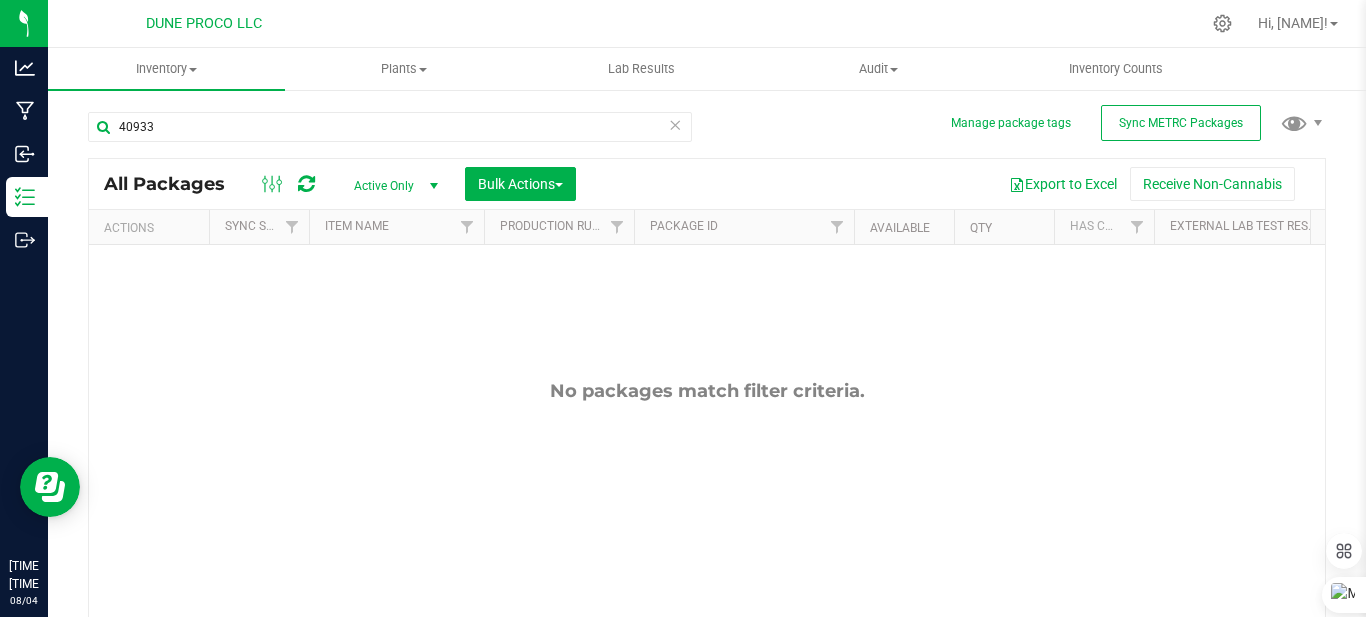 click at bounding box center (675, 124) 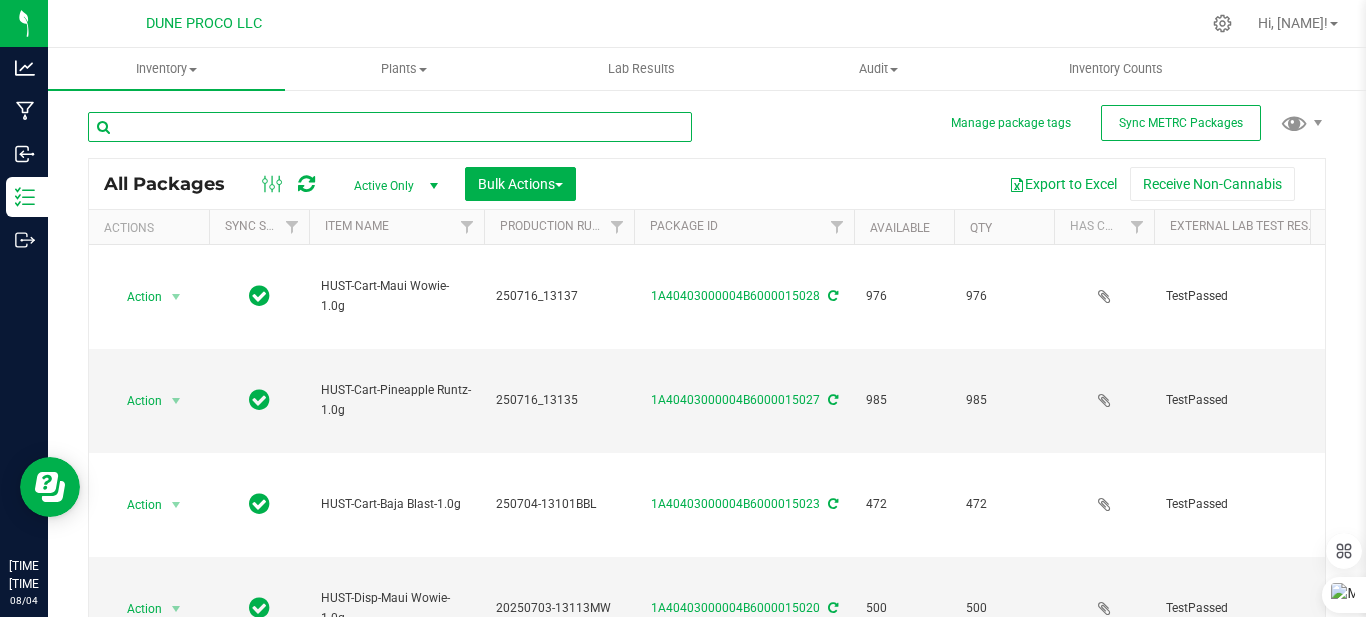 click at bounding box center [390, 127] 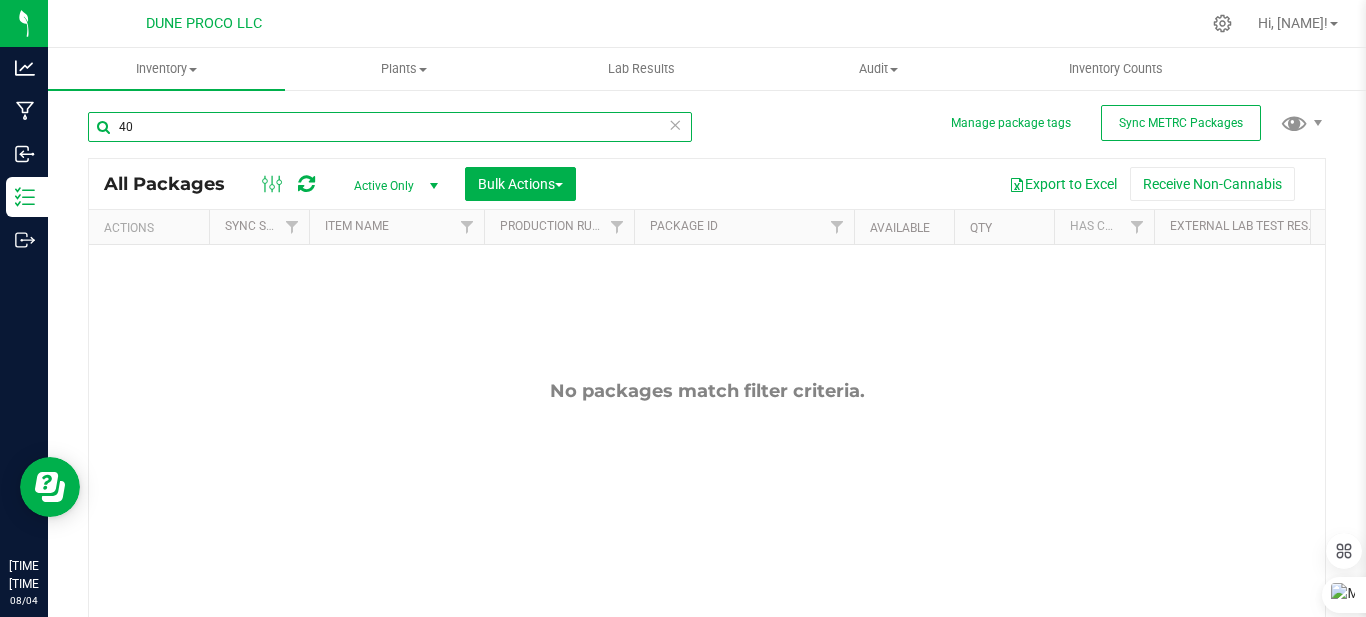 type on "4" 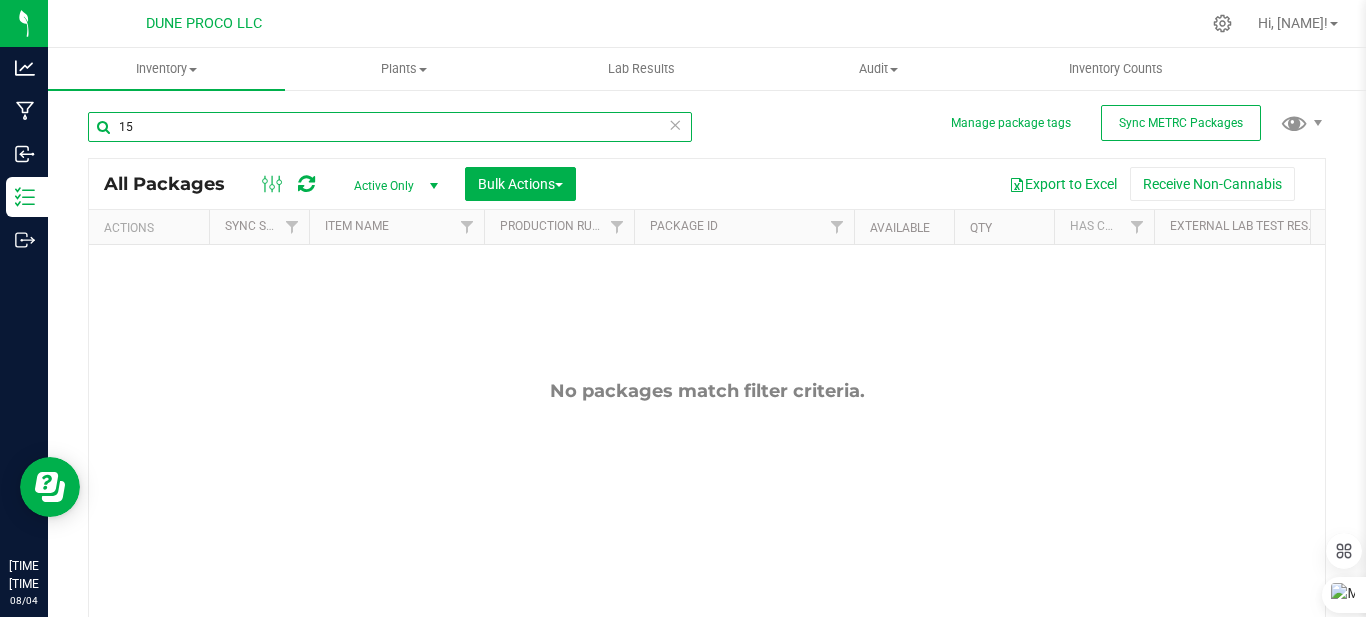 type on "1" 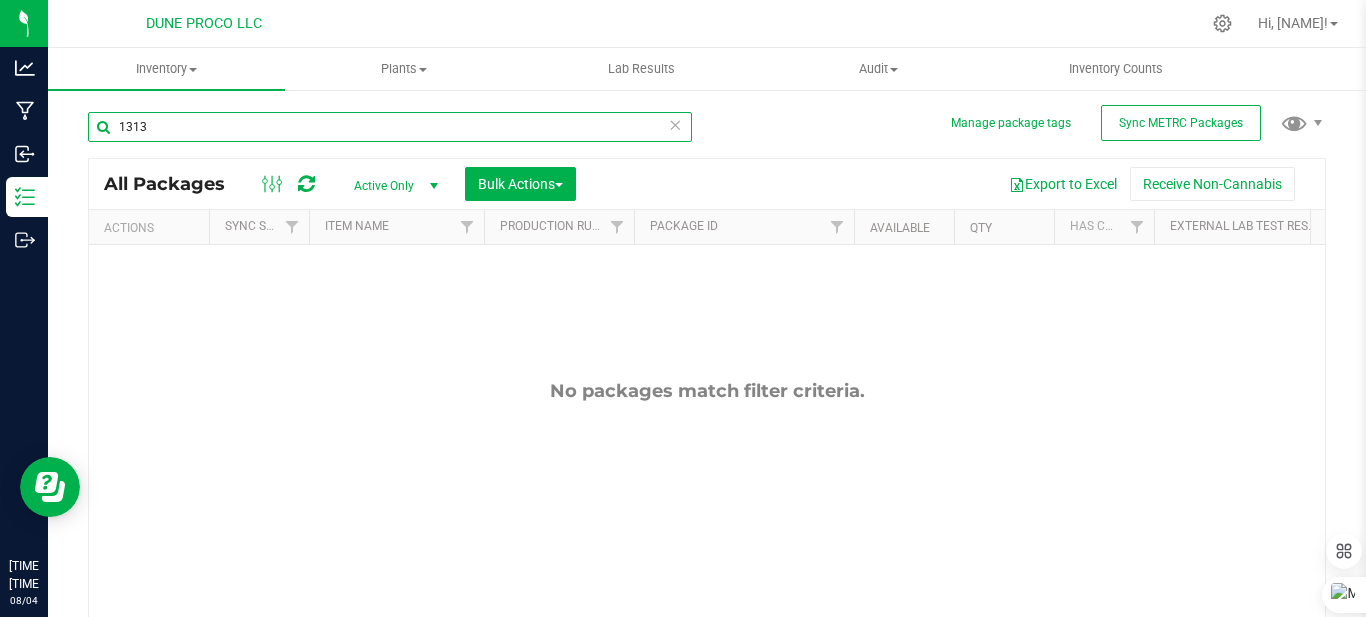 type on "13138" 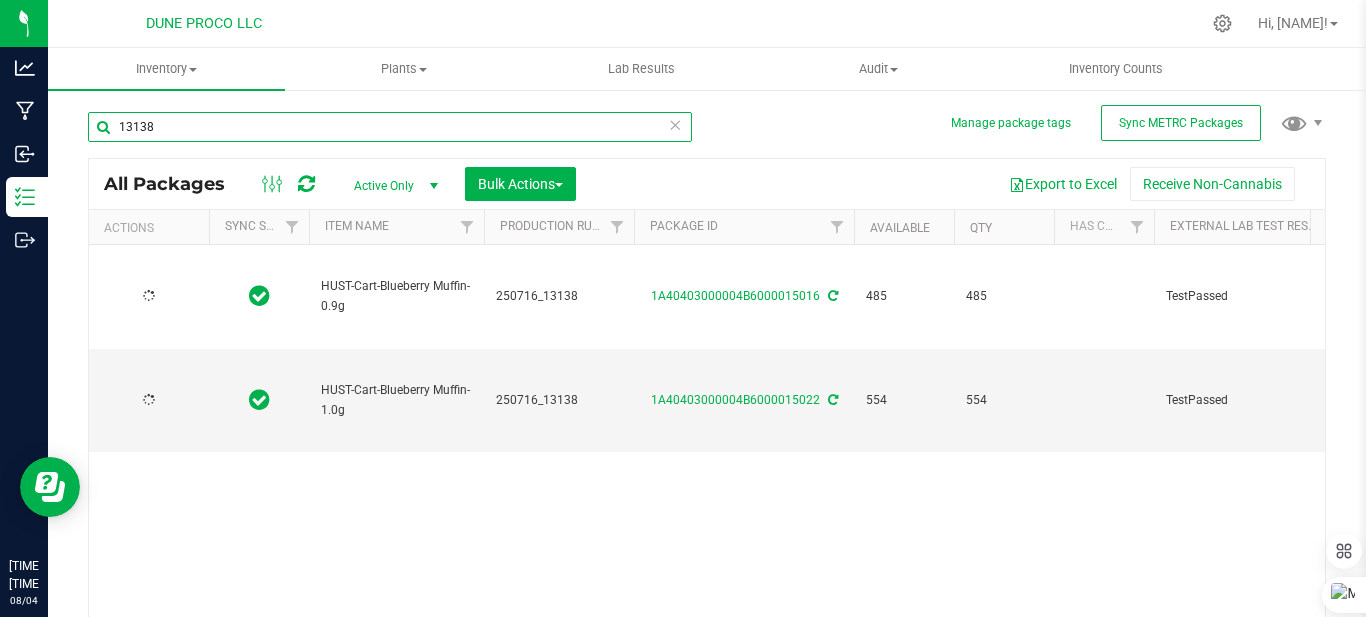 type on "2025-07-16" 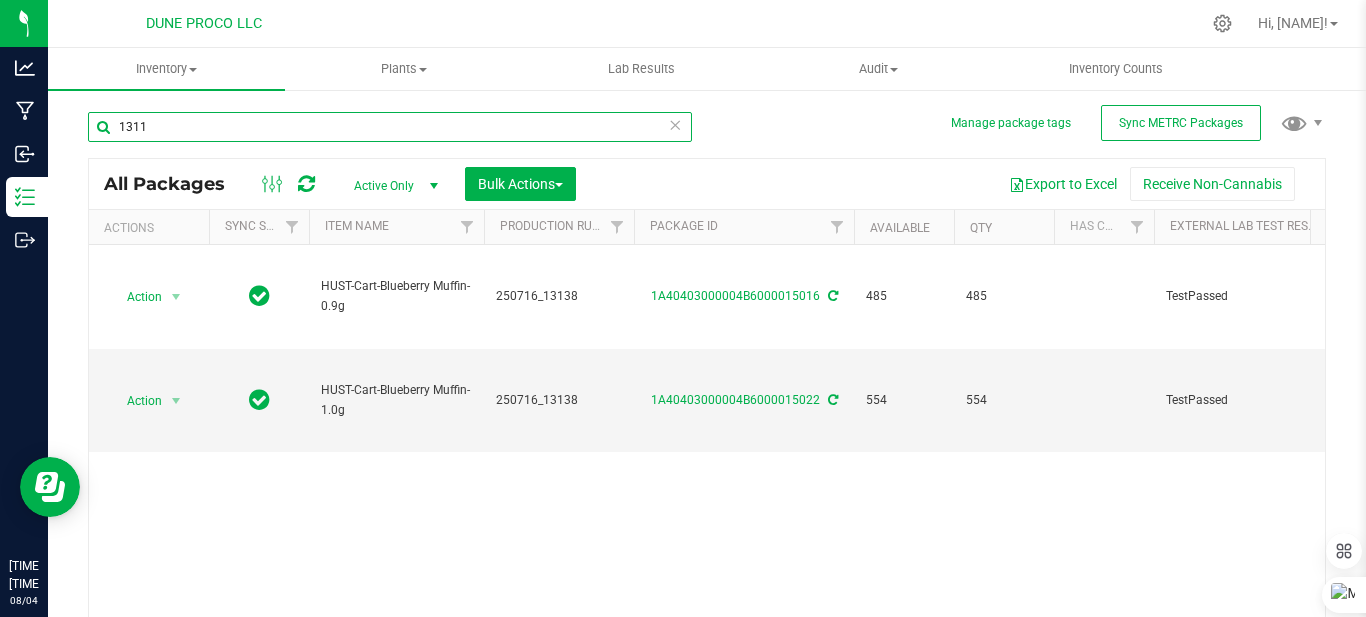 type on "13113" 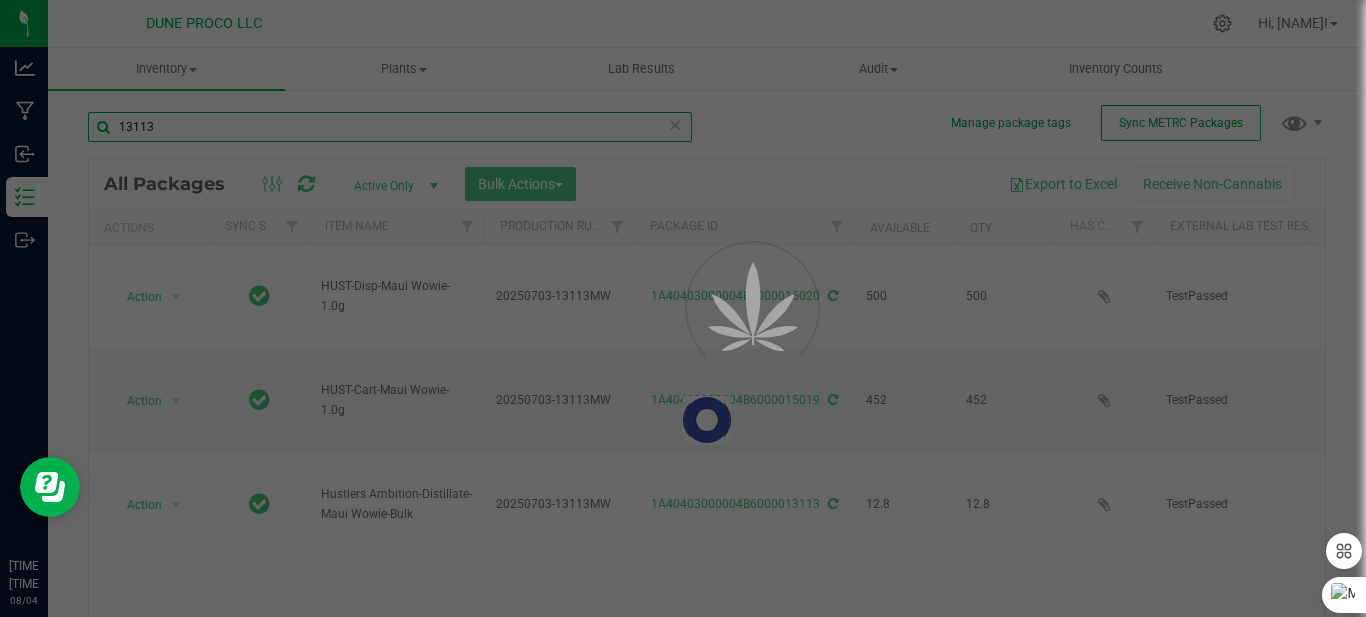 type on "2025-07-03" 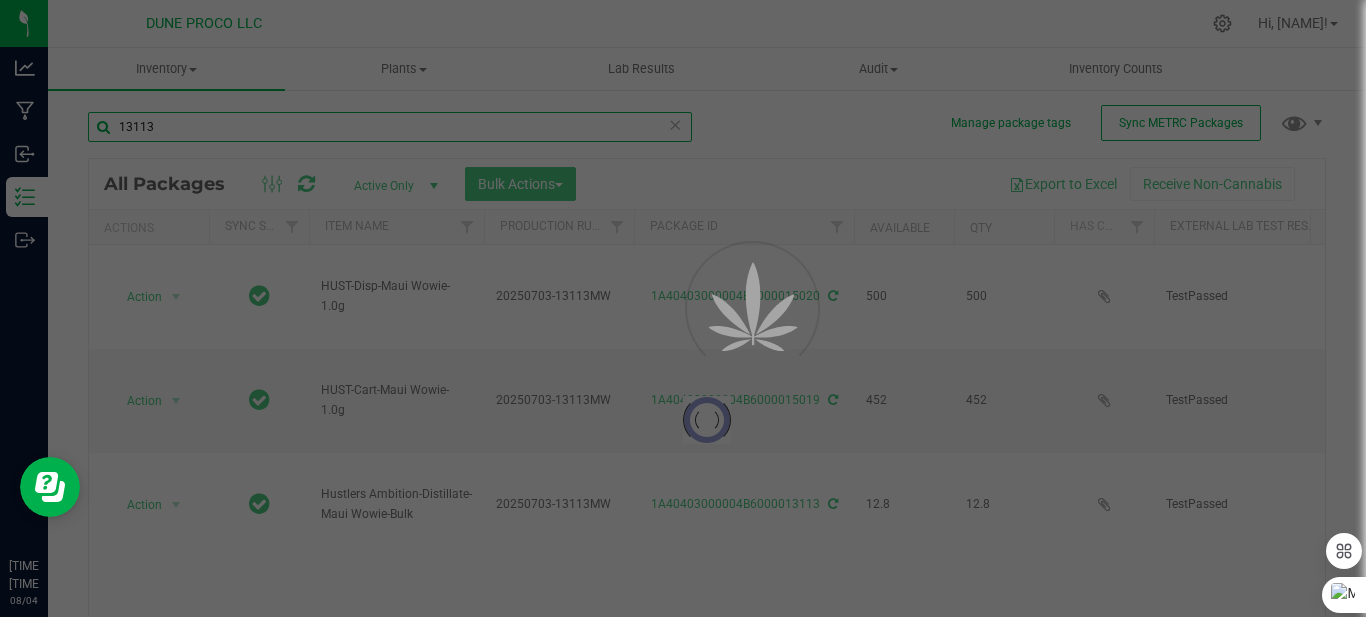type on "2025-07-03" 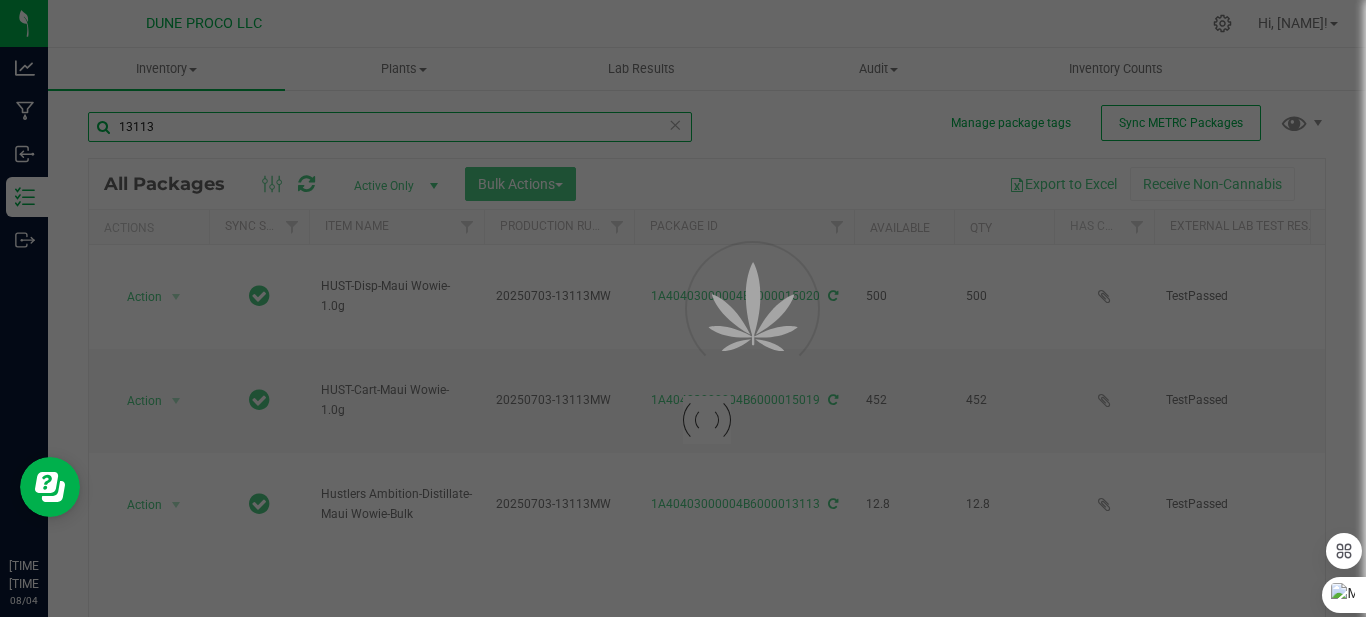 type on "2025-07-03" 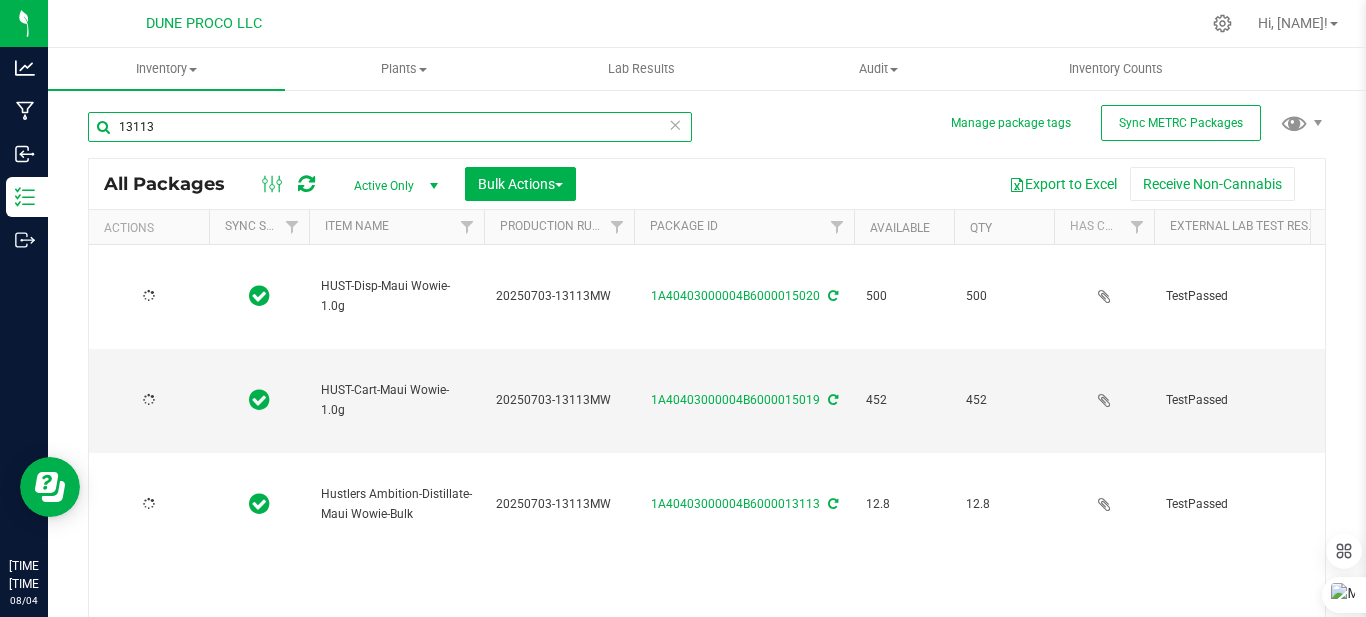 type on "2025-07-03" 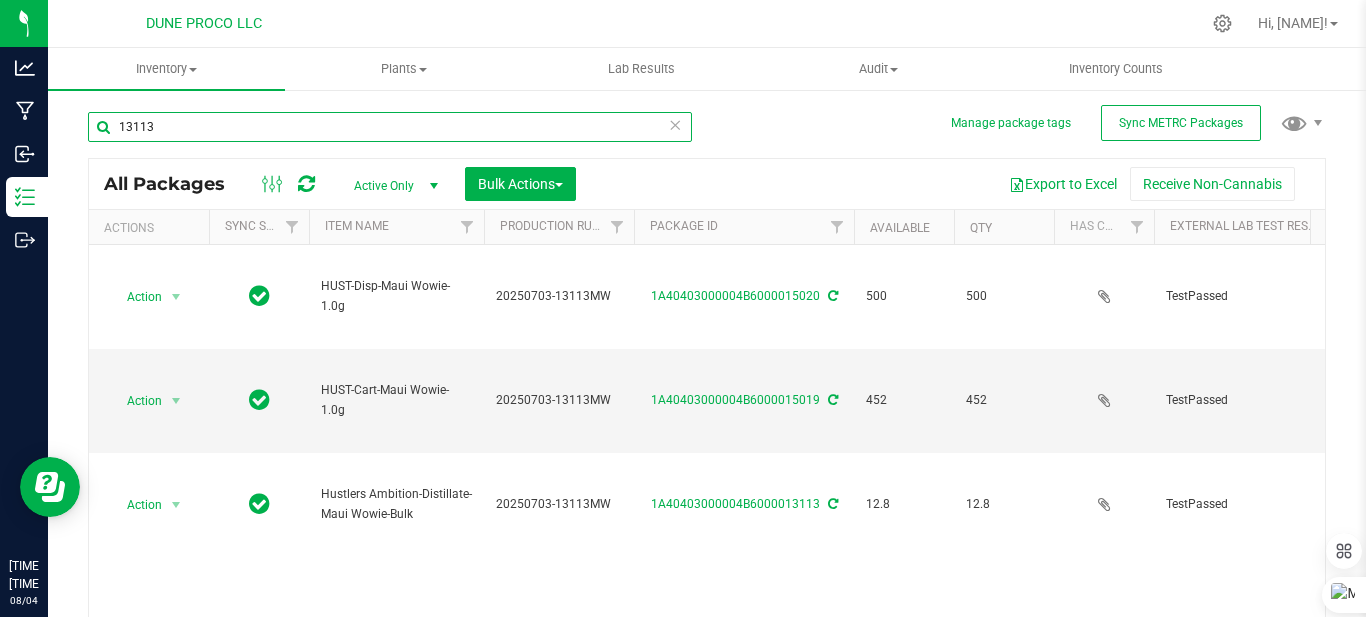 type on "13113" 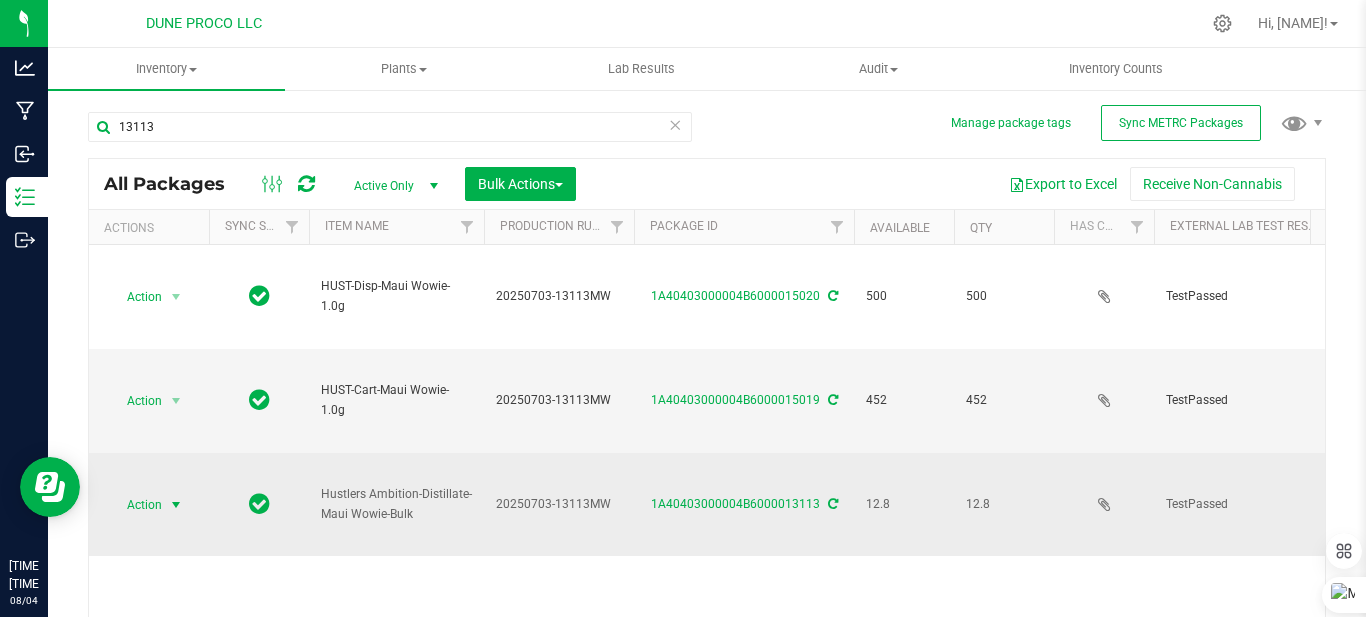 click at bounding box center [176, 505] 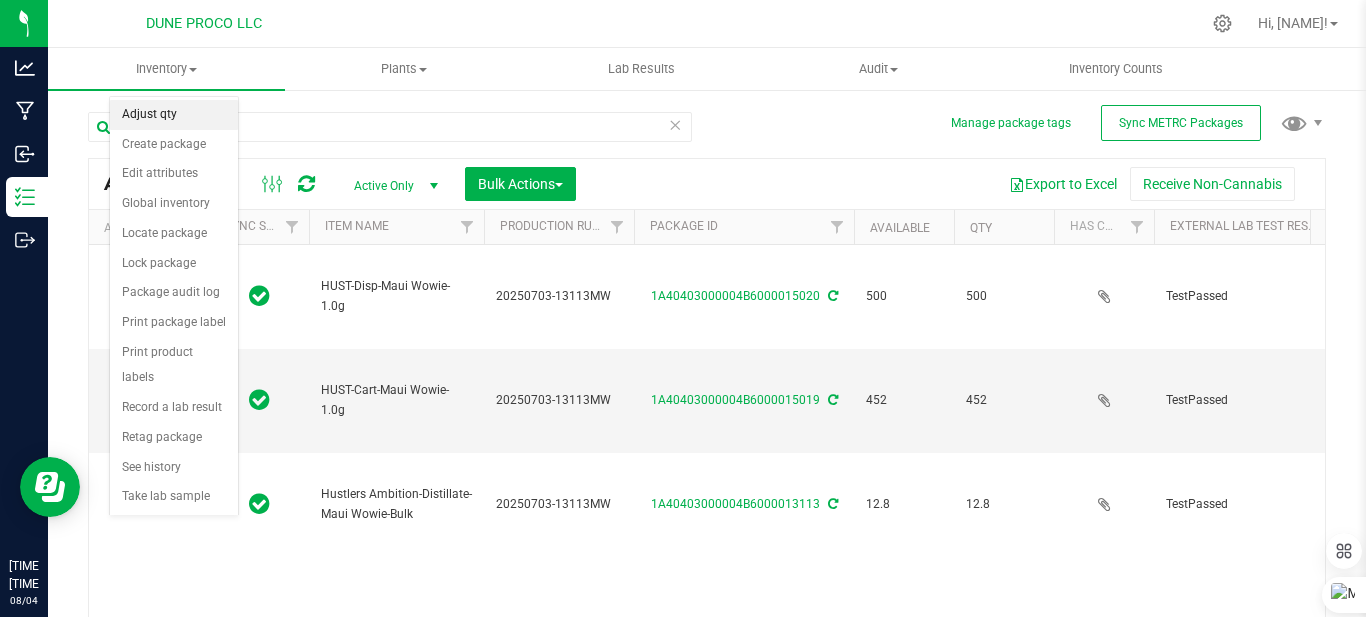 click on "Adjust qty" at bounding box center (174, 115) 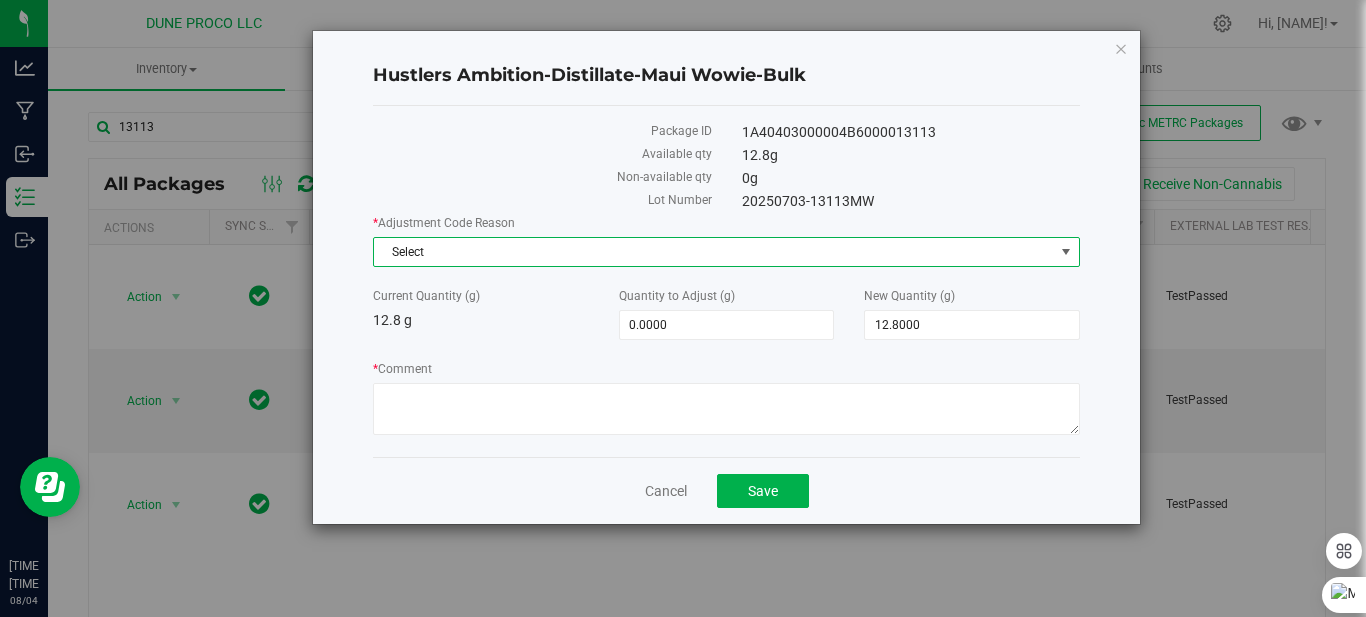 click on "Select" at bounding box center (714, 252) 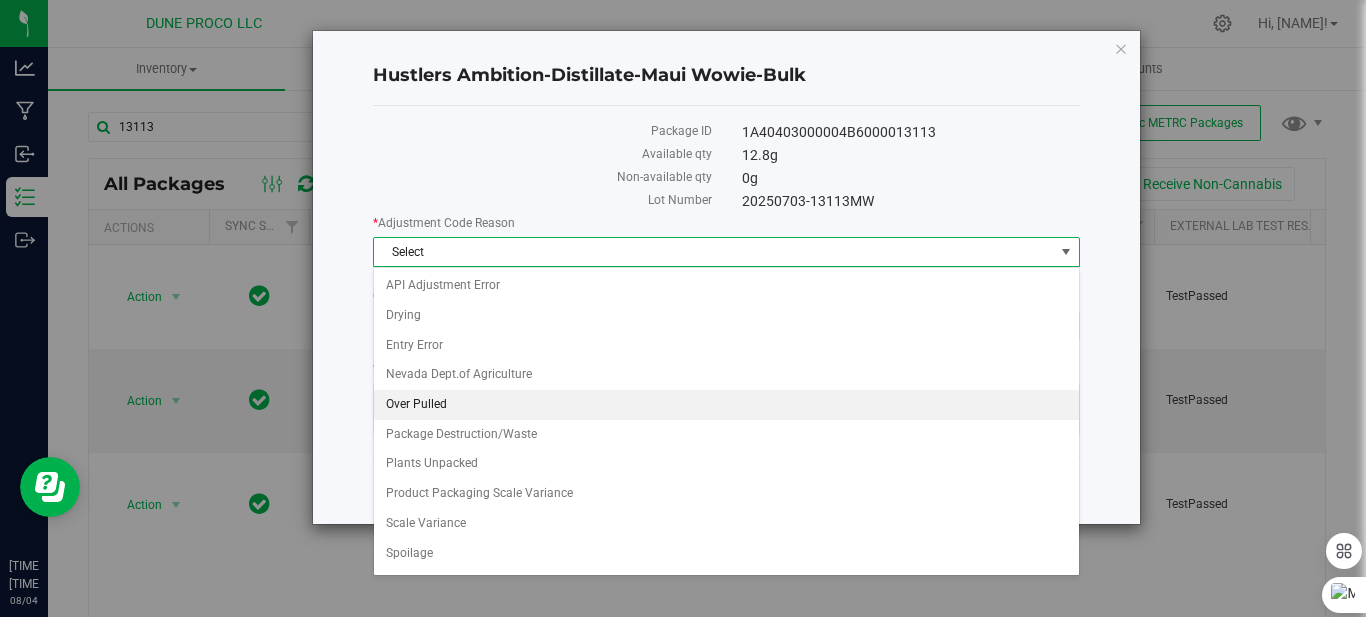 scroll, scrollTop: 100, scrollLeft: 0, axis: vertical 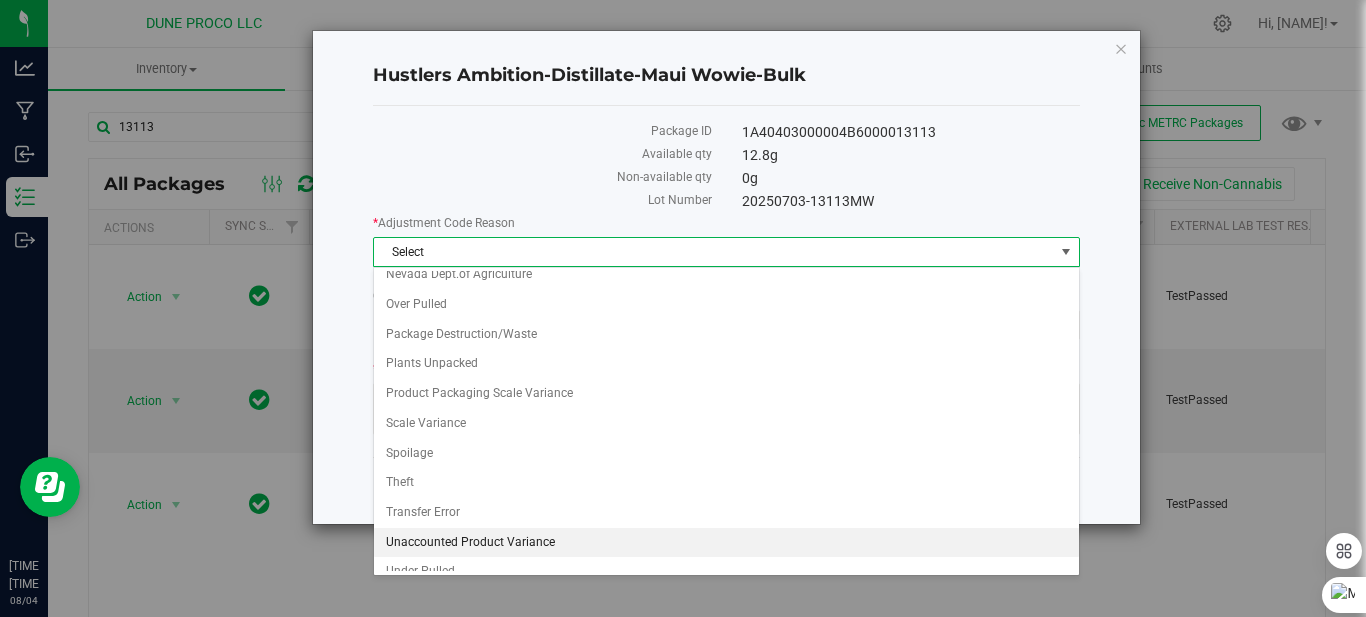click on "Unaccounted Product Variance" at bounding box center (726, 543) 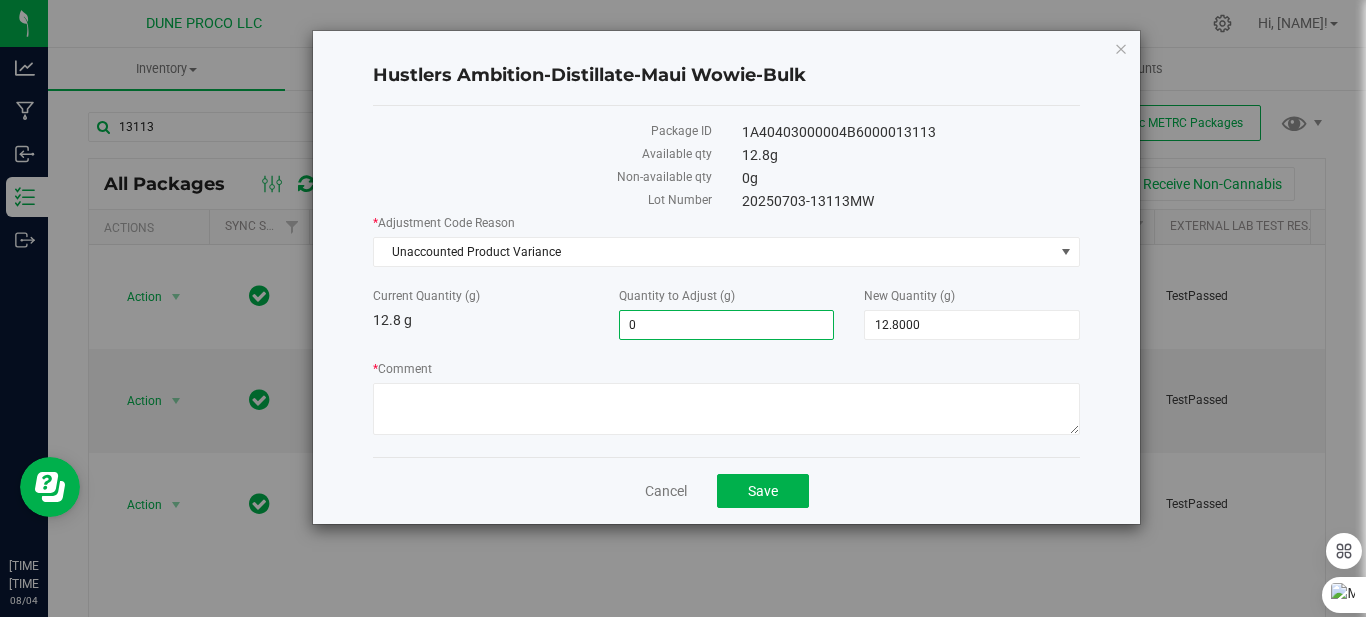 drag, startPoint x: 705, startPoint y: 329, endPoint x: 616, endPoint y: 373, distance: 99.282425 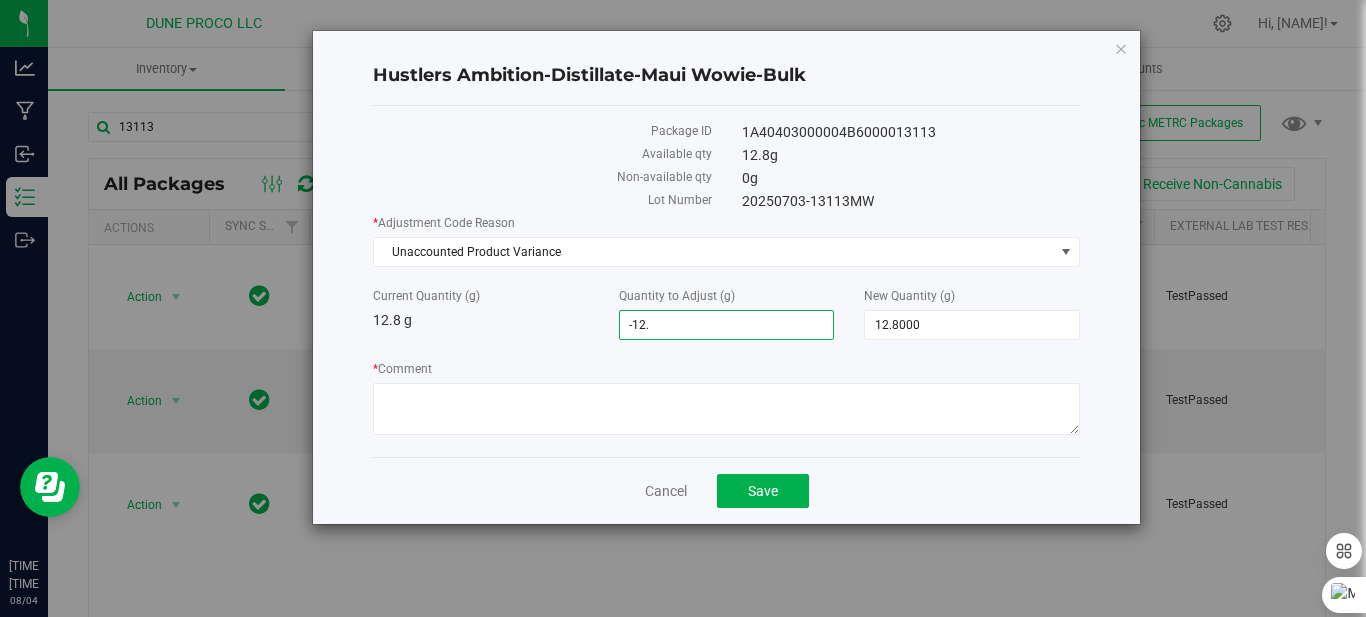 type on "-12.8" 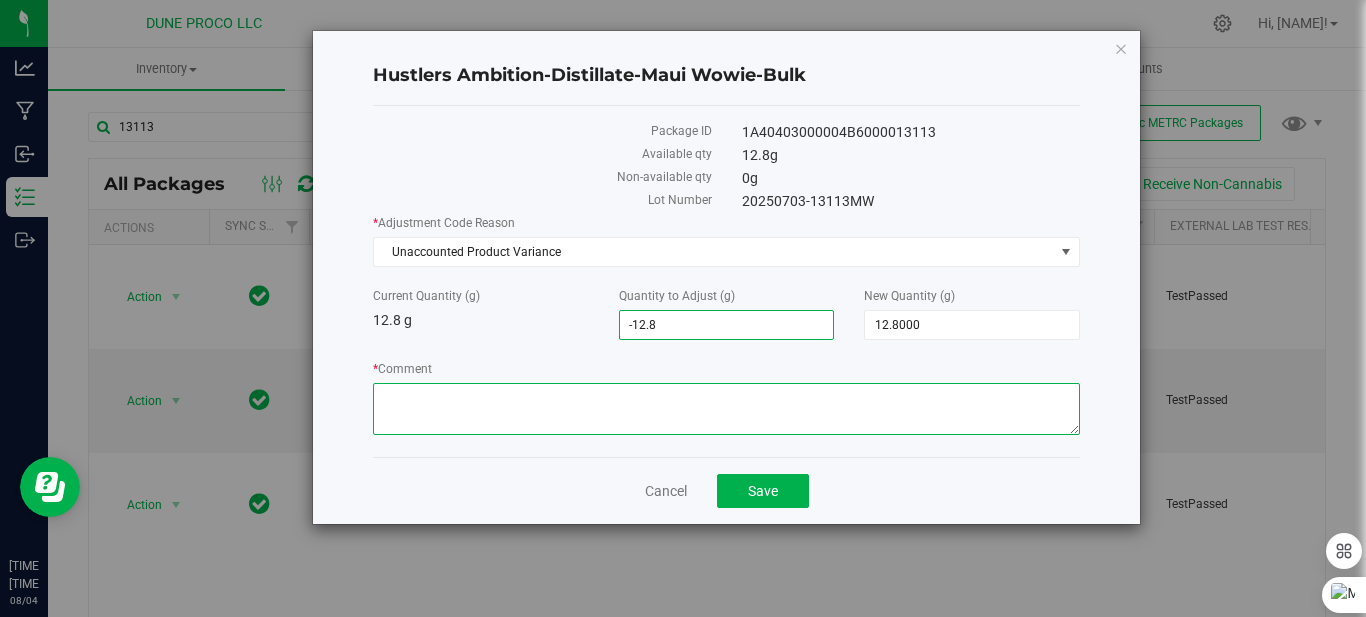 type on "-12.8000" 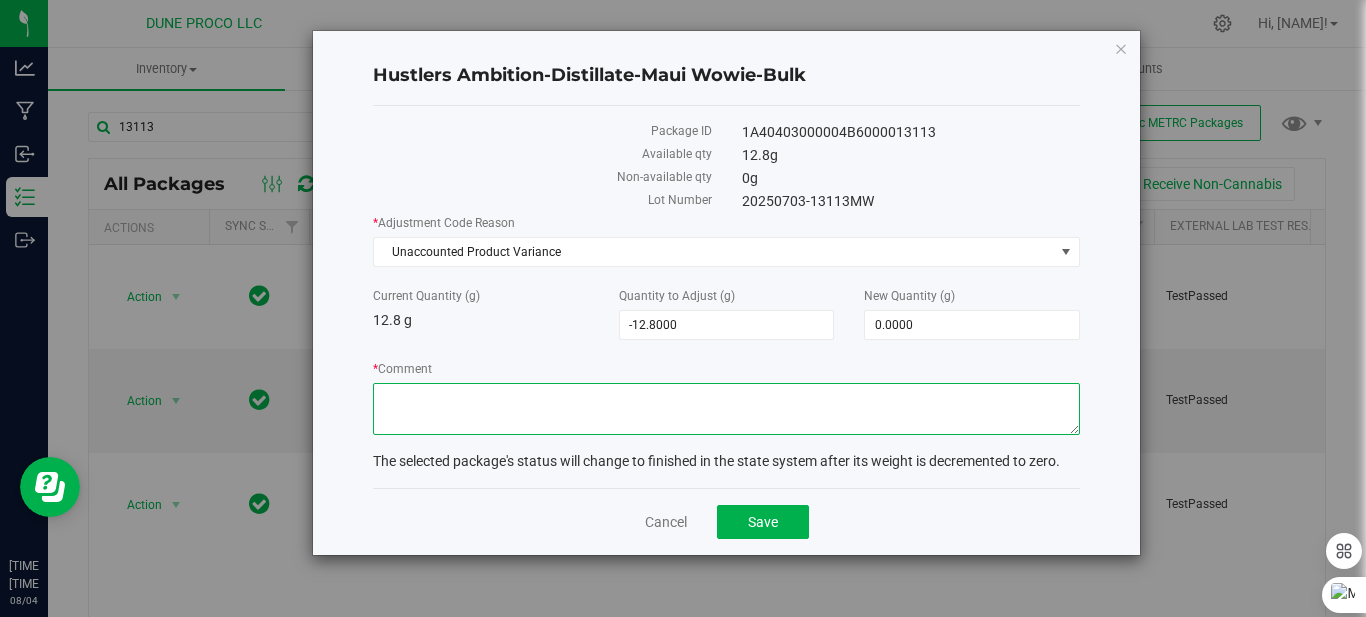 click on "*
Comment" at bounding box center (726, 409) 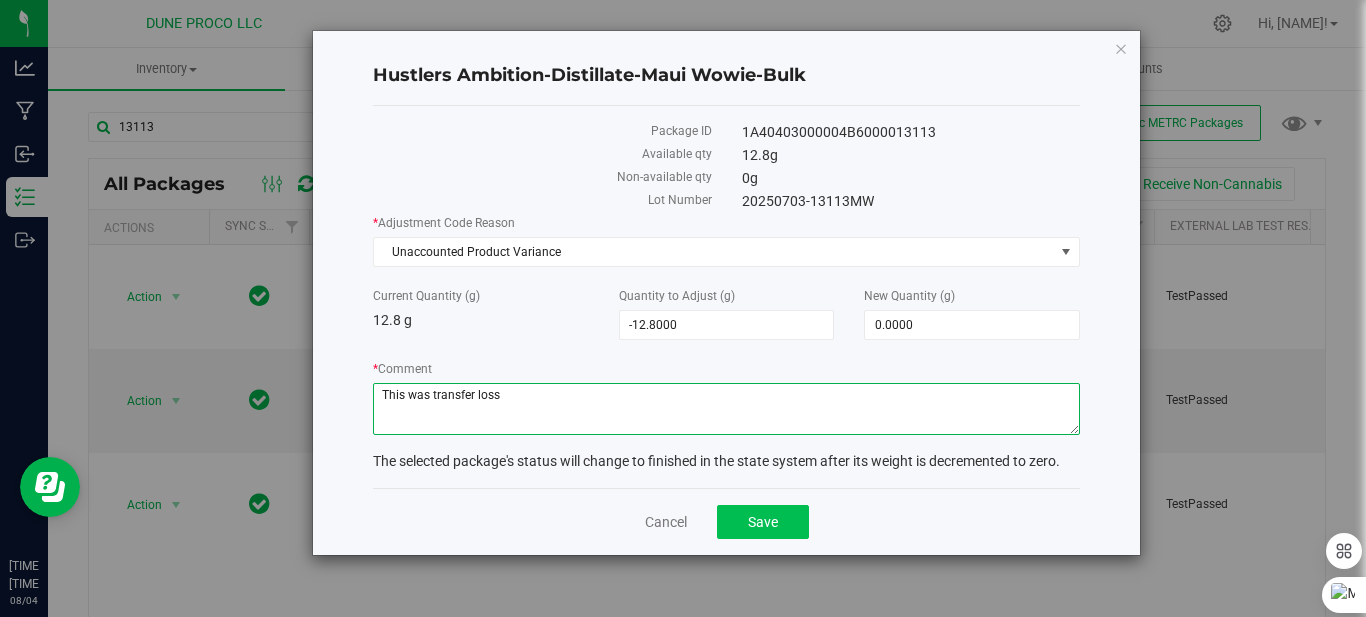 type on "This was transfer loss" 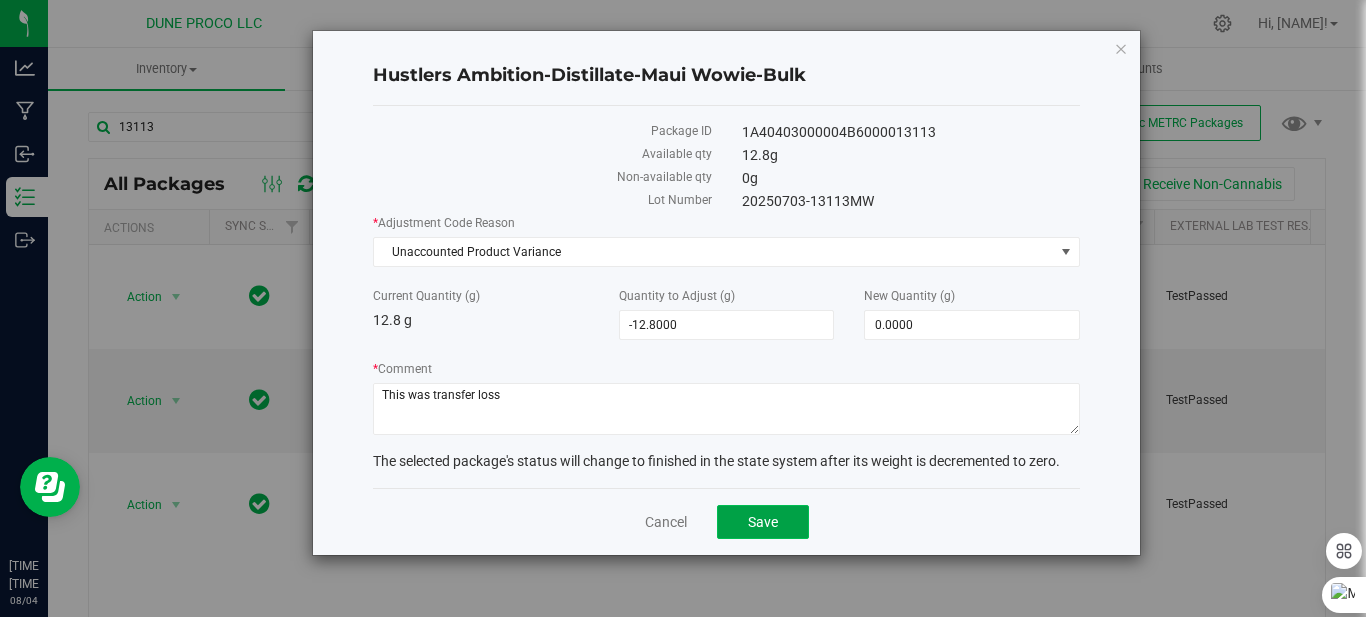 click on "Save" 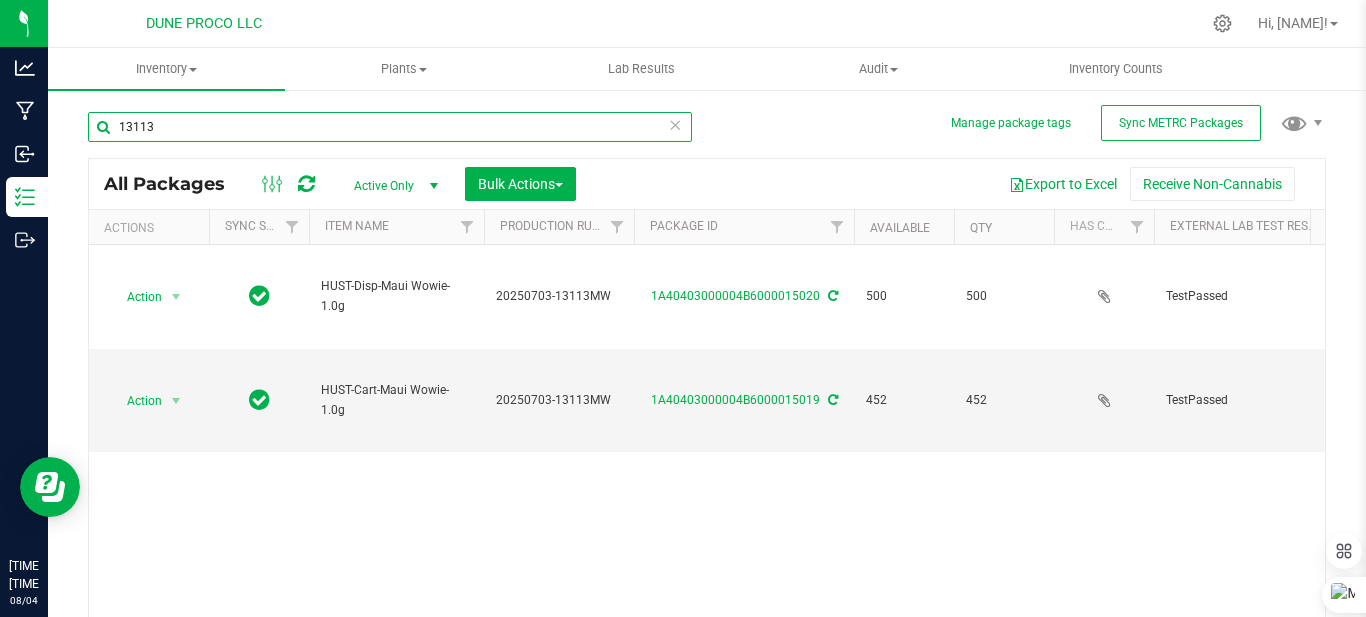 click on "13113" at bounding box center [390, 127] 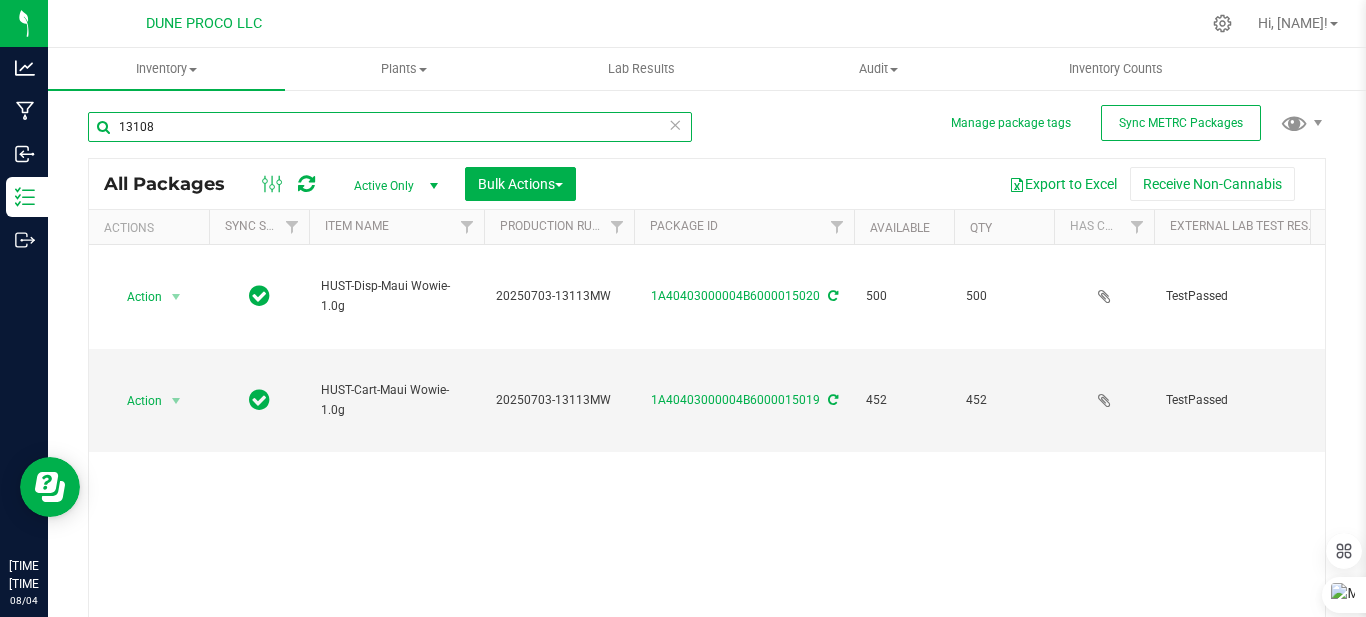 type on "13108" 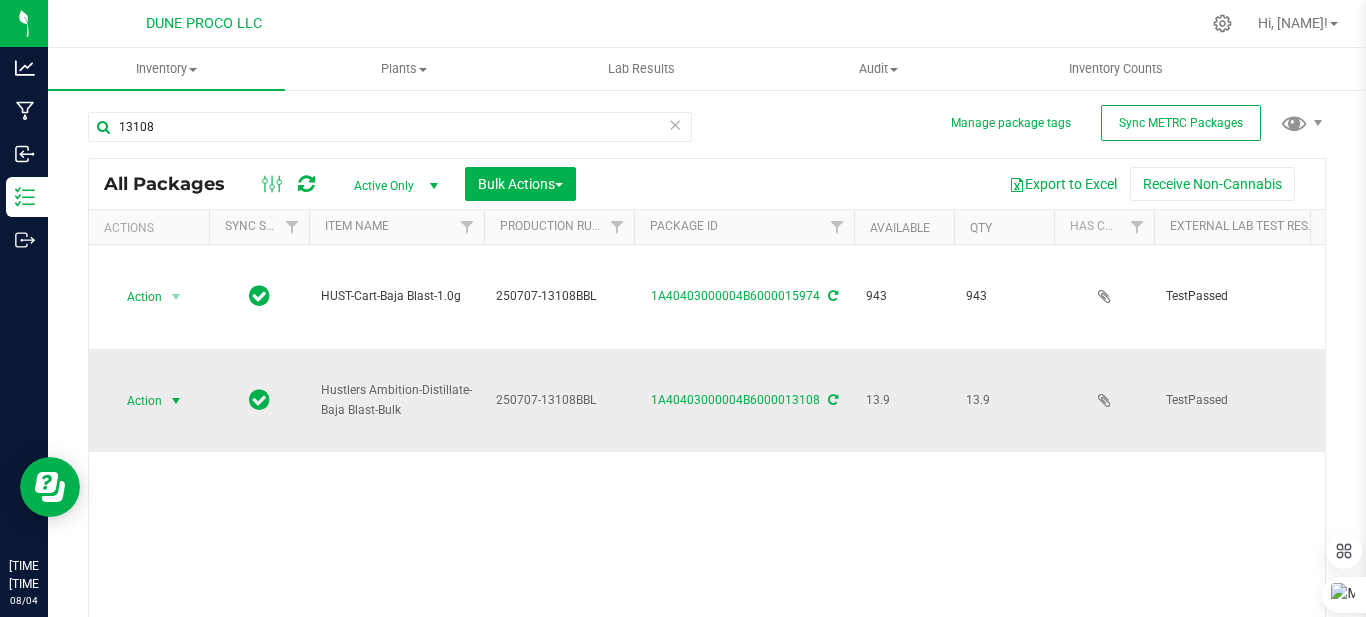 click at bounding box center (176, 401) 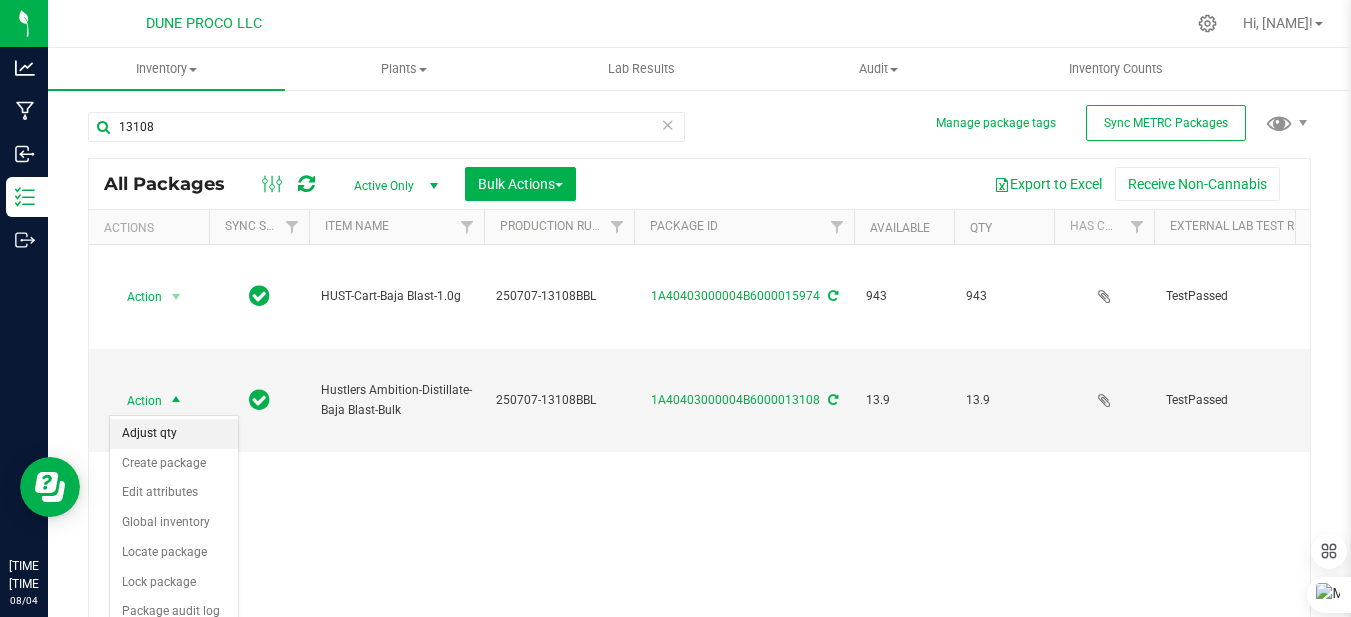 click on "Adjust qty" at bounding box center (174, 434) 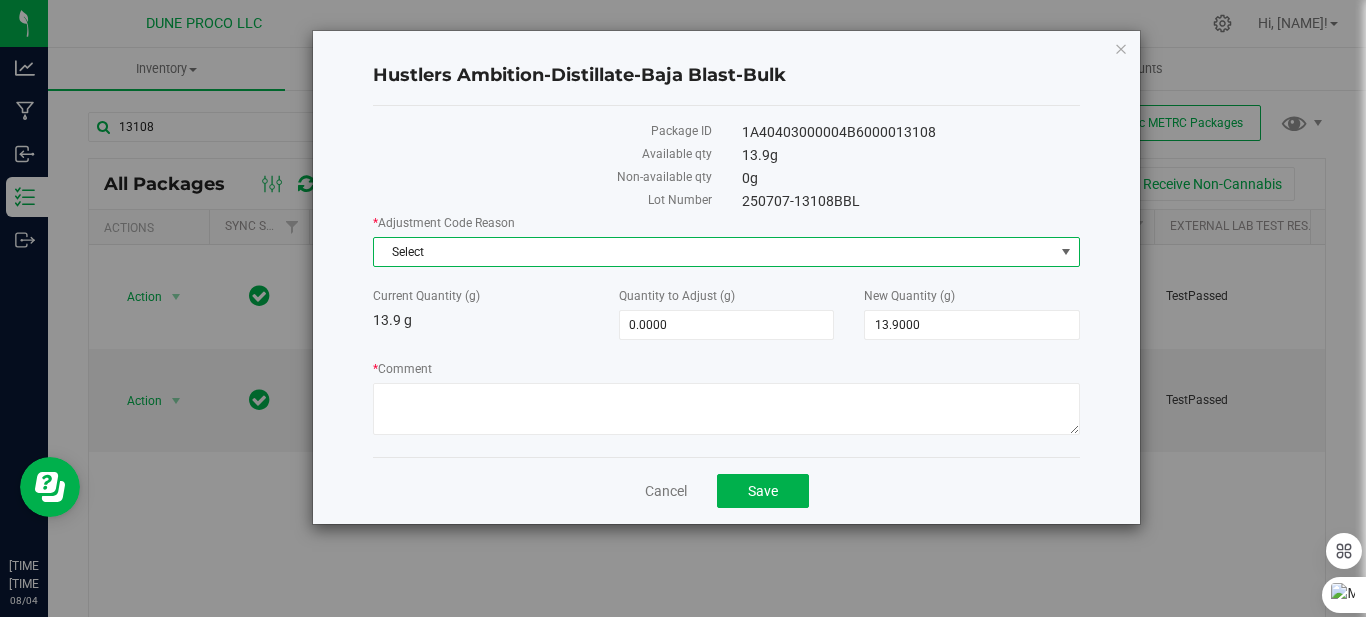 click on "Select" at bounding box center (714, 252) 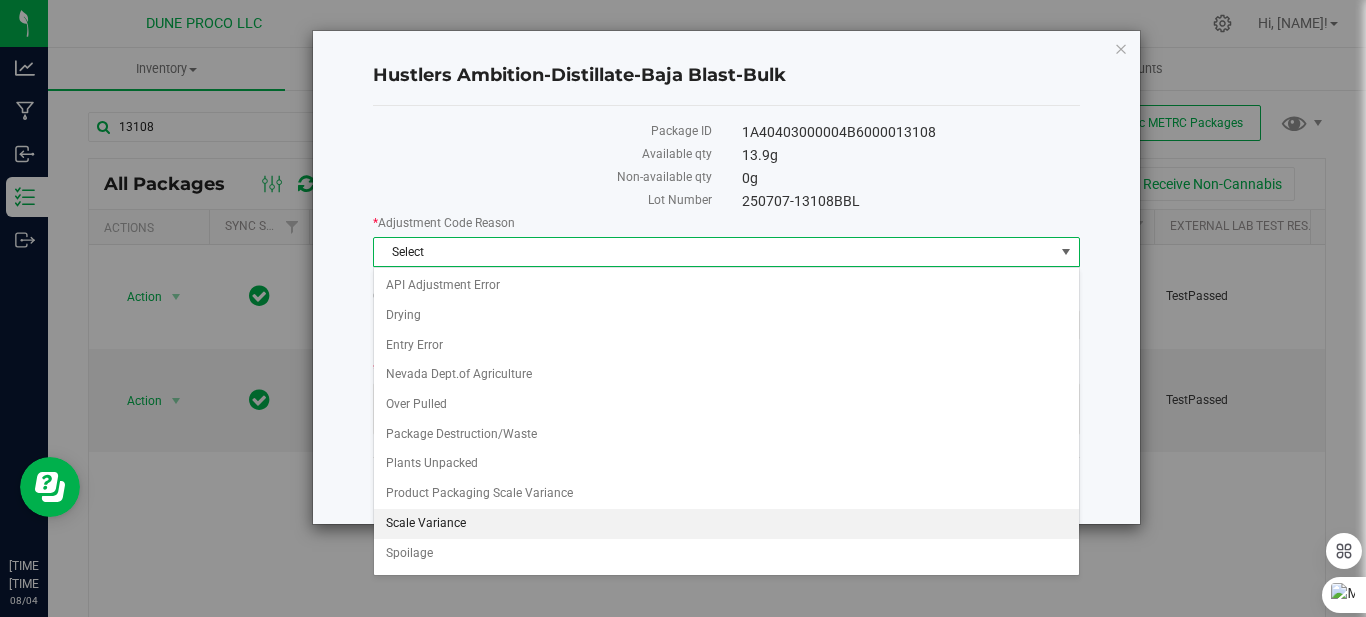 scroll, scrollTop: 100, scrollLeft: 0, axis: vertical 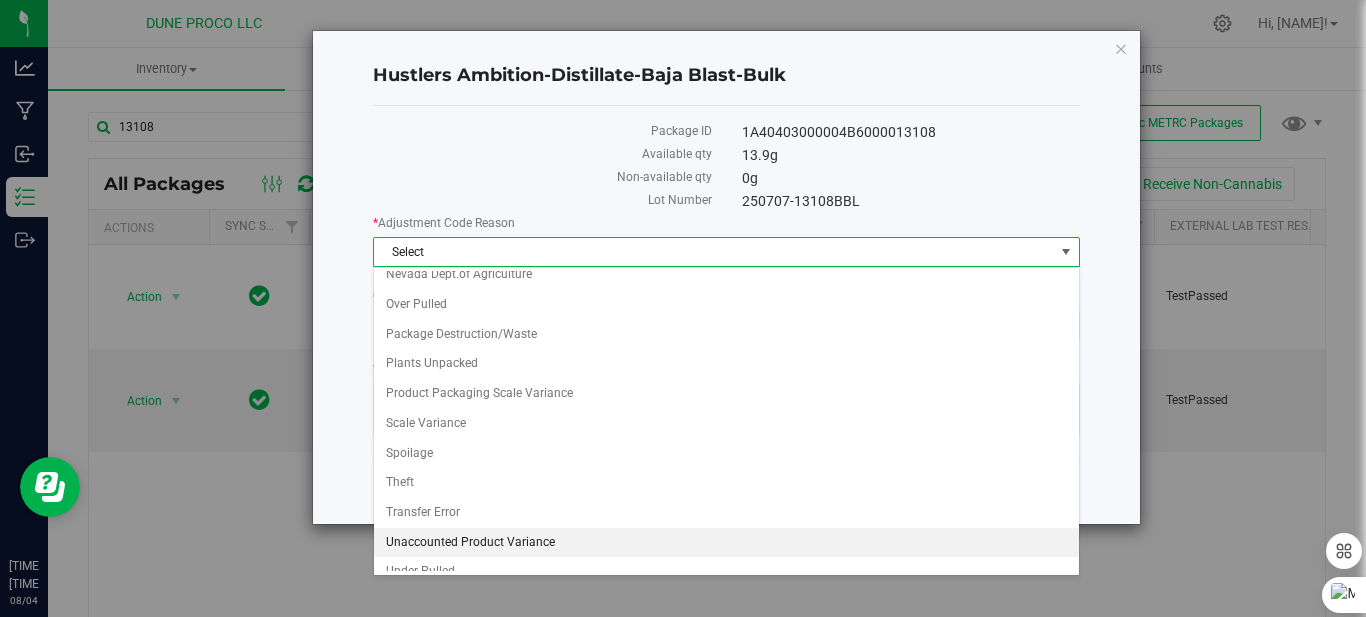 click on "Unaccounted Product Variance" at bounding box center [726, 543] 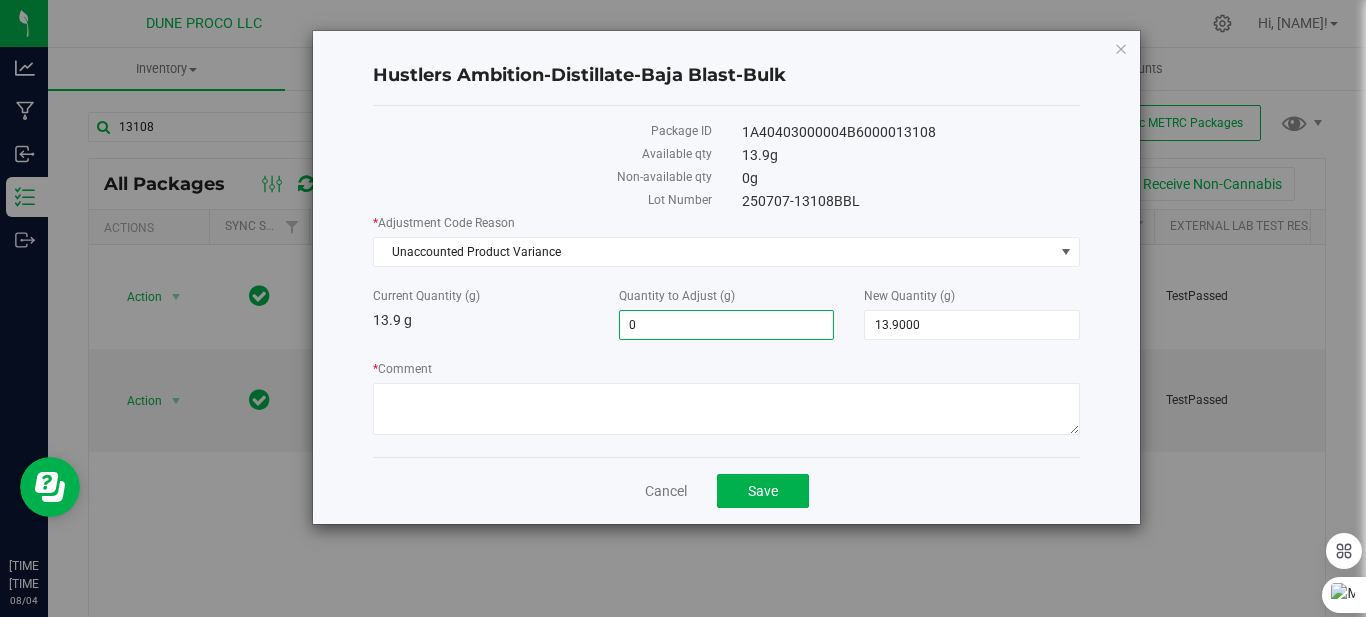 click on "0.0000 0" at bounding box center (727, 325) 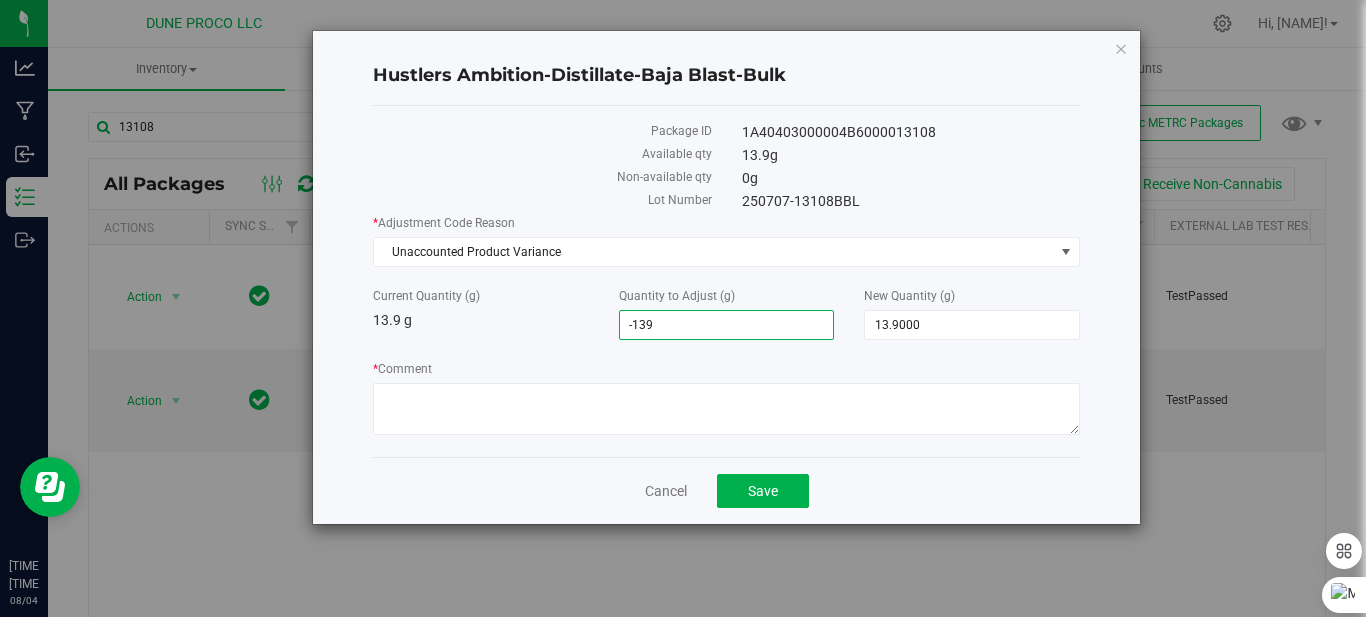 type on "-13.9" 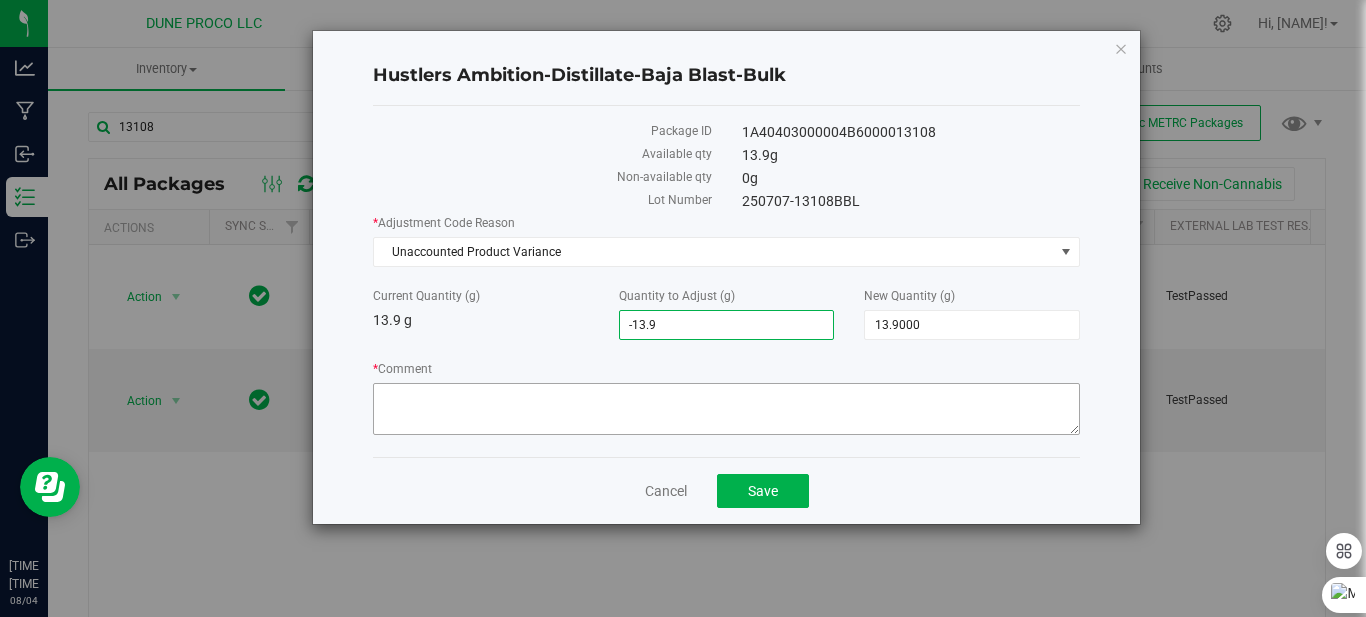 type on "-13.9000" 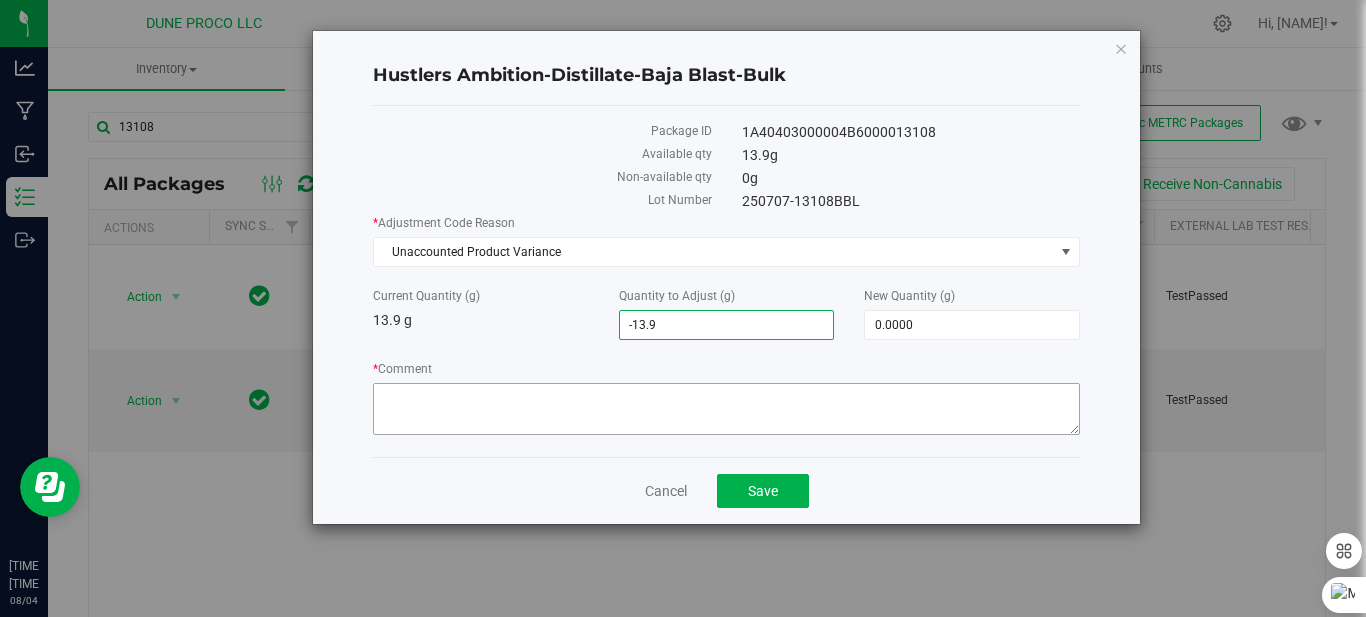 drag, startPoint x: 528, startPoint y: 375, endPoint x: 522, endPoint y: 392, distance: 18.027756 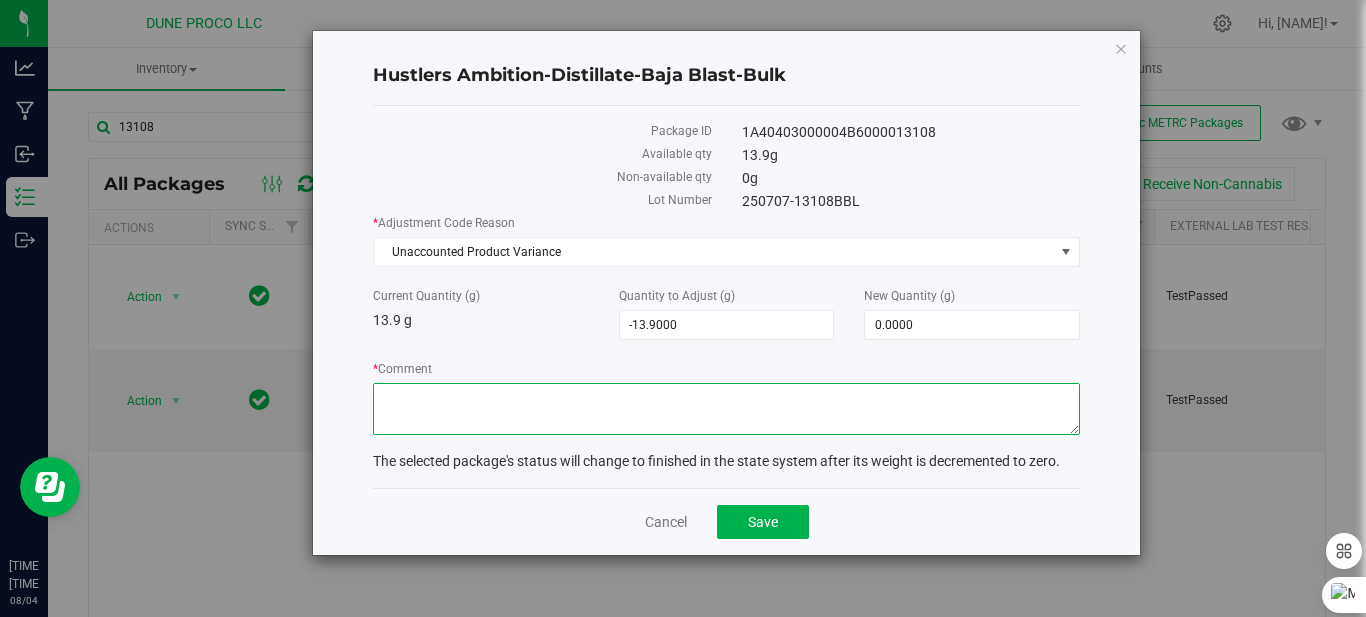 click on "*
Comment" at bounding box center (726, 409) 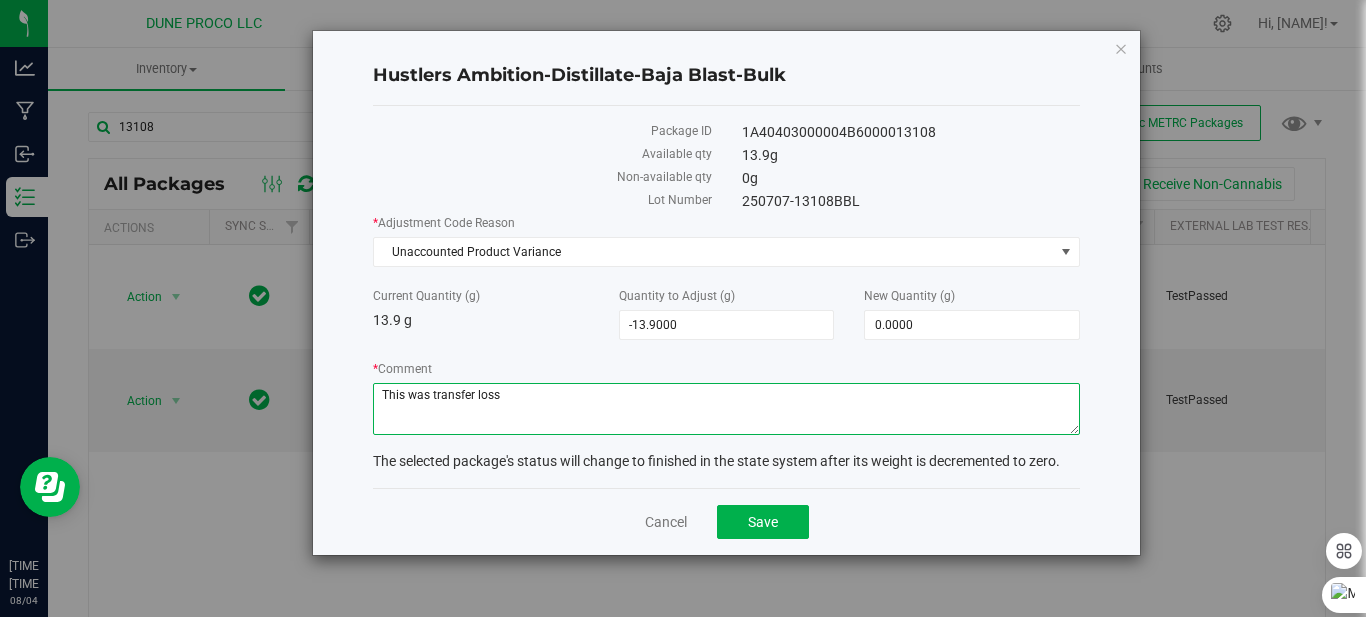 drag, startPoint x: 380, startPoint y: 386, endPoint x: 479, endPoint y: 400, distance: 99.985 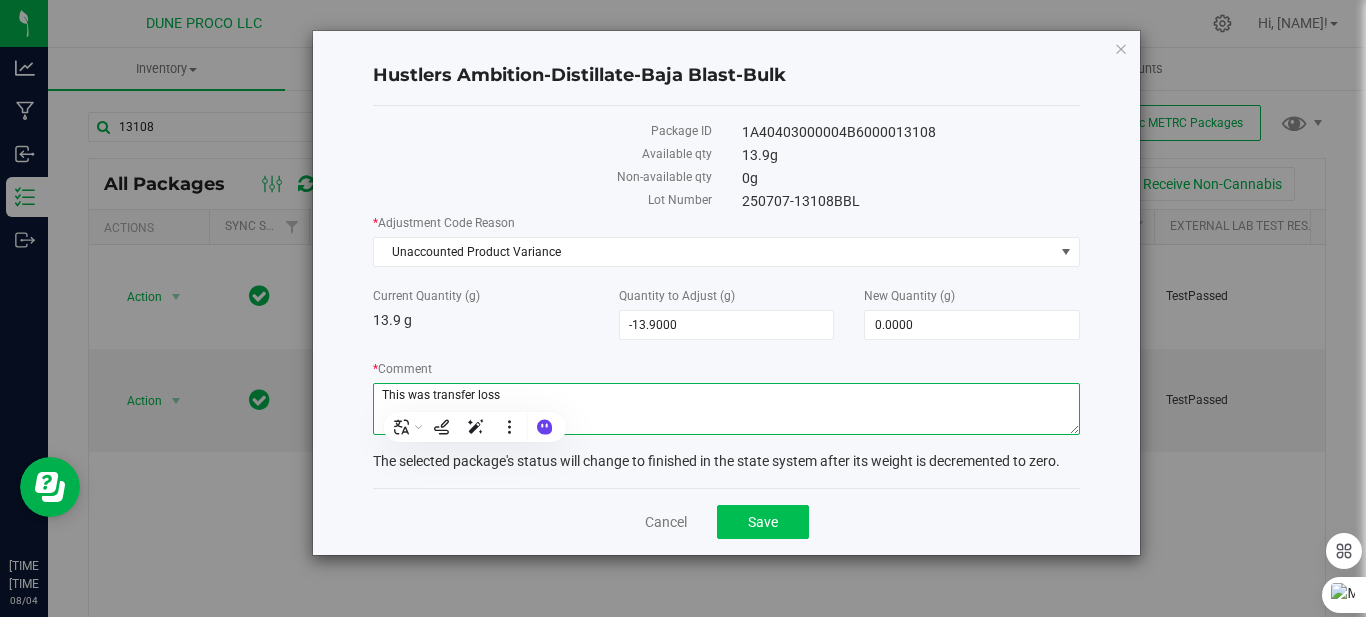 type on "This was transfer loss" 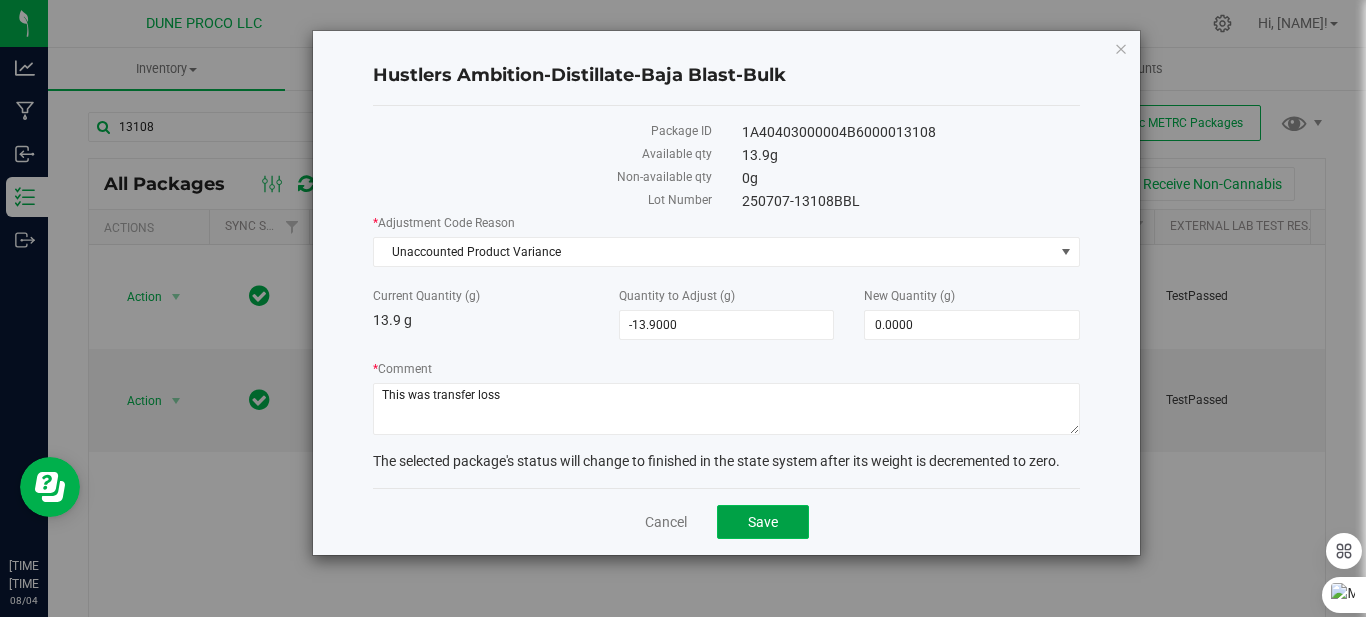 click on "Save" 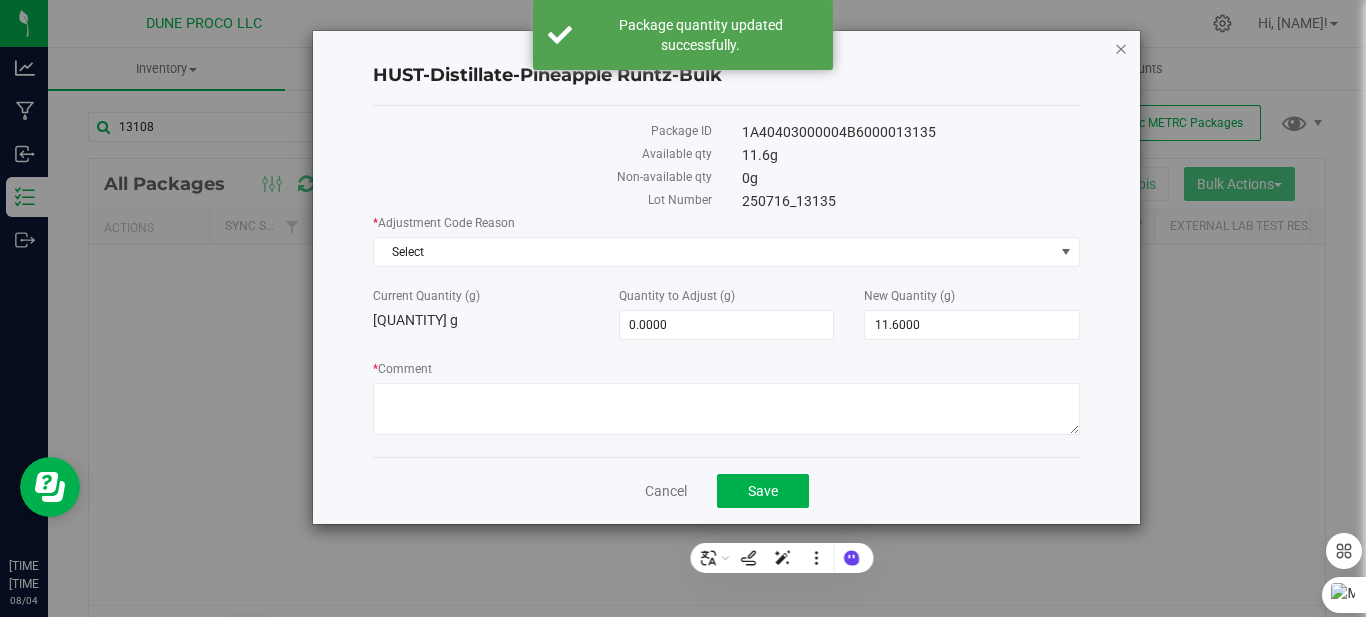 click at bounding box center [1121, 48] 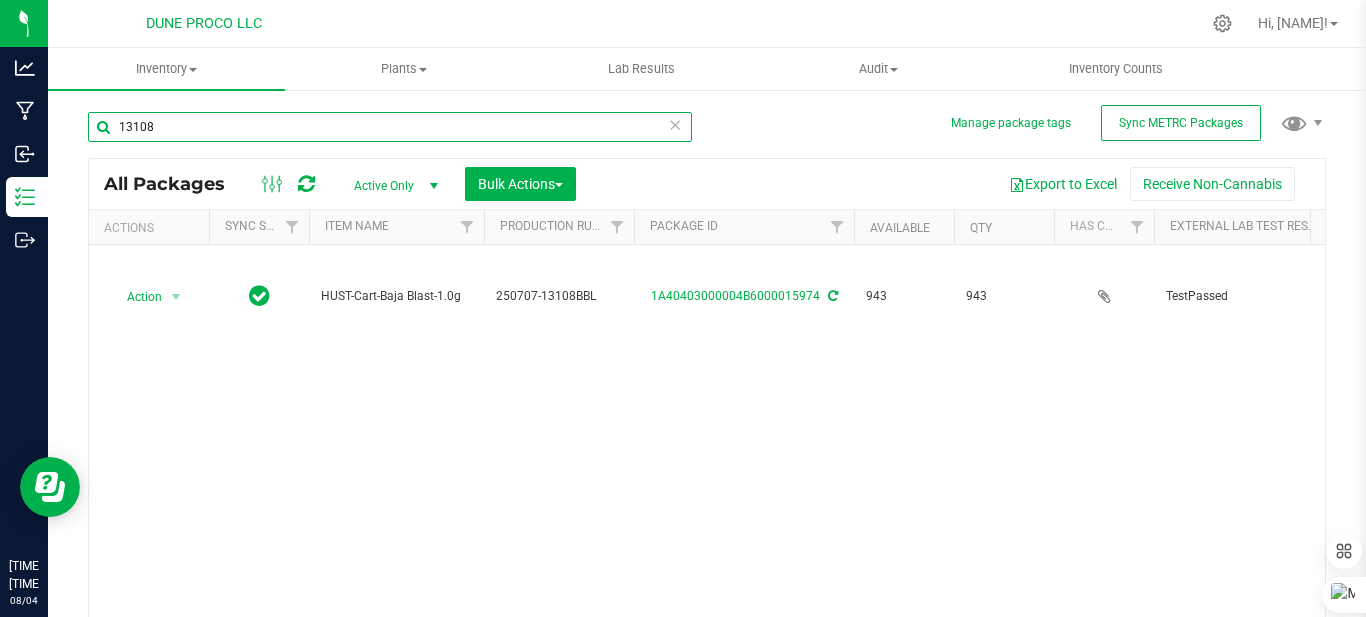 click on "13108" at bounding box center [390, 127] 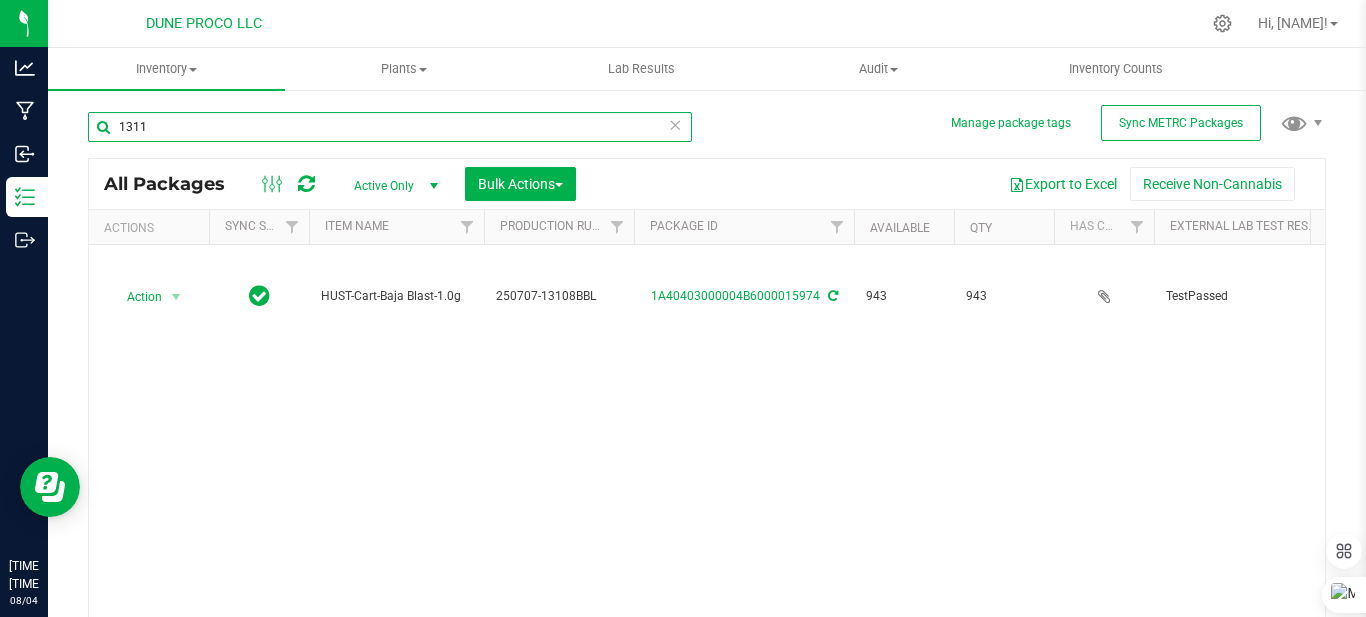 type on "13114" 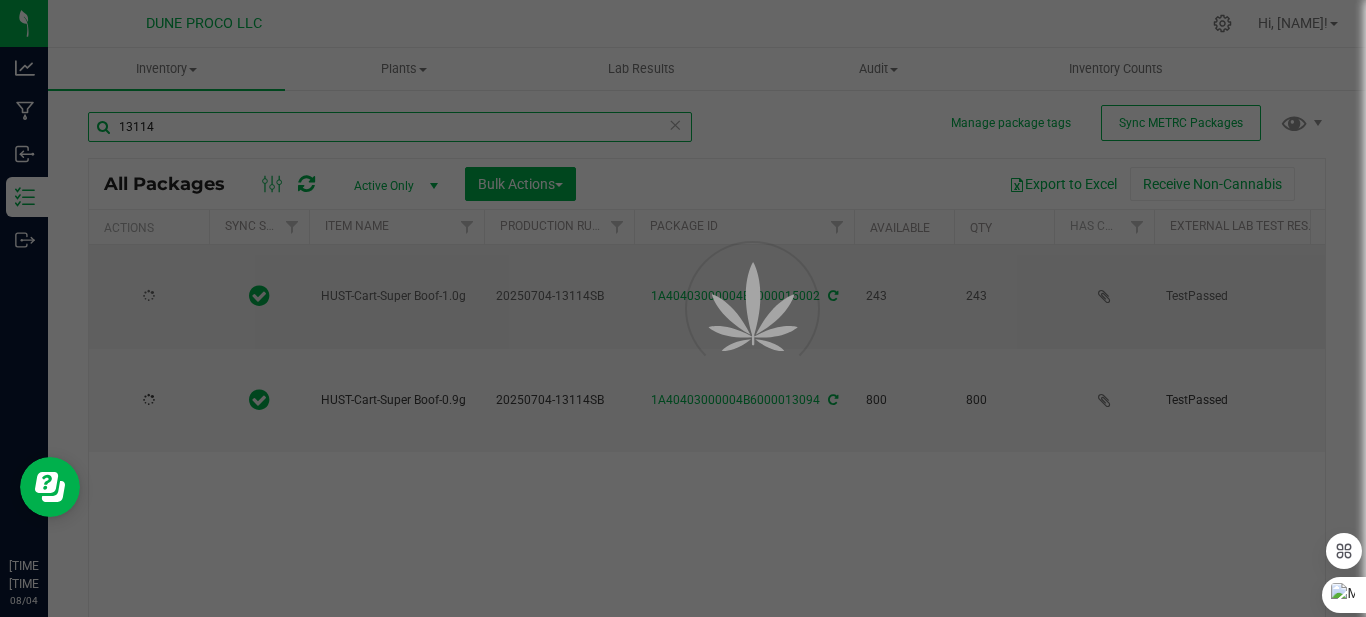 type on "2025-07-04" 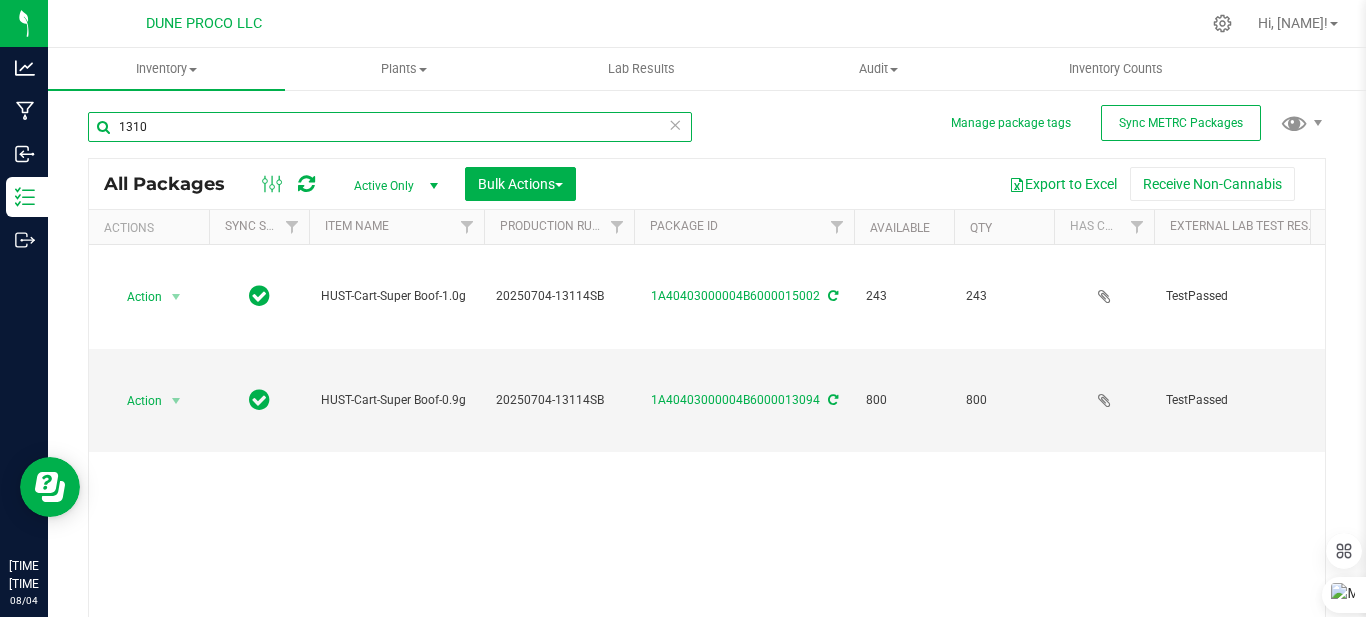 type on "13102" 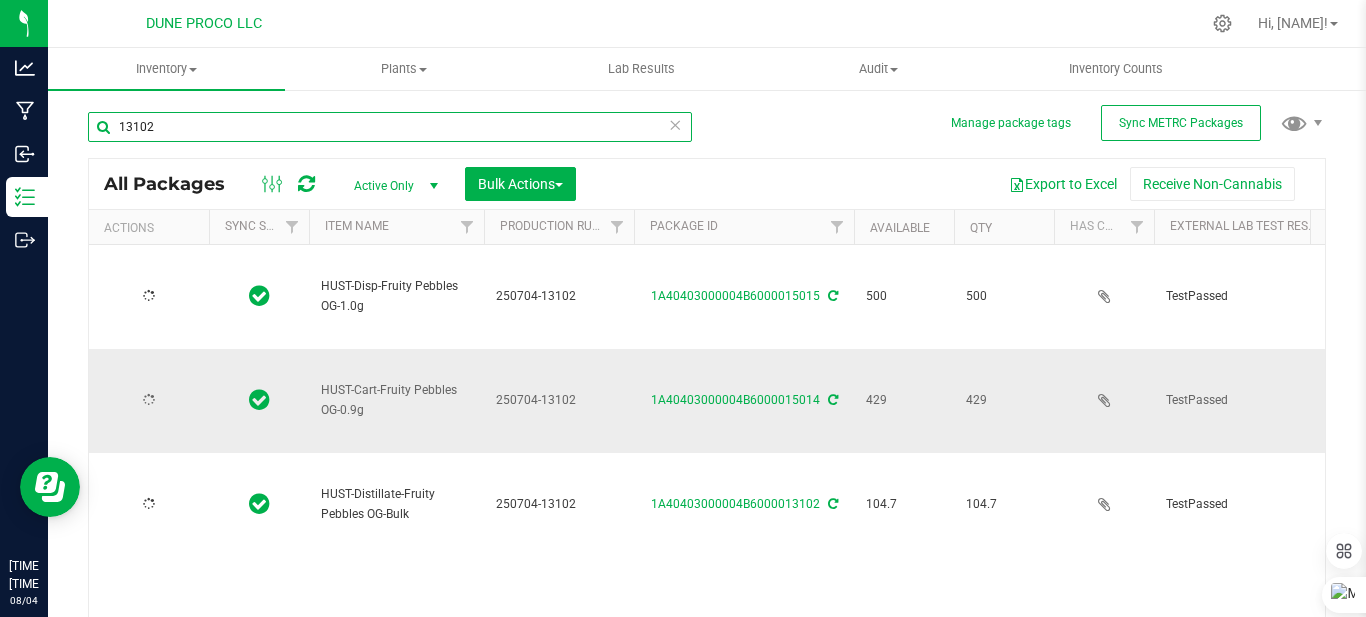 type on "2025-07-04" 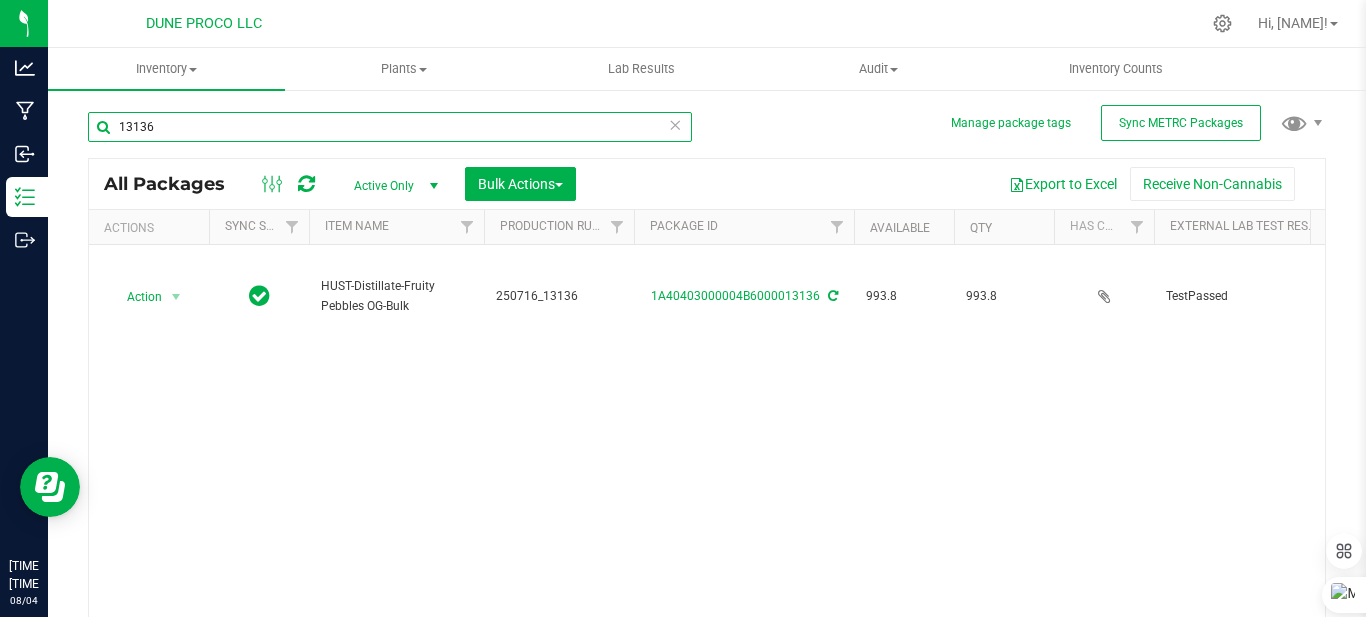type on "13136" 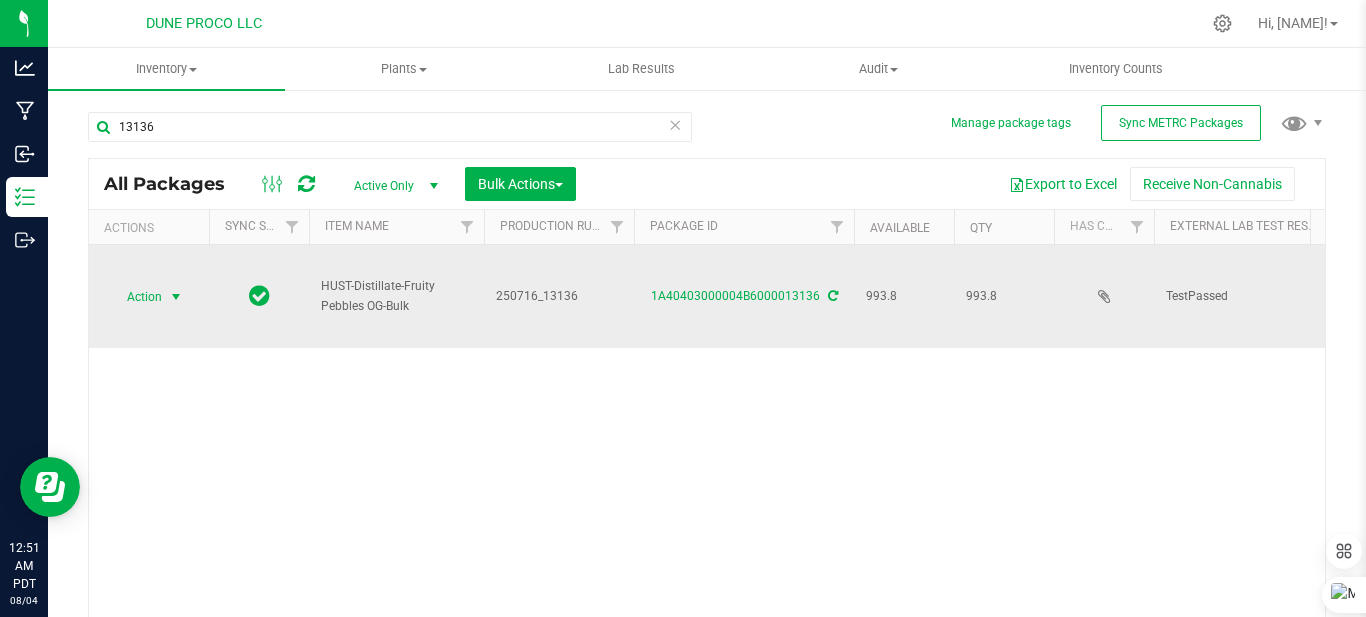 click at bounding box center [176, 297] 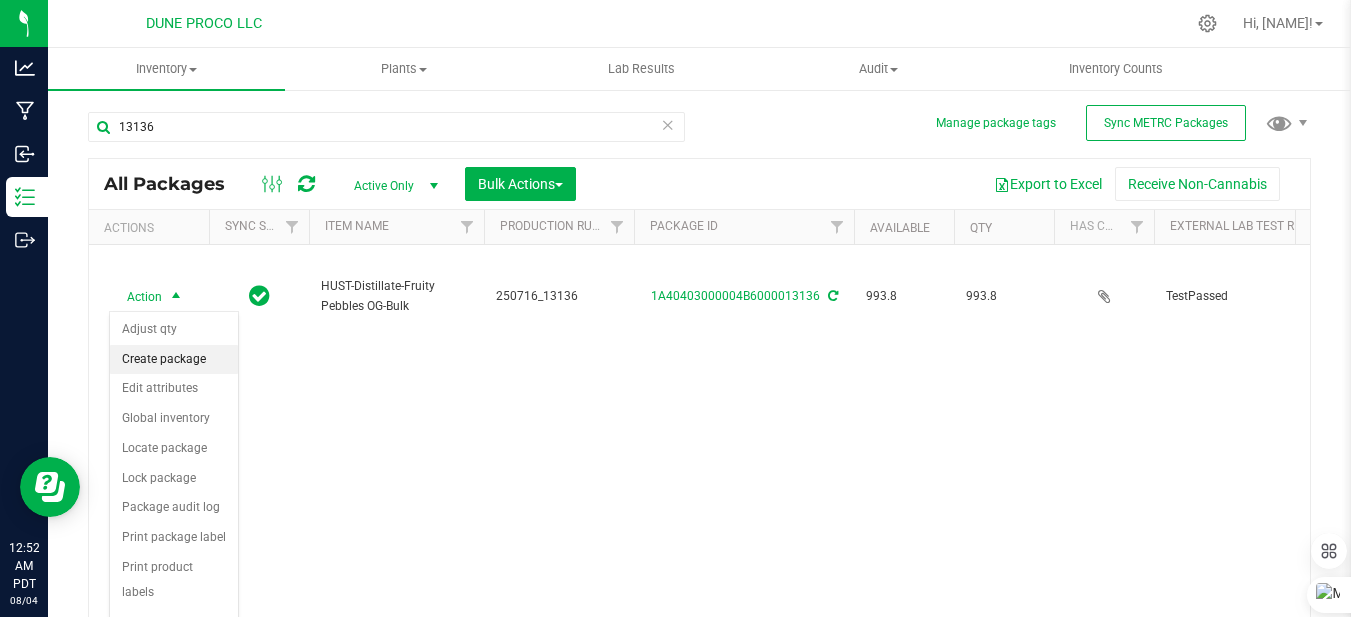 click on "Create package" at bounding box center [174, 360] 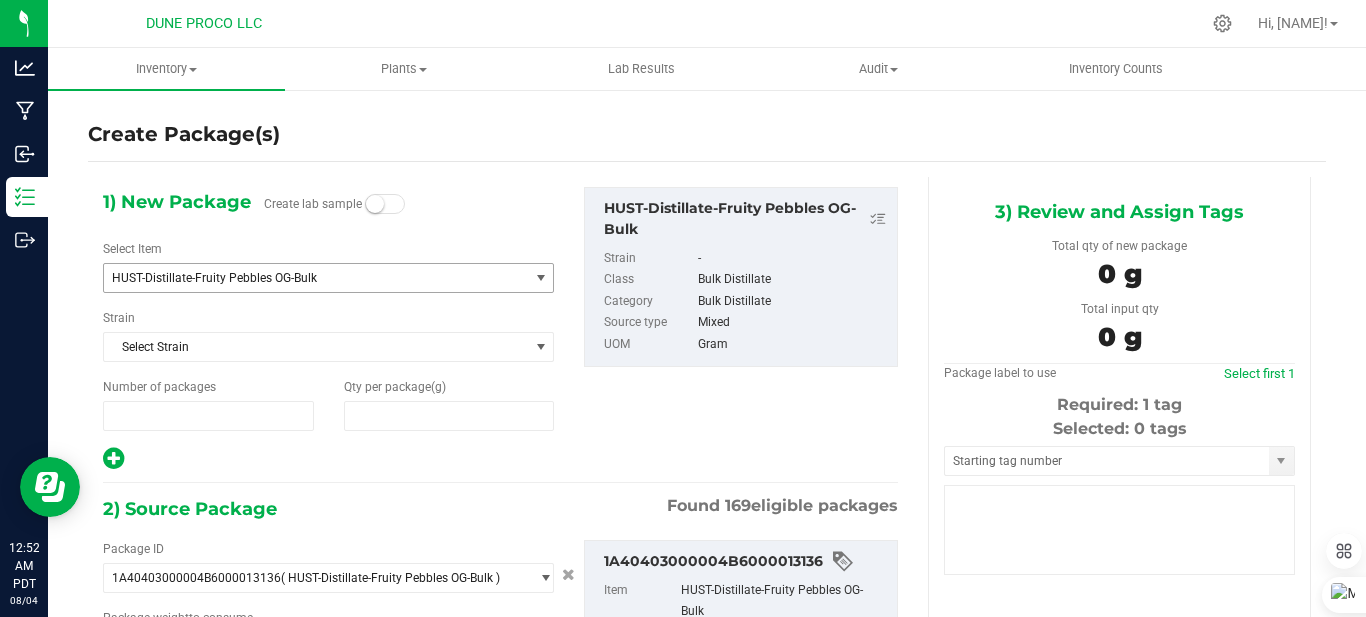 type on "1" 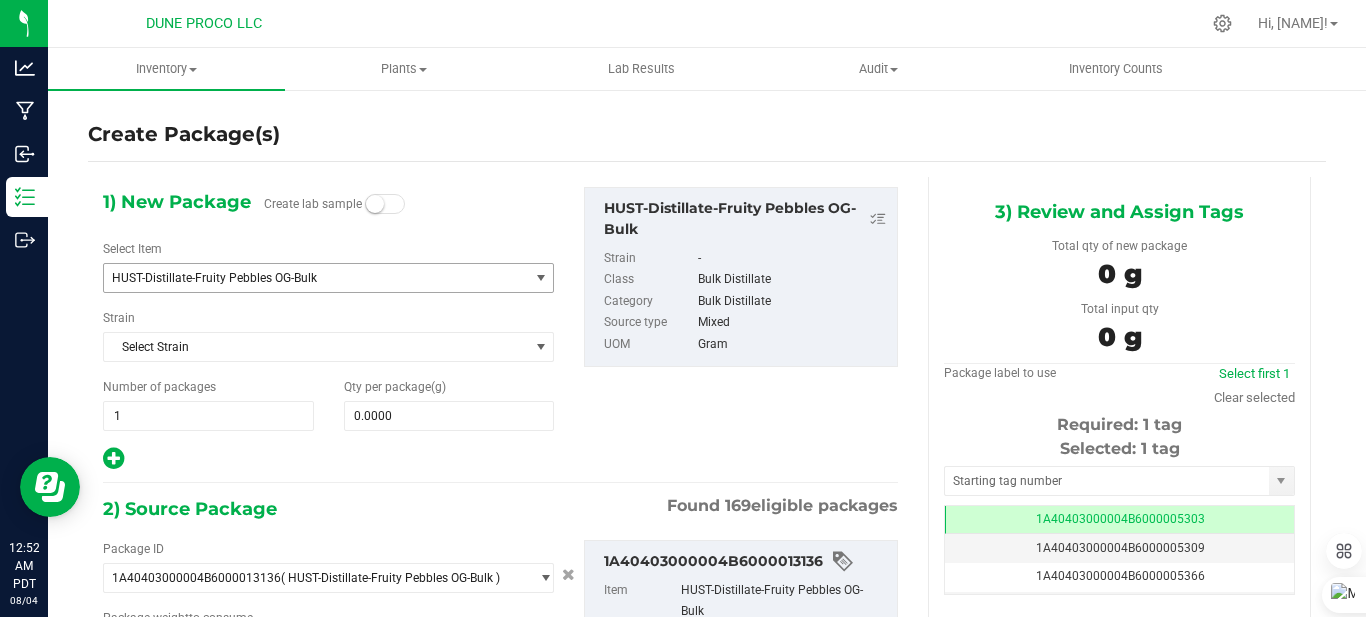 type on "0.0000 g" 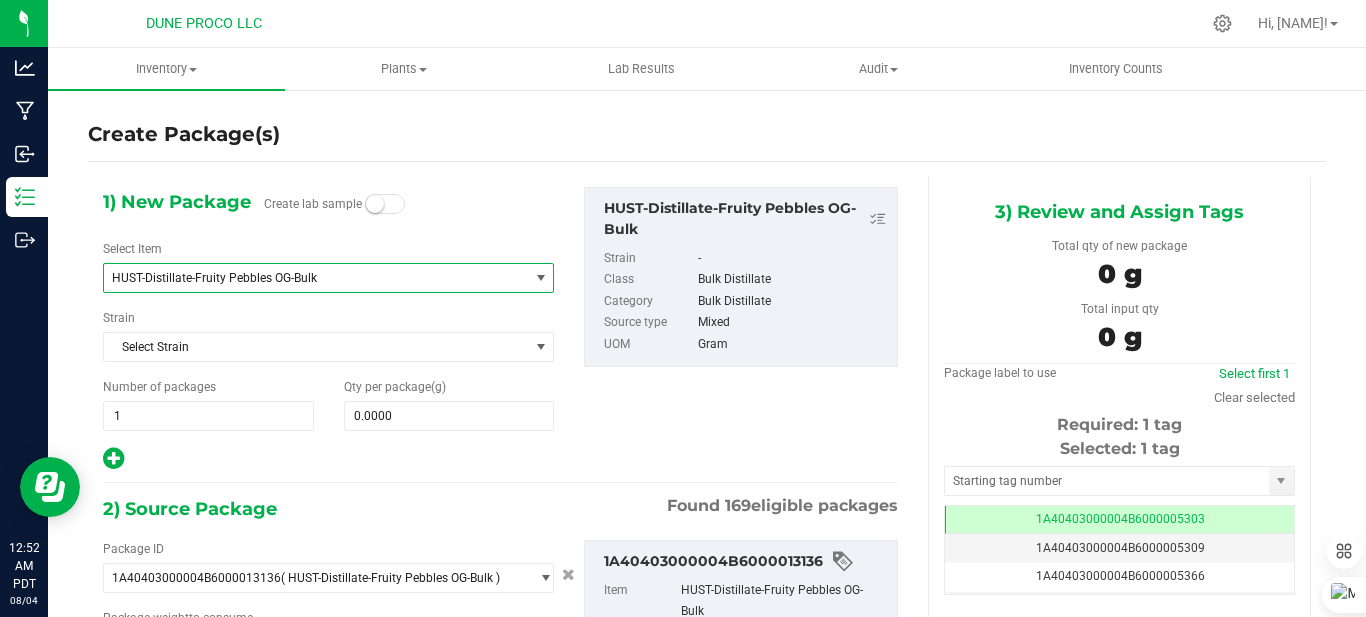 click on "HUST-Distillate-Fruity Pebbles OG-Bulk" at bounding box center (308, 278) 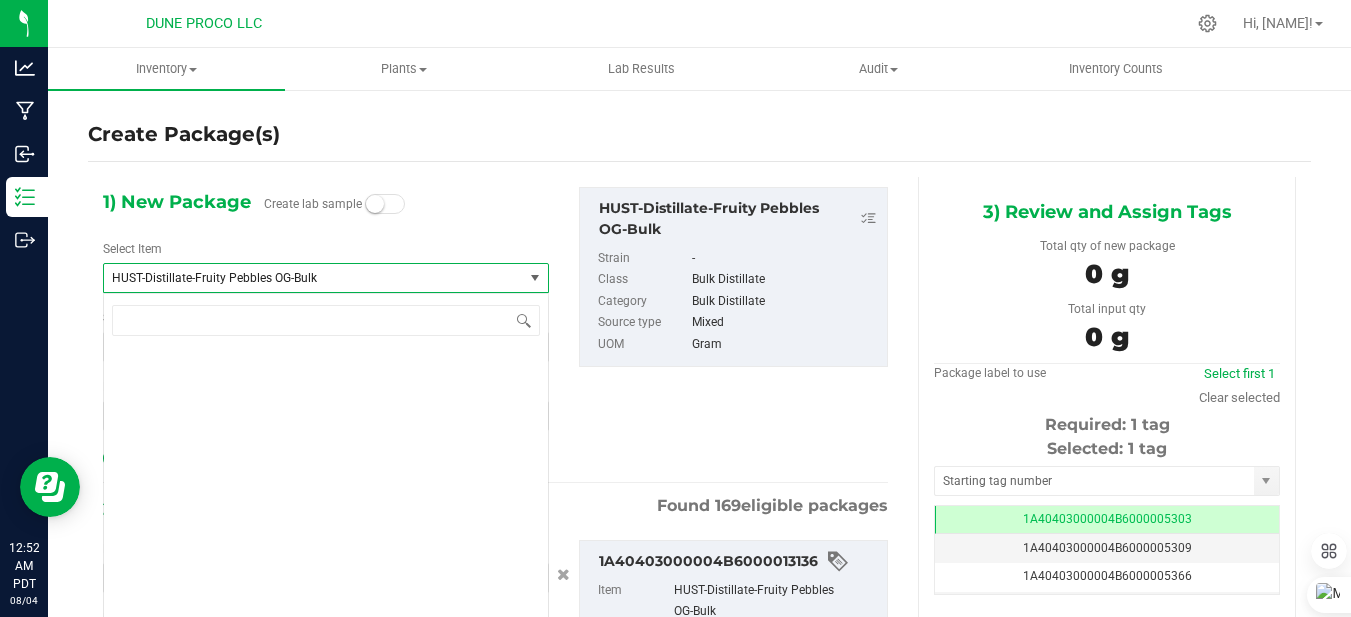 scroll, scrollTop: 4200, scrollLeft: 0, axis: vertical 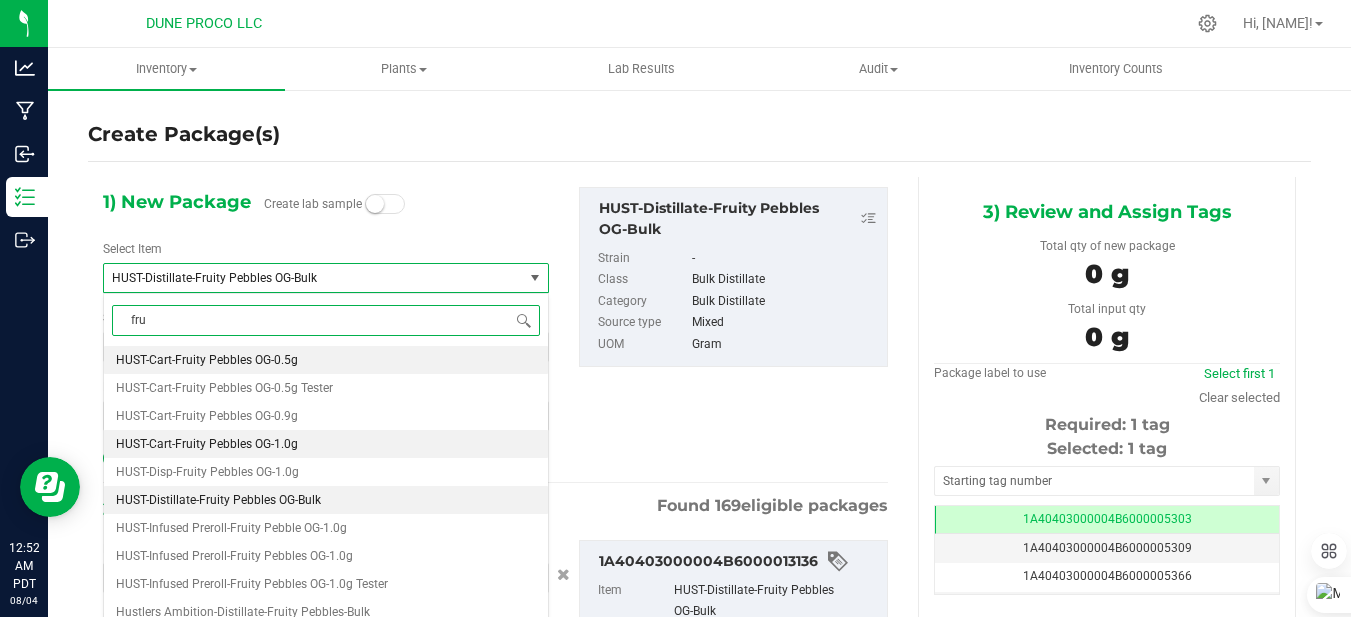 type on "frui" 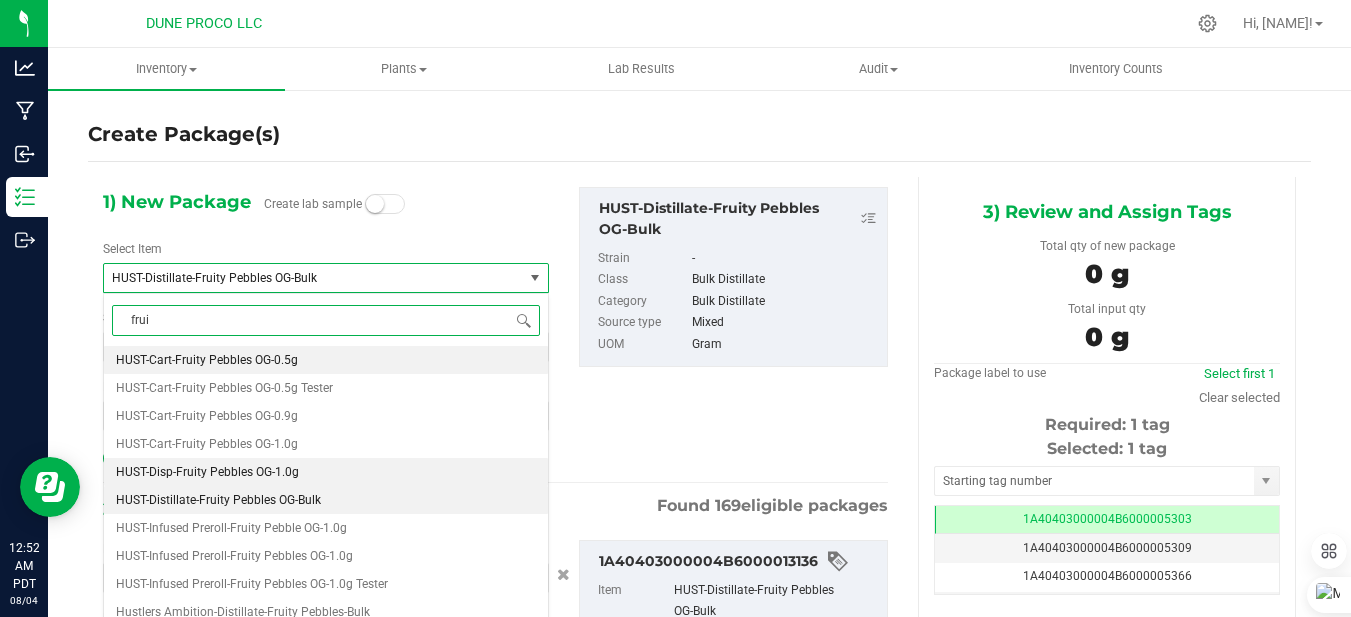 click on "HUST-Disp-Fruity Pebbles OG-1.0g" at bounding box center [326, 472] 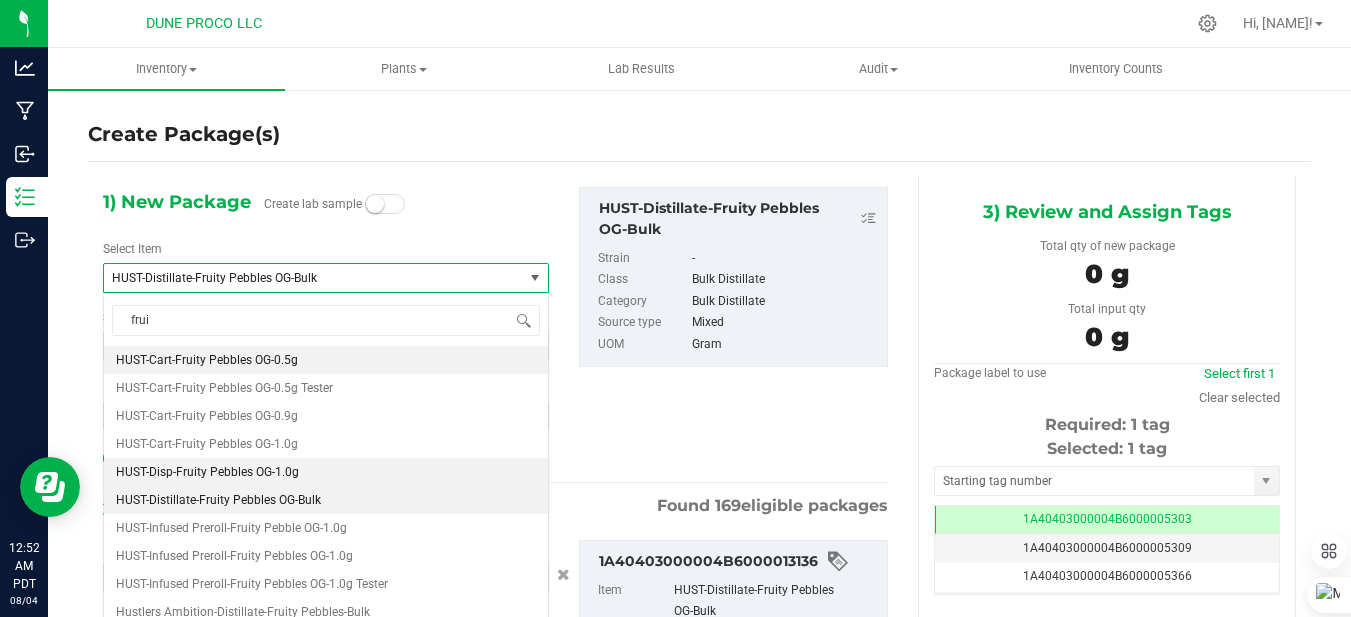 type 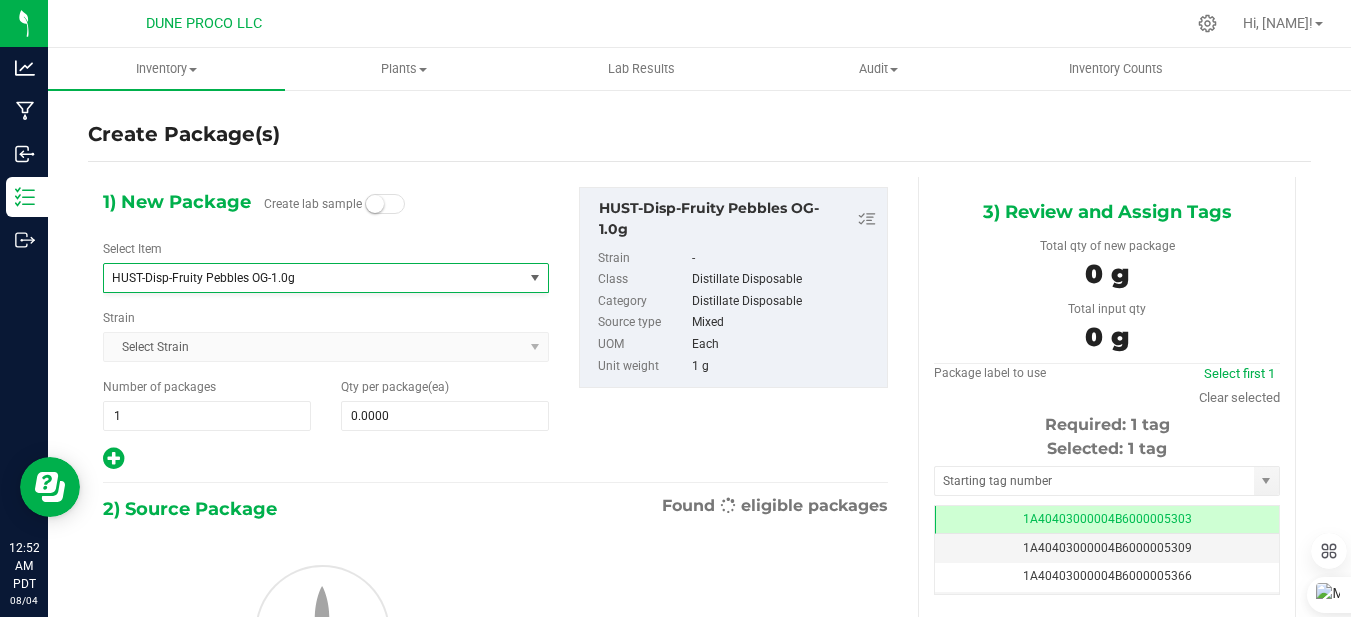 type on "0" 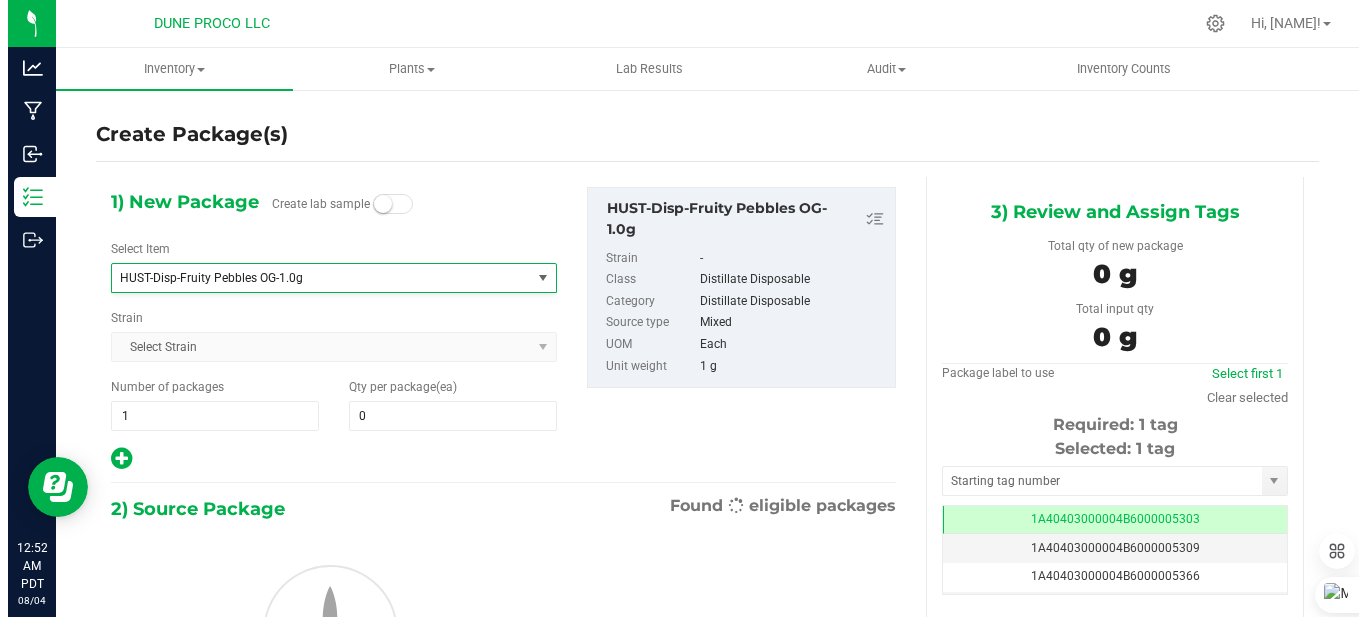 scroll, scrollTop: 4060, scrollLeft: 0, axis: vertical 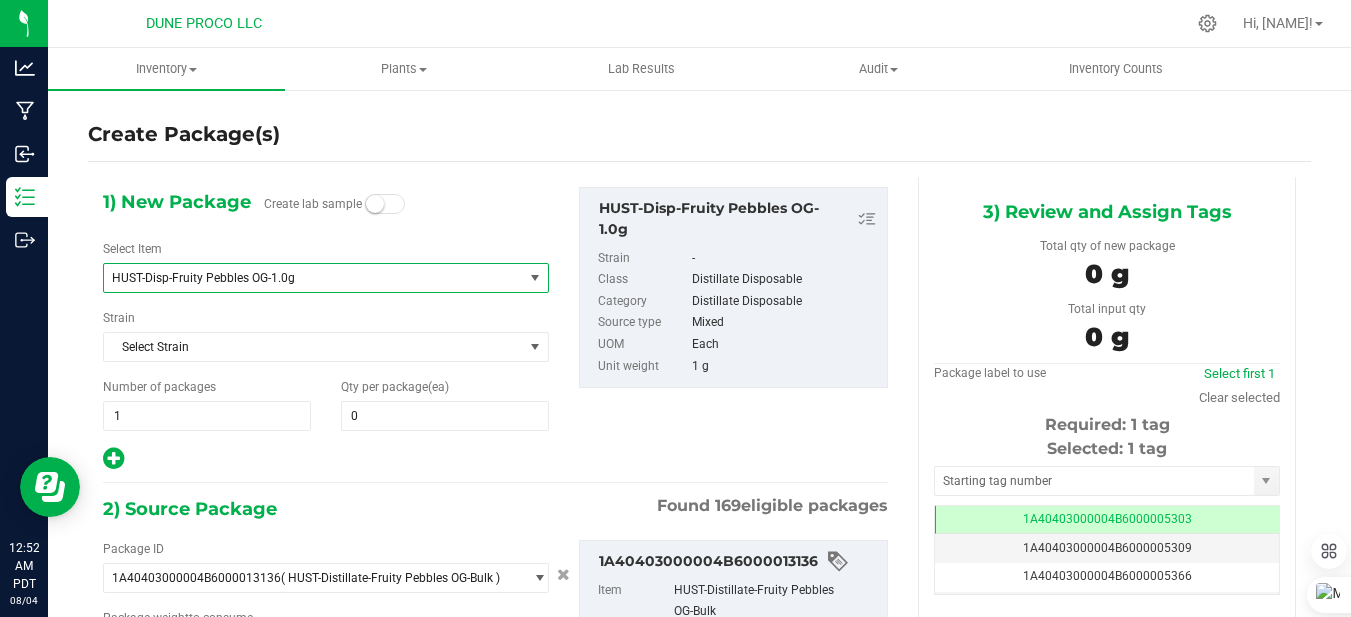 type on "0.0000 g" 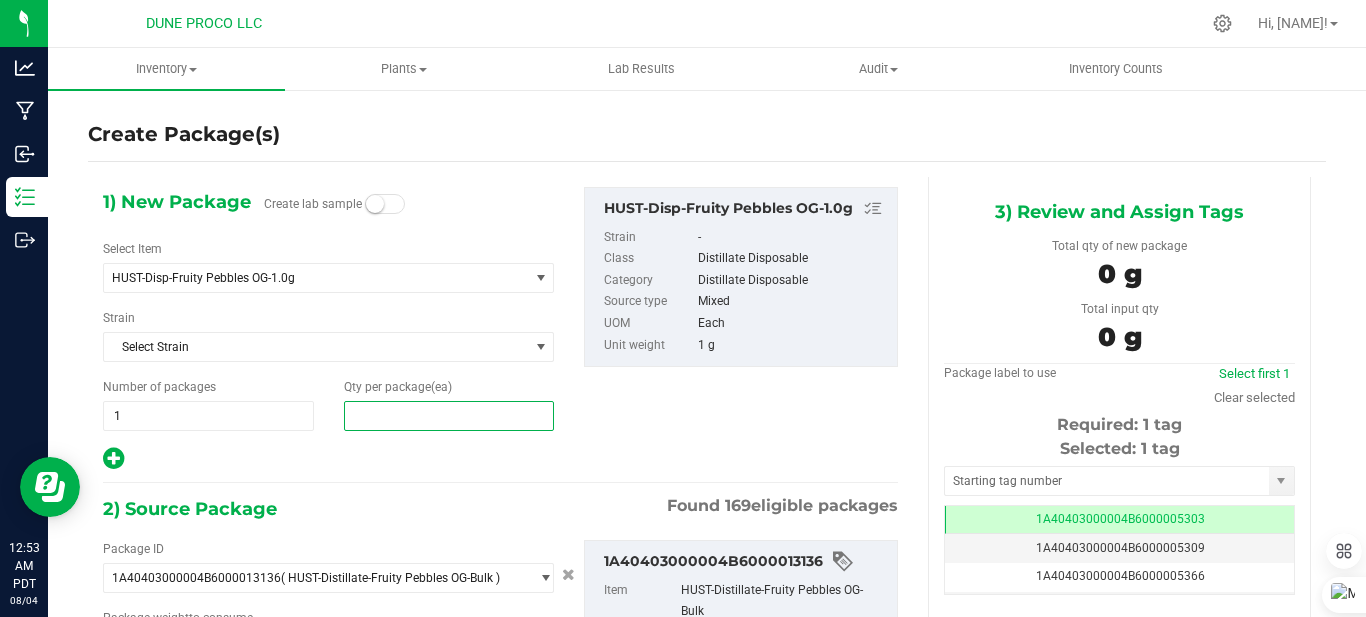 click at bounding box center [449, 416] 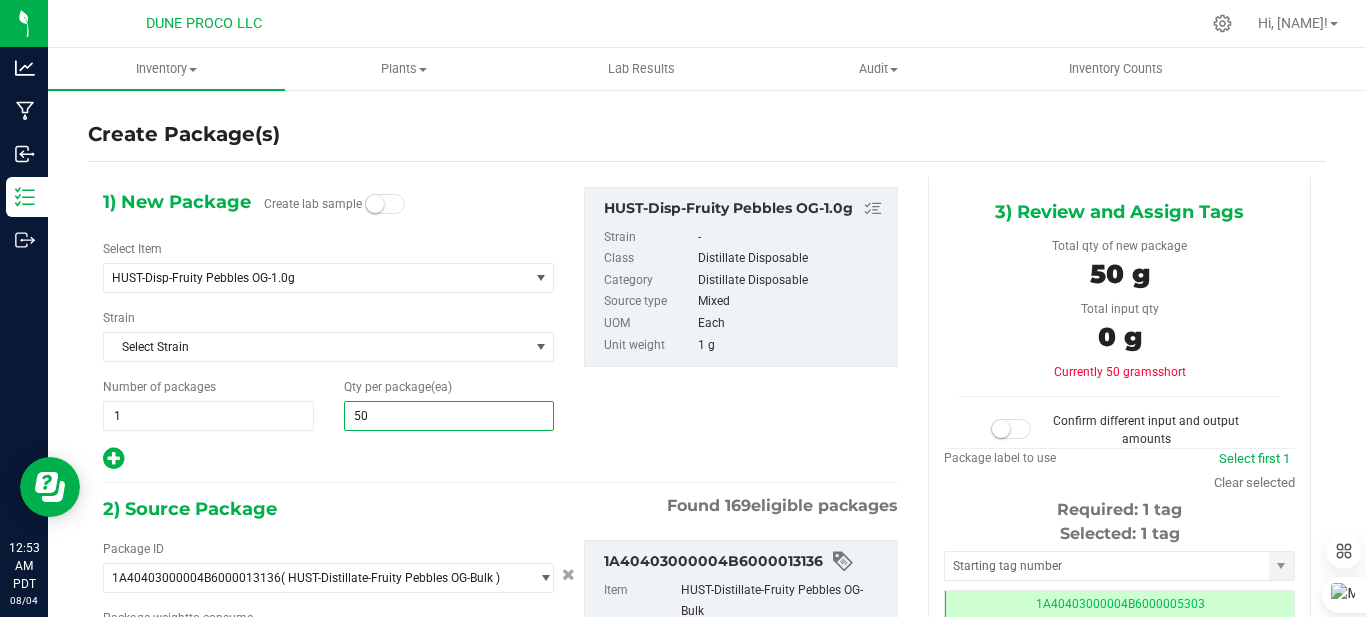type on "500" 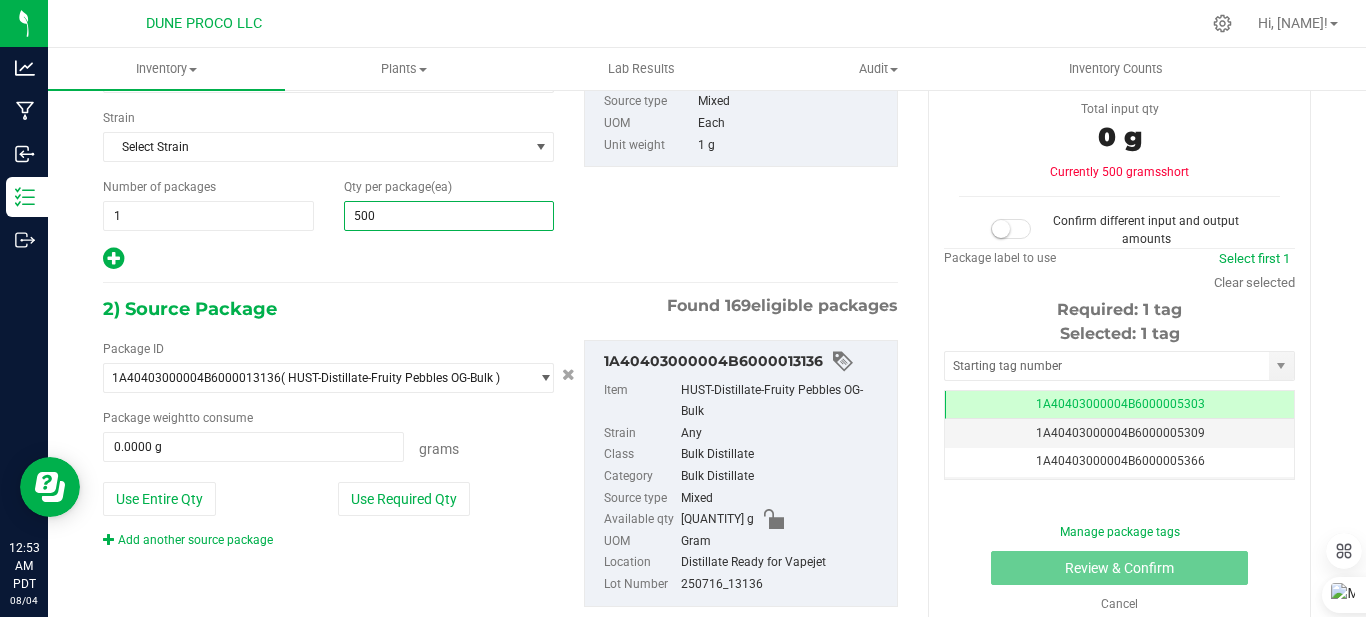 scroll, scrollTop: 247, scrollLeft: 0, axis: vertical 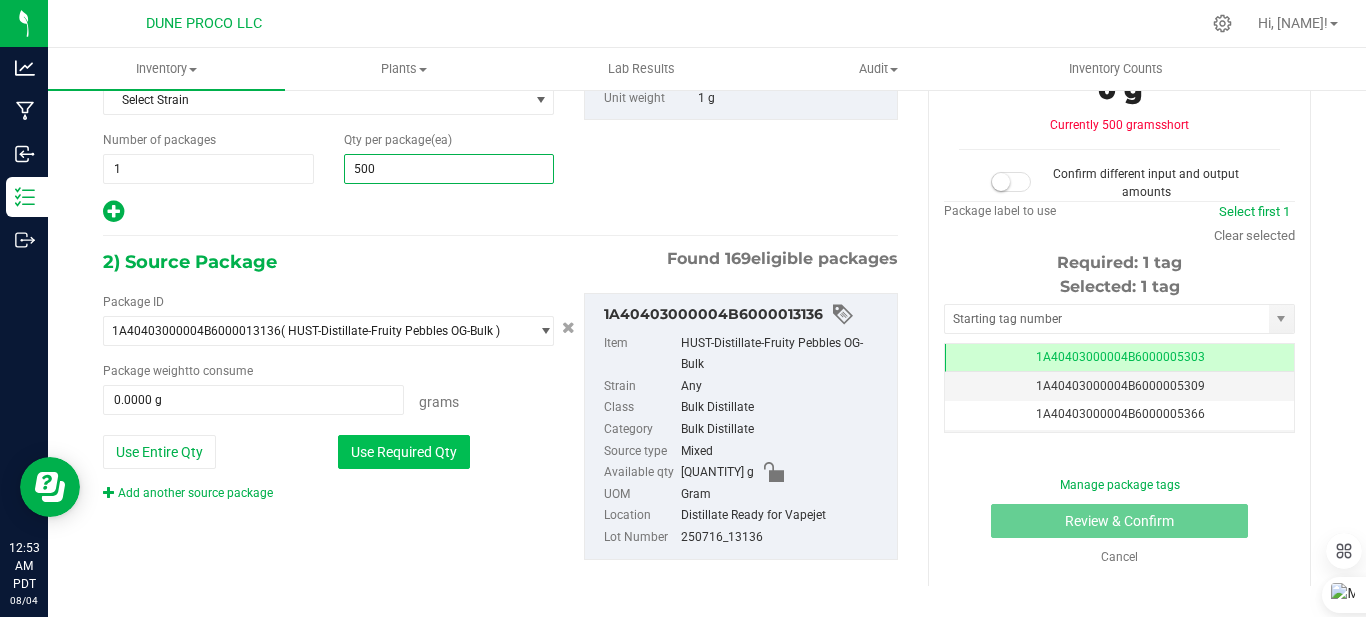 type on "500" 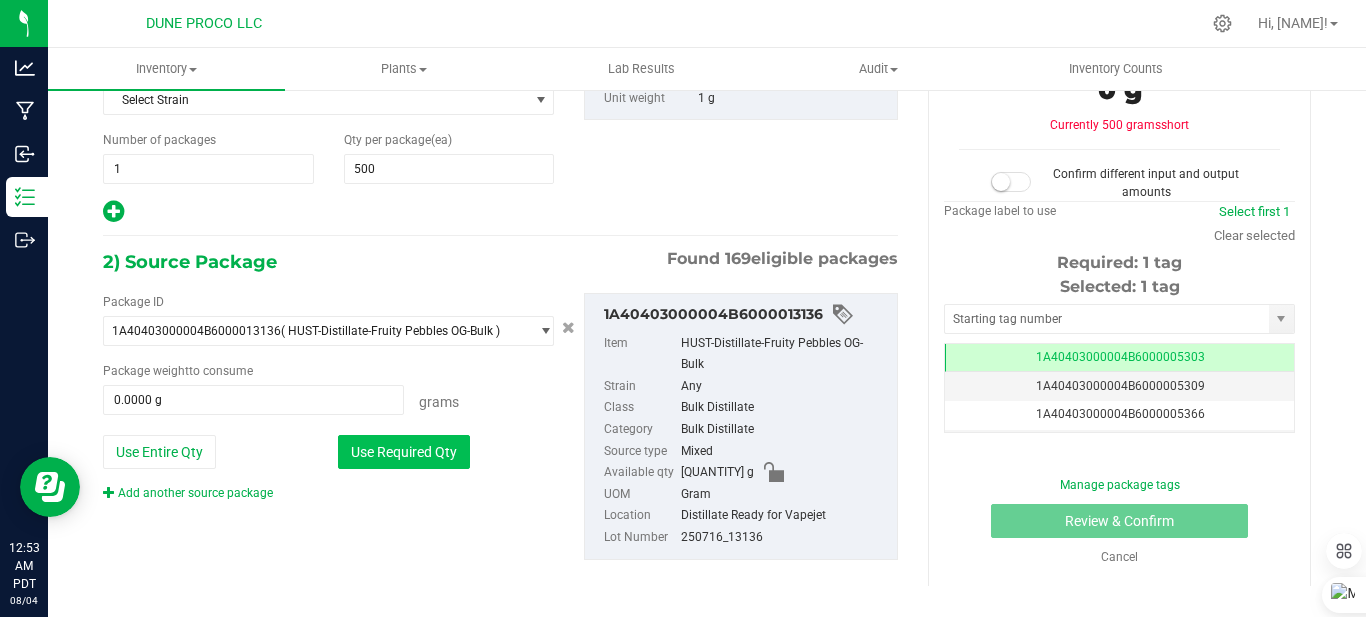 click on "Use Required Qty" at bounding box center [404, 452] 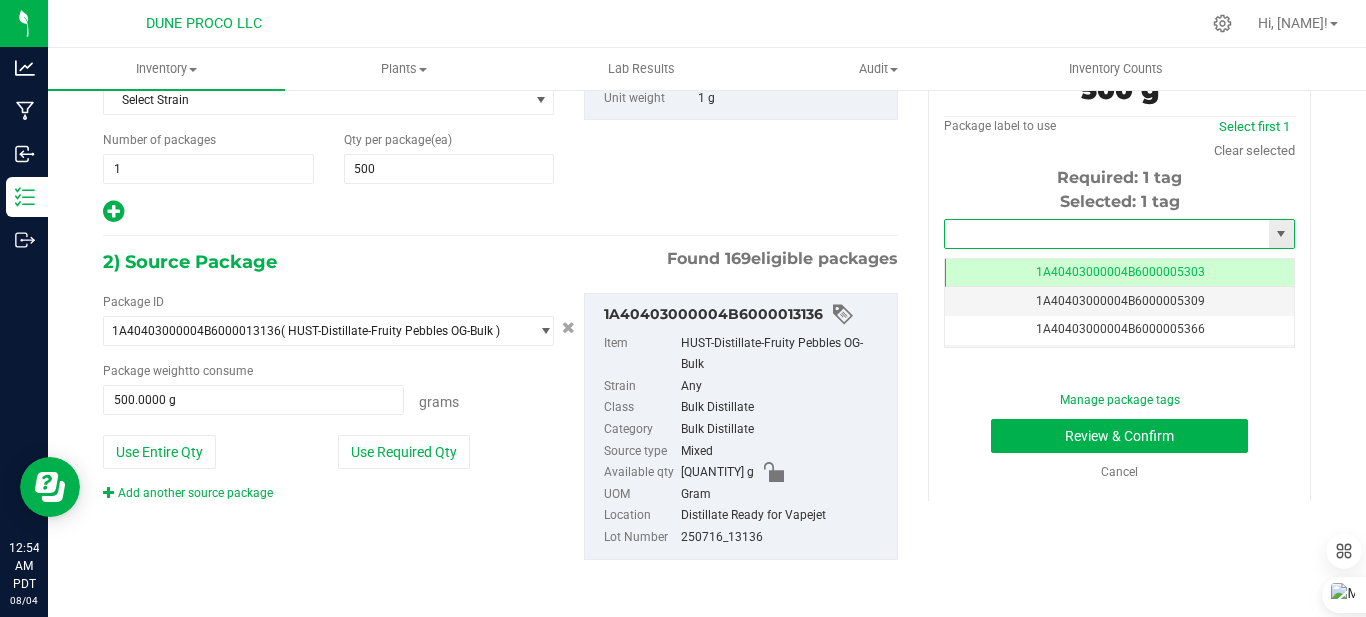 click at bounding box center [1107, 234] 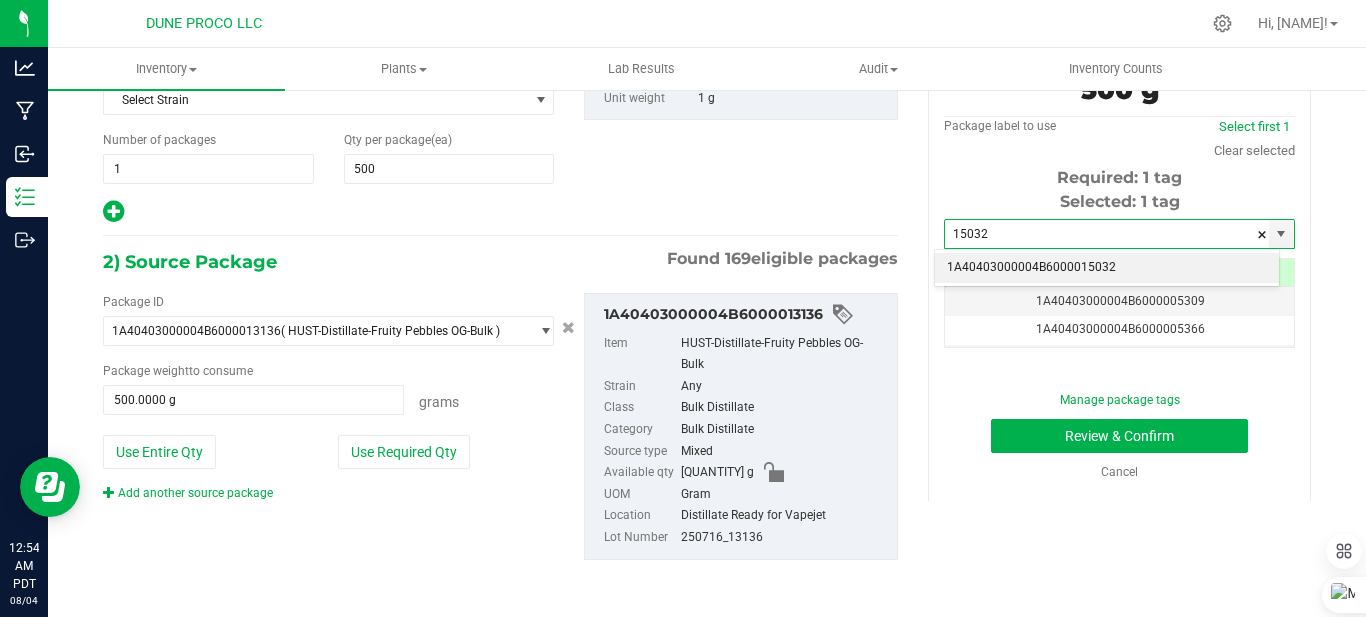 click on "1A40403000004B6000015032" at bounding box center (1107, 268) 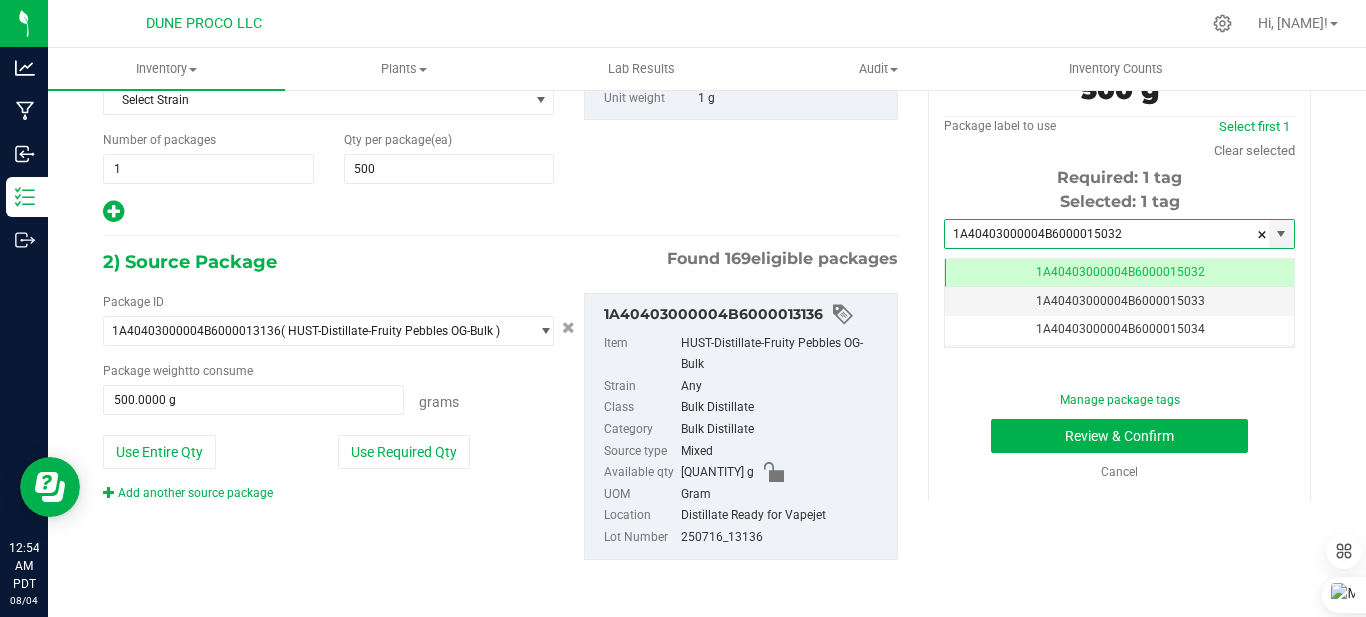 scroll, scrollTop: 0, scrollLeft: -1, axis: horizontal 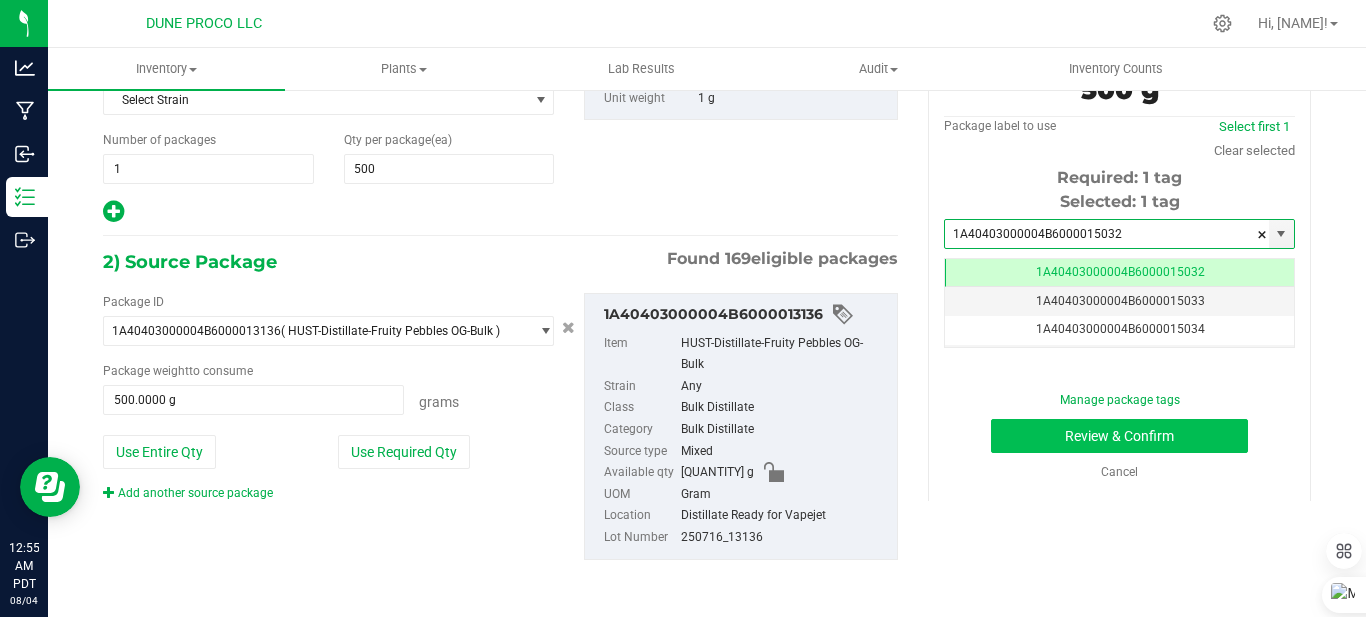 type on "1A40403000004B6000015032" 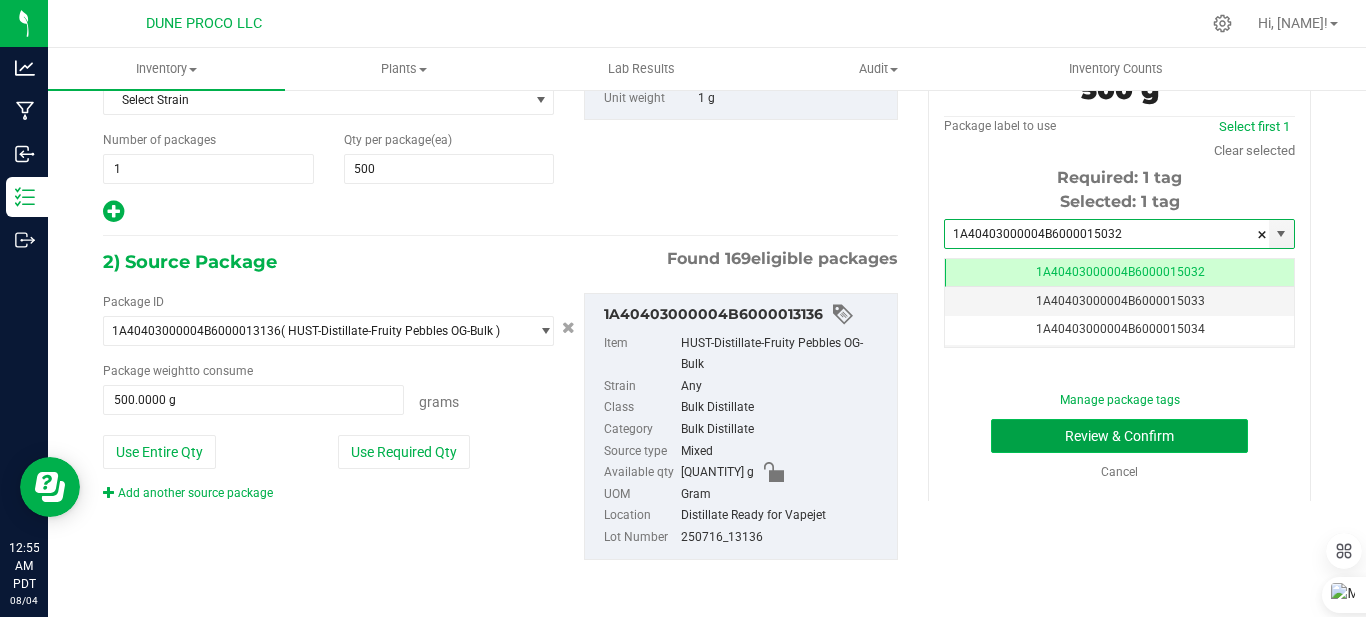 click on "Review & Confirm" at bounding box center [1119, 436] 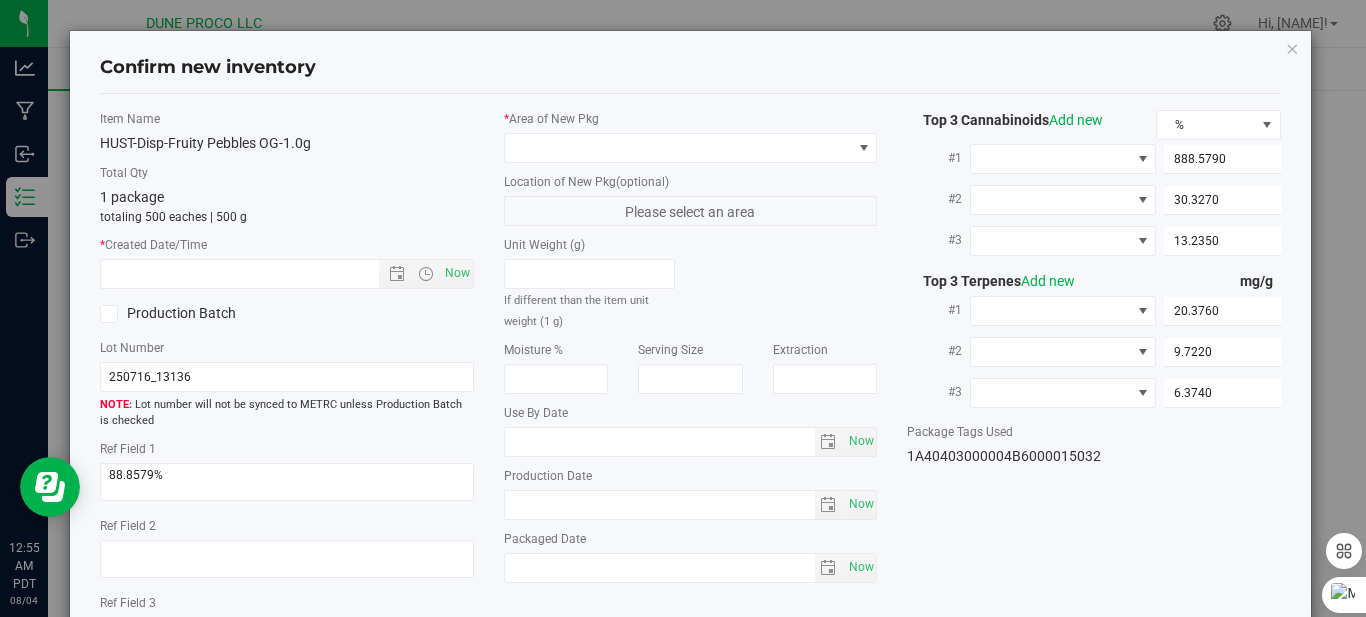 type on "2025-07-16" 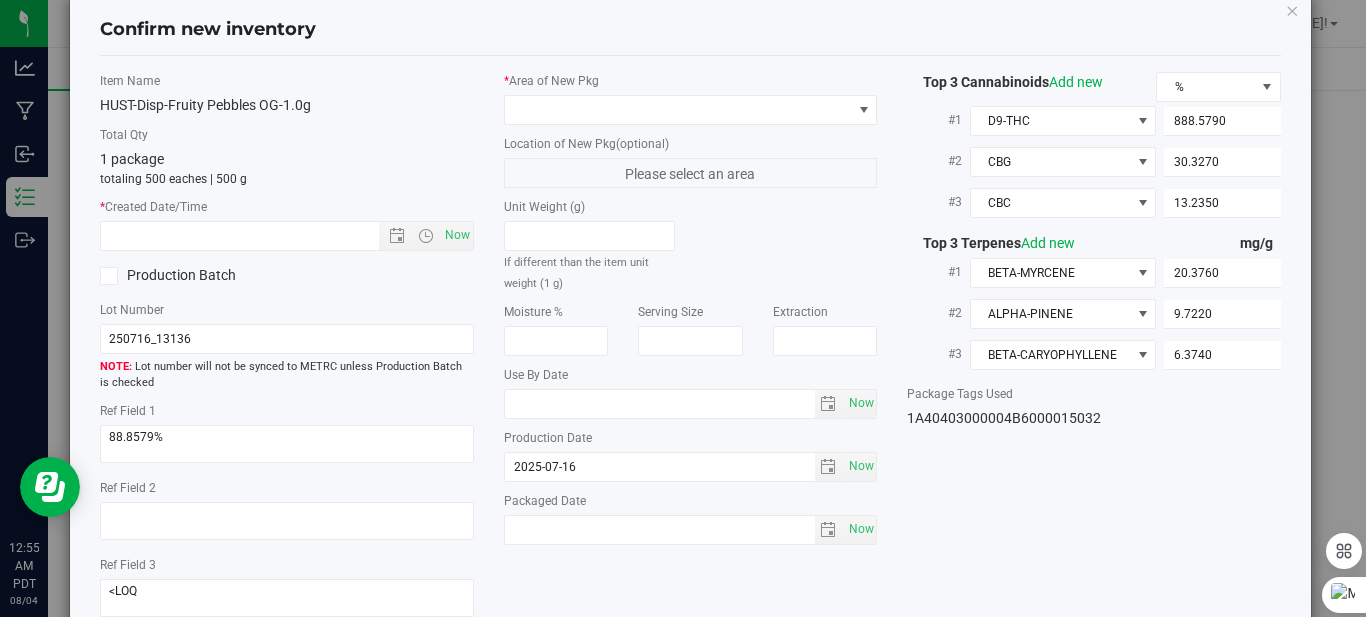 scroll, scrollTop: 0, scrollLeft: 0, axis: both 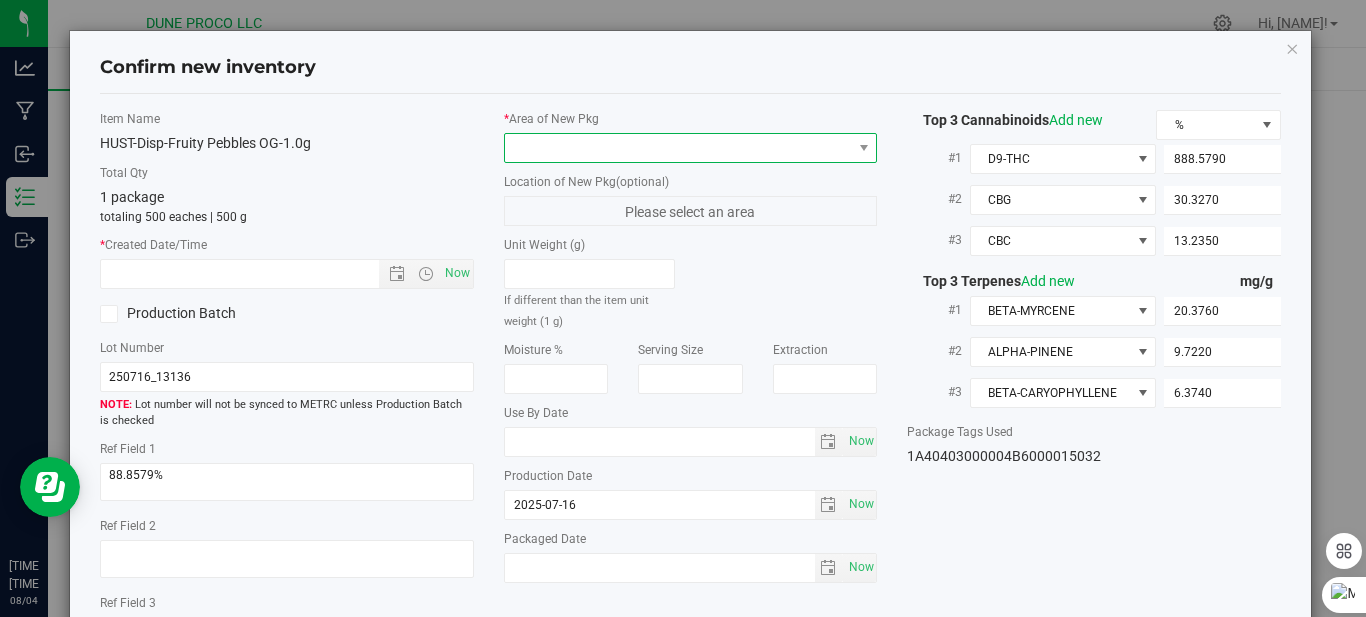 click at bounding box center (678, 148) 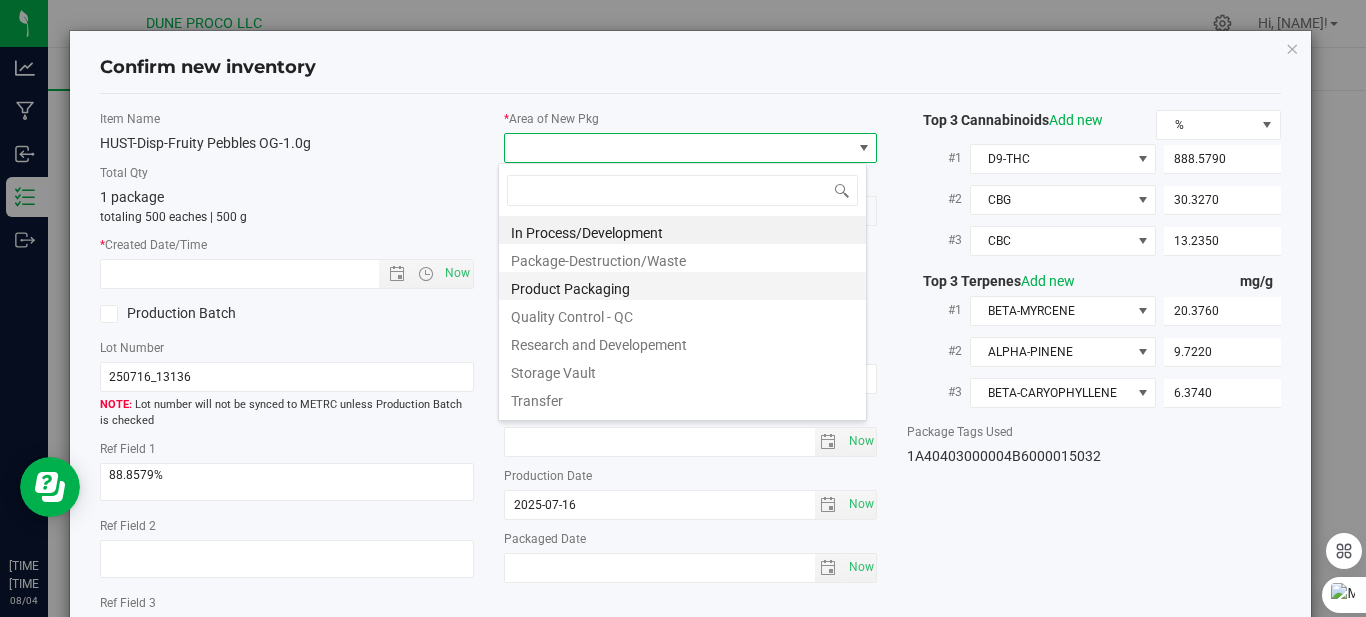 scroll, scrollTop: 99970, scrollLeft: 99631, axis: both 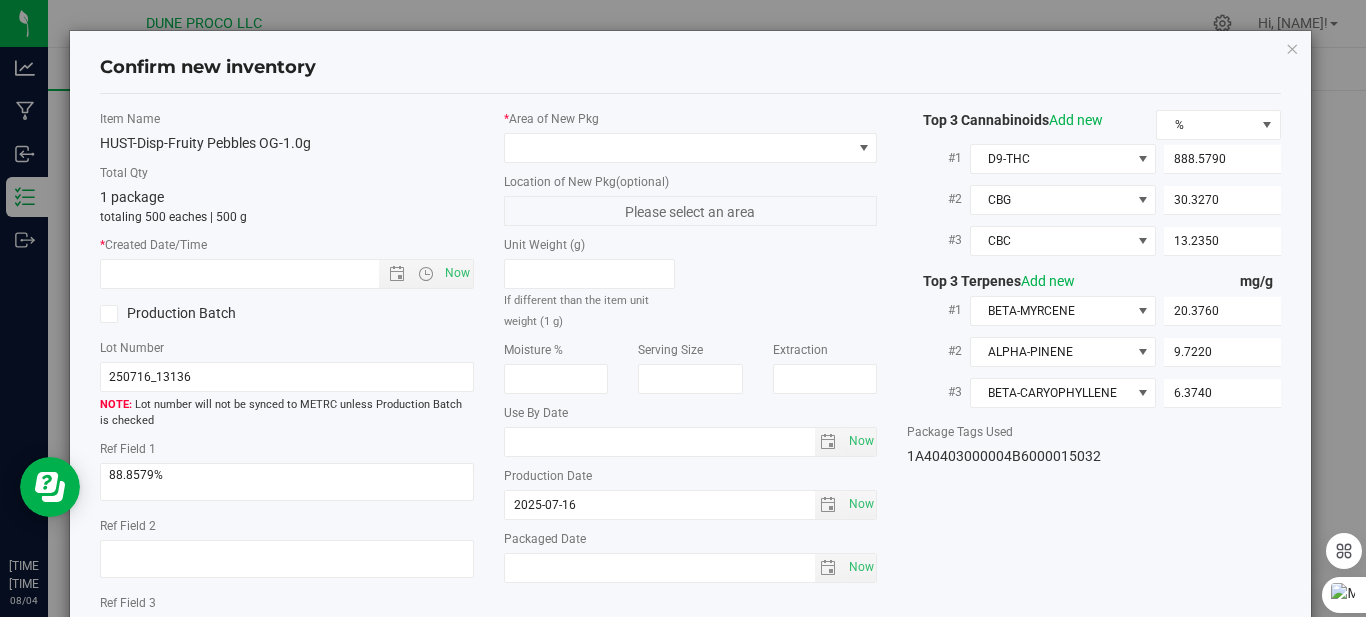 click on "*
Area of New Pkg" at bounding box center [691, 136] 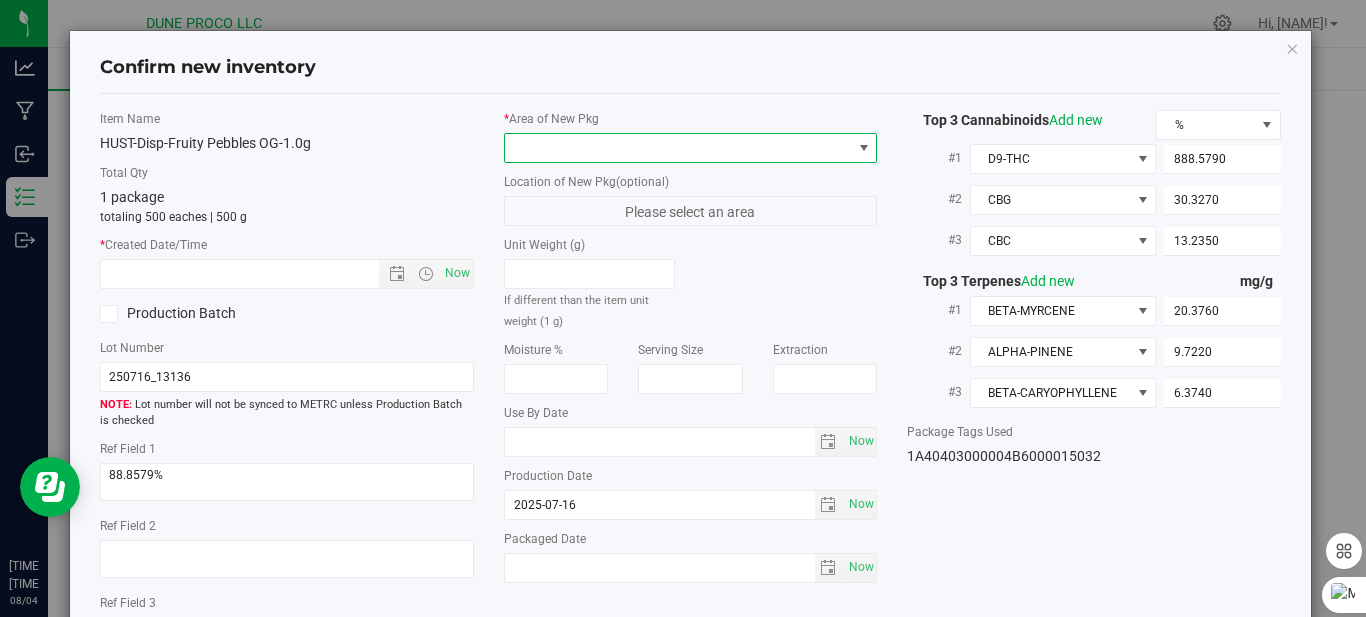 click at bounding box center [678, 148] 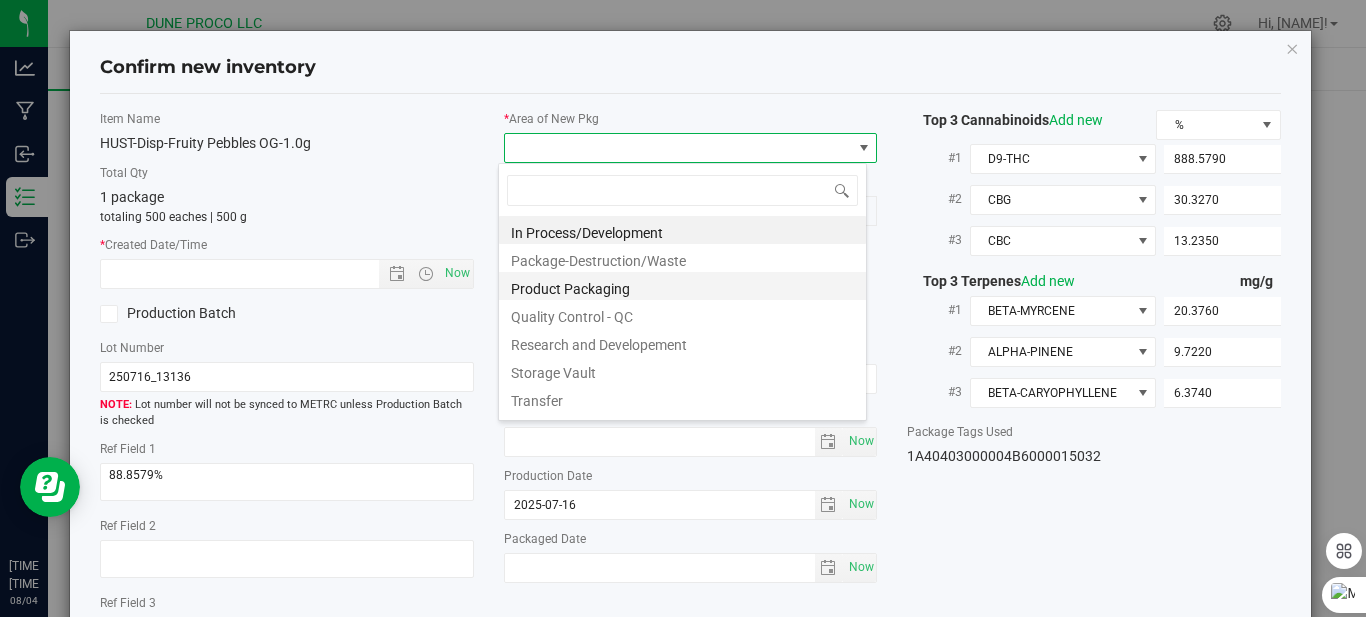 scroll, scrollTop: 99970, scrollLeft: 99631, axis: both 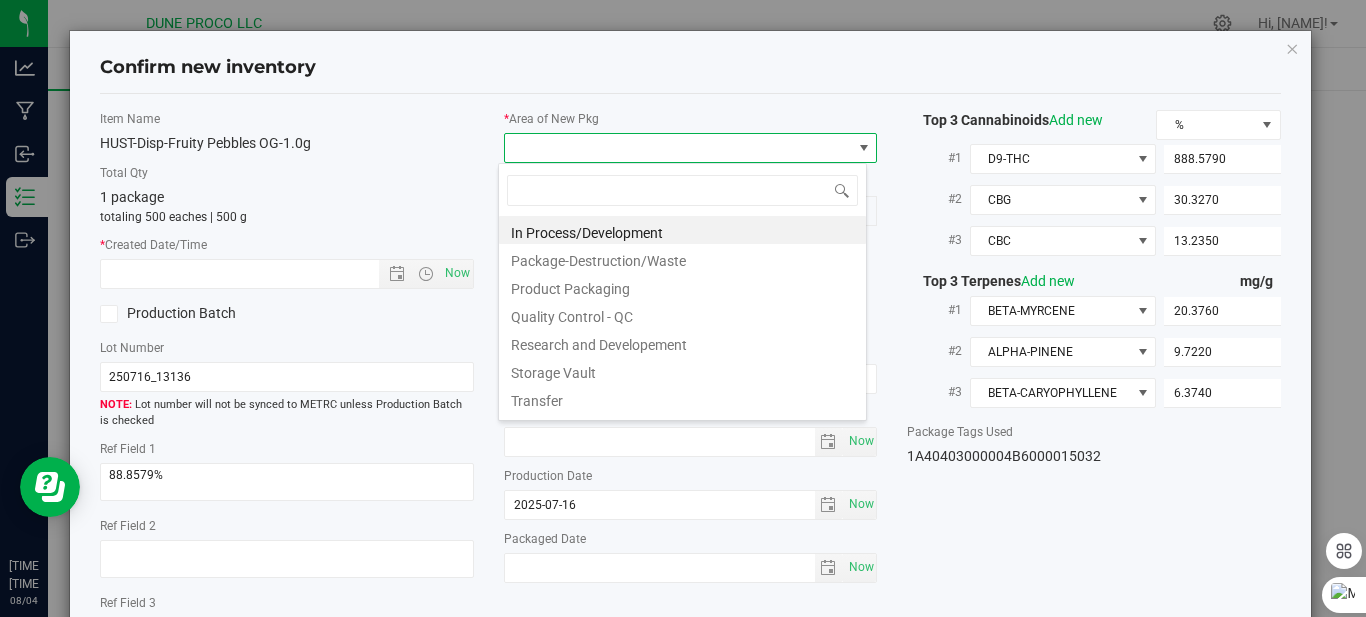 click on "Product Packaging" at bounding box center (682, 286) 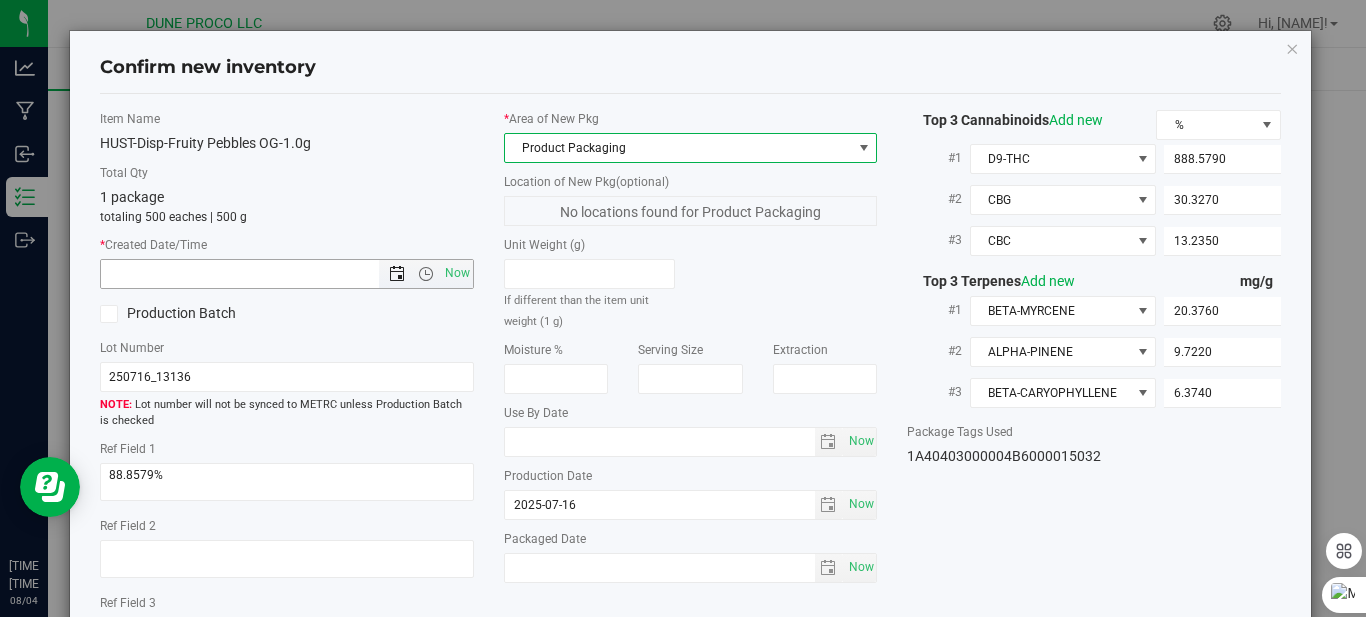 click at bounding box center [397, 274] 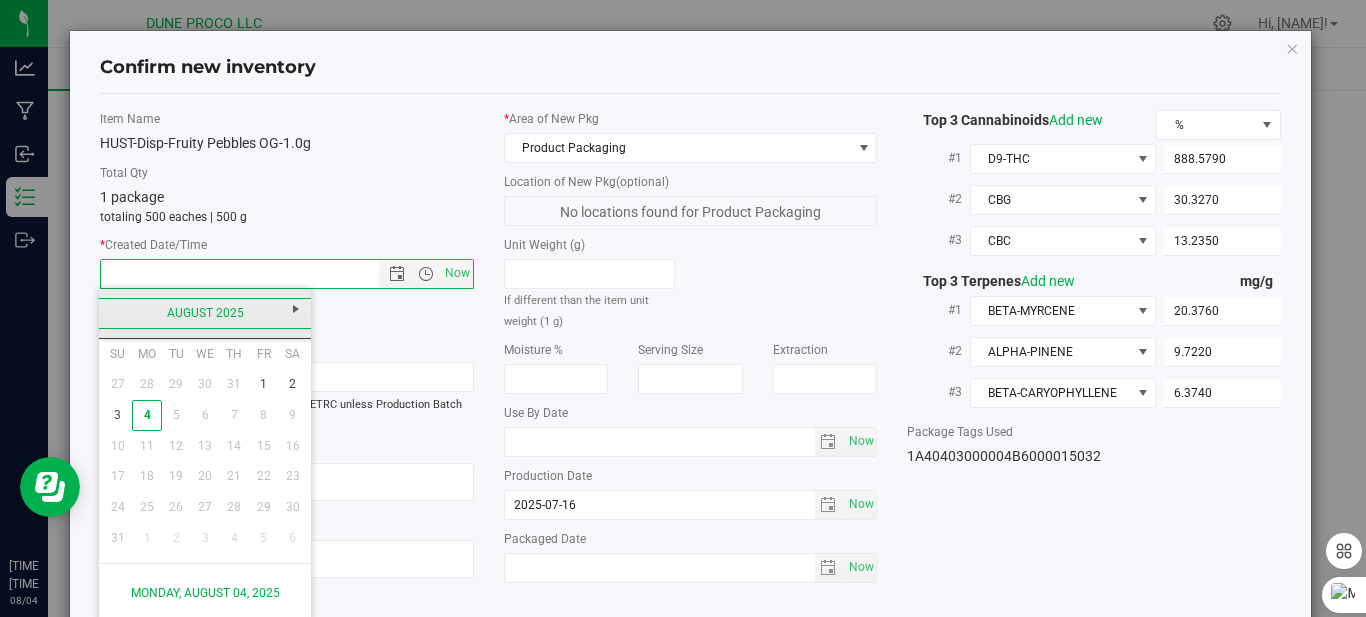 click on "August 2025" at bounding box center [205, 313] 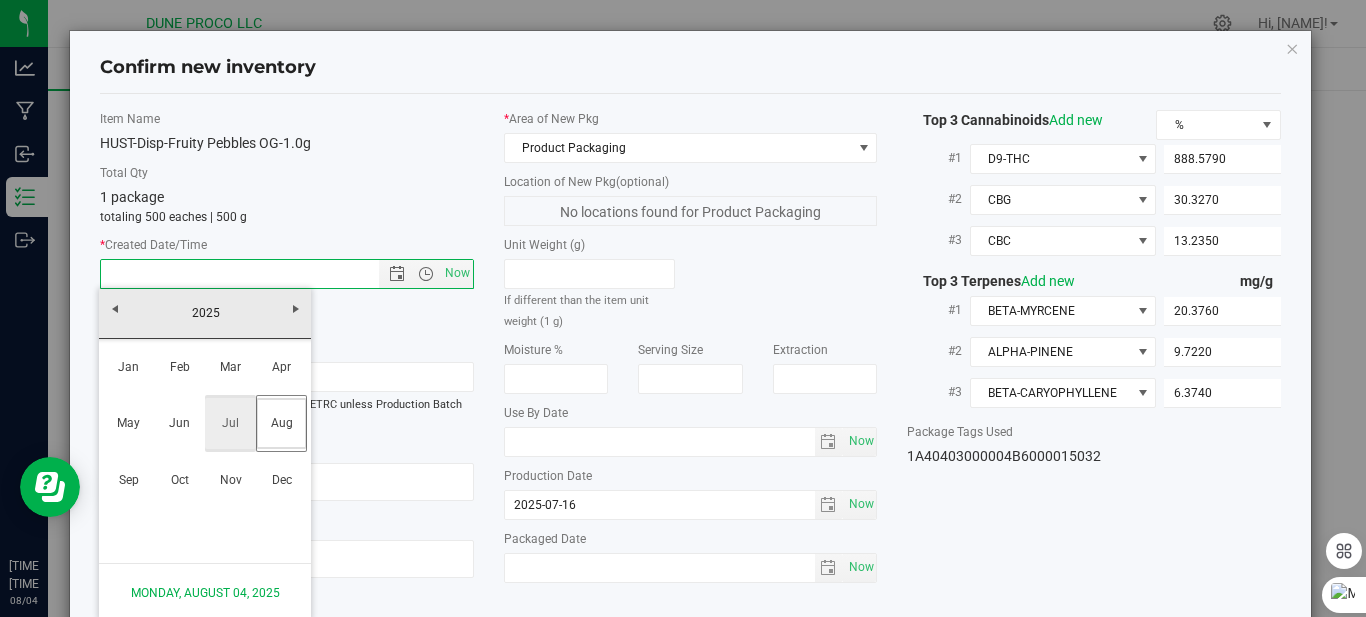 click on "Jul" at bounding box center [230, 423] 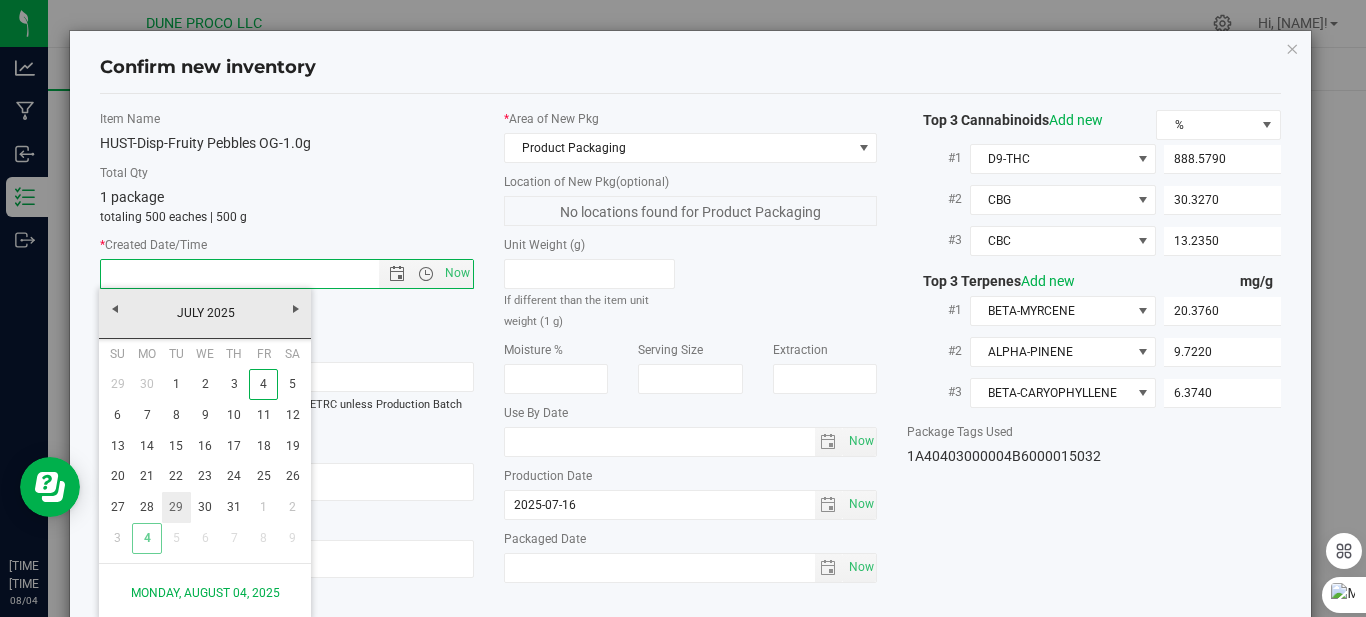 click on "29" at bounding box center [176, 507] 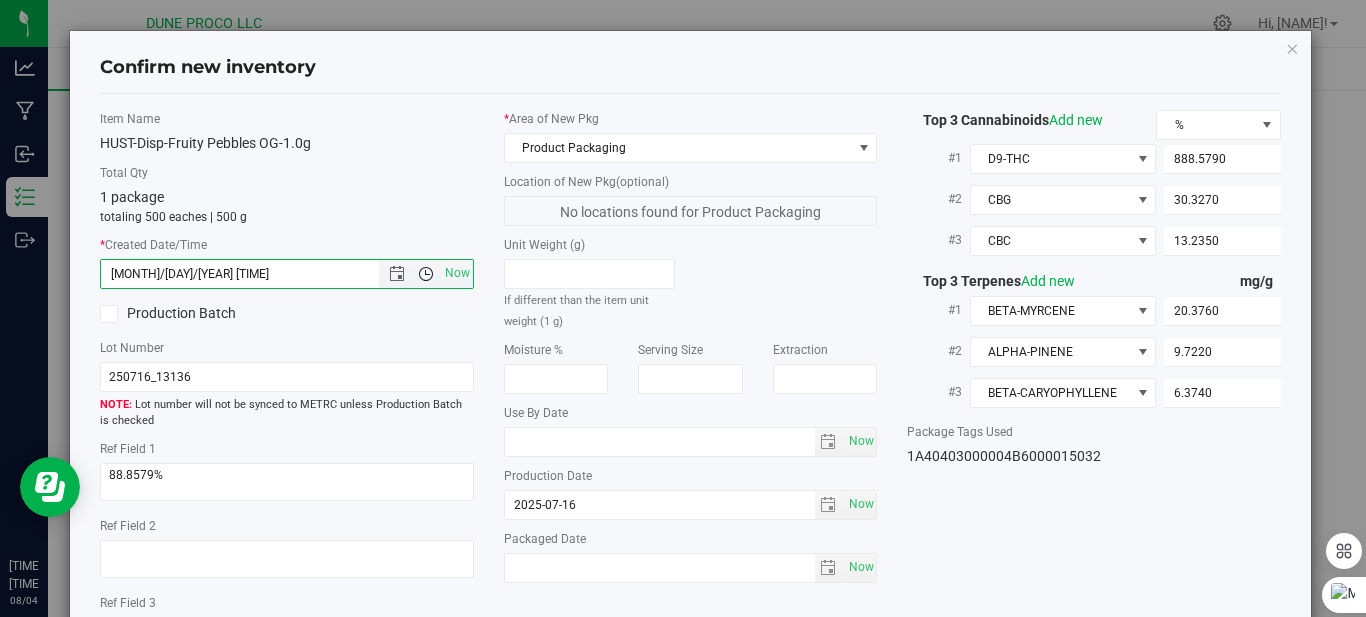 click at bounding box center [426, 274] 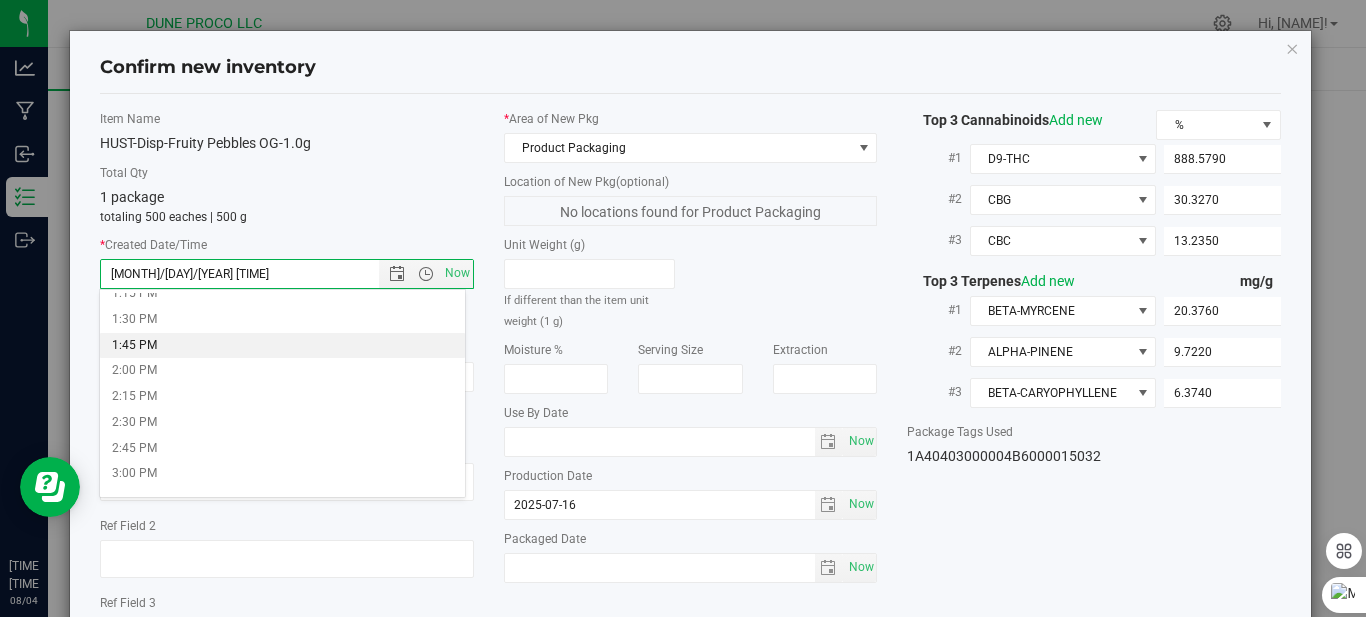 scroll, scrollTop: 1400, scrollLeft: 0, axis: vertical 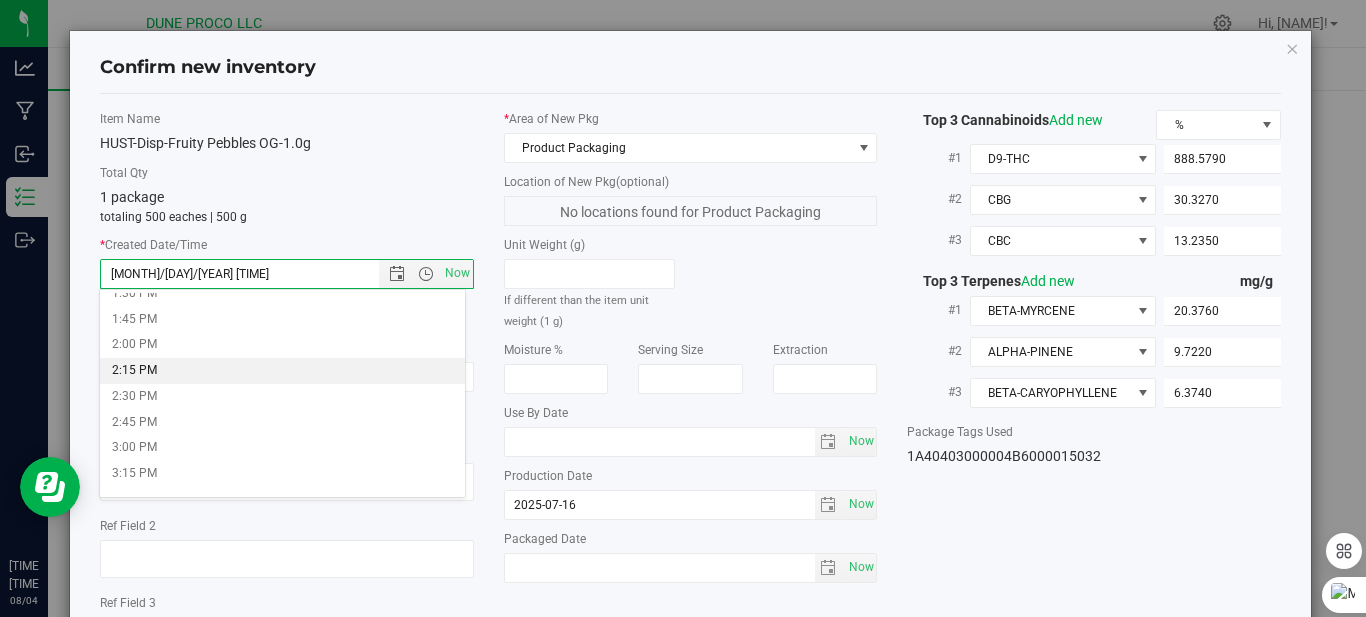 click on "2:15 PM" at bounding box center [282, 371] 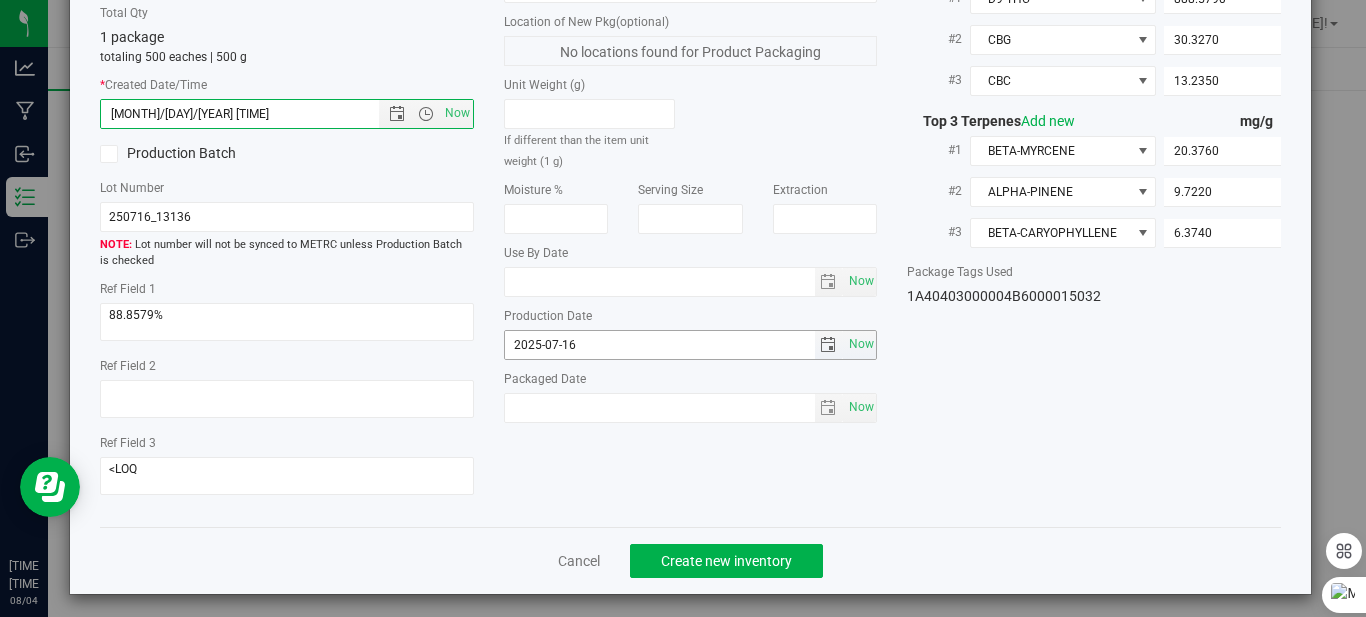 scroll, scrollTop: 168, scrollLeft: 0, axis: vertical 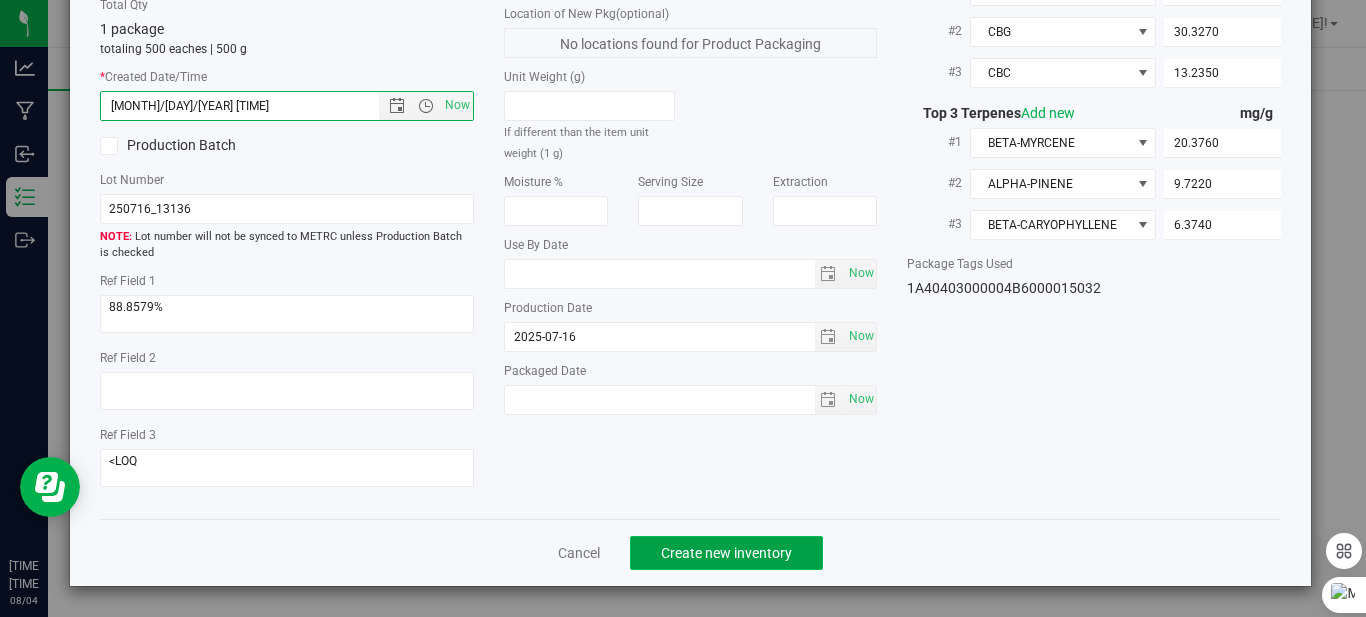 click on "Create new inventory" 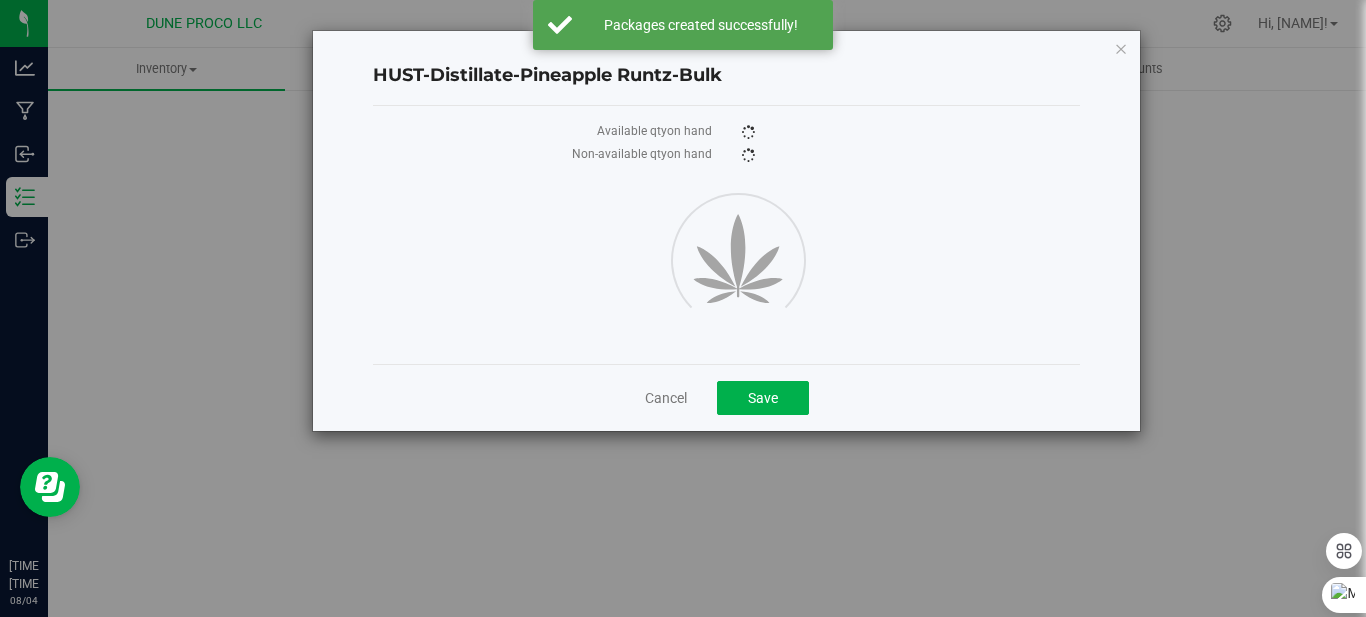 scroll, scrollTop: 81, scrollLeft: 0, axis: vertical 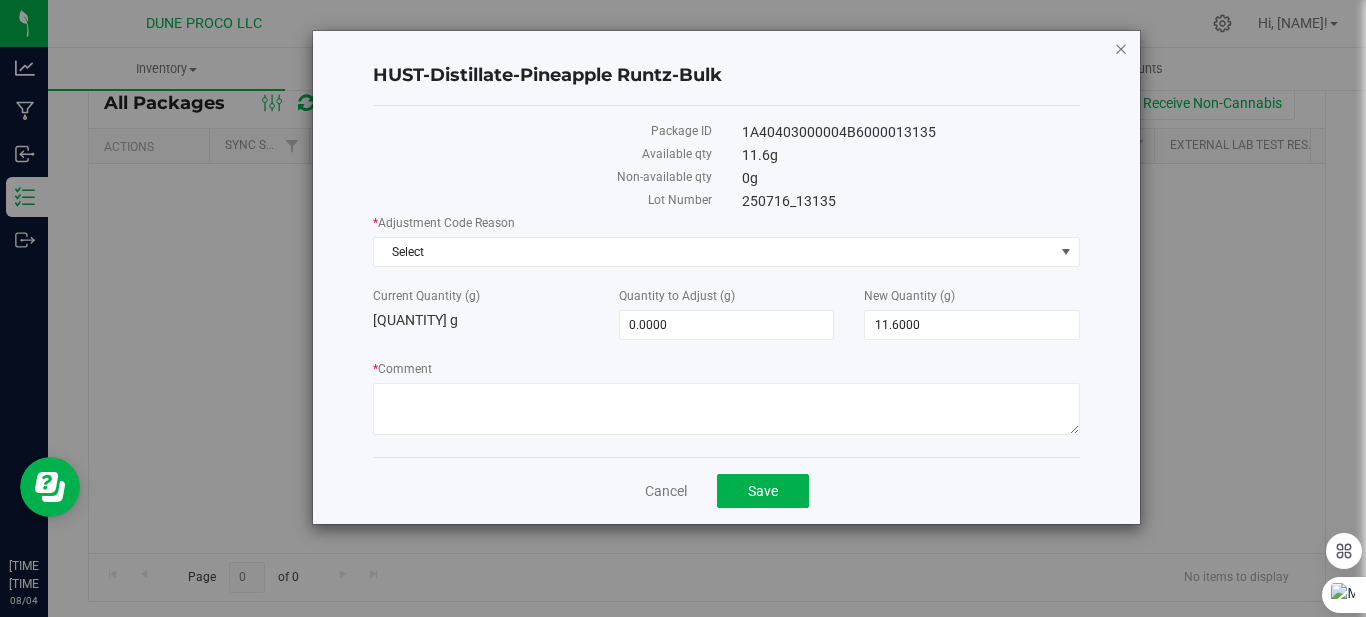 click at bounding box center (1121, 48) 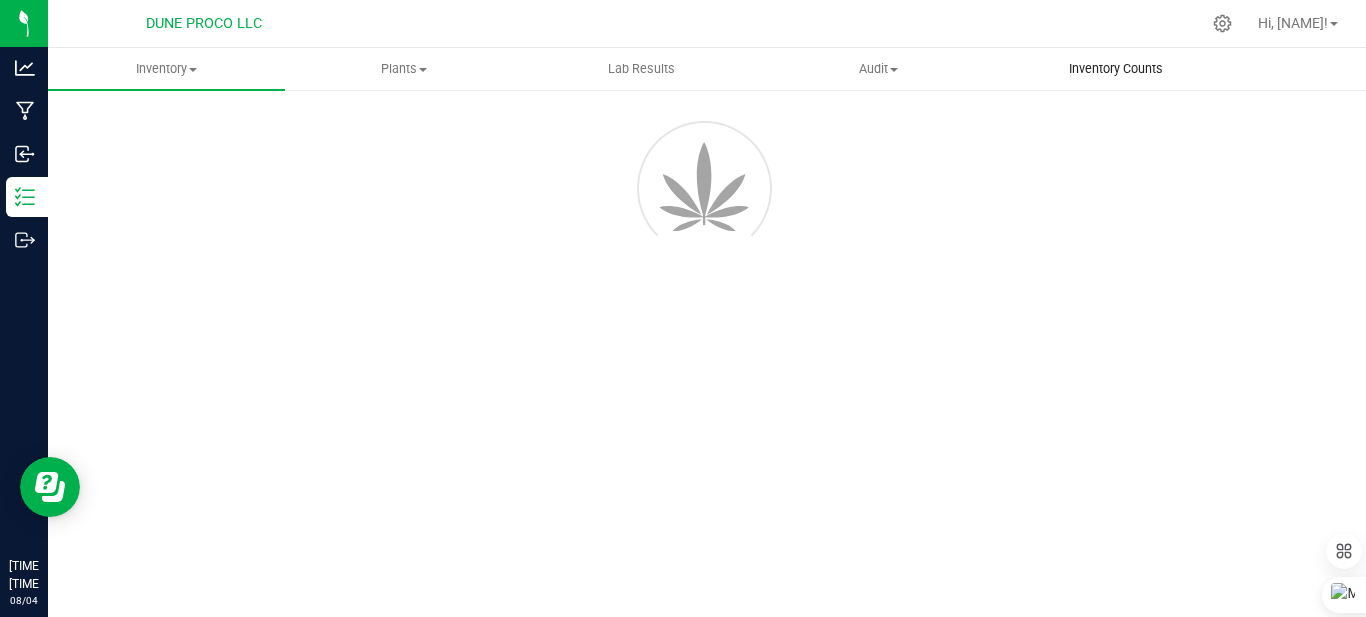 scroll, scrollTop: 96, scrollLeft: 0, axis: vertical 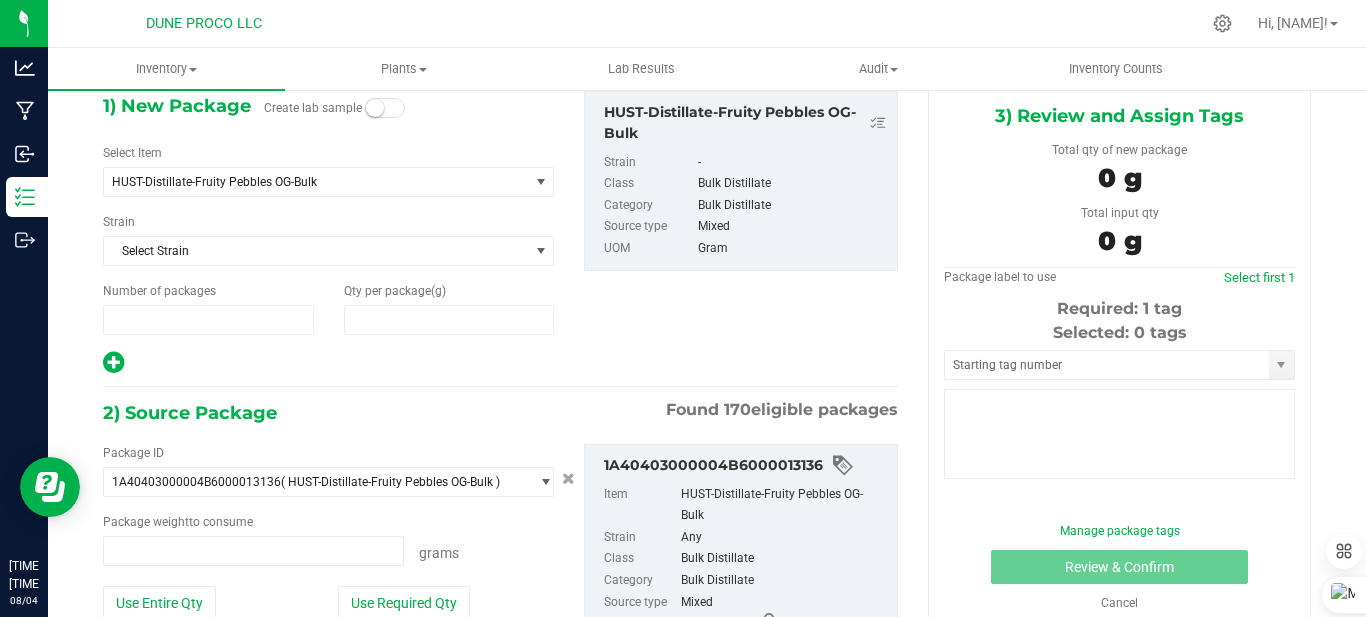 type on "1" 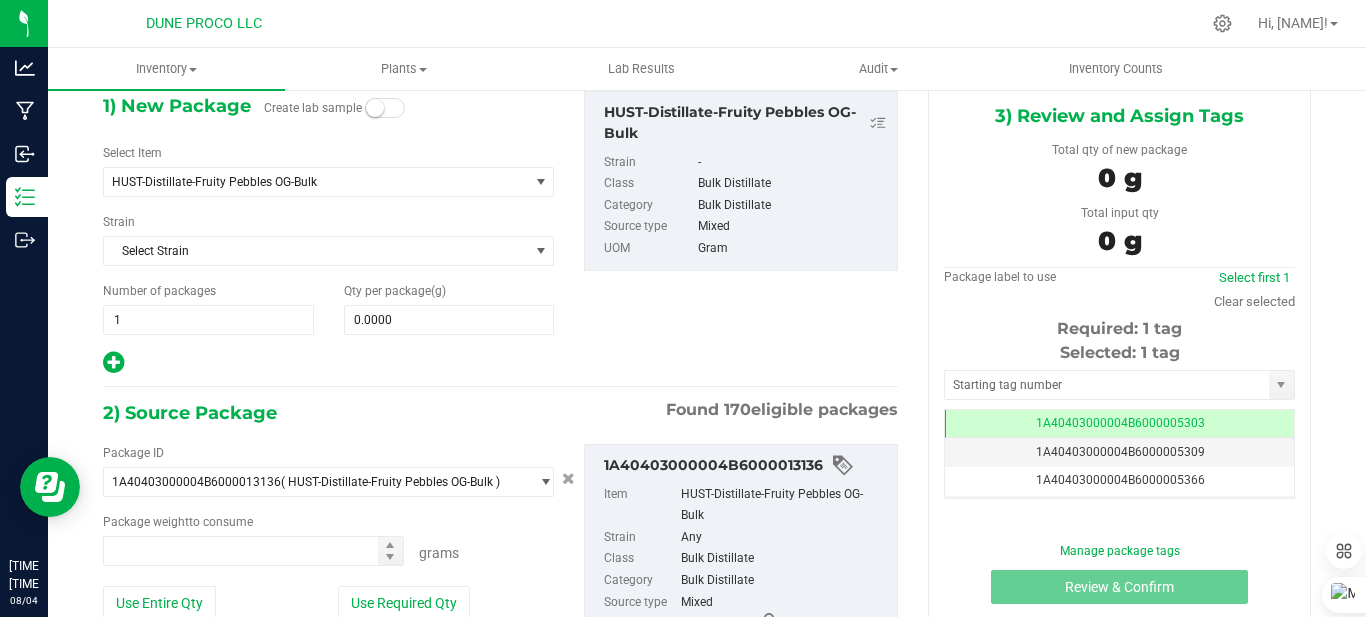 type on "0.0000 g" 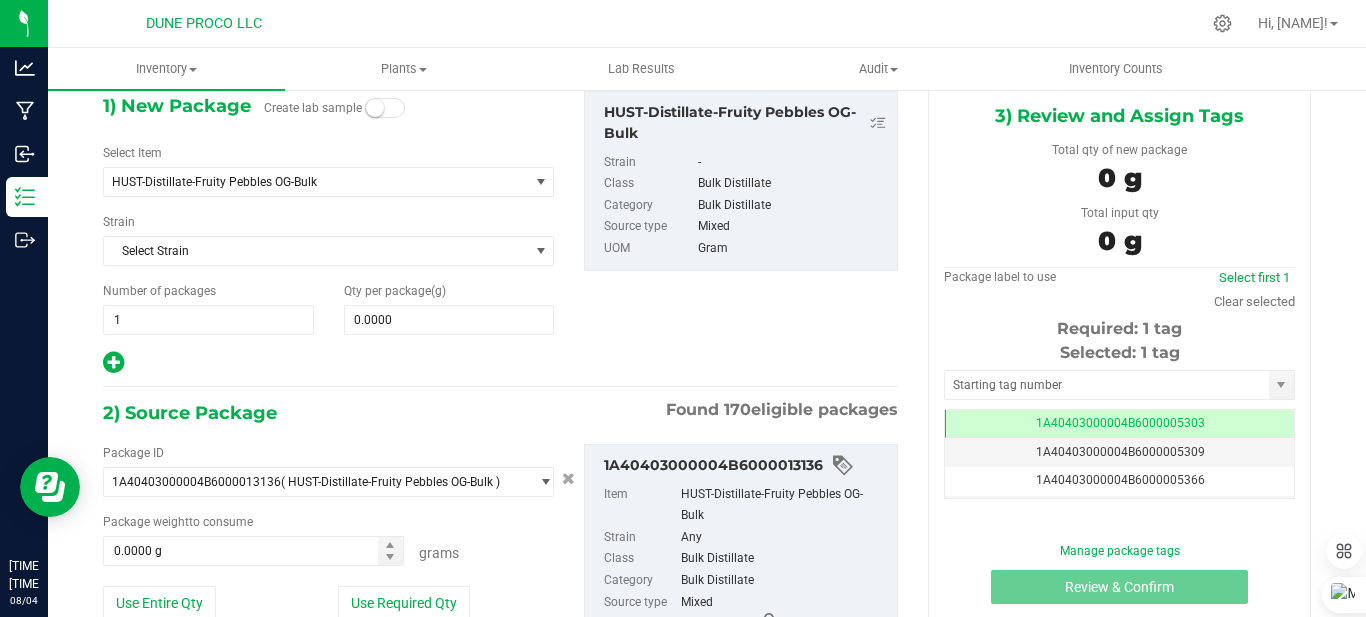 scroll, scrollTop: 247, scrollLeft: 0, axis: vertical 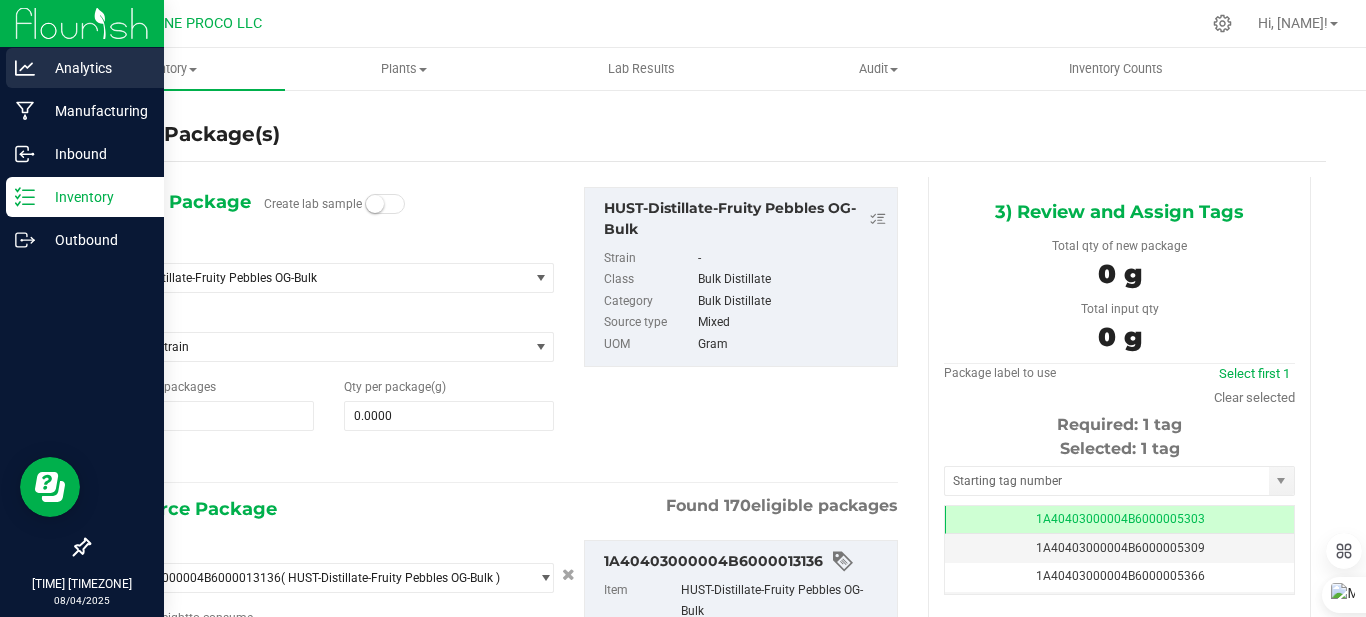 click on "Analytics" at bounding box center [95, 68] 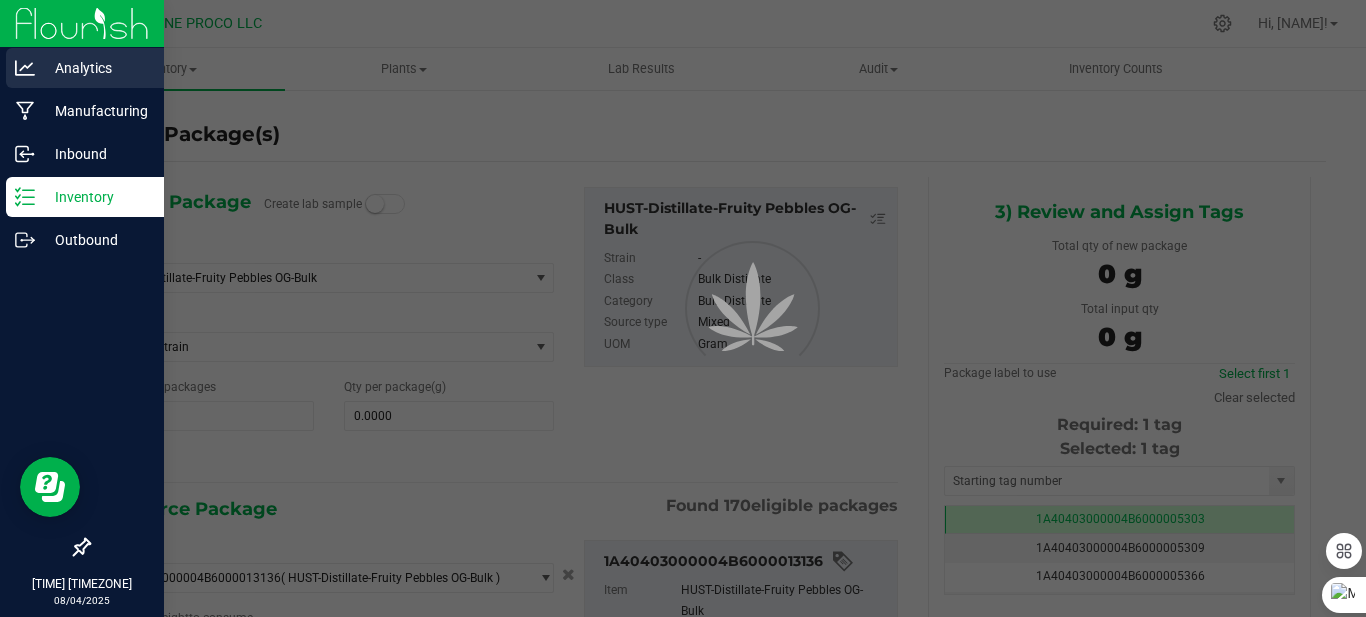 click on "Analytics" at bounding box center (95, 68) 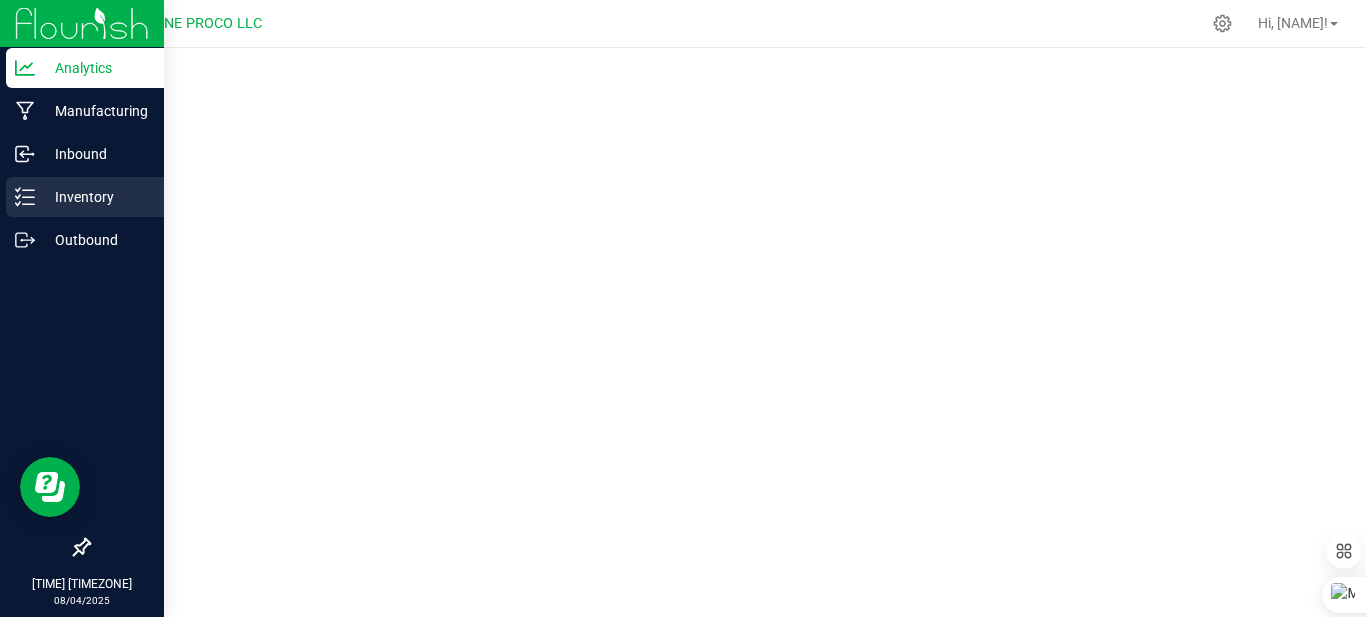 click on "Inventory" at bounding box center (95, 197) 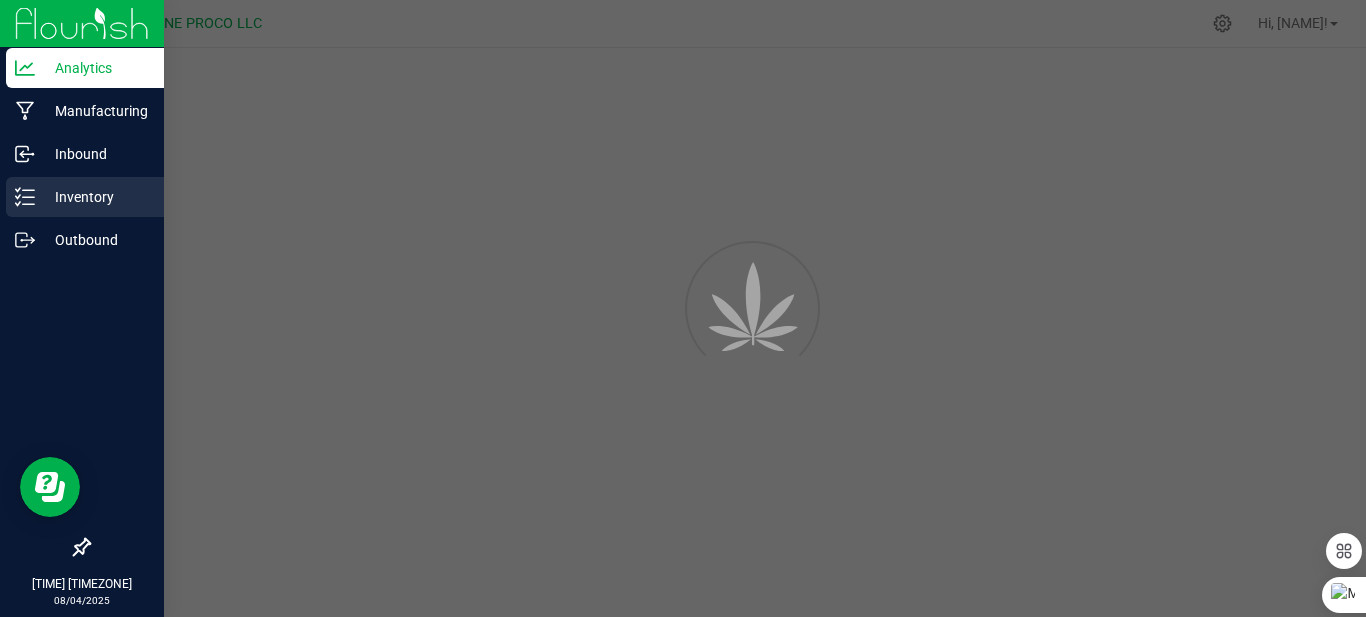 click on "Inventory" at bounding box center [95, 197] 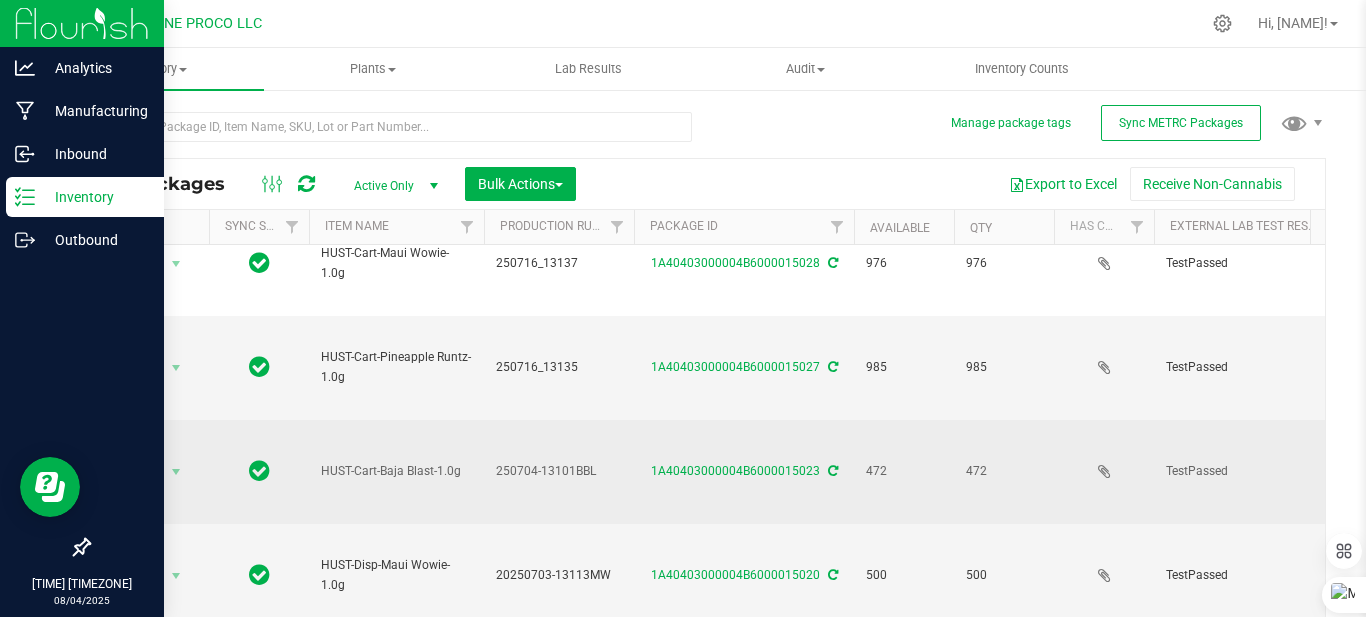 scroll, scrollTop: 0, scrollLeft: 0, axis: both 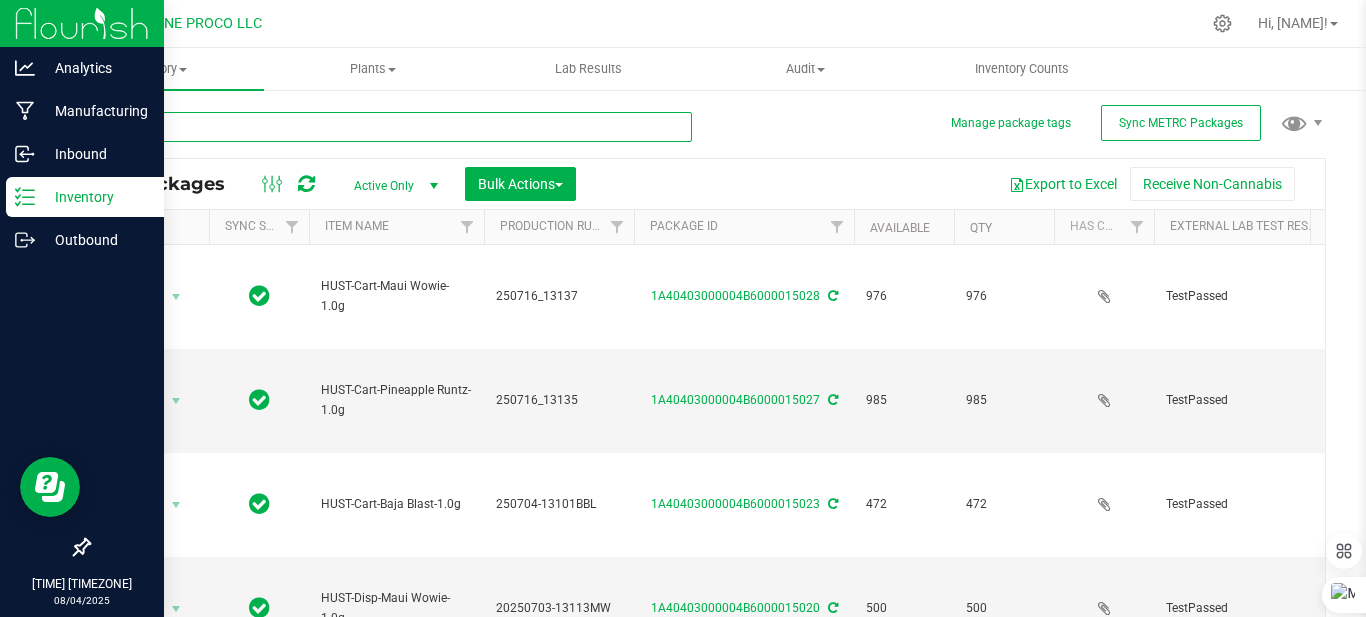 click at bounding box center (390, 127) 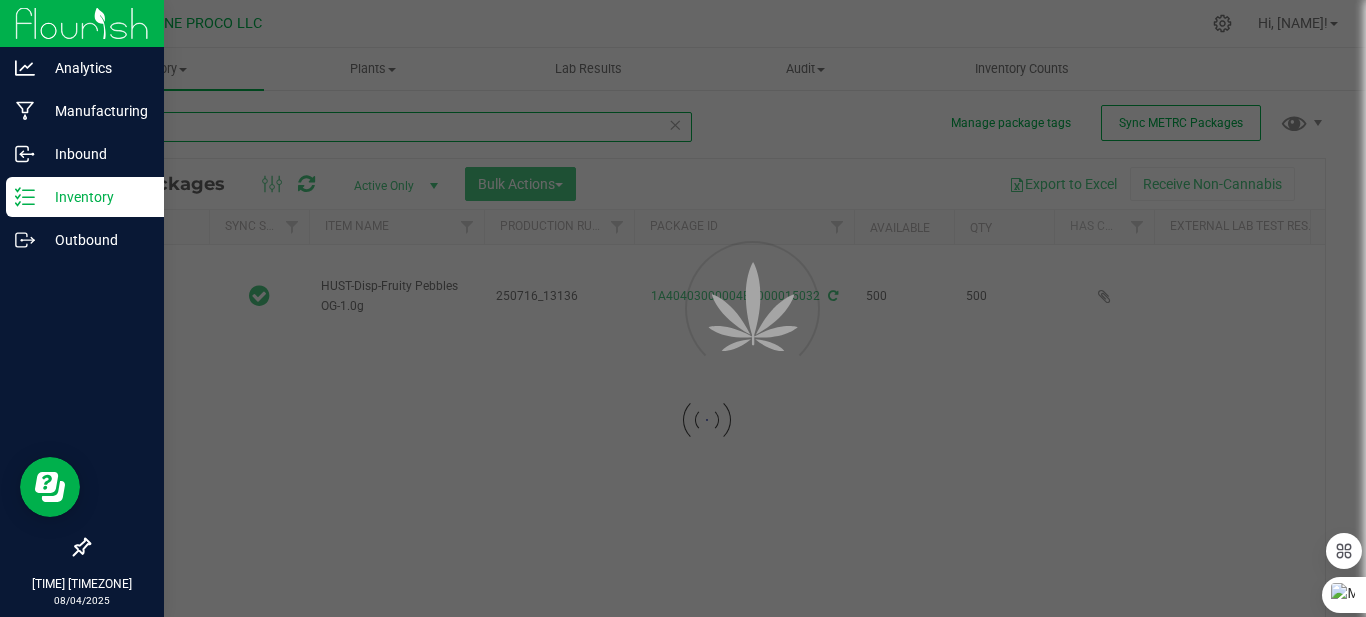 type on "2025-07-16" 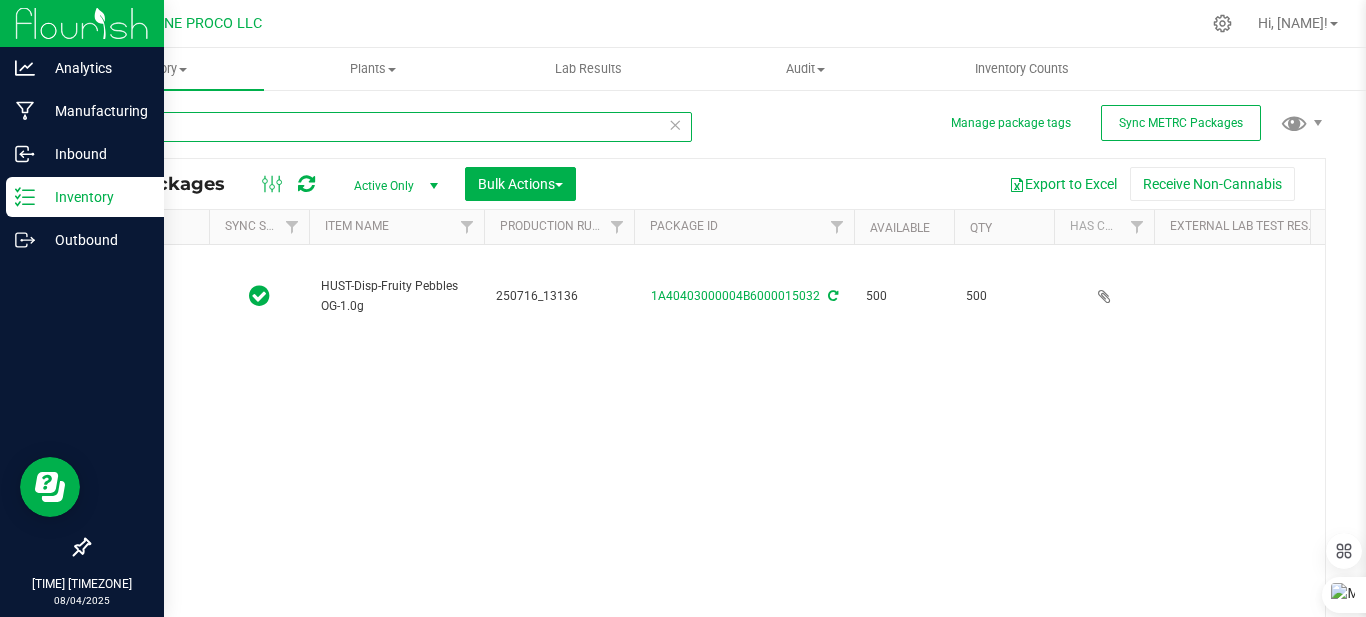 type on "2025-07-16" 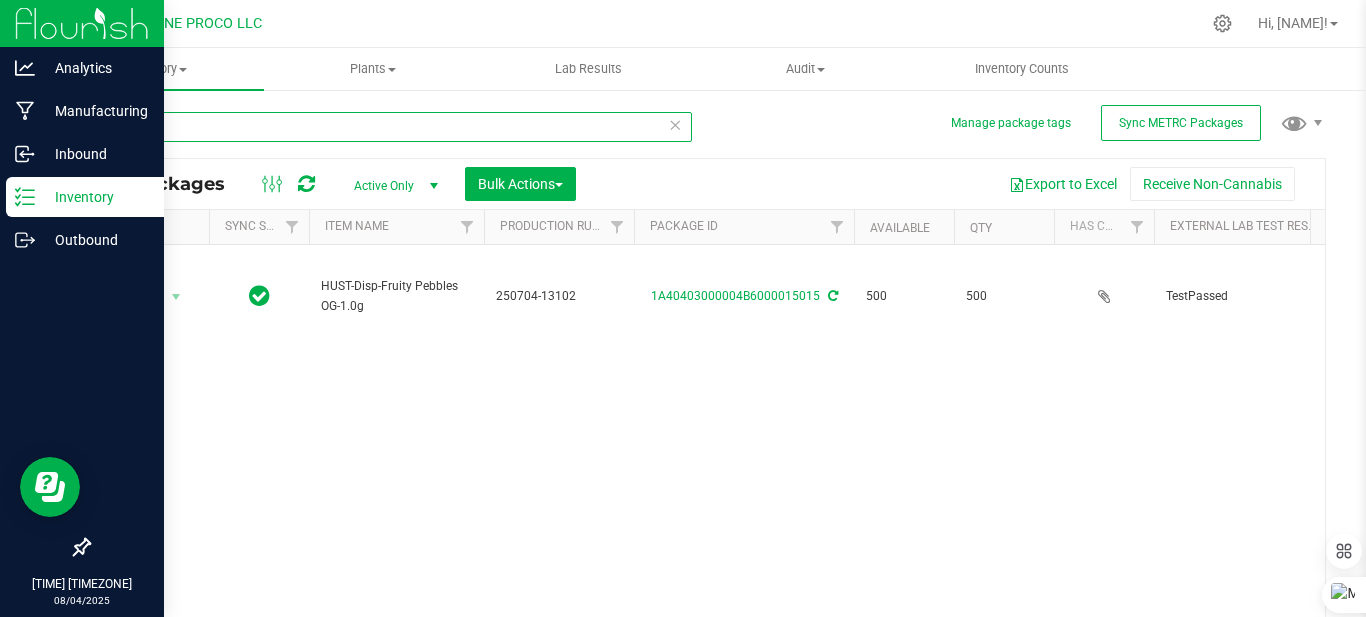 type on "15032" 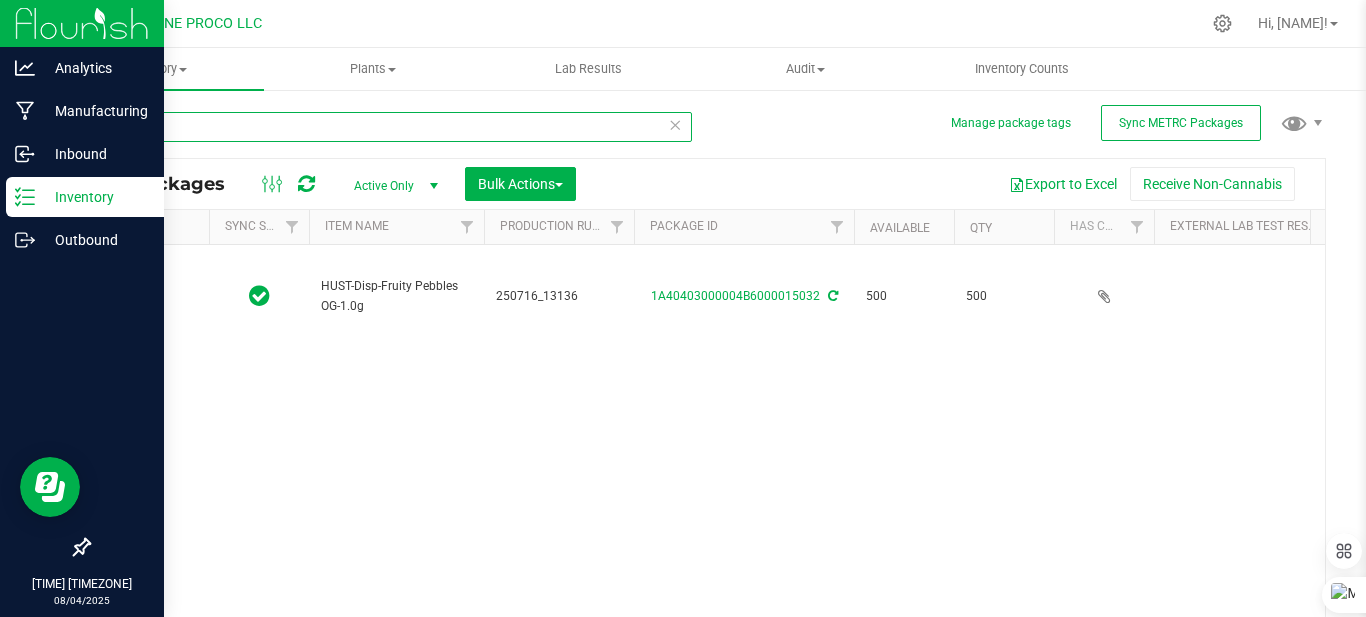 type on "2025-07-16" 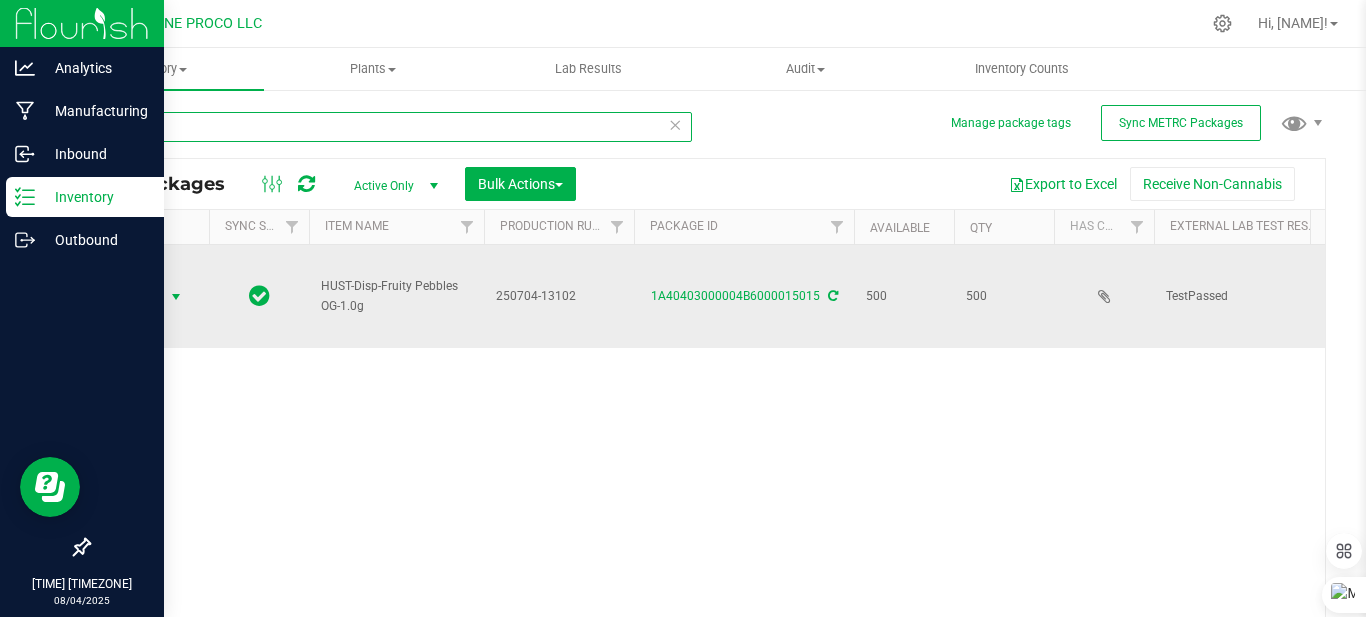 type on "15015" 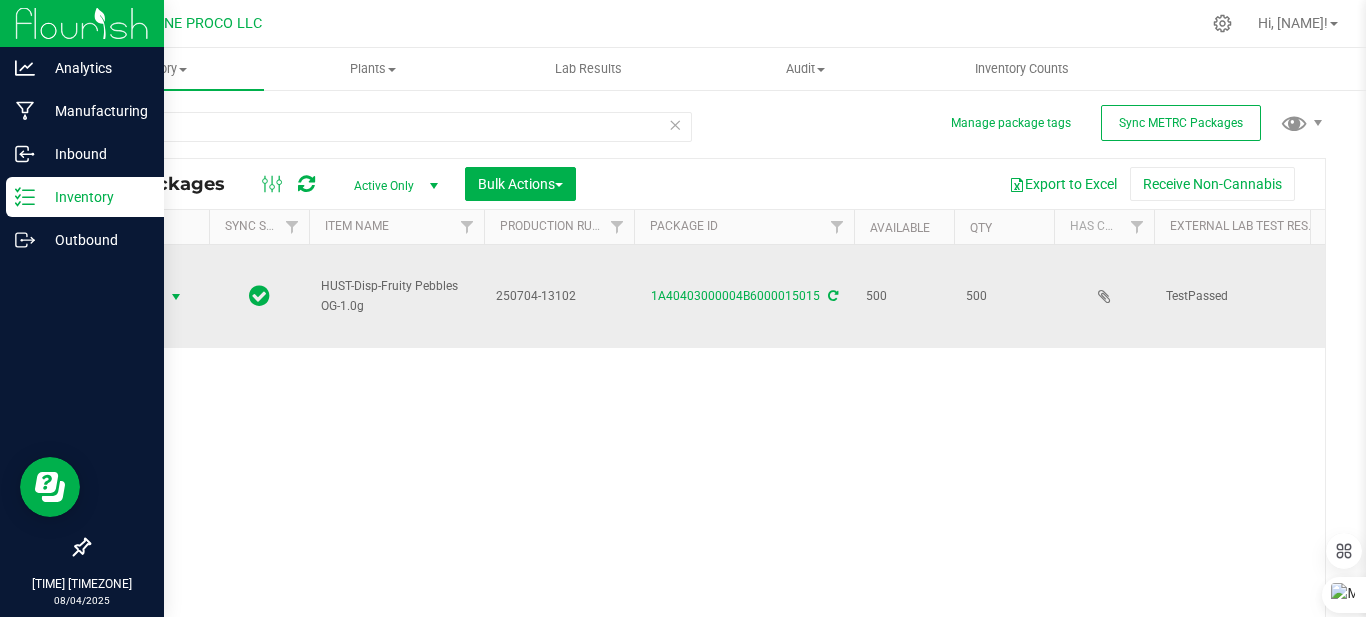 click at bounding box center (176, 297) 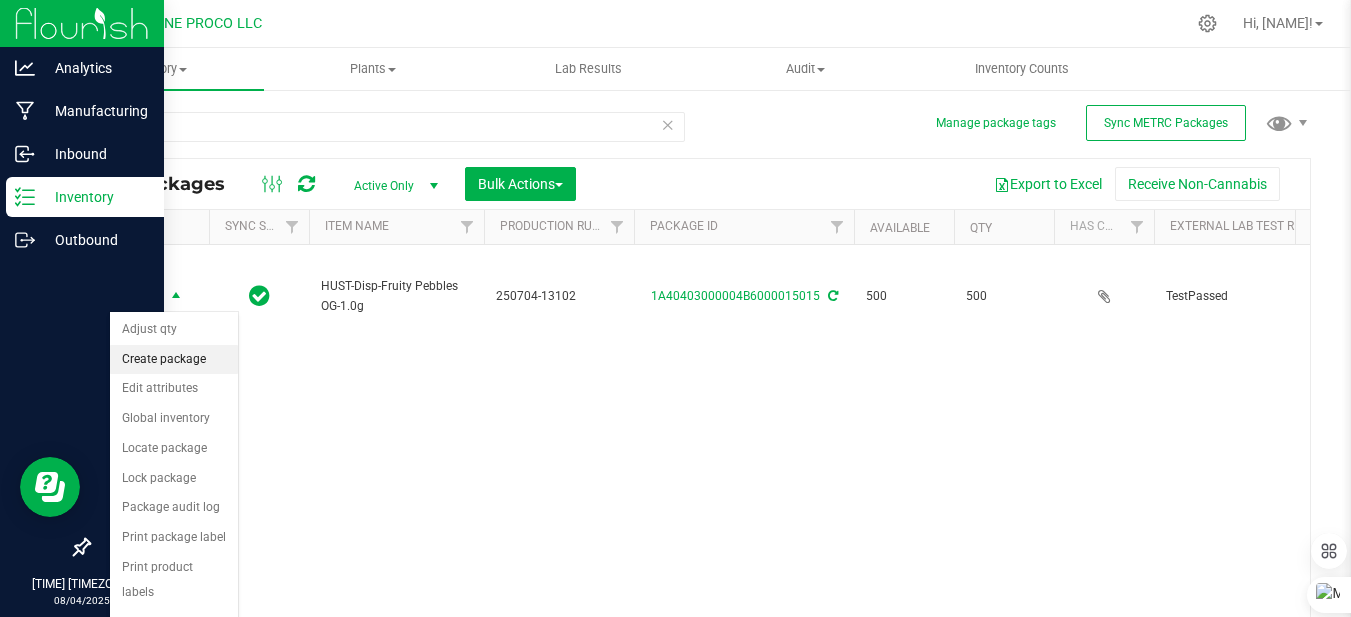 click on "Create package" at bounding box center [174, 360] 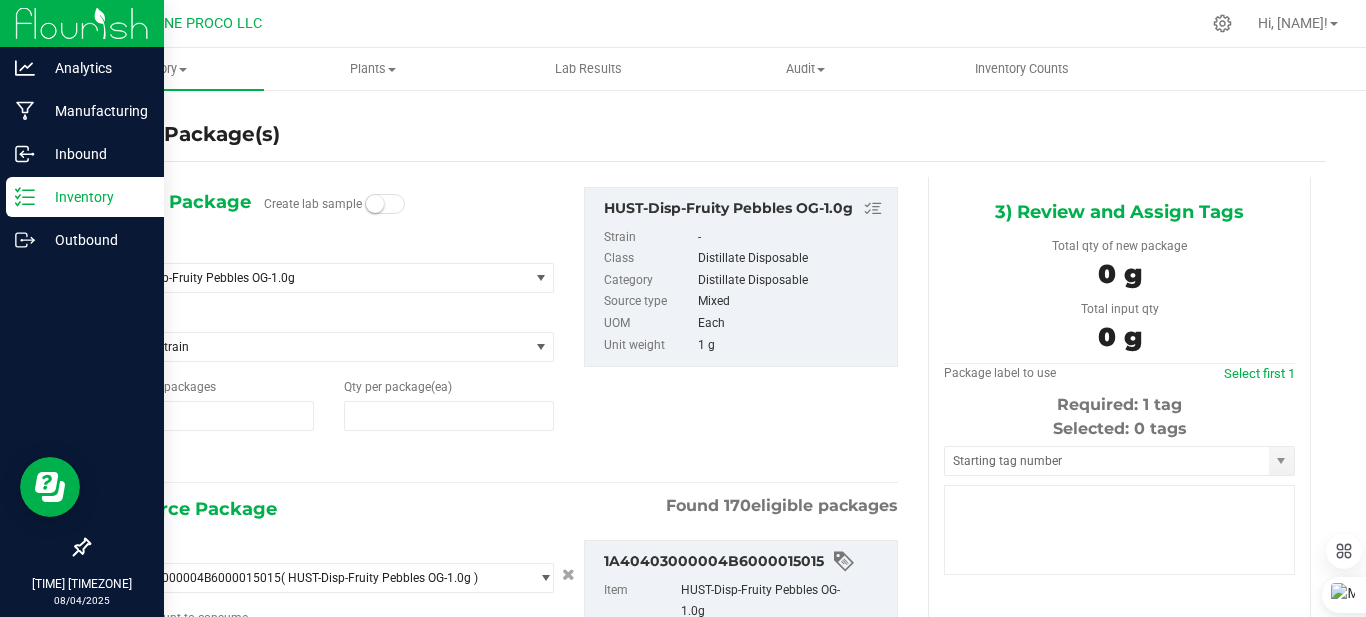 type on "1" 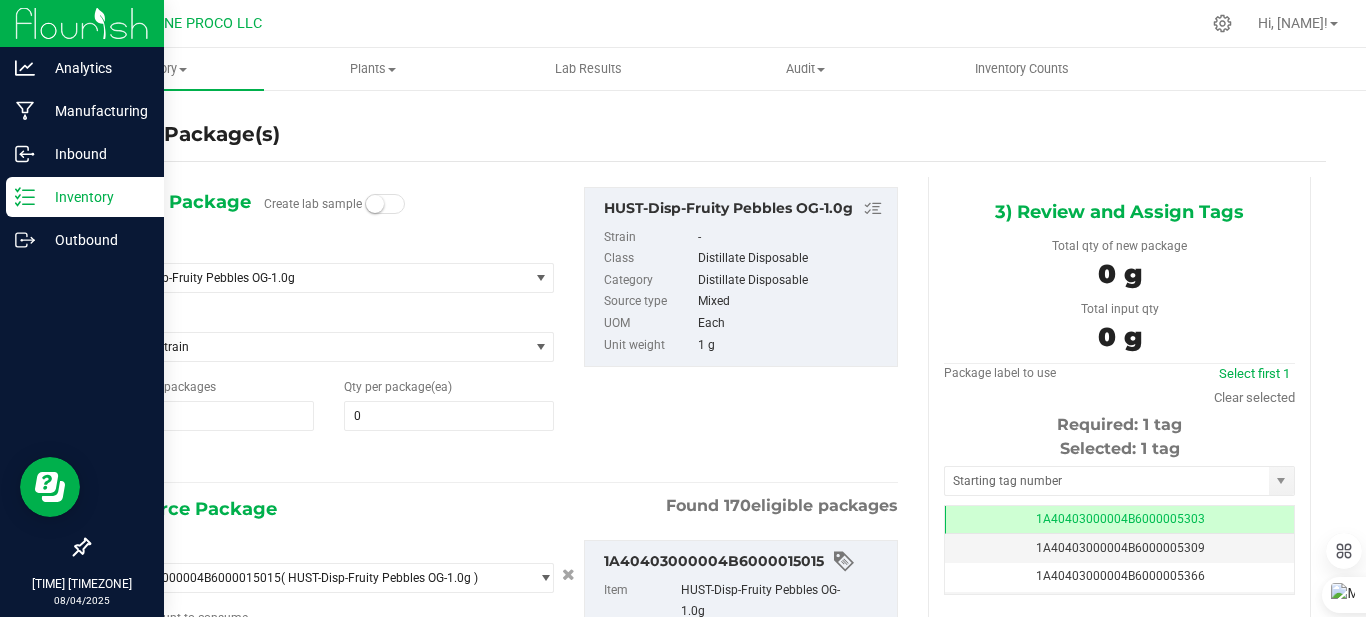 type on "0 ea" 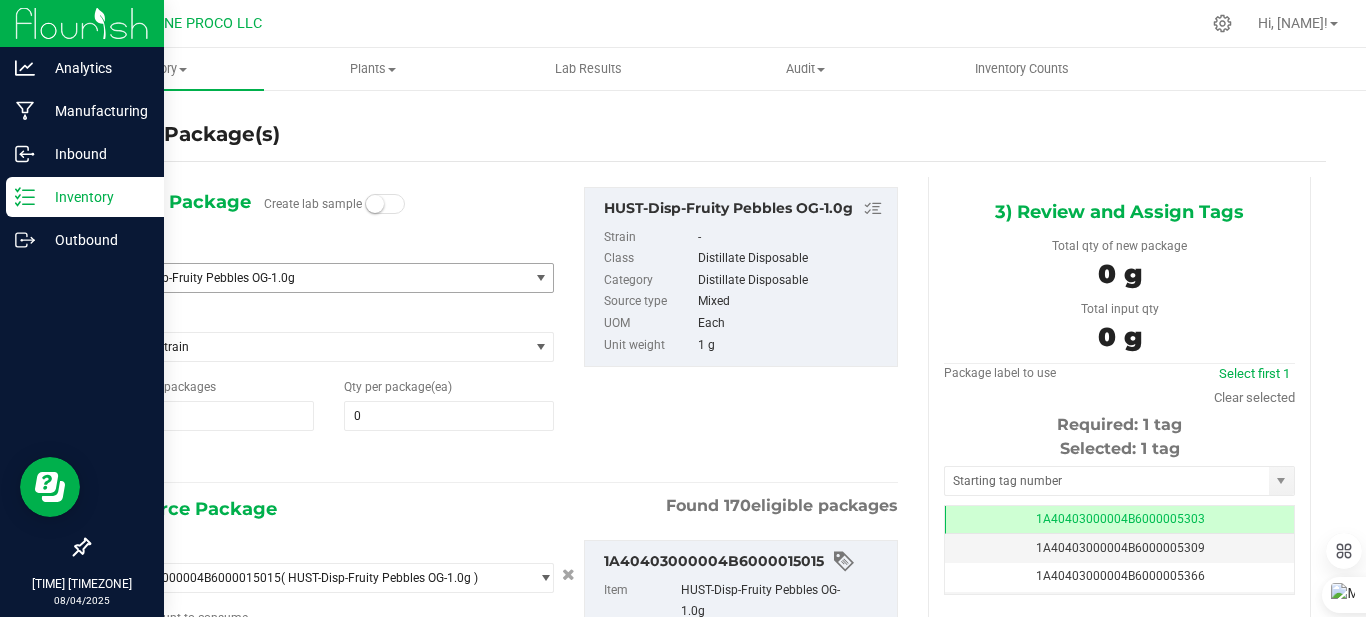 click on "HUST-Disp-Fruity Pebbles OG-1.0g" at bounding box center [308, 278] 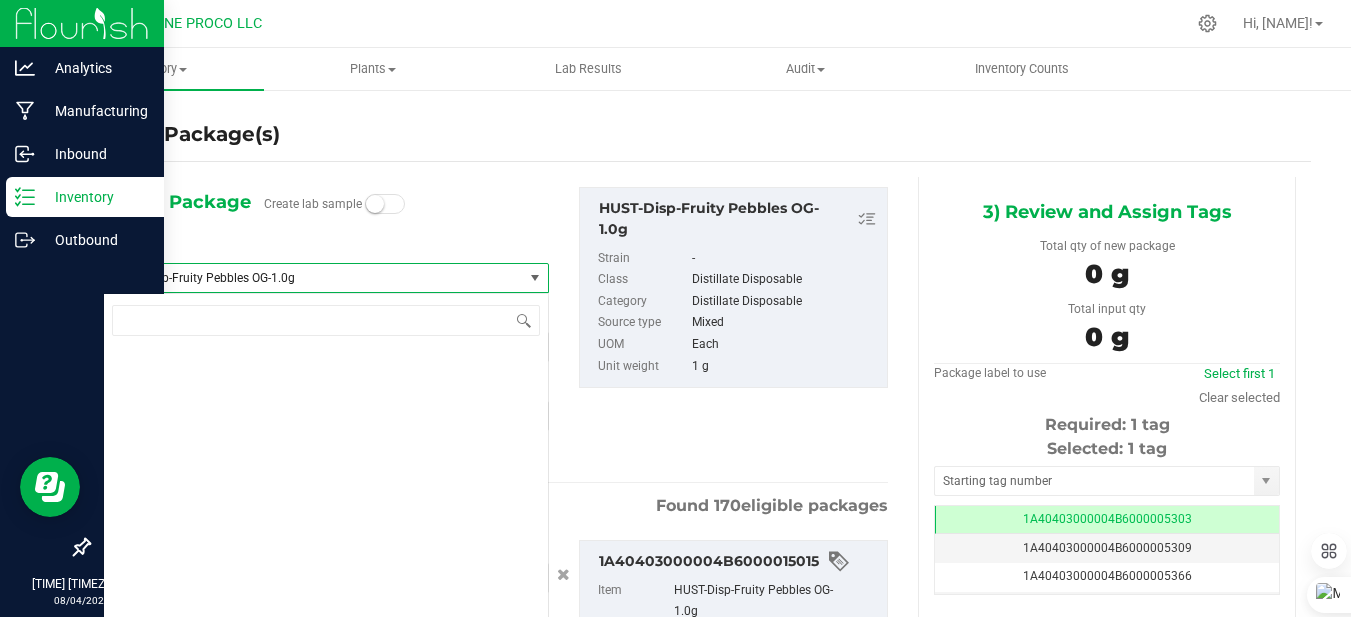 scroll, scrollTop: 4060, scrollLeft: 0, axis: vertical 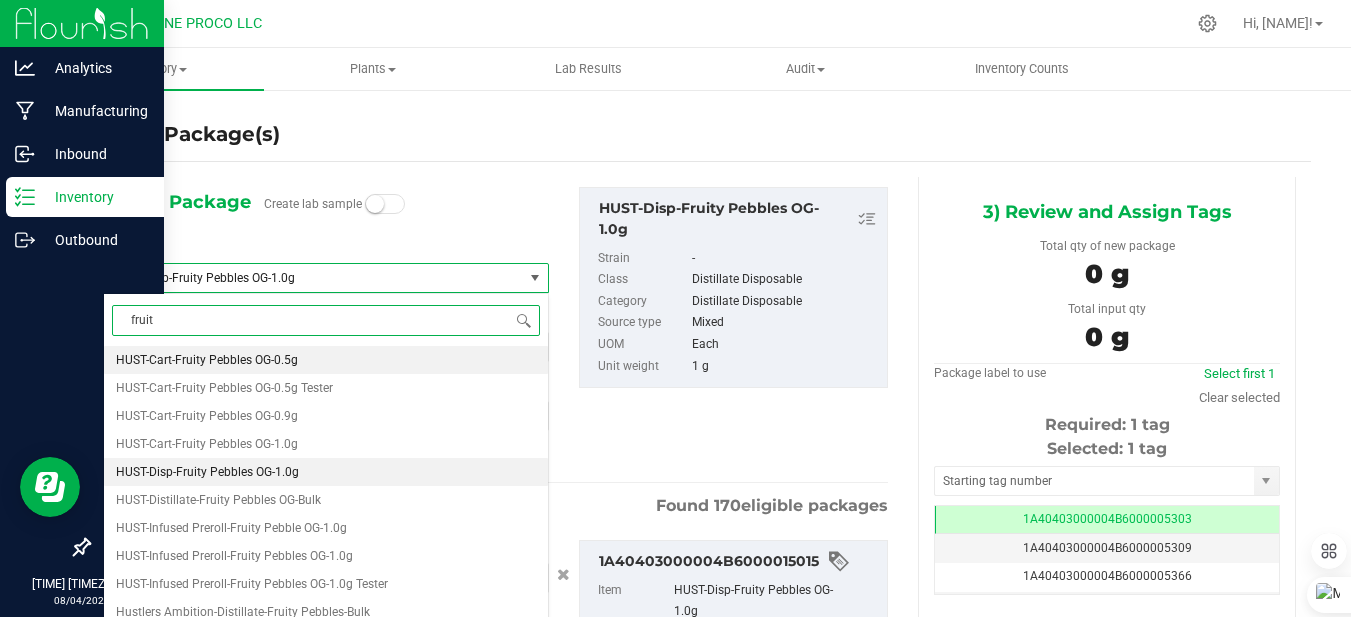 type on "fruity" 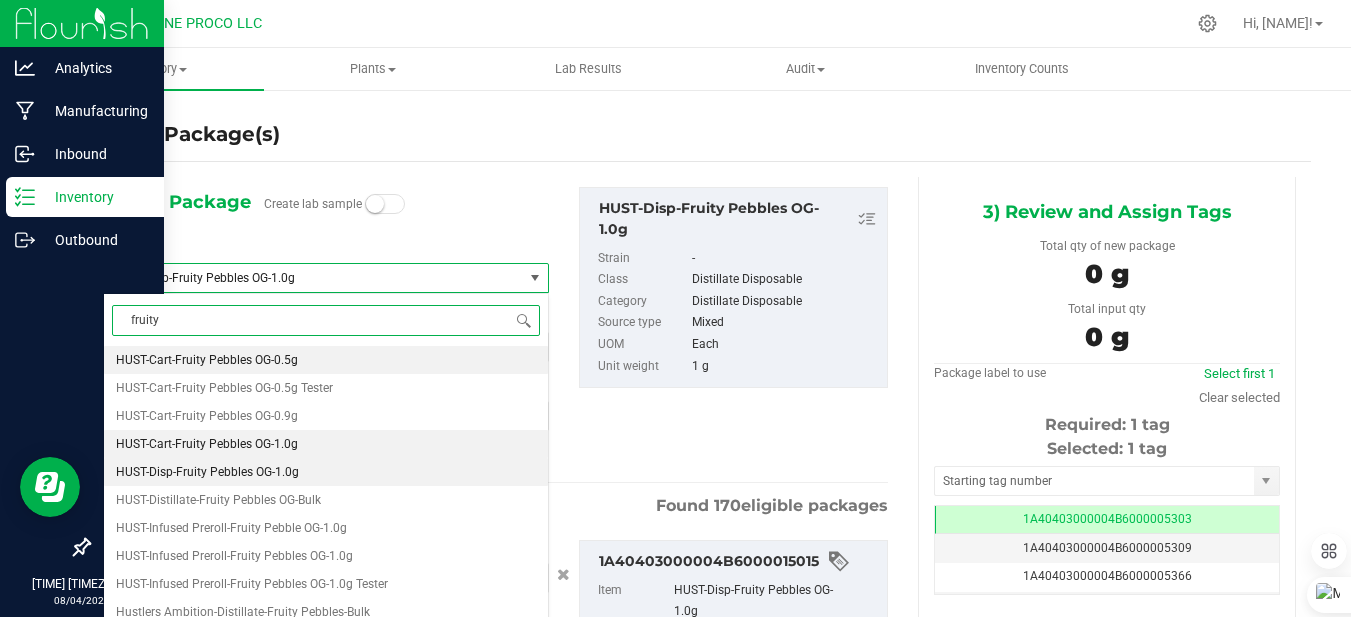 click on "HUST-Cart-Fruity Pebbles OG-1.0g" at bounding box center (207, 444) 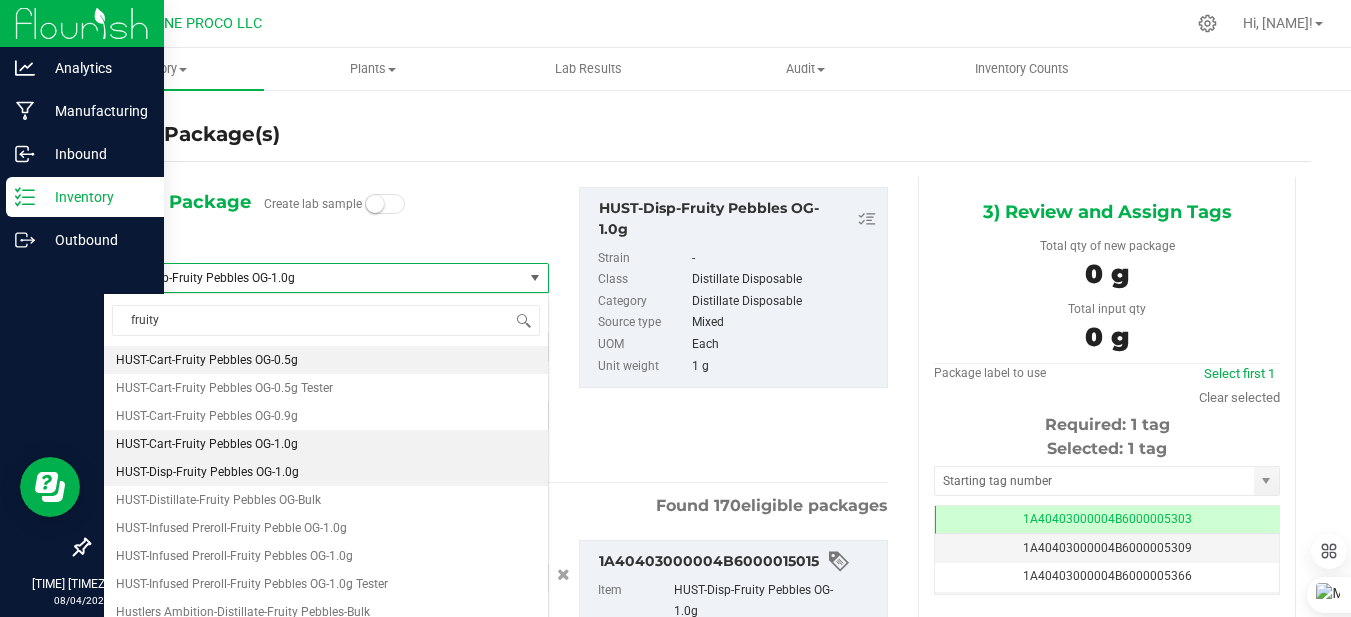 type 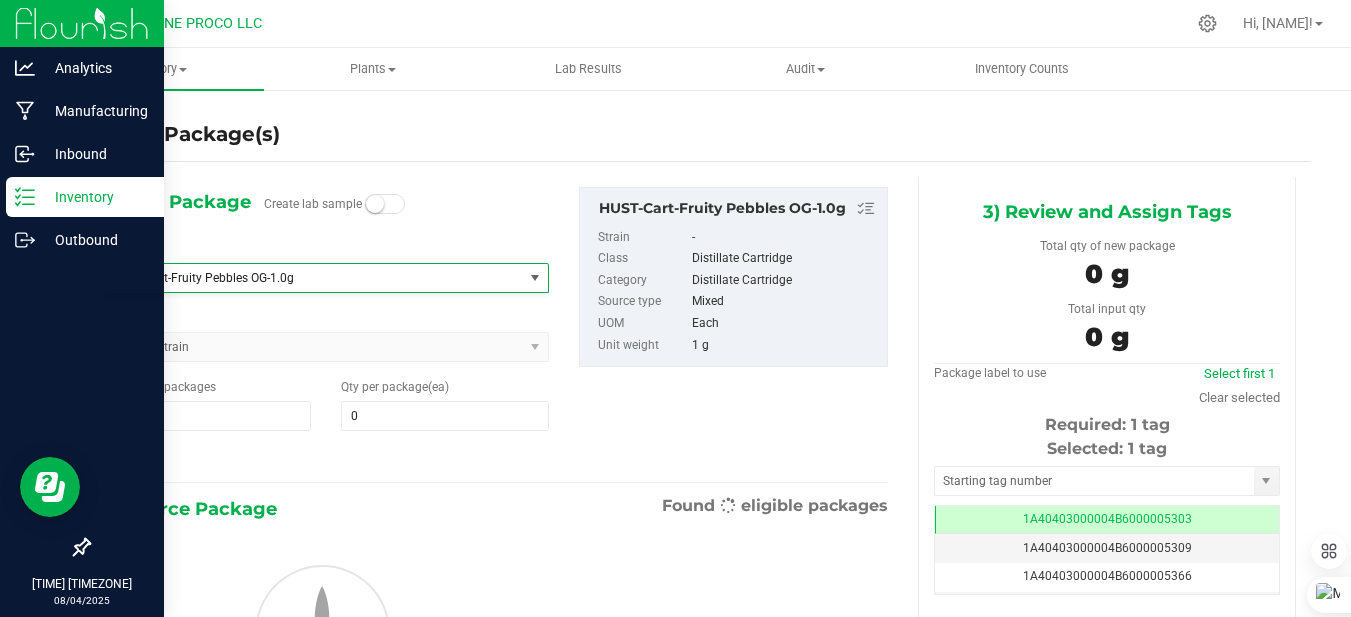 type on "0" 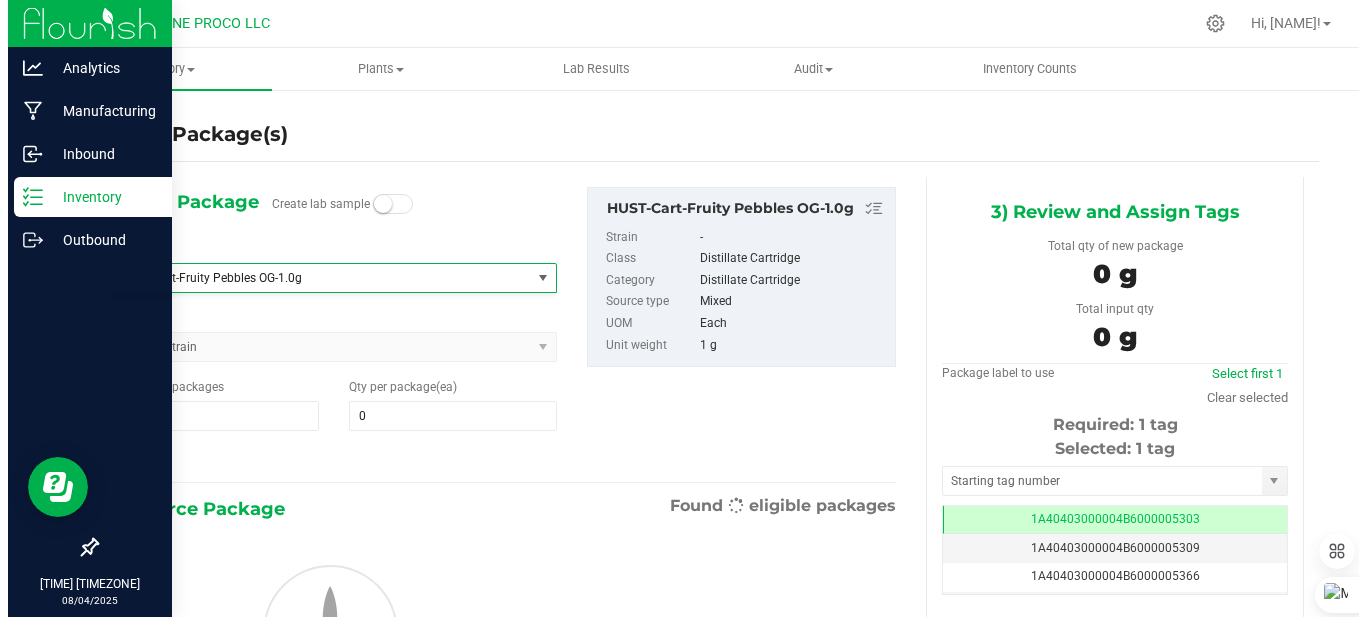 scroll, scrollTop: 3108, scrollLeft: 0, axis: vertical 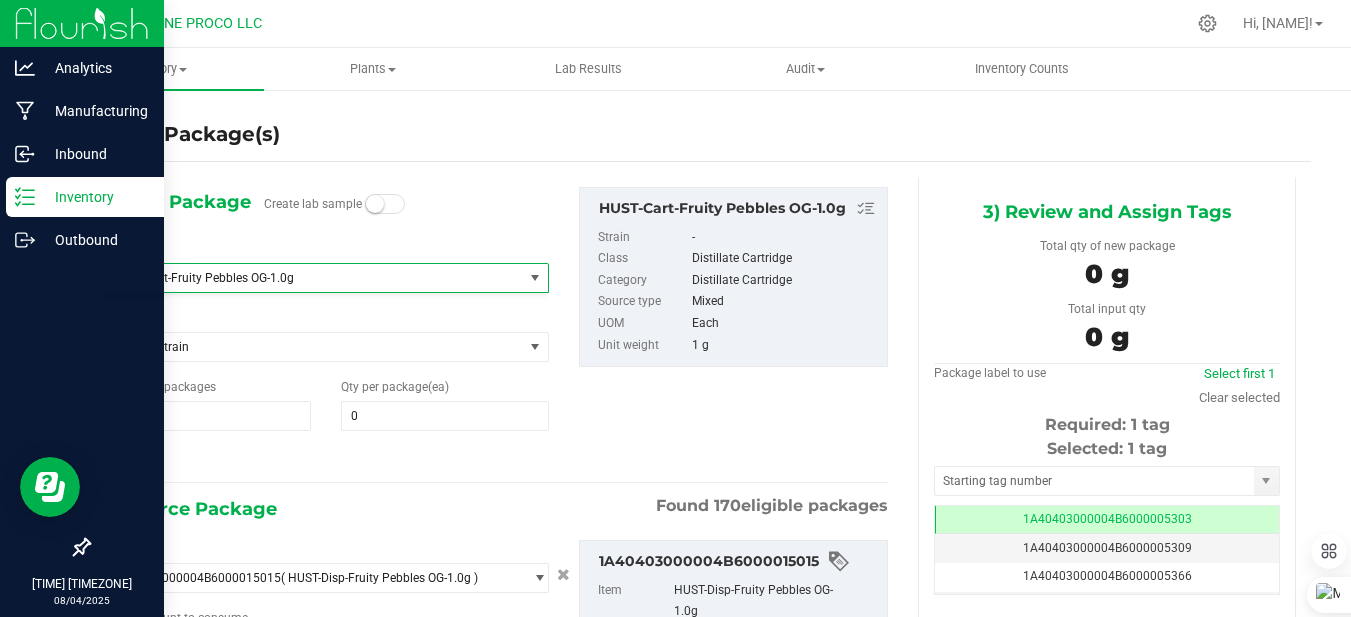 type on "0 ea" 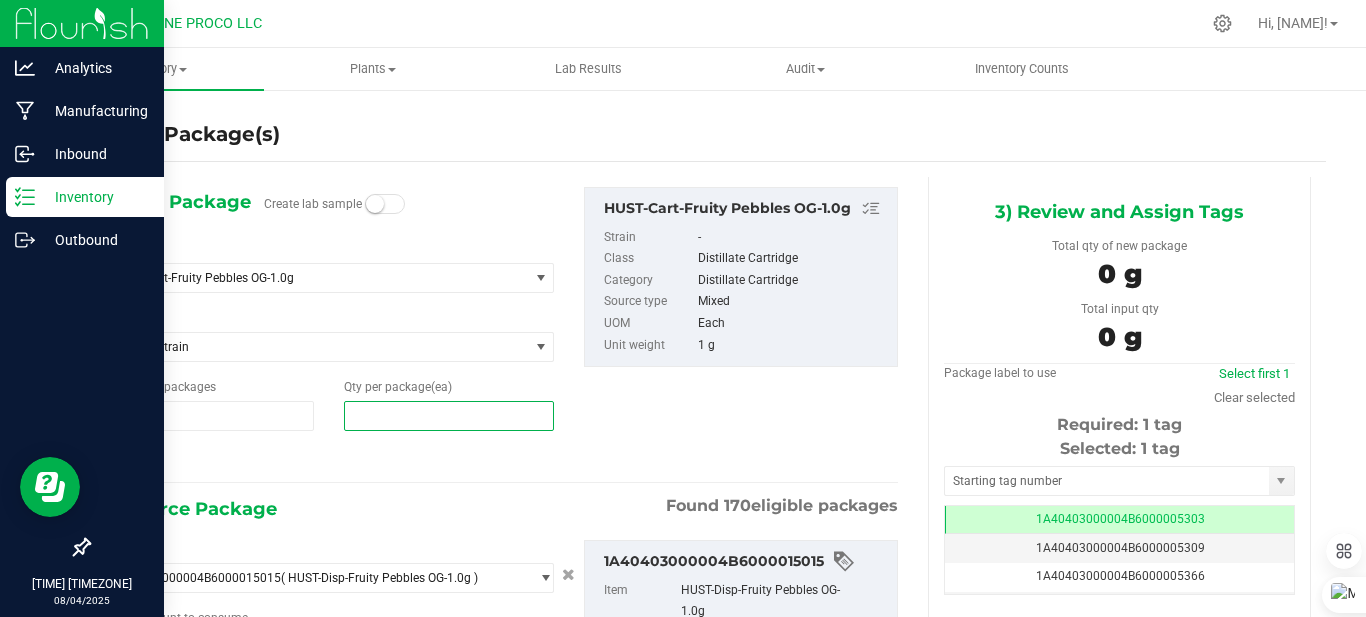 click at bounding box center (449, 416) 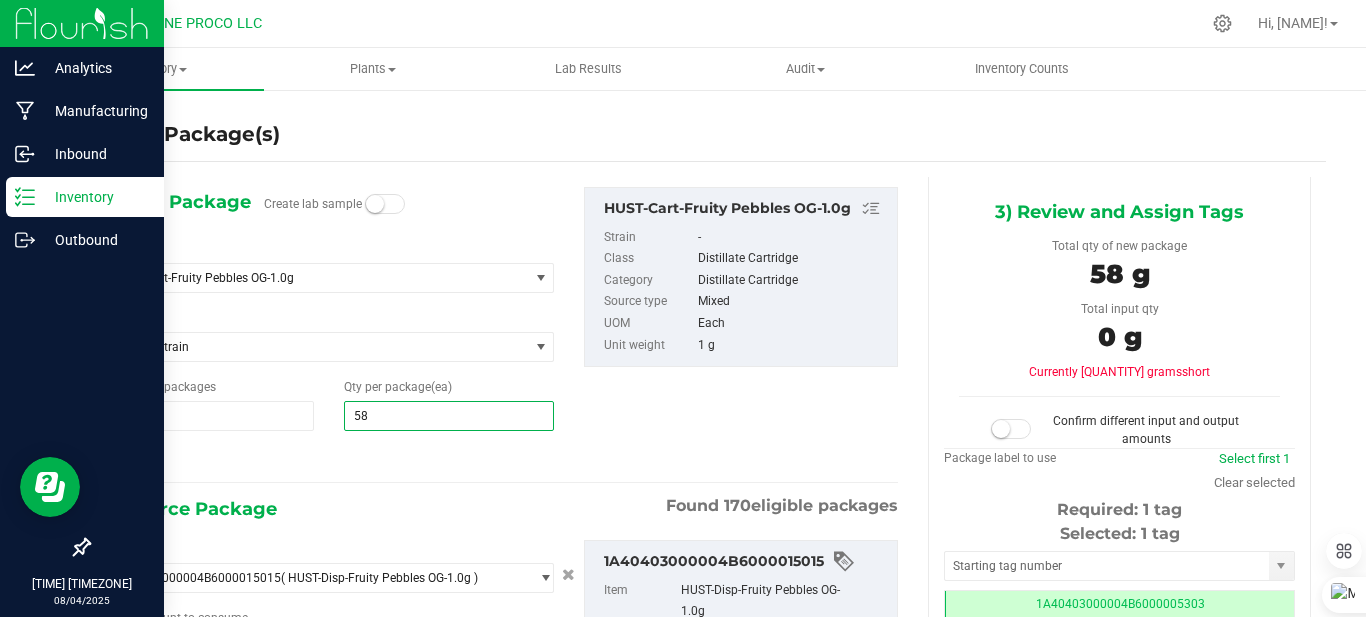 type on "582" 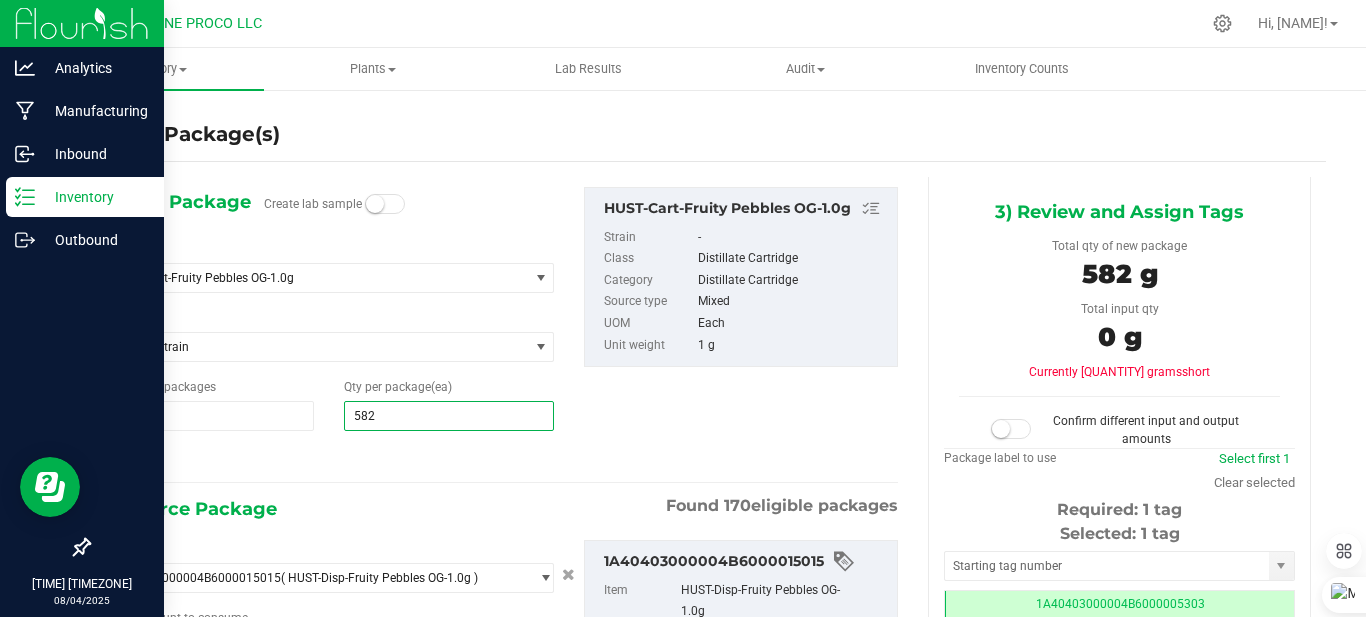 type on "582" 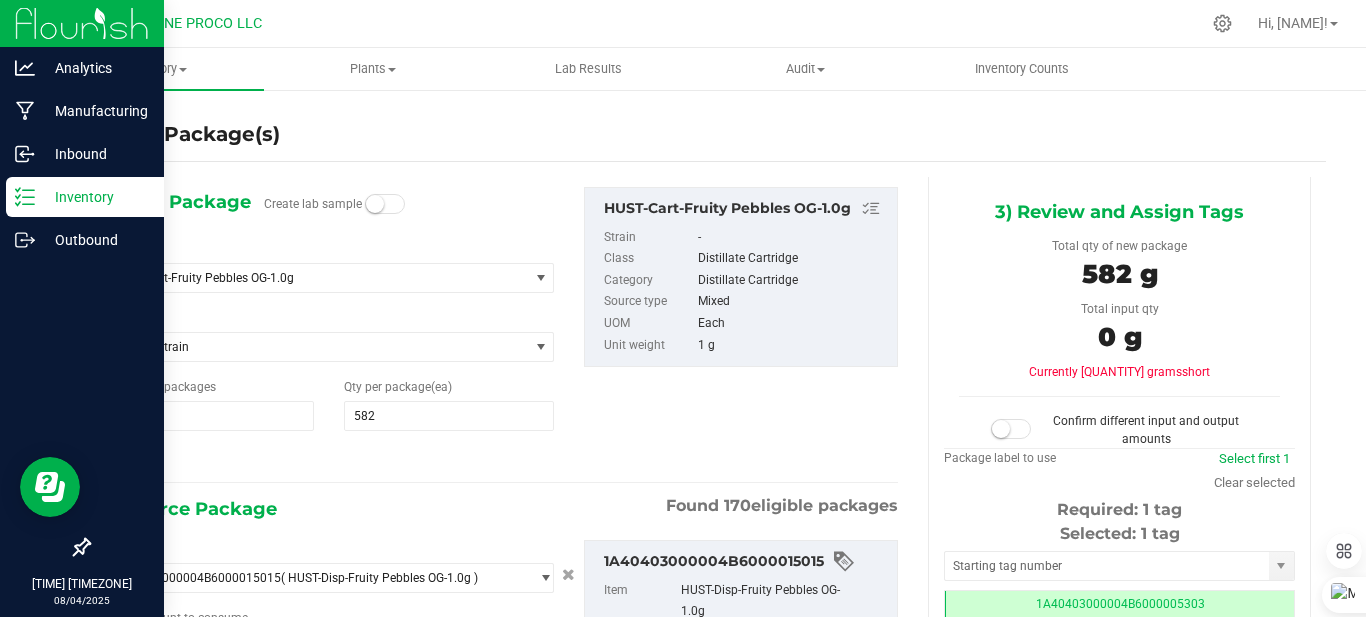 click on "1) New Package
Create lab sample
Select Item
HUST-Cart-Fruity Pebbles OG-1.0g
HUST-Cart-Banana-0.5g HUST-Cart-Banana-0.9g HUST-Cart-Blueberry Muffin-0.5g HUST-Cart-Blueberry Muffin-0.5g Promo HUST-Cart-Blueberry Muffin-0.5g Tester HUST-Cart-Blueberry Muffin-0.9g HUST-Cart-Blueberry Muffin-0.9g Tester HUST-Cart-Blueberry Muffin-1.0g HUST-Cart-Fruity Pebbles OG-0.5g HUST-Cart-Fruity Pebbles OG-0.5g Tester HUST-Cart-Fruity Pebbles OG-0.9g HUST-Cart-Fruity Pebbles OG-1.0g HUST-Cart-Mango Sherbert-0.5g HUST-Cart-Mango-0.5g HUST-Cart-Mango-0.5g Tester" at bounding box center [500, 329] 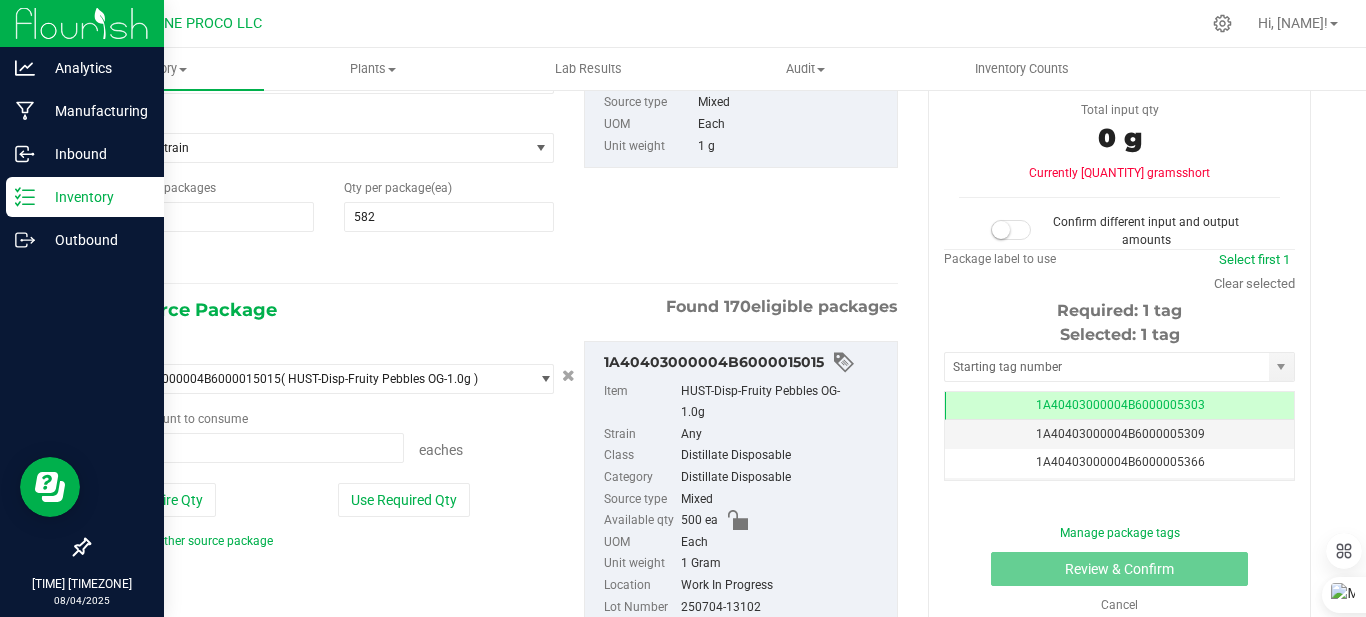 scroll, scrollTop: 200, scrollLeft: 0, axis: vertical 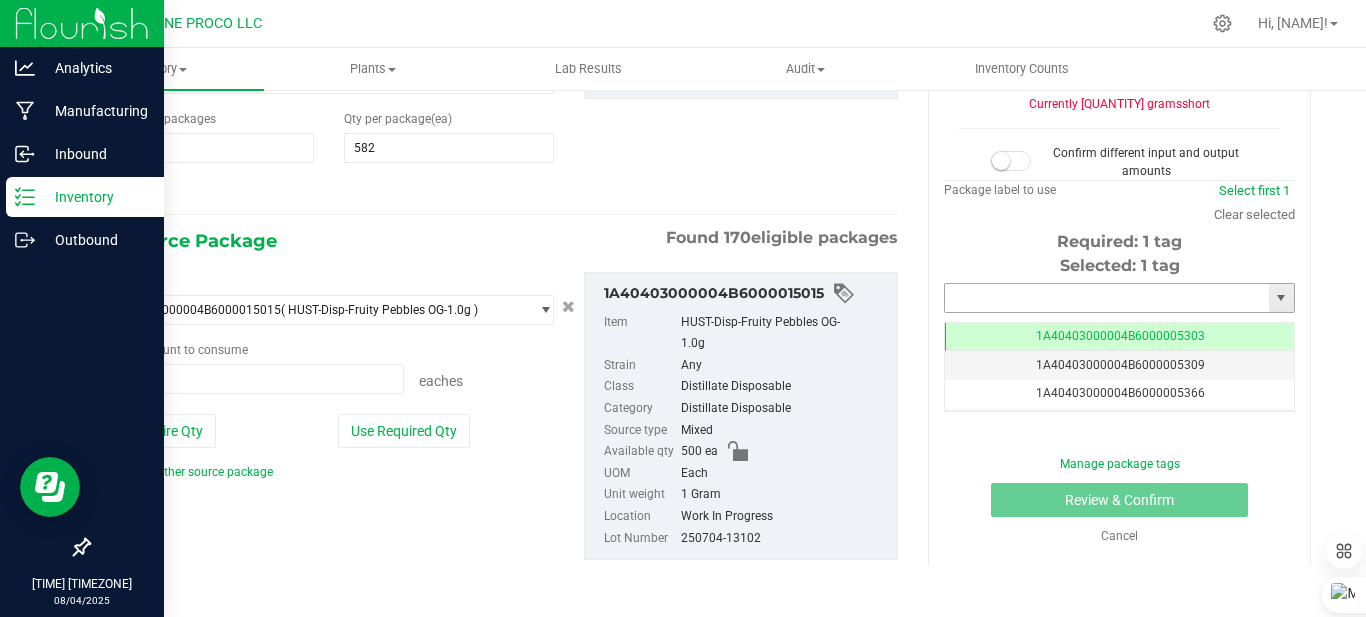 drag, startPoint x: 1087, startPoint y: 295, endPoint x: 1099, endPoint y: 298, distance: 12.369317 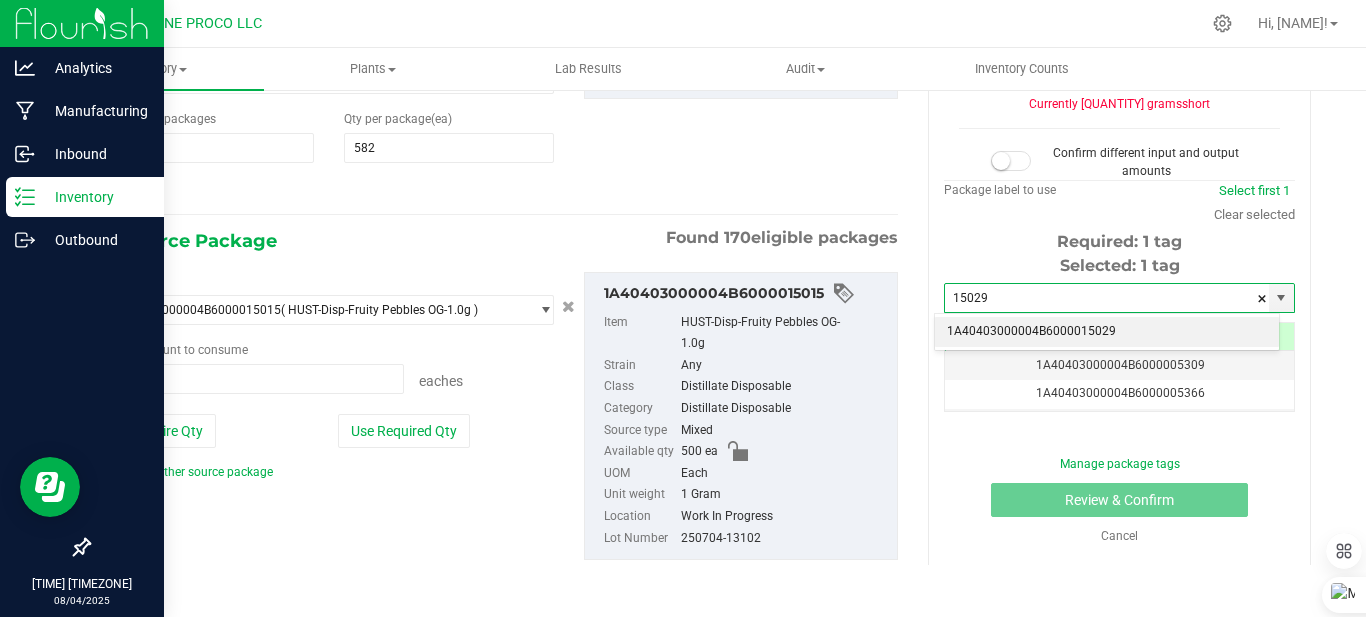 click on "1A40403000004B6000015029" at bounding box center (1107, 332) 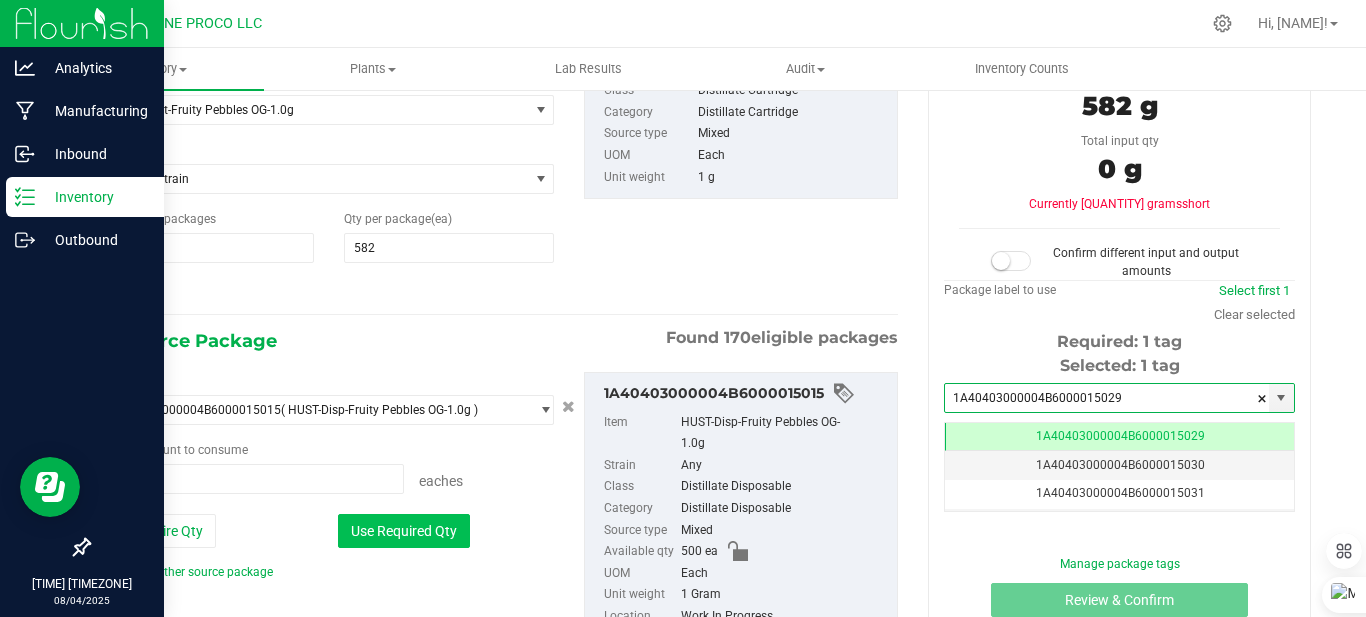 type on "1A40403000004B6000015029" 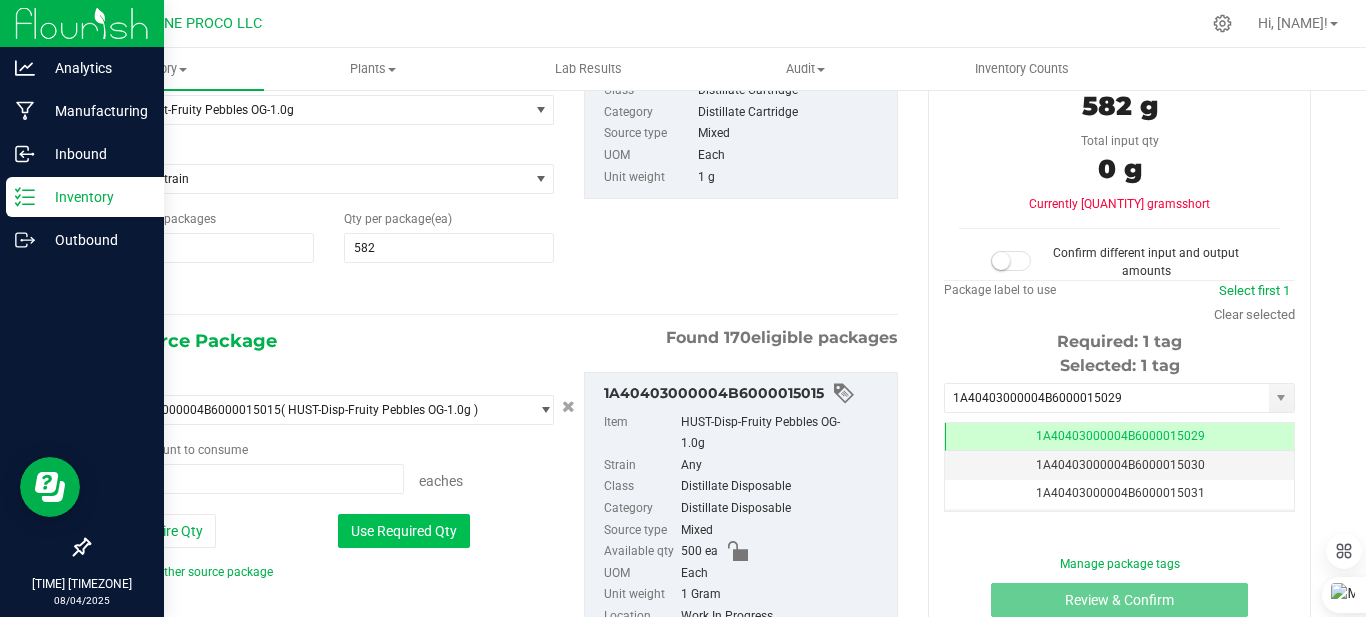 click on "Use Required Qty" at bounding box center (404, 531) 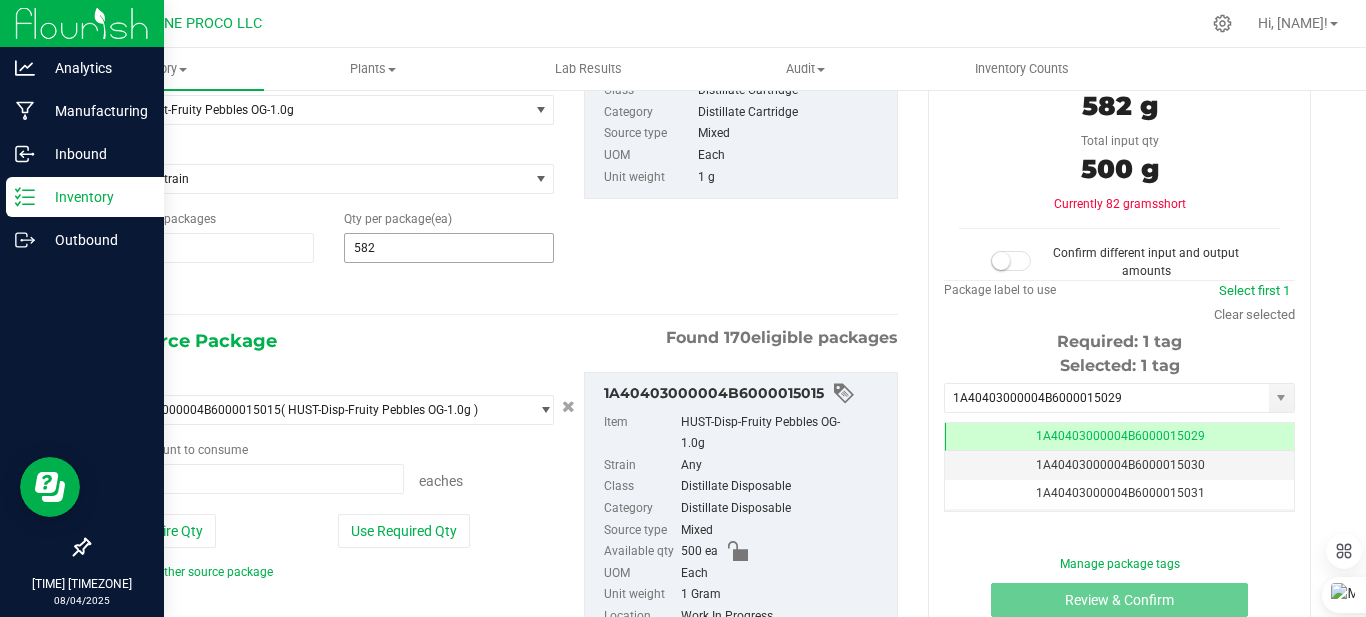 click on "582 582" at bounding box center [449, 248] 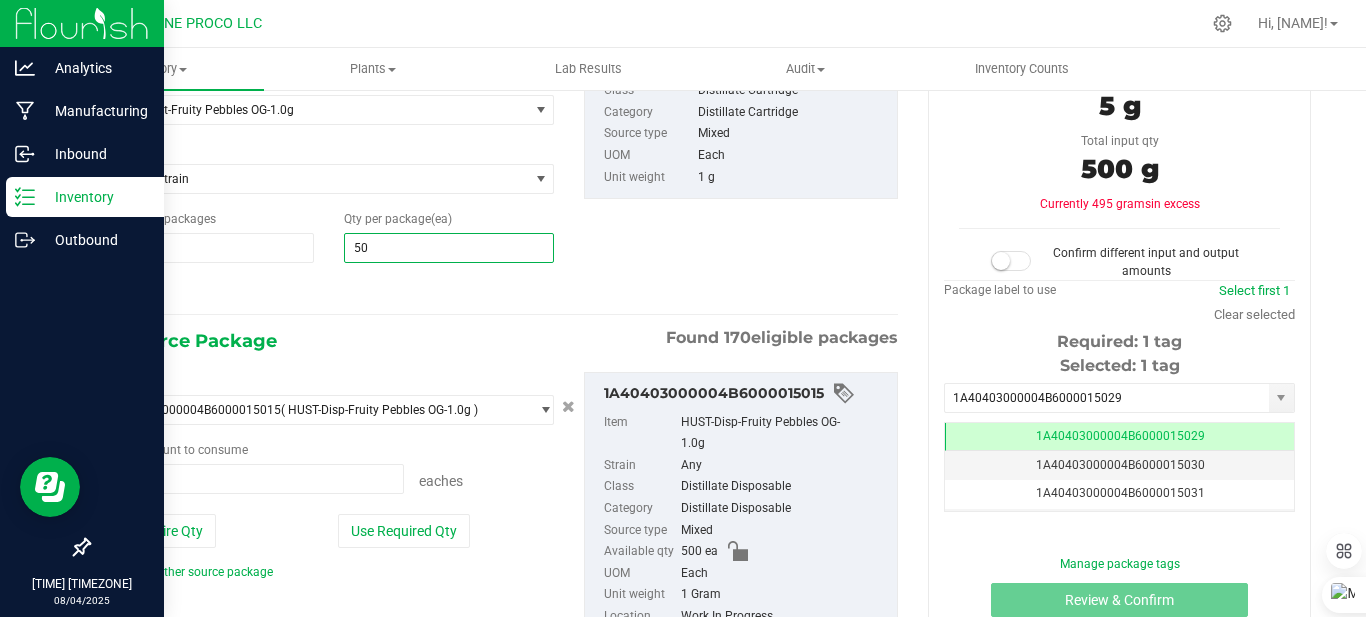 type on "500" 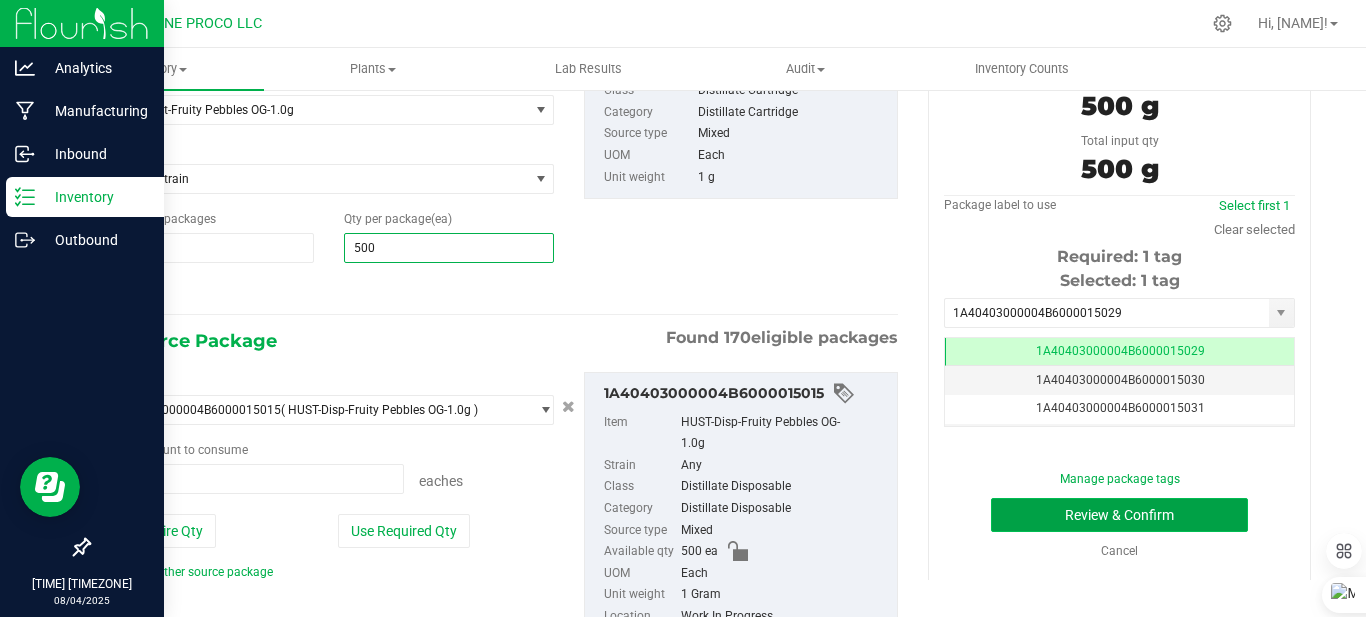 type on "500" 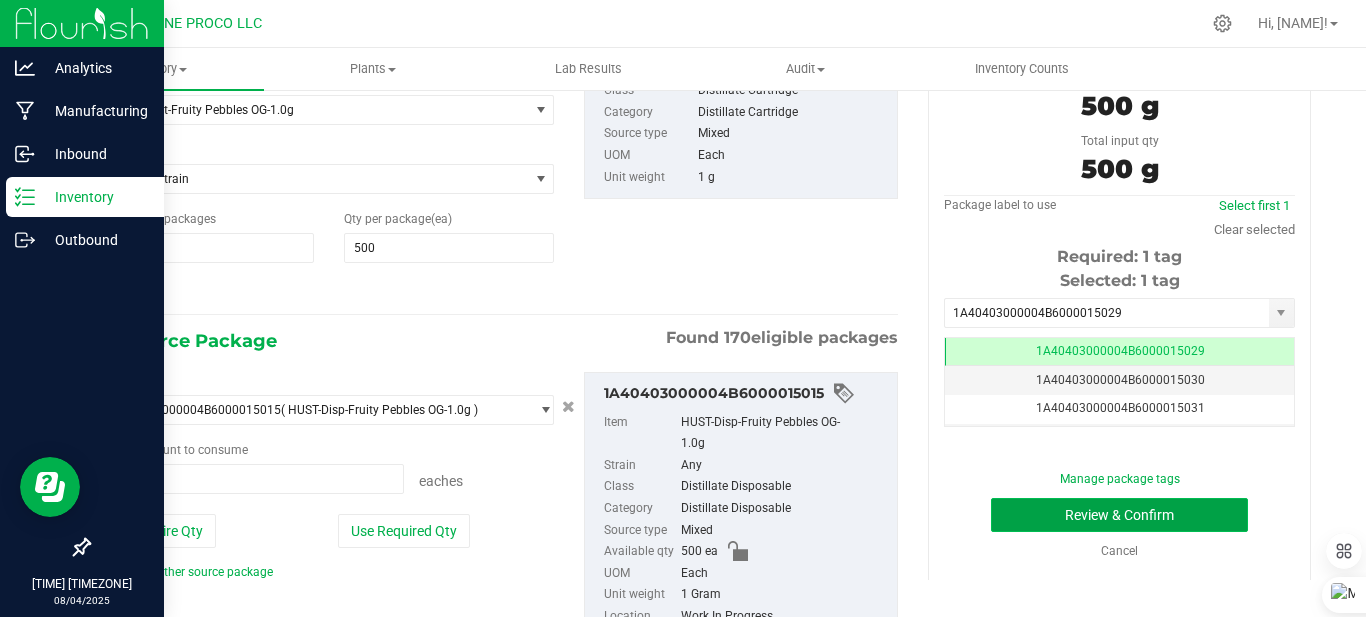 click on "Review & Confirm" at bounding box center (1119, 515) 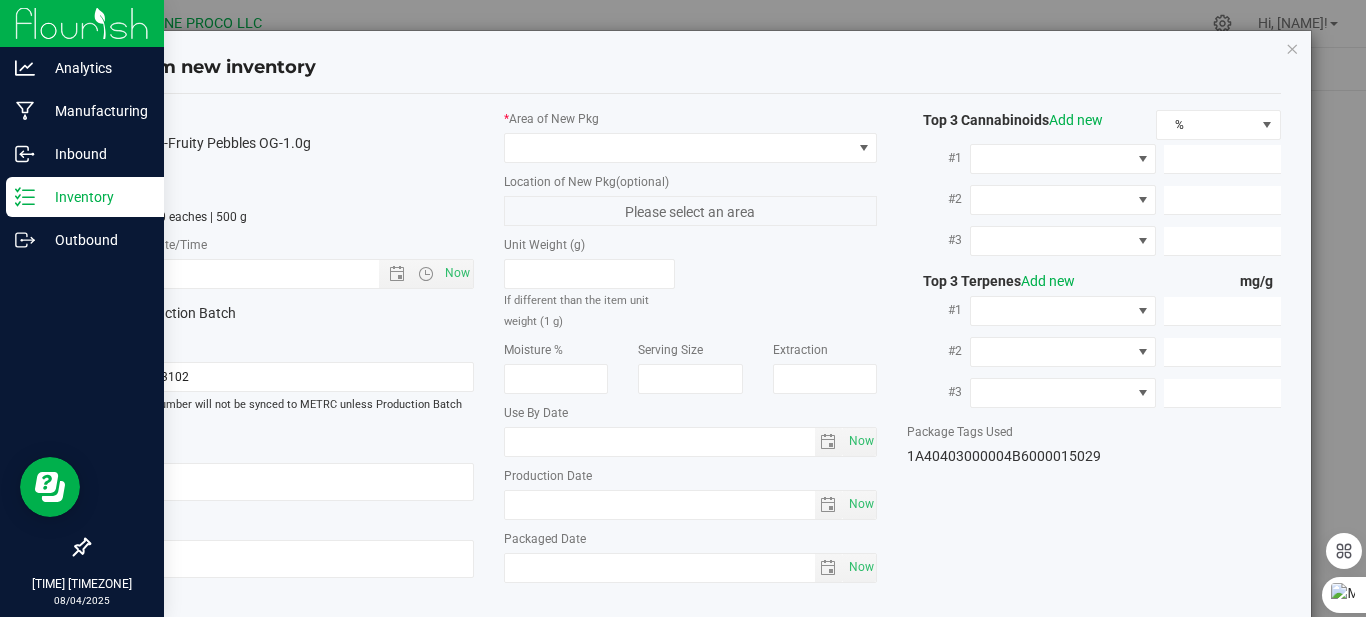 type on "88.2015%" 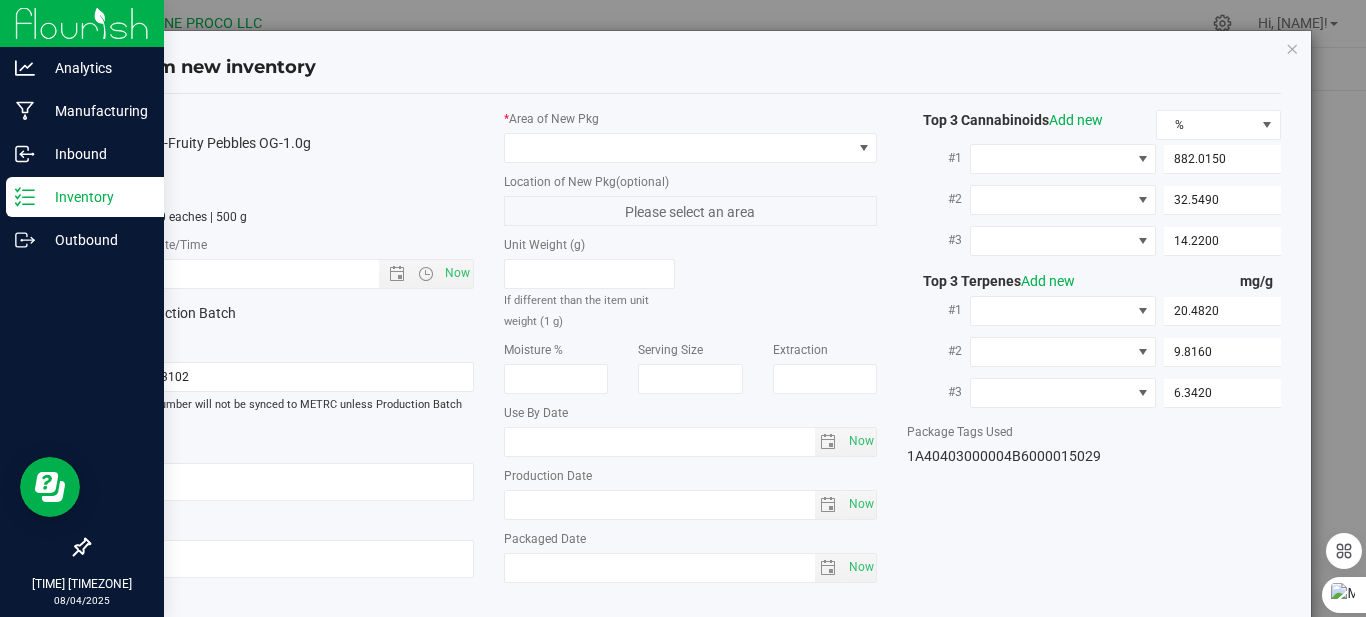 type on "2025-07-04" 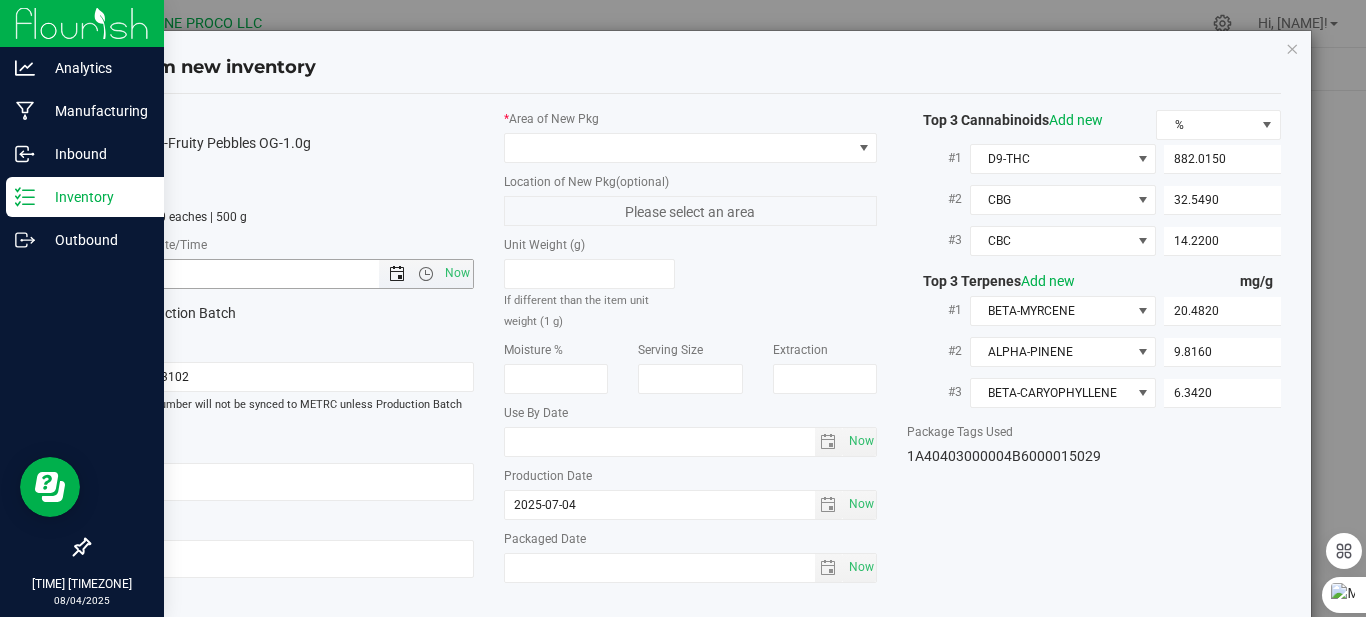 click at bounding box center (397, 274) 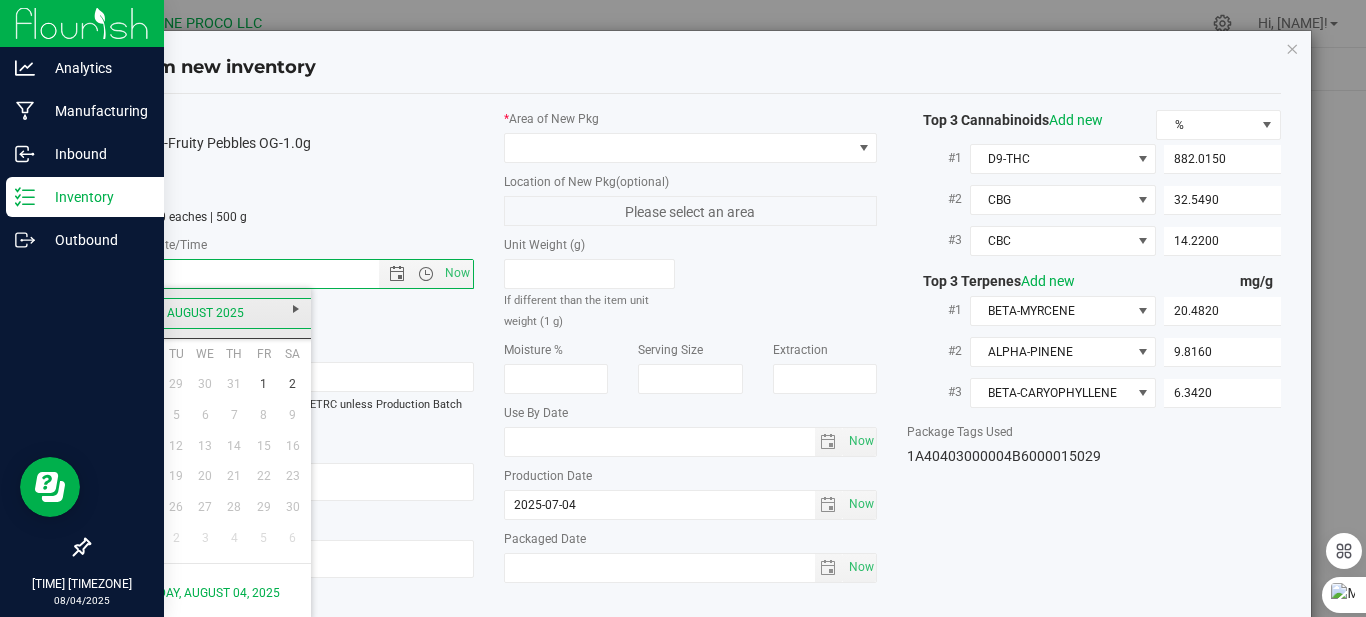 click on "August 2025" at bounding box center [205, 313] 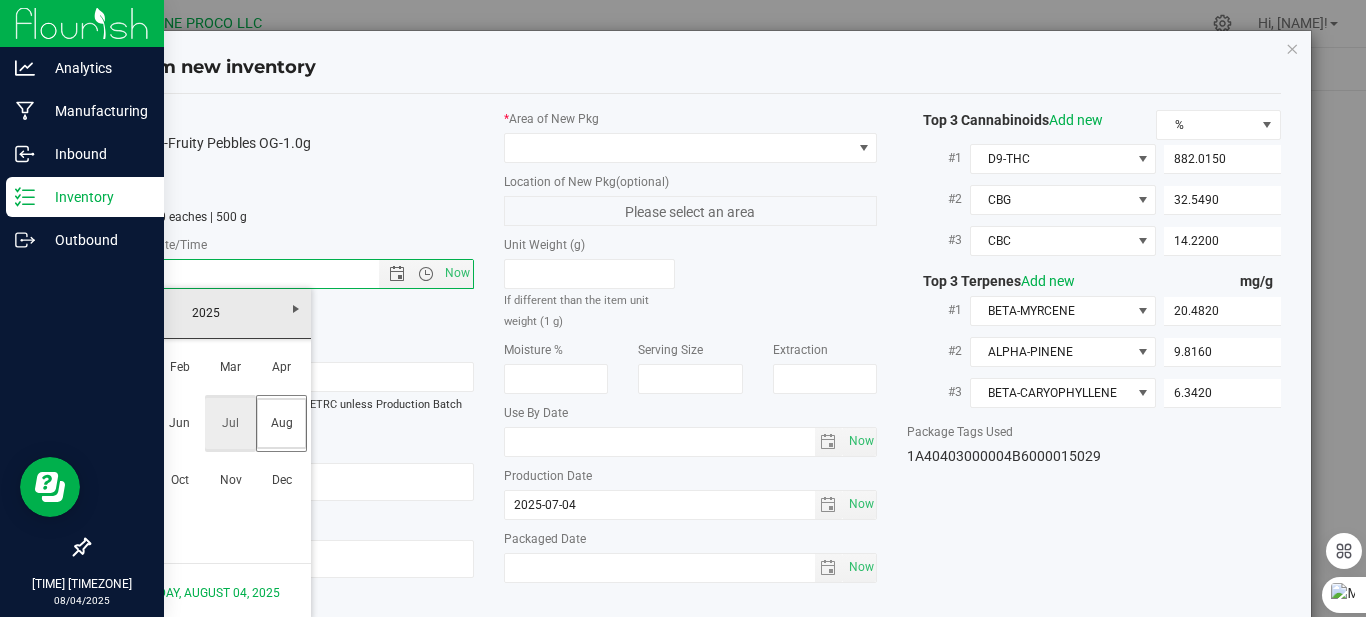 click on "Jul" at bounding box center (230, 423) 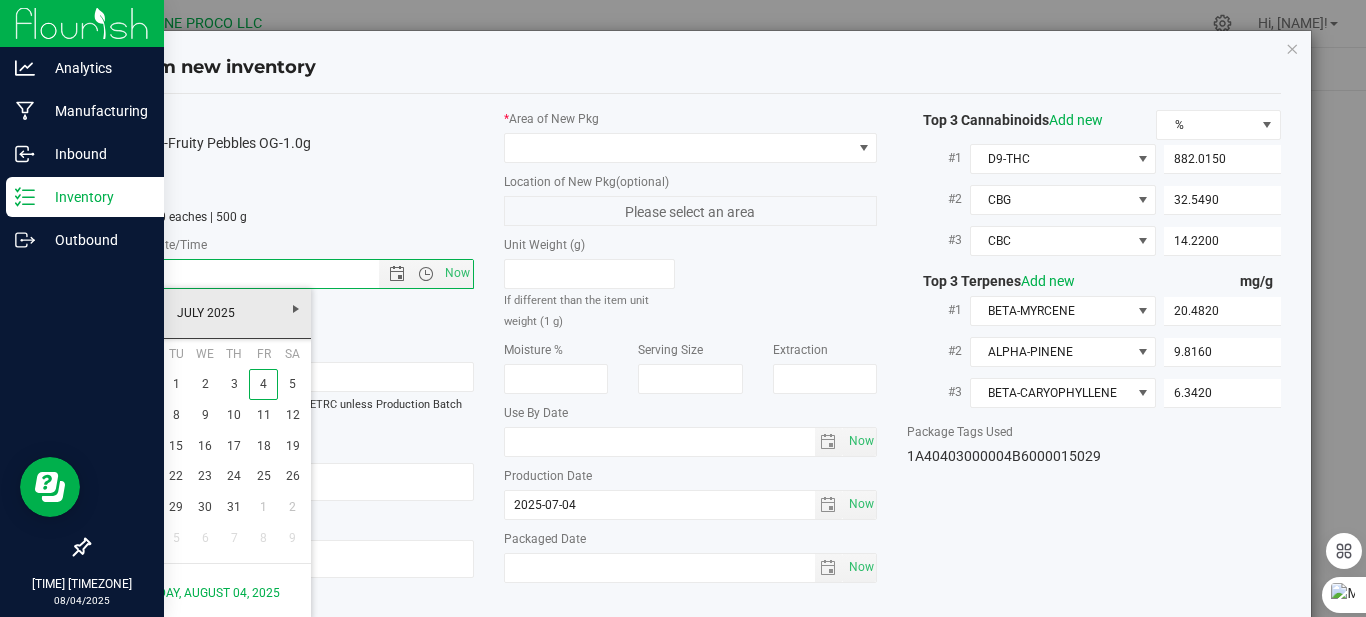 click on "28" at bounding box center (146, 507) 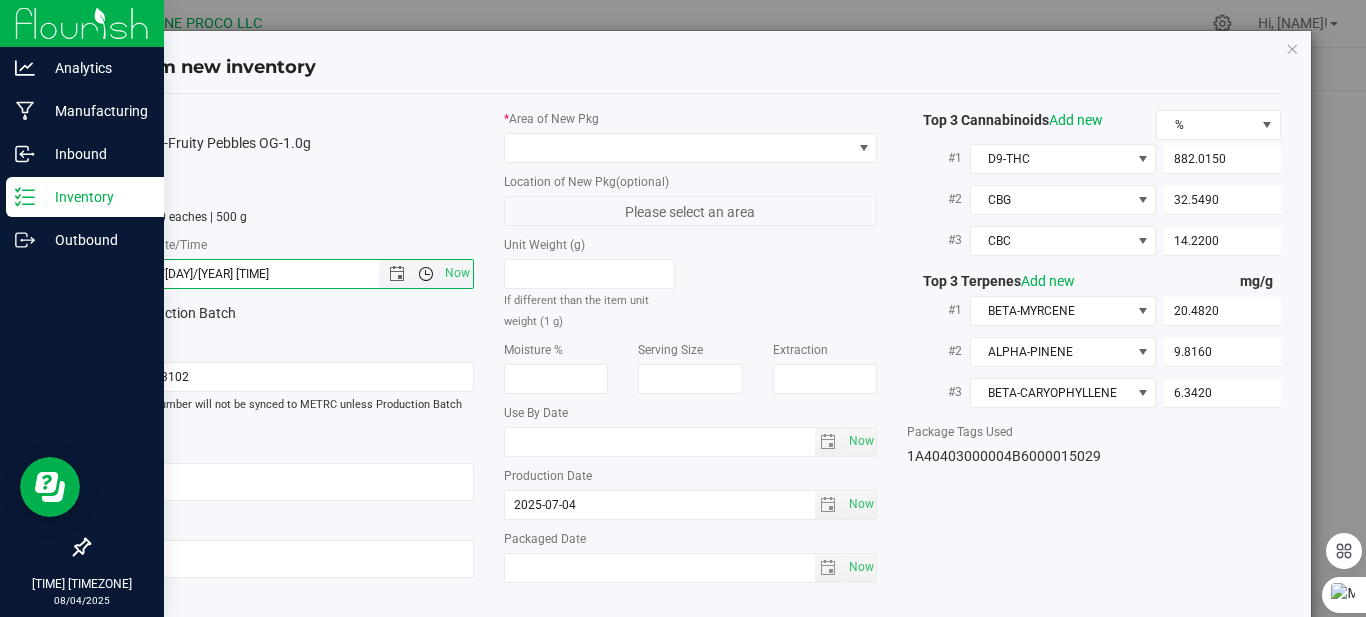 click at bounding box center (426, 274) 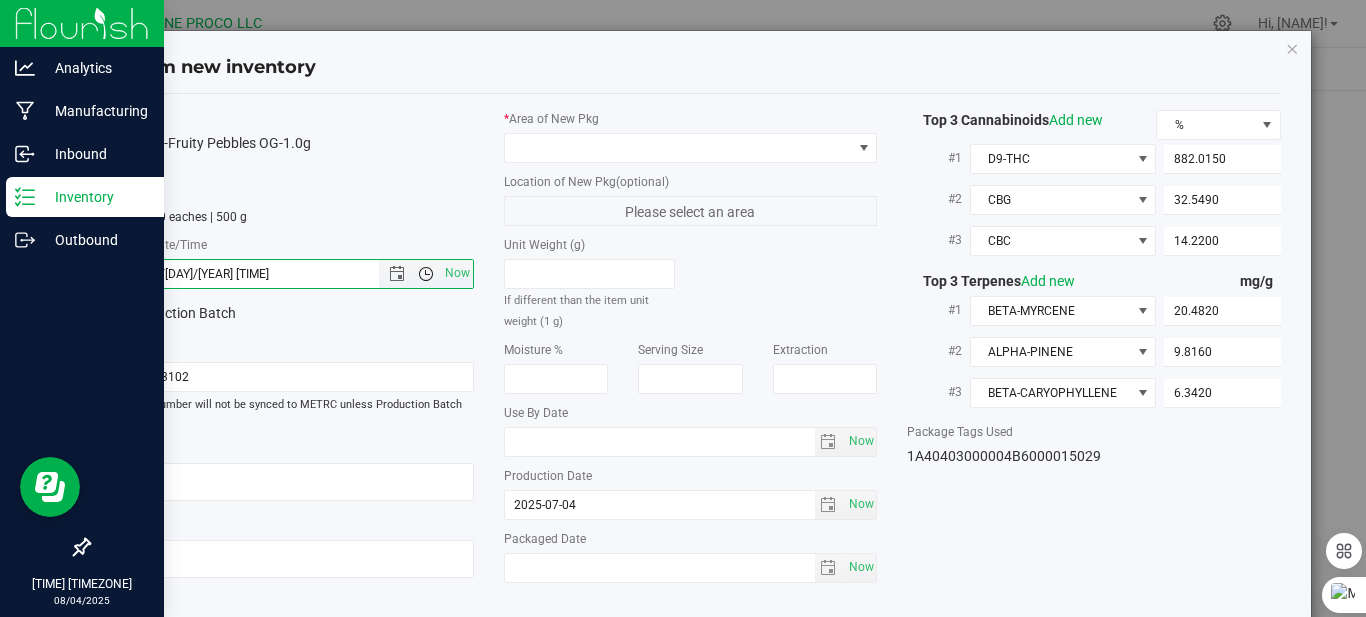 click at bounding box center [426, 274] 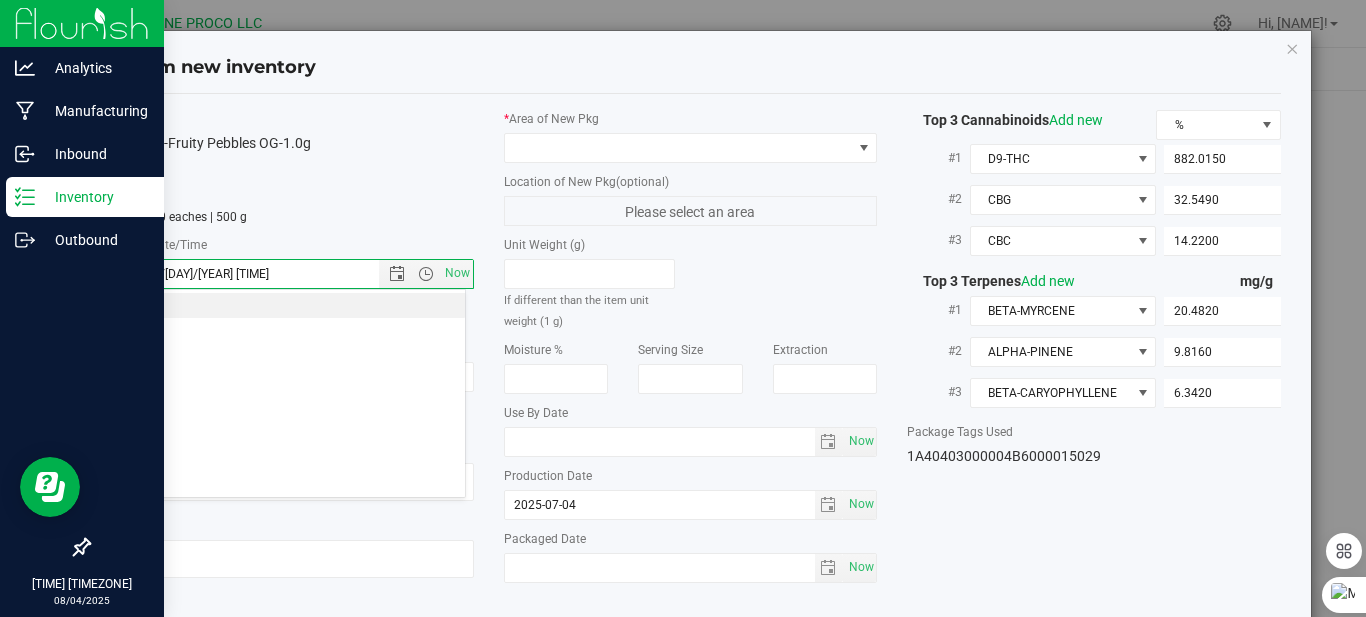 scroll, scrollTop: 1700, scrollLeft: 0, axis: vertical 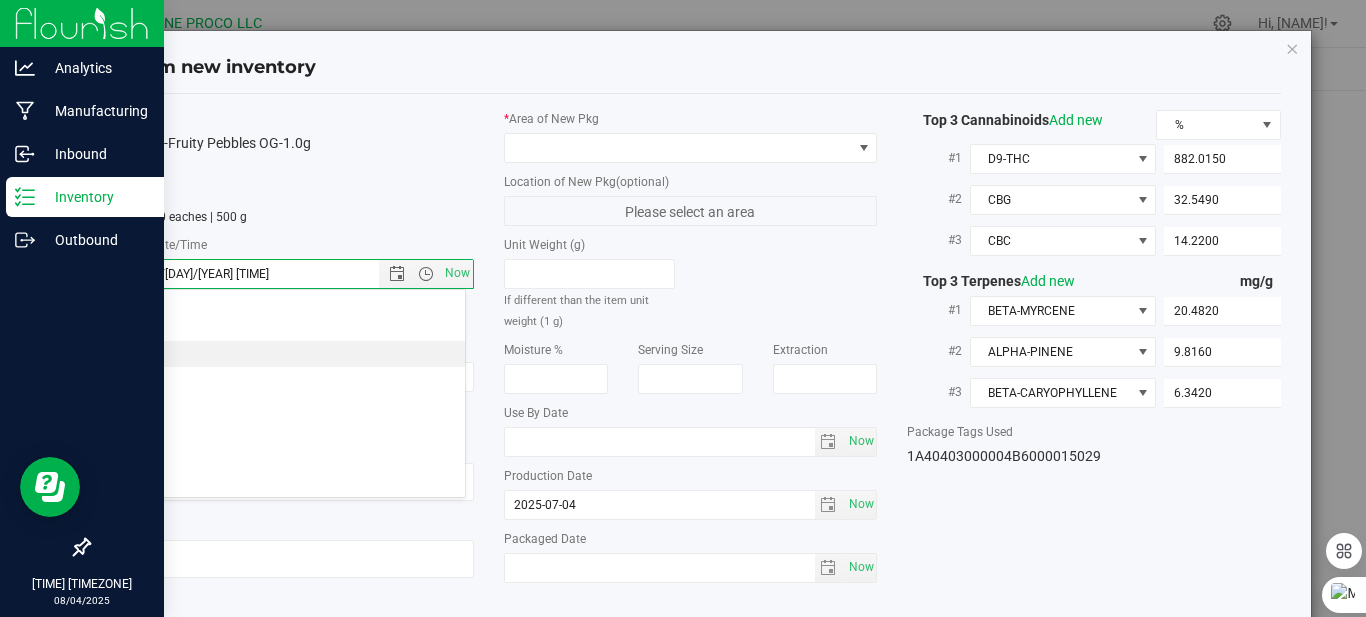 click on "5:00 PM" at bounding box center [282, 354] 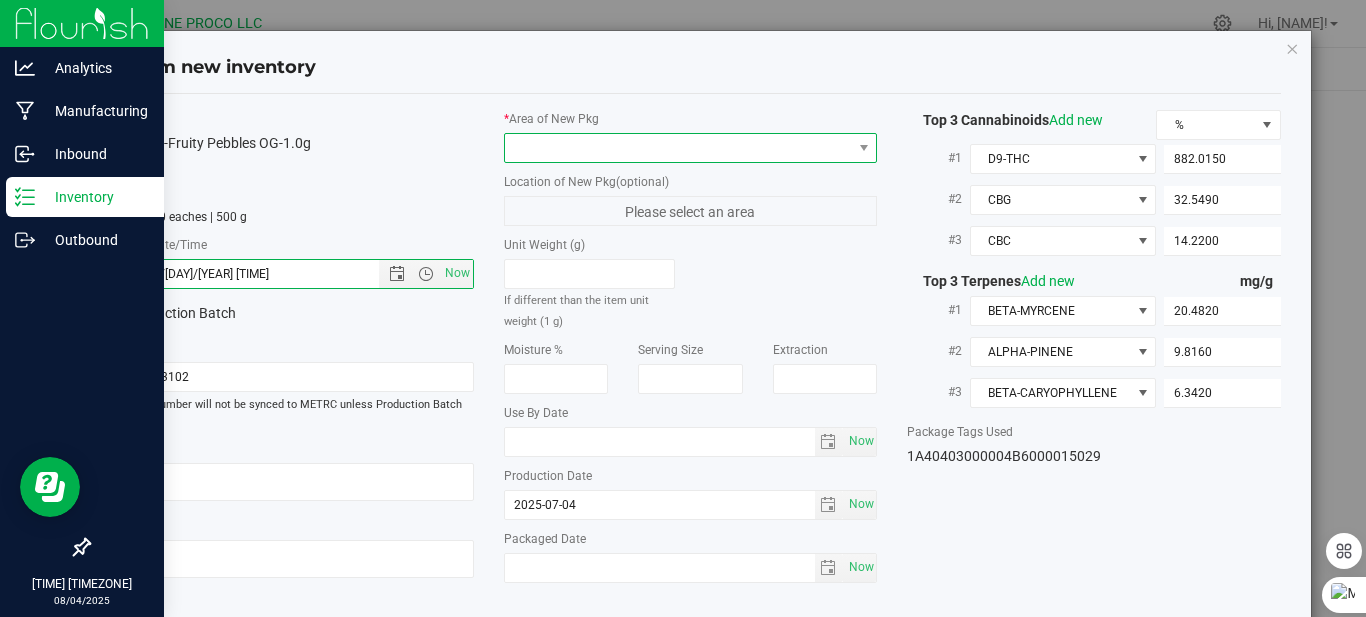click at bounding box center (678, 148) 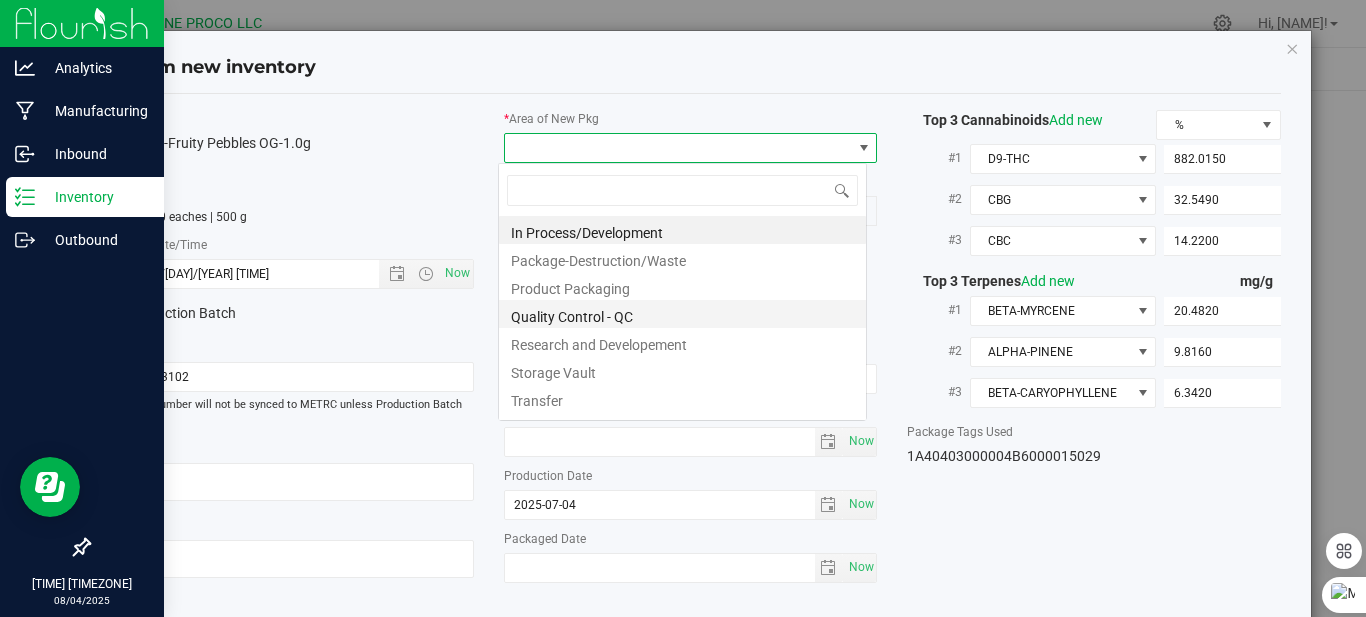 scroll, scrollTop: 99970, scrollLeft: 99631, axis: both 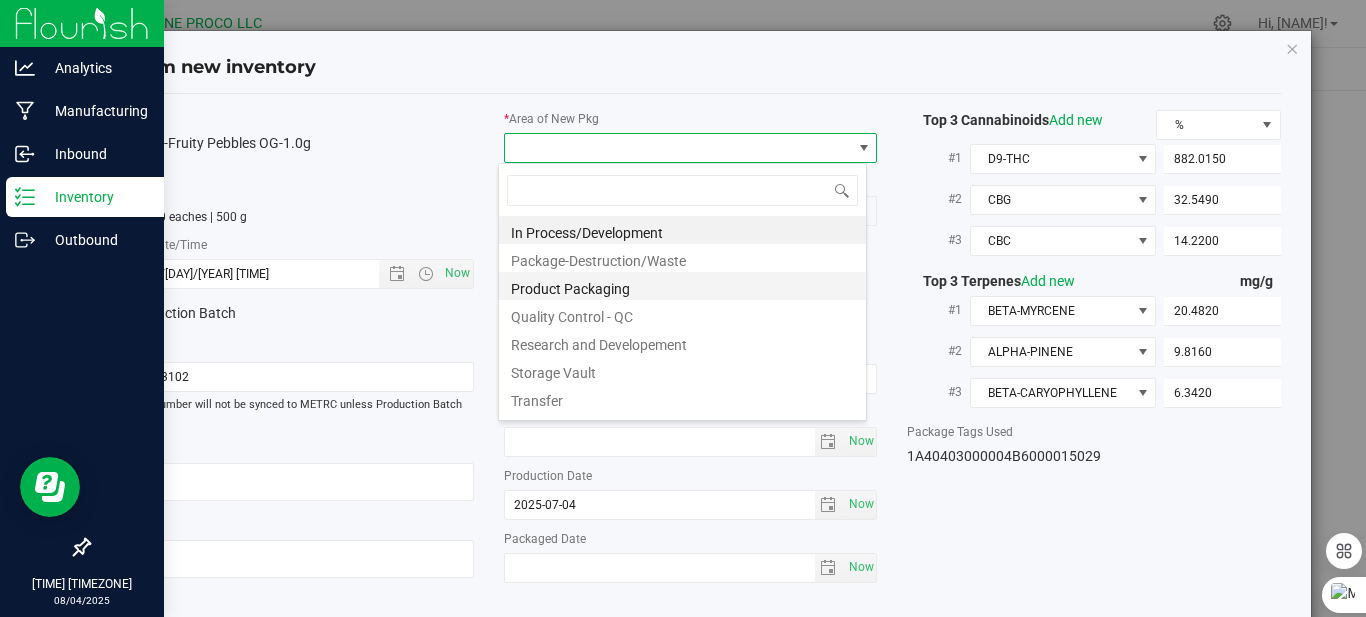 click on "Product Packaging" at bounding box center [682, 286] 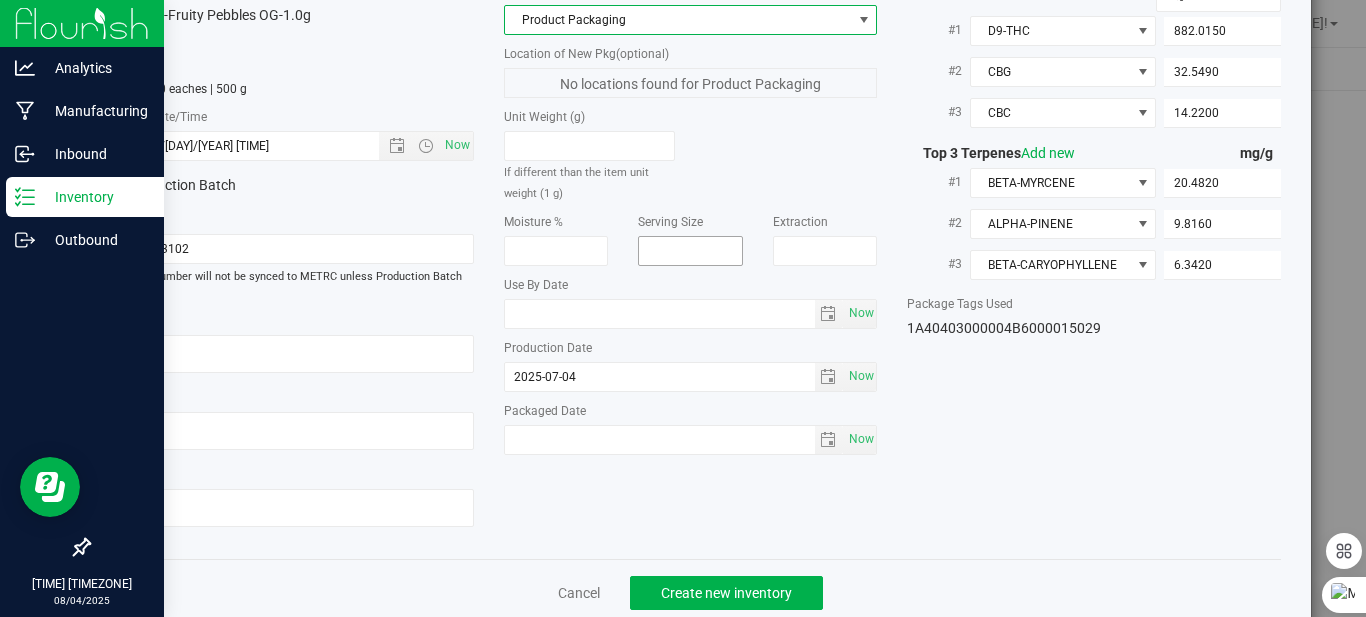 scroll, scrollTop: 168, scrollLeft: 0, axis: vertical 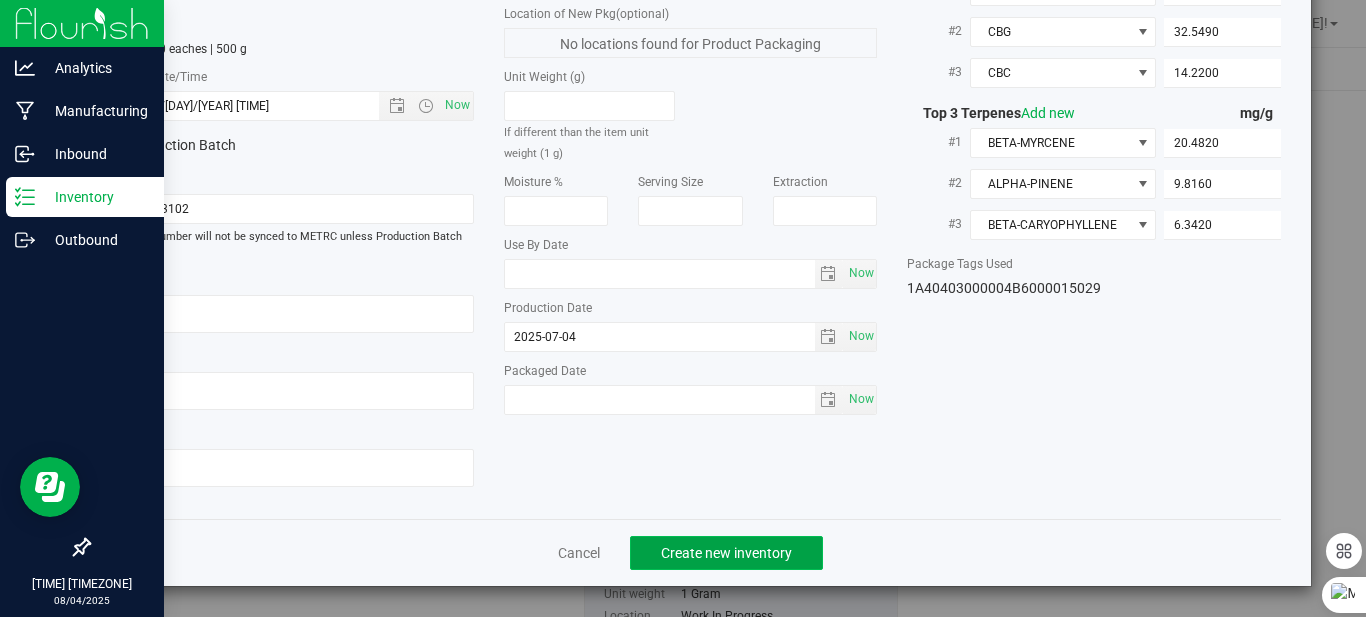 click on "Create new inventory" 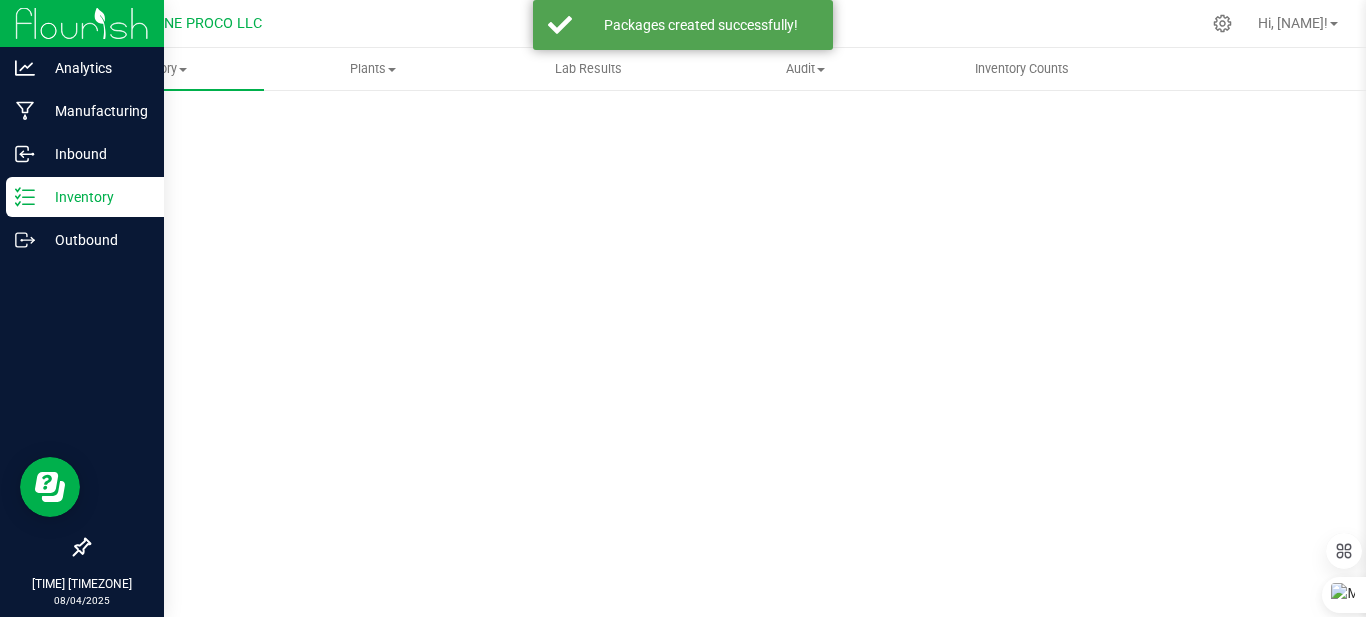 scroll, scrollTop: 81, scrollLeft: 0, axis: vertical 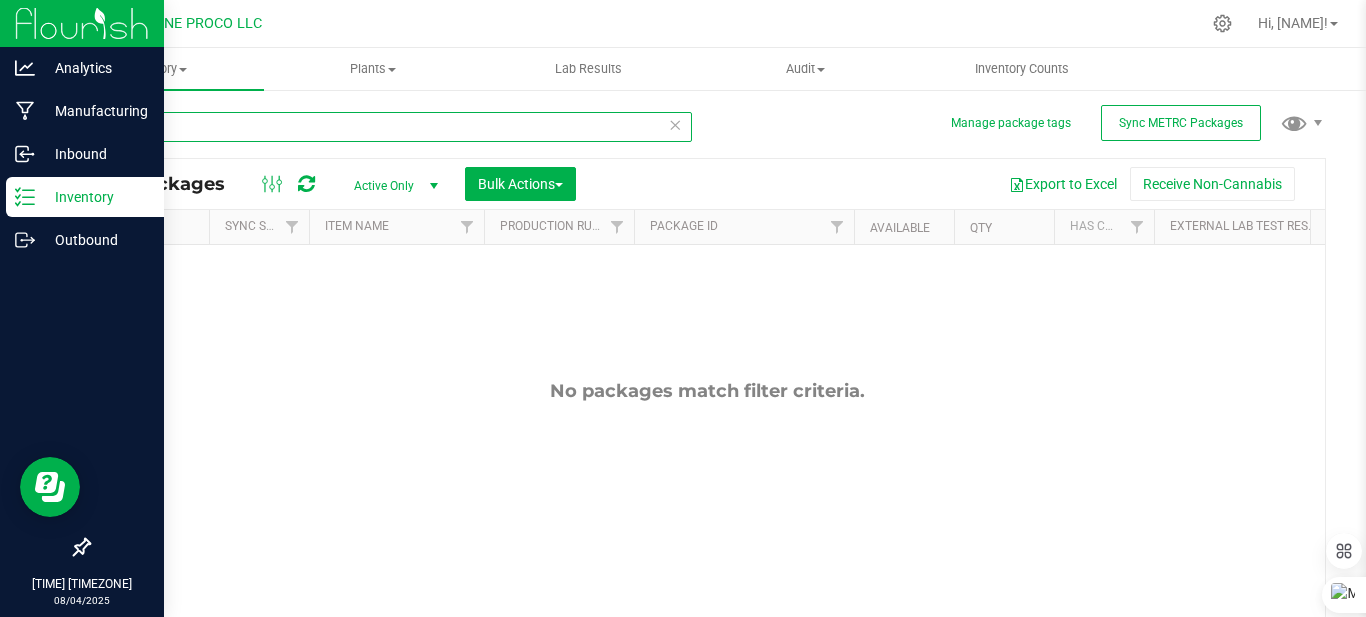 click on "15015" at bounding box center [390, 127] 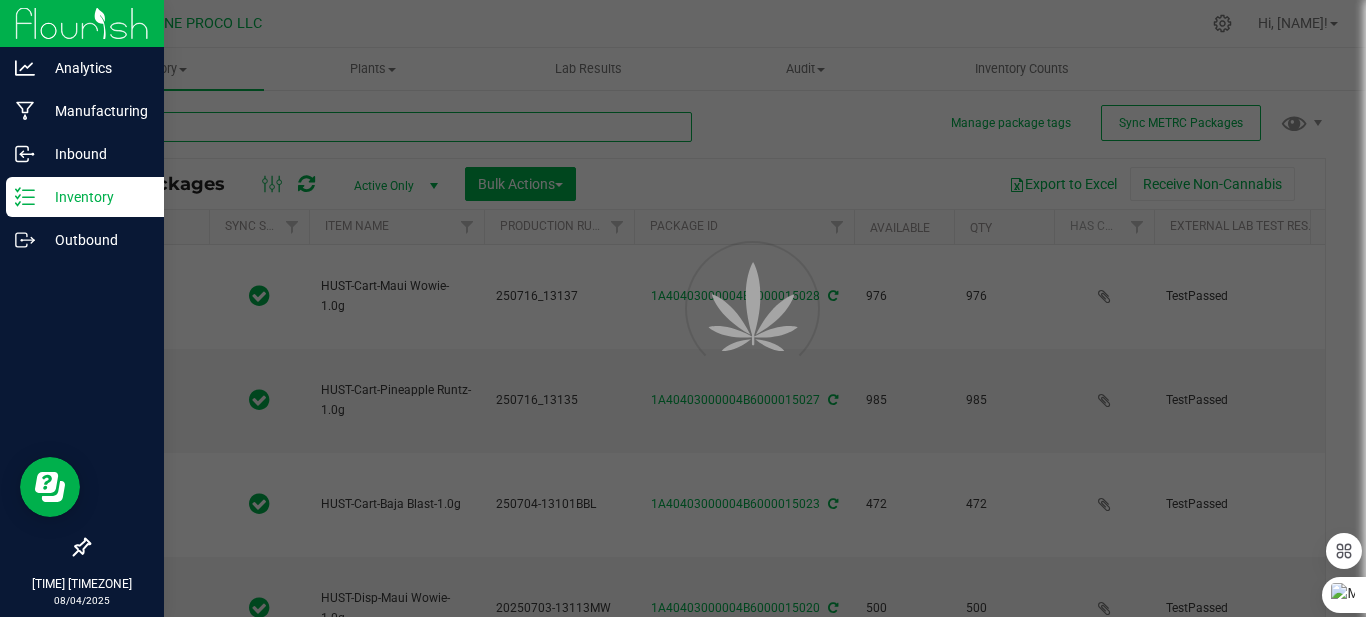 type on "15981" 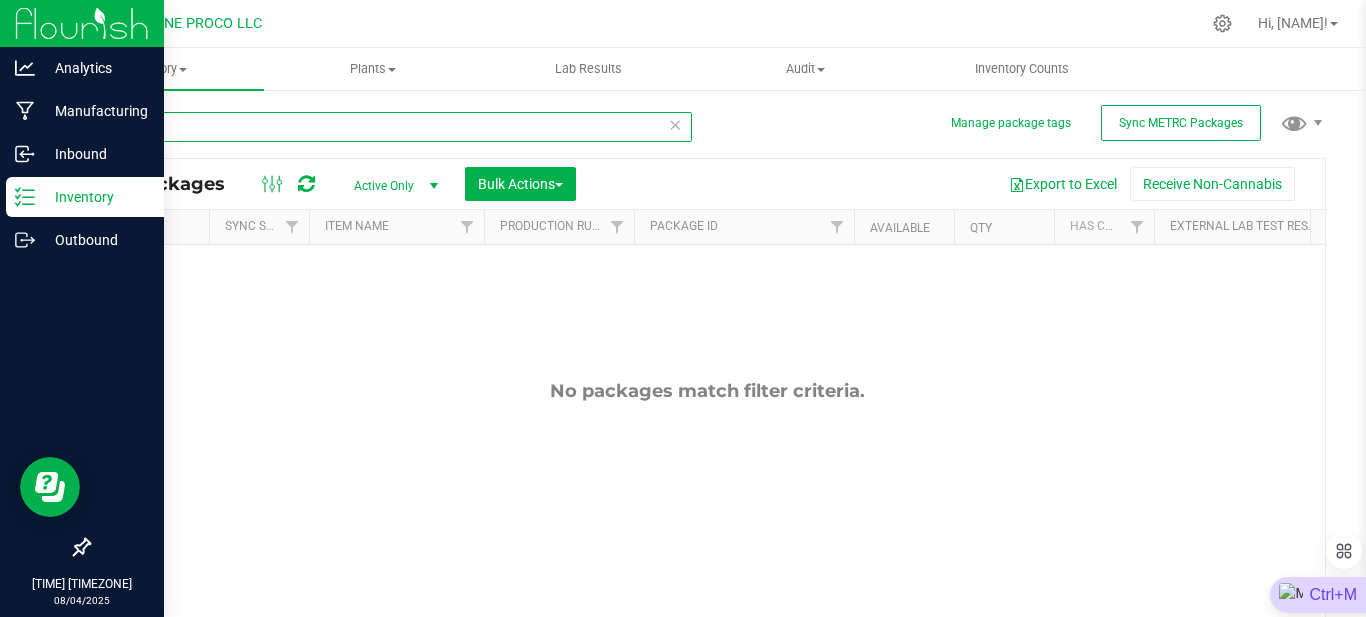 type on "15982" 